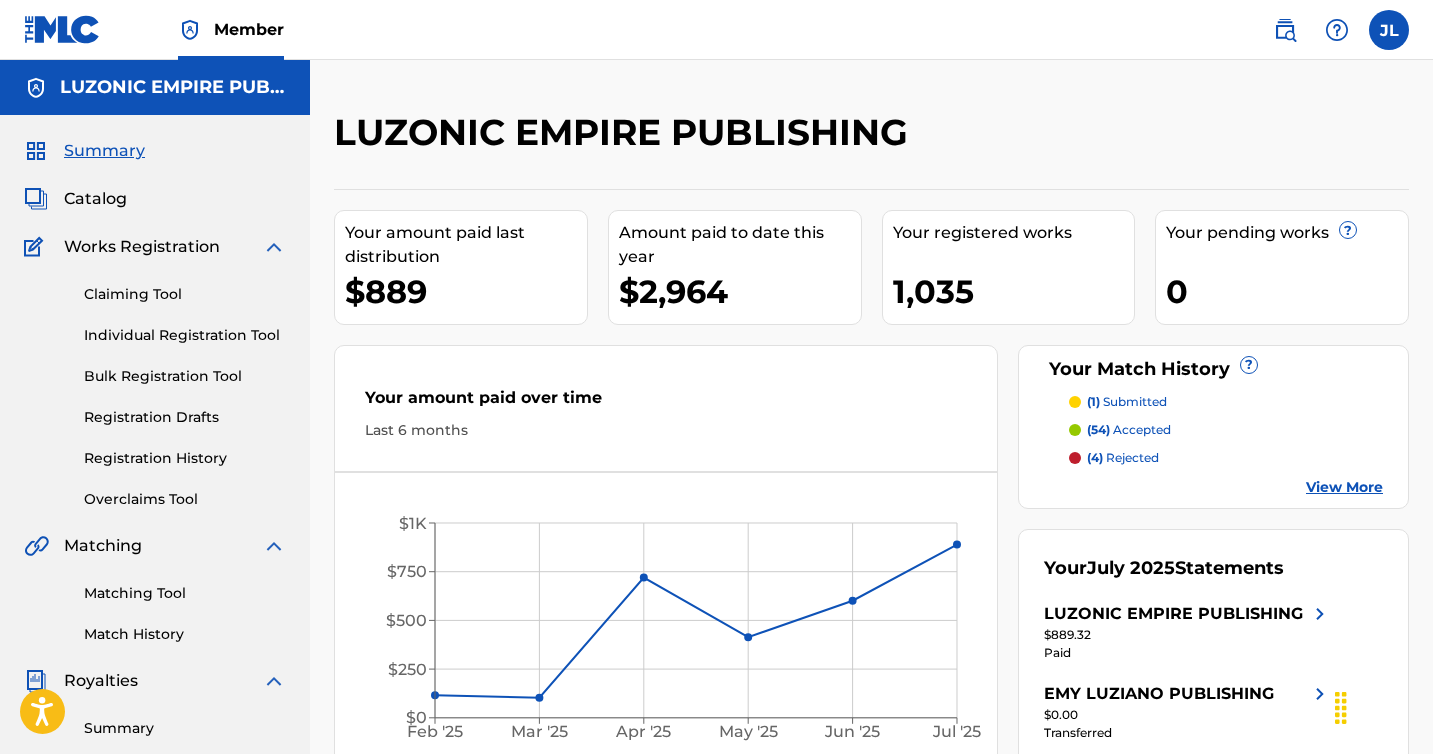 scroll, scrollTop: 0, scrollLeft: 0, axis: both 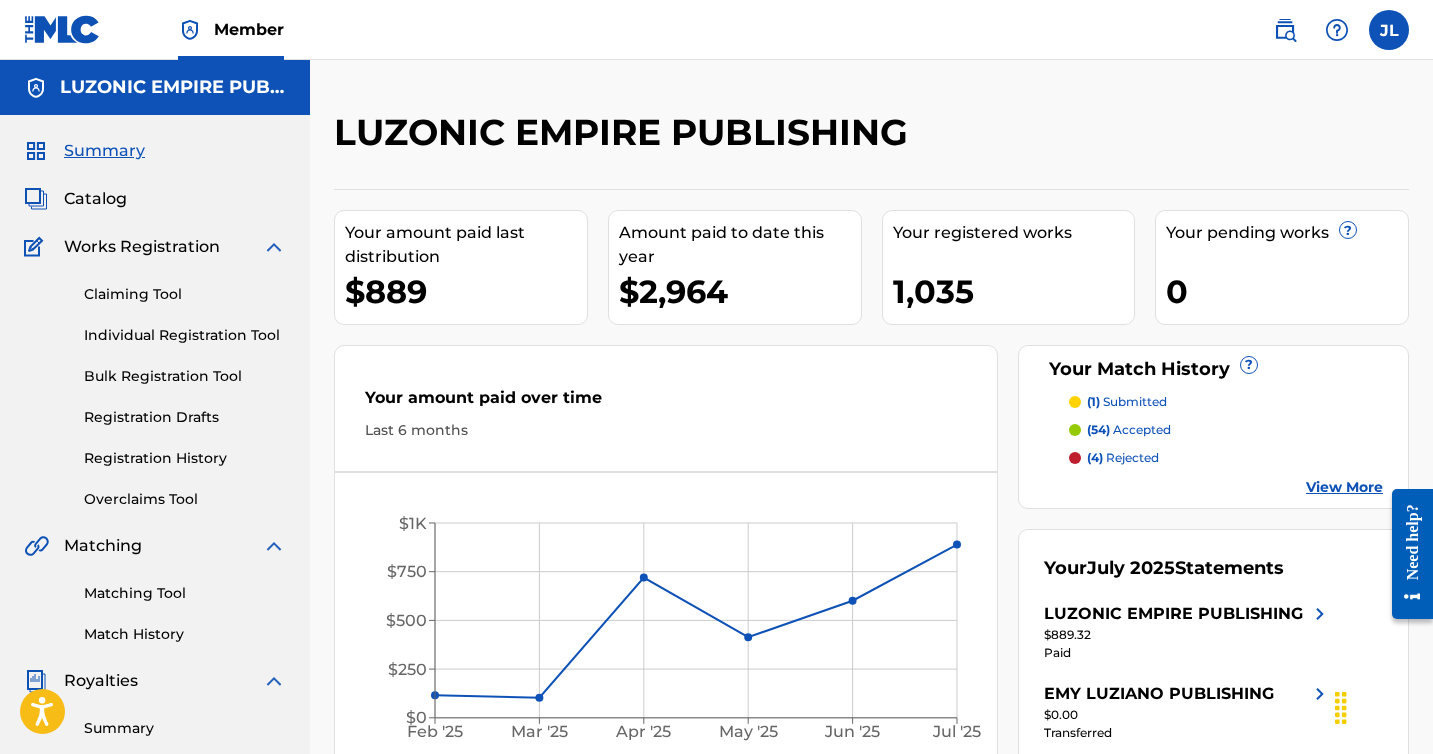 click on "Catalog" at bounding box center (95, 199) 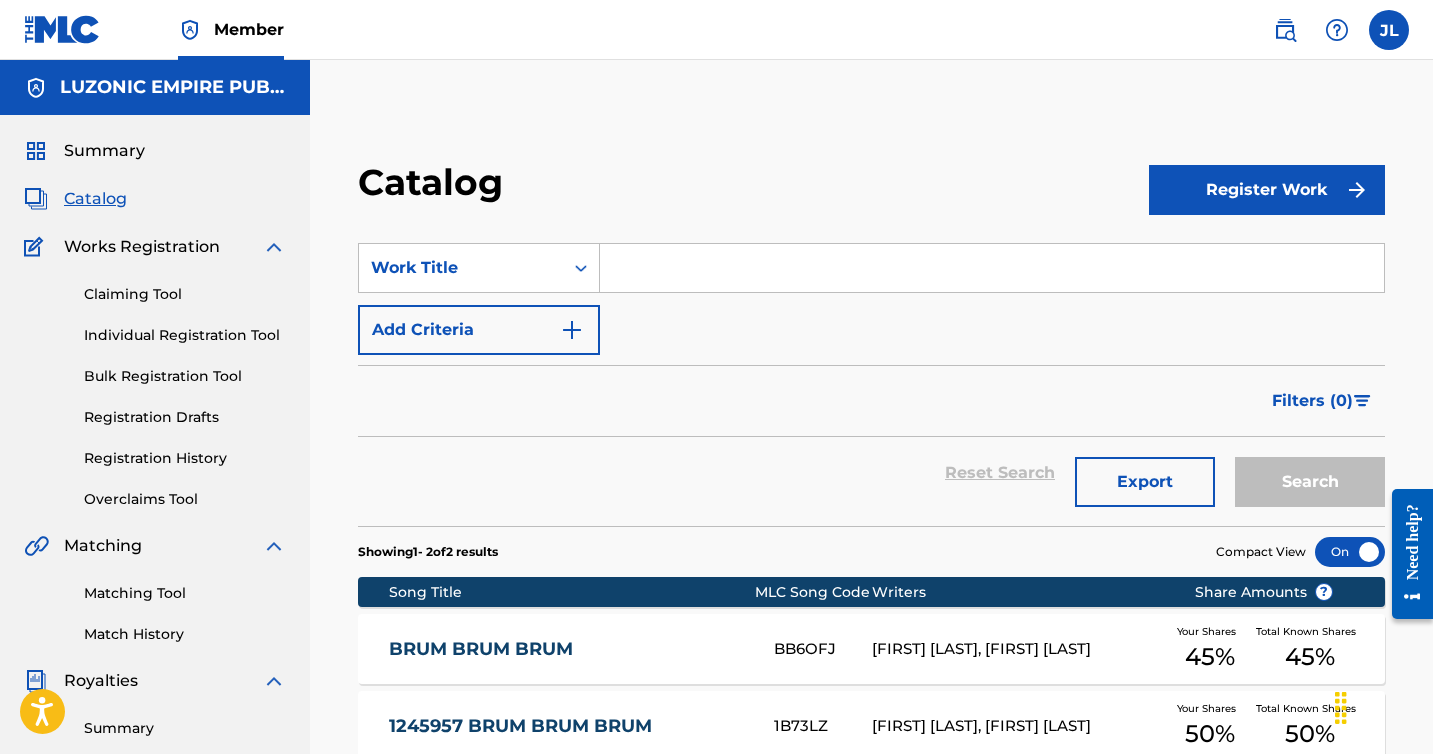 click at bounding box center [992, 268] 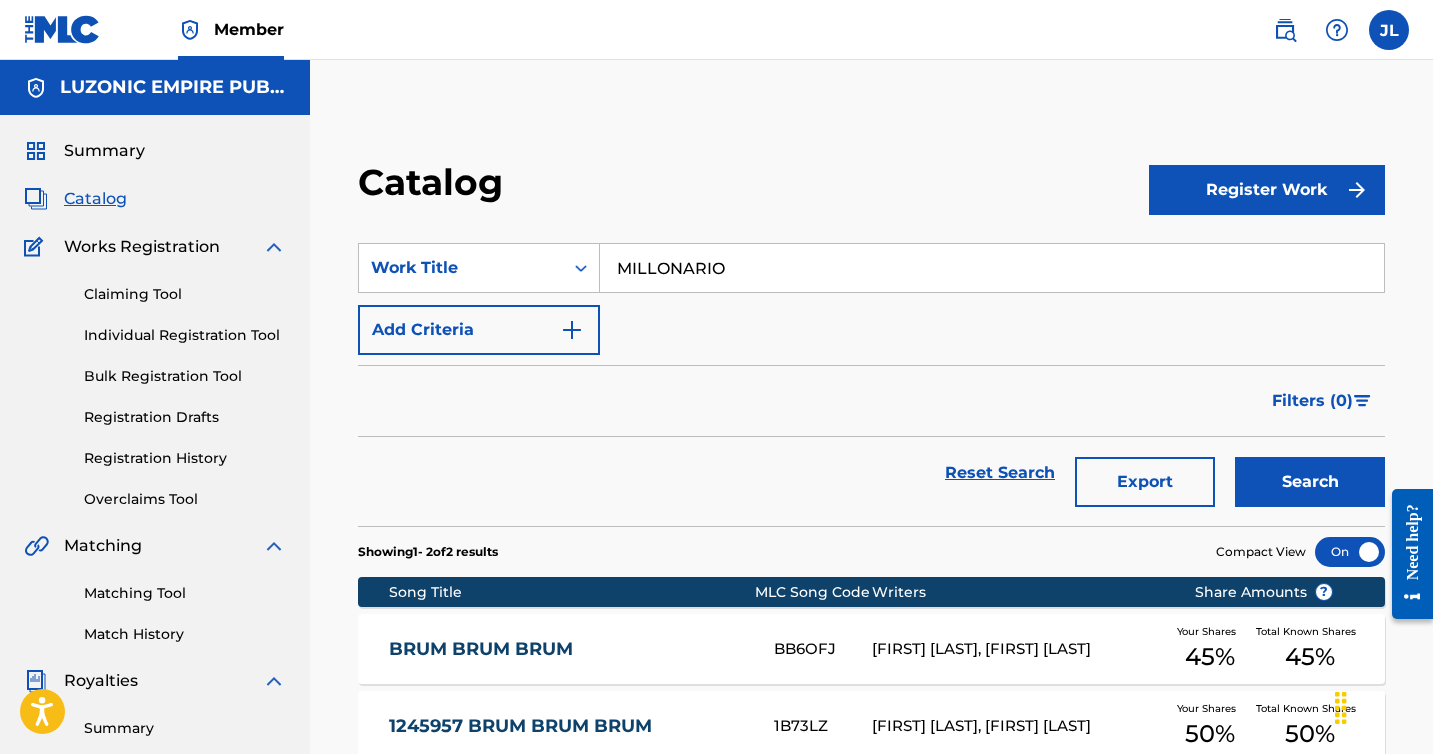 type on "MILLONARIO" 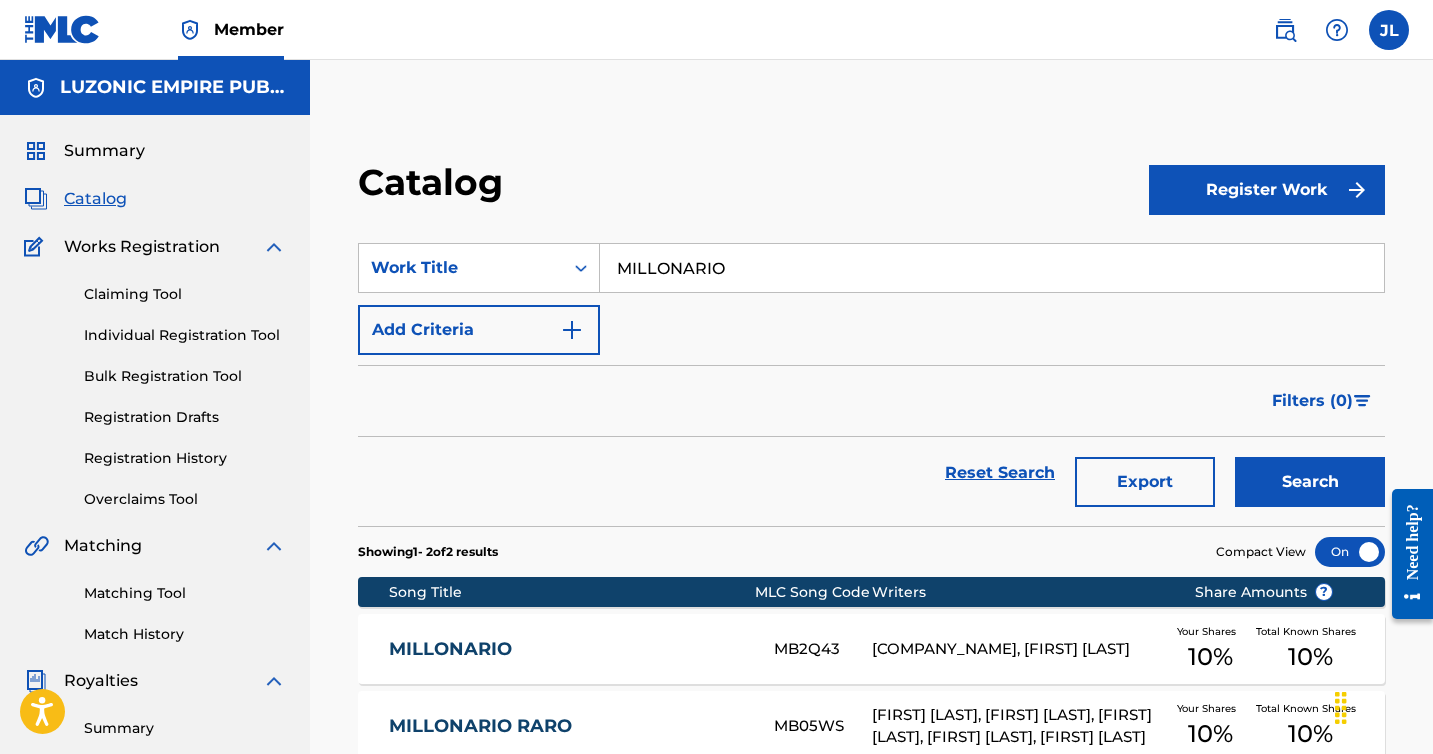 click on "Catalog" at bounding box center (753, 189) 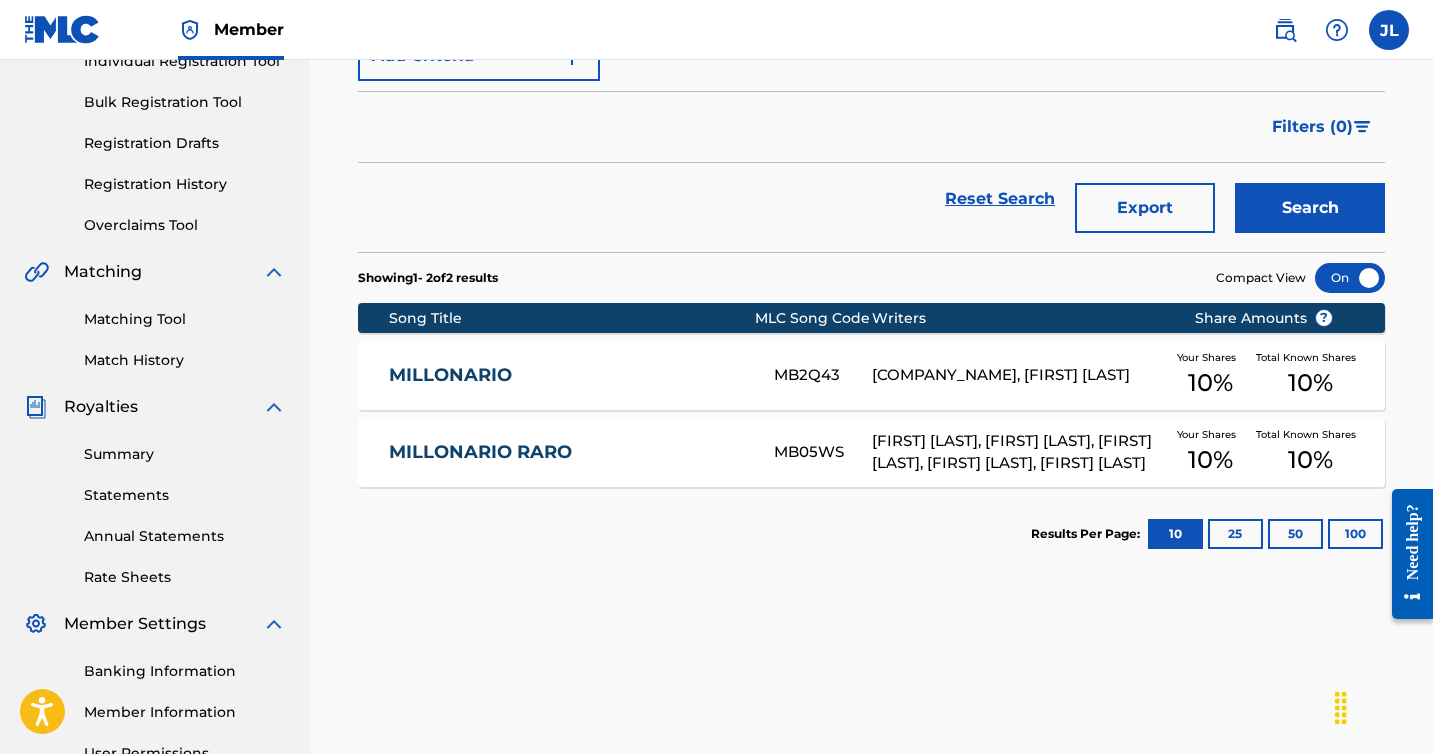 scroll, scrollTop: 294, scrollLeft: 0, axis: vertical 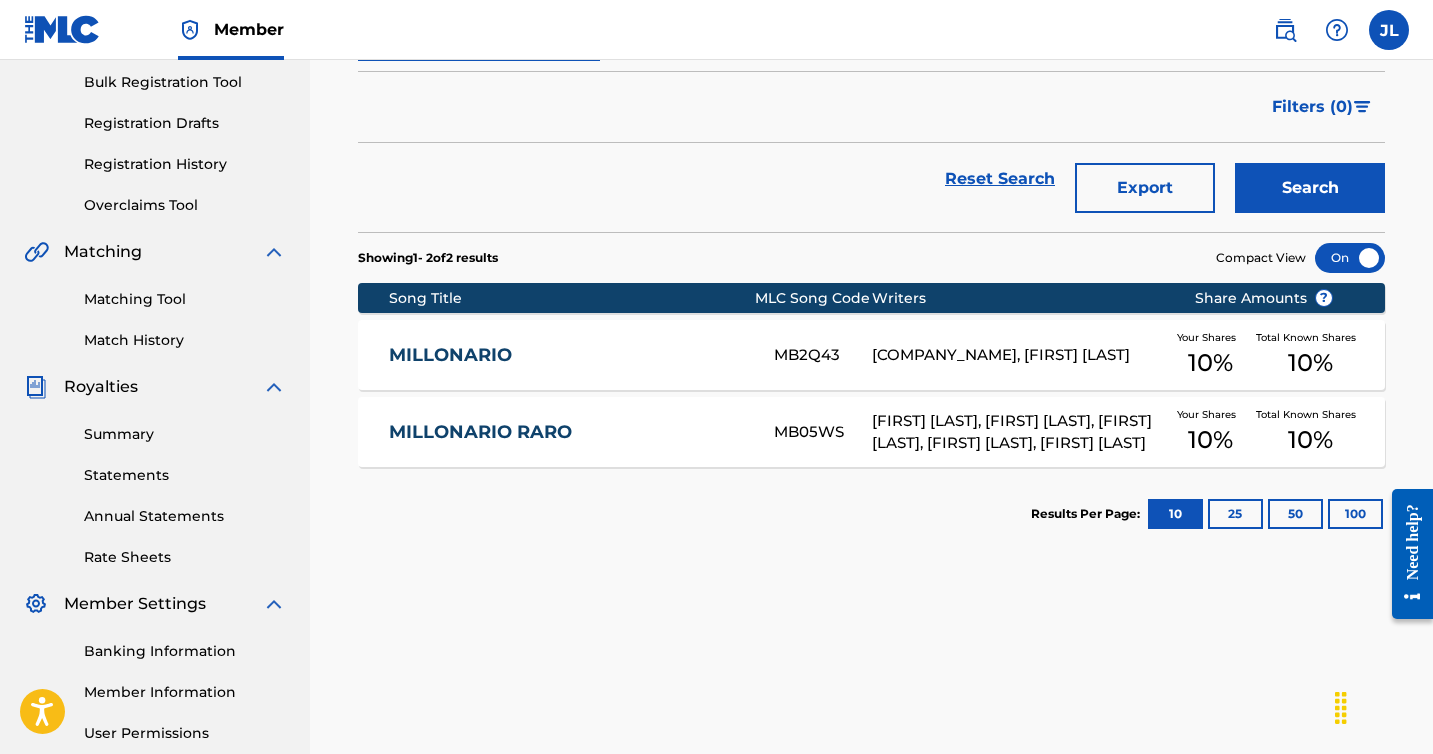 click on "[COMPANY_NAME], [FIRST] [LAST]" at bounding box center [1018, 355] 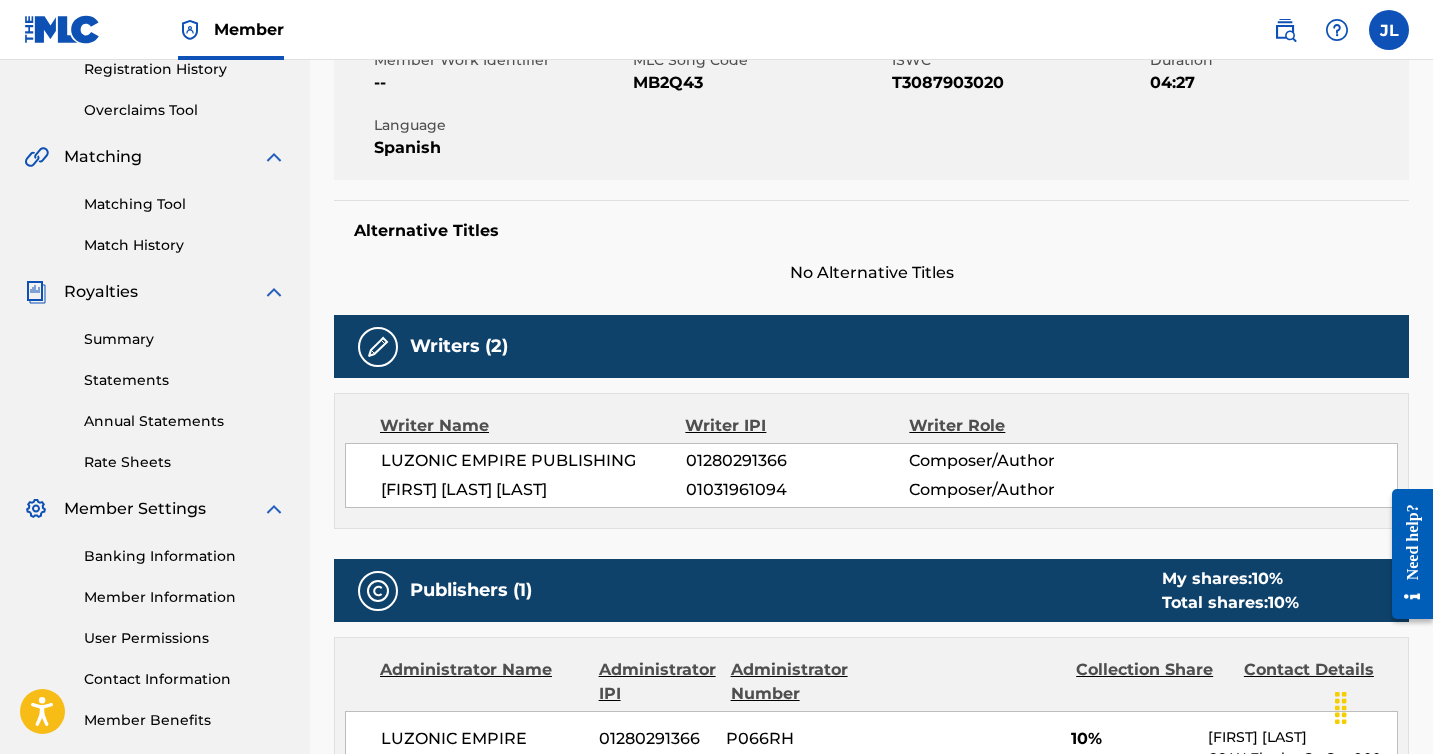 scroll, scrollTop: 24, scrollLeft: 0, axis: vertical 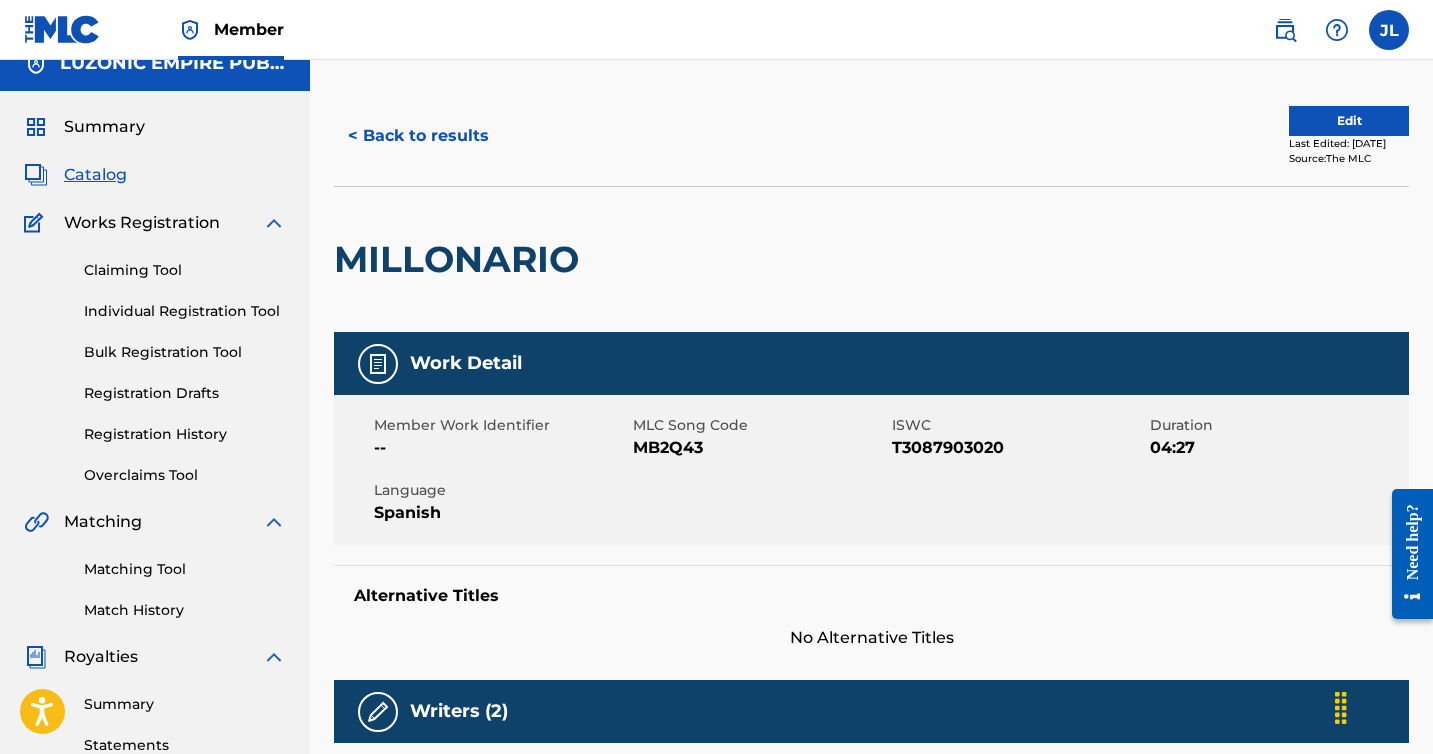 click on "Edit" at bounding box center (1349, 121) 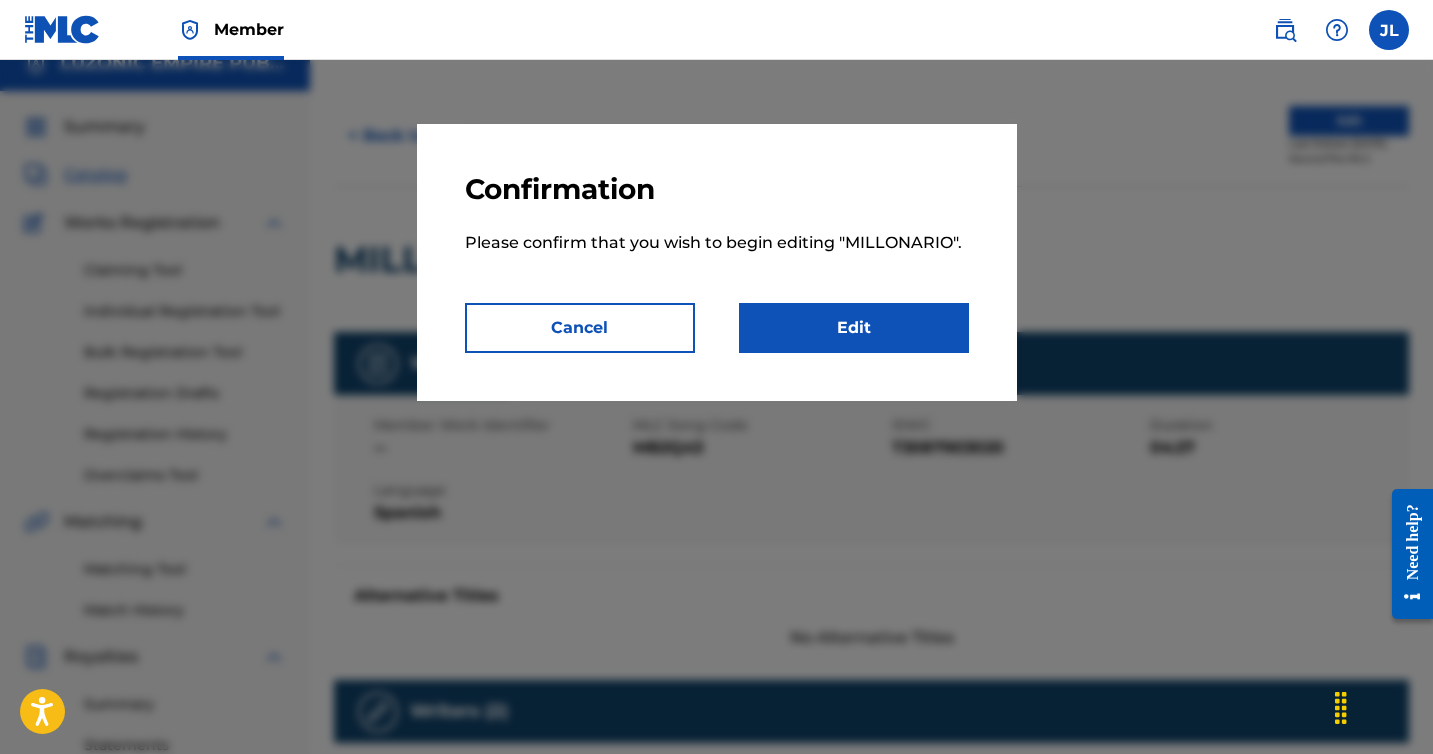 click on "Edit" at bounding box center [854, 328] 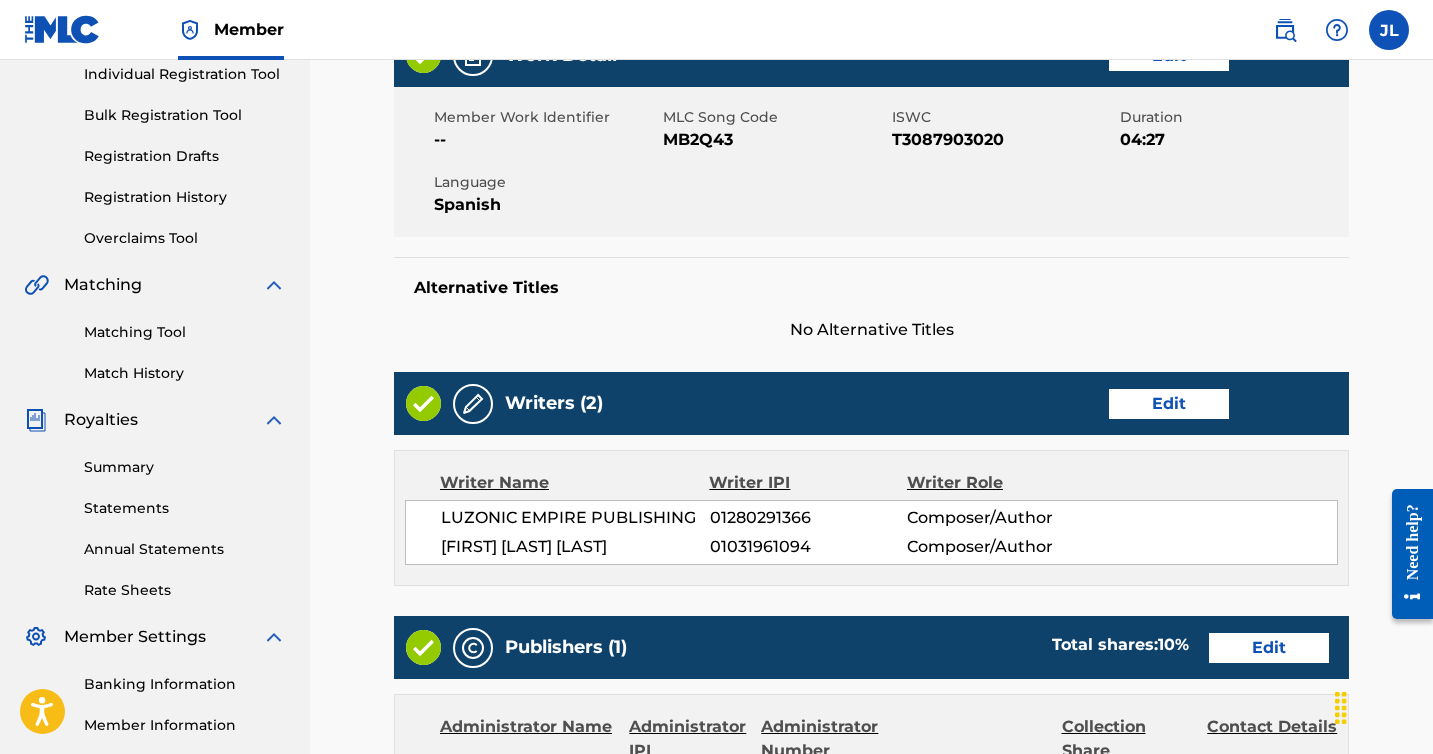 scroll, scrollTop: 262, scrollLeft: 0, axis: vertical 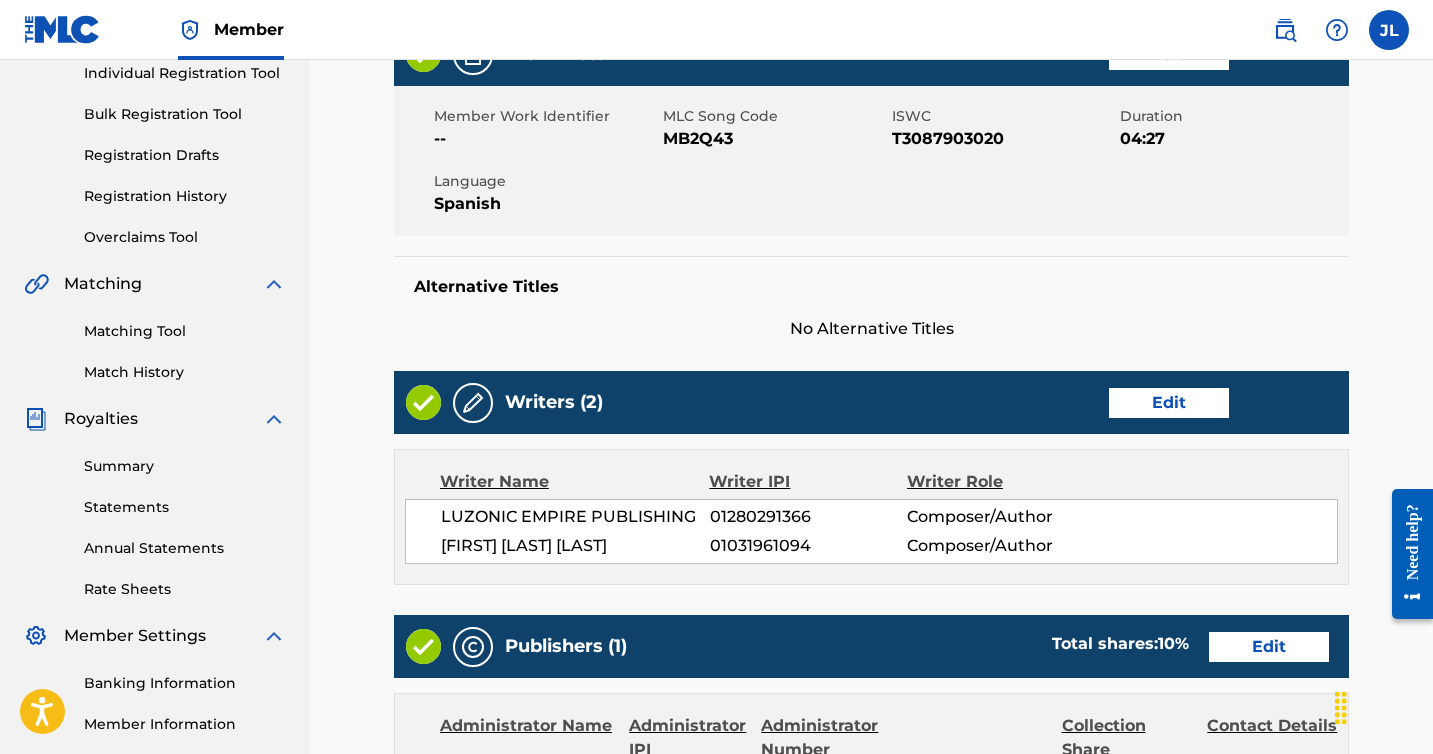 click on "Edit" at bounding box center [1169, 403] 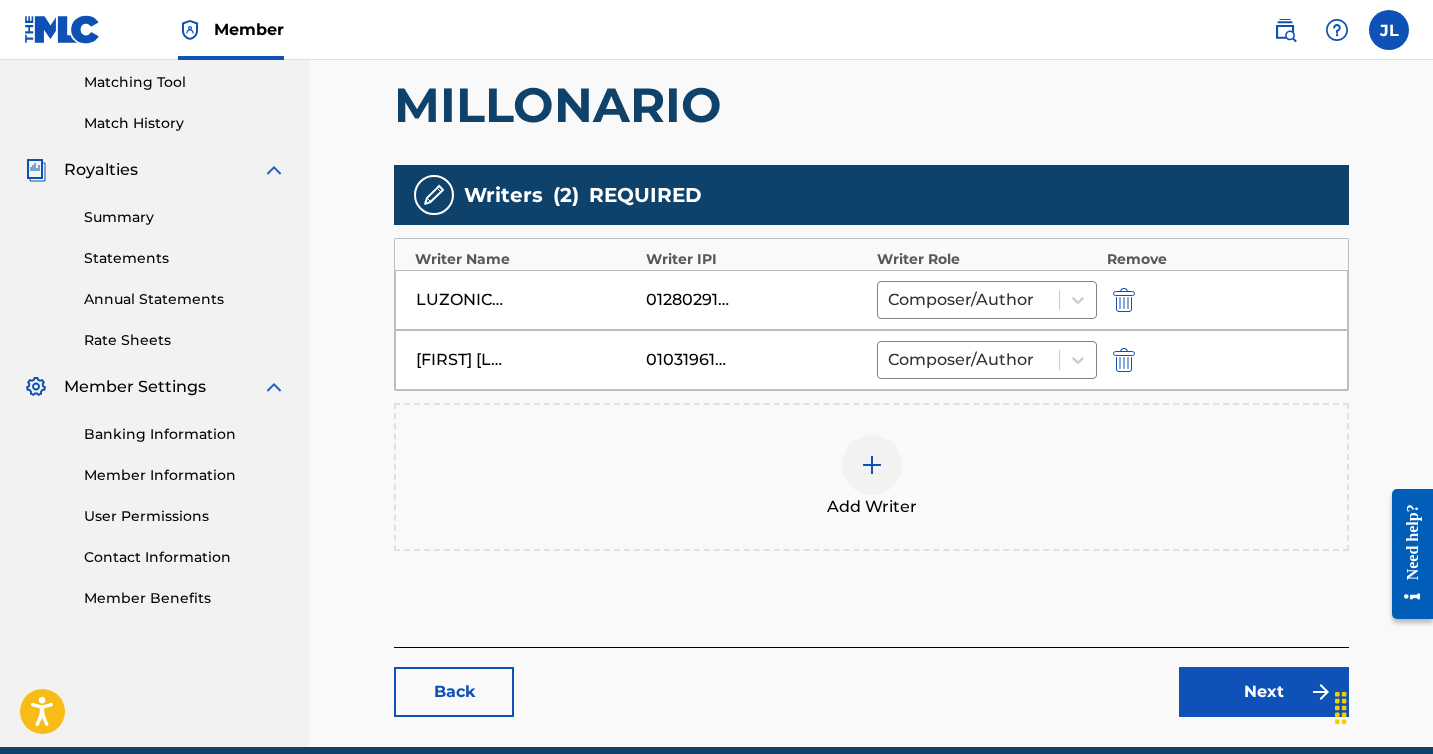 scroll, scrollTop: 522, scrollLeft: 0, axis: vertical 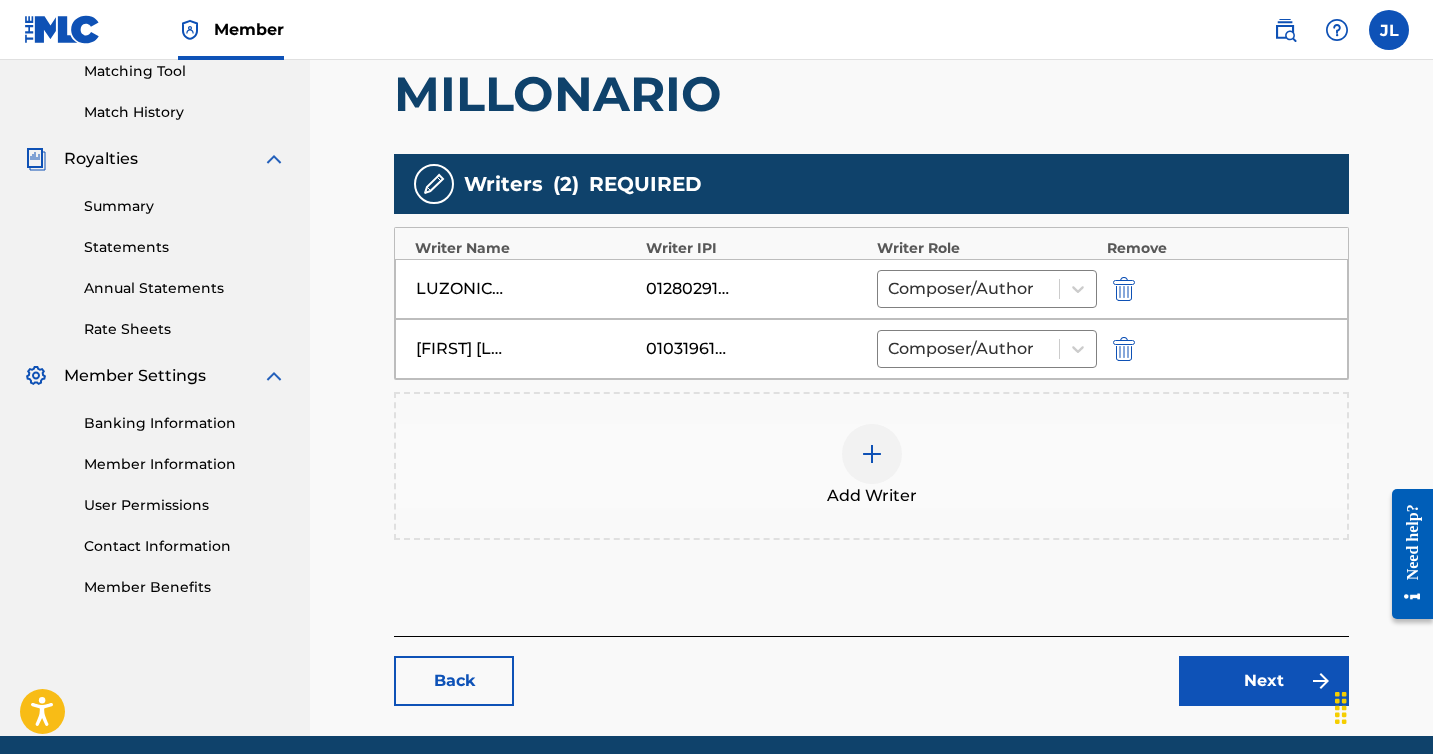 click at bounding box center [1124, 289] 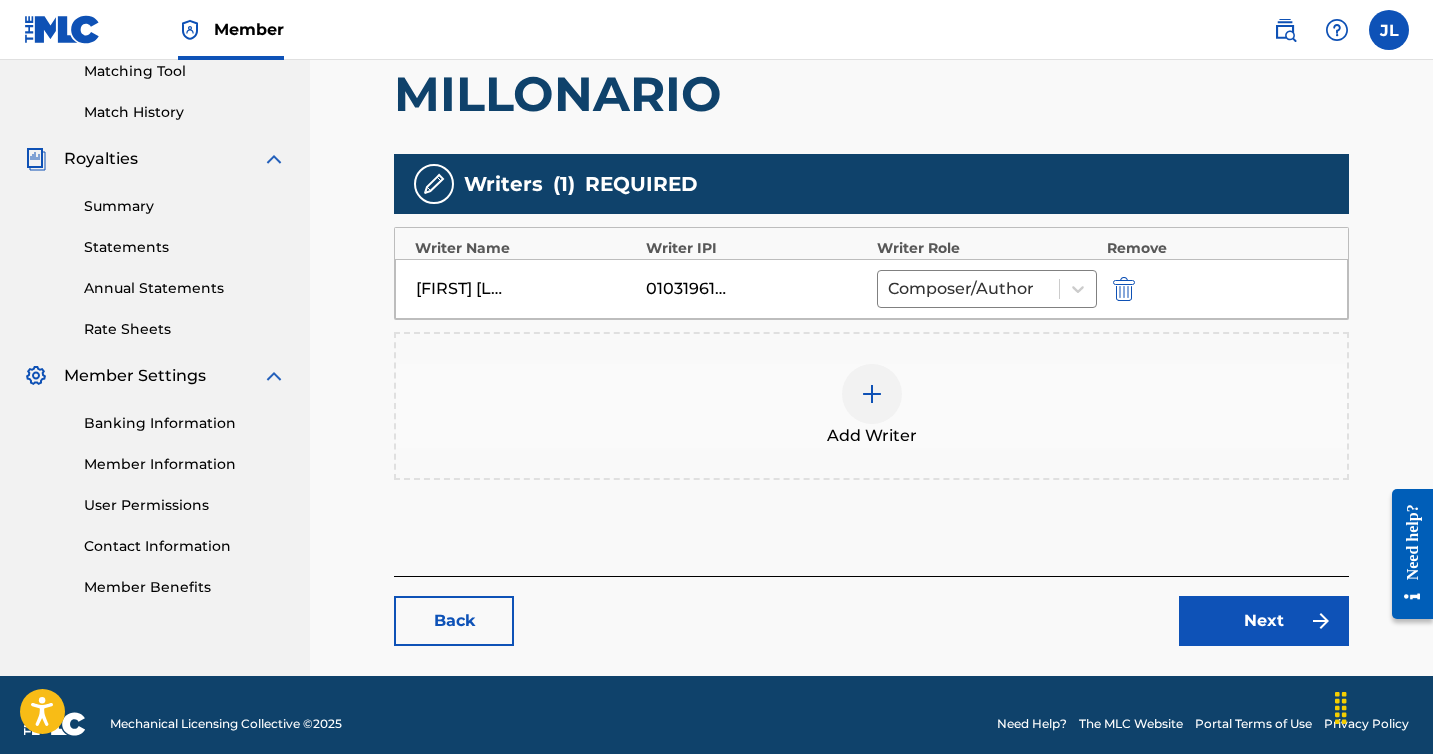 click at bounding box center (872, 394) 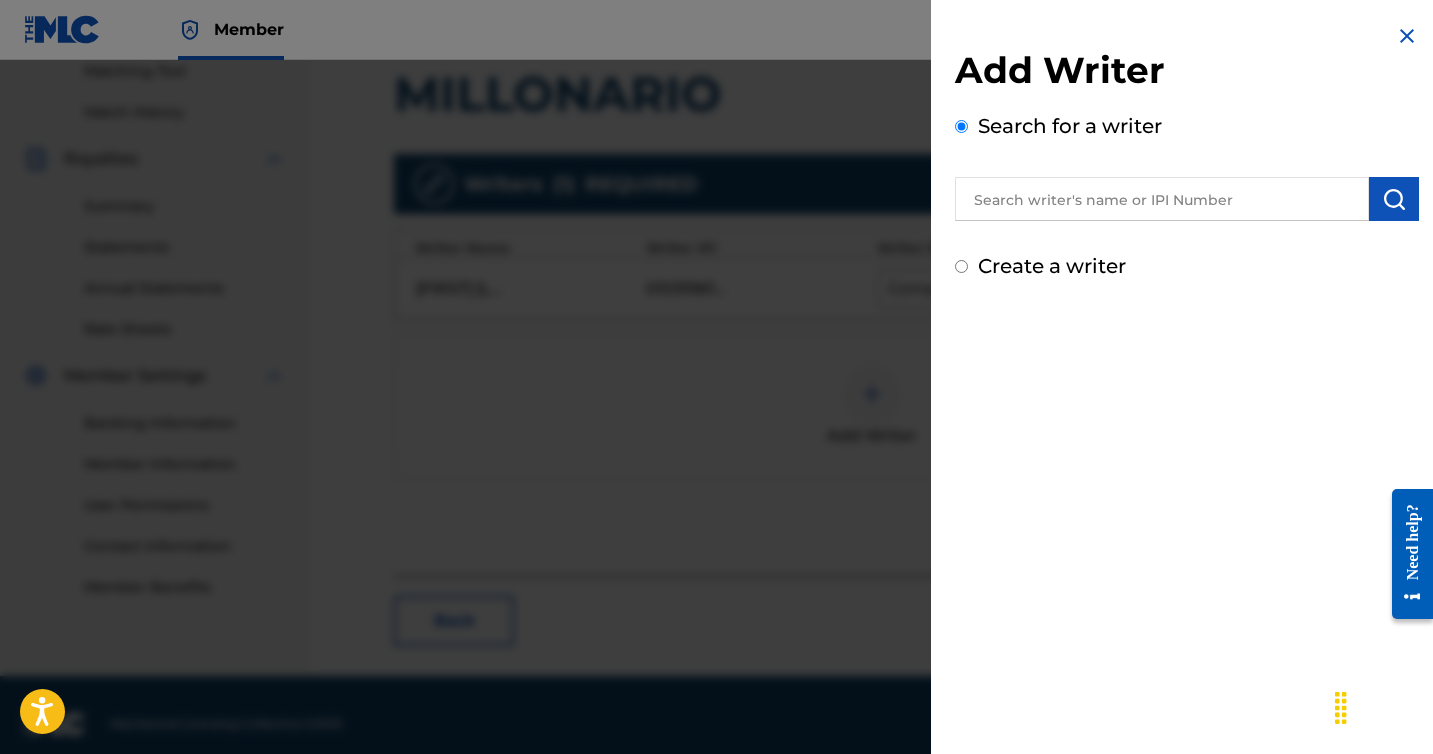 click at bounding box center (1162, 199) 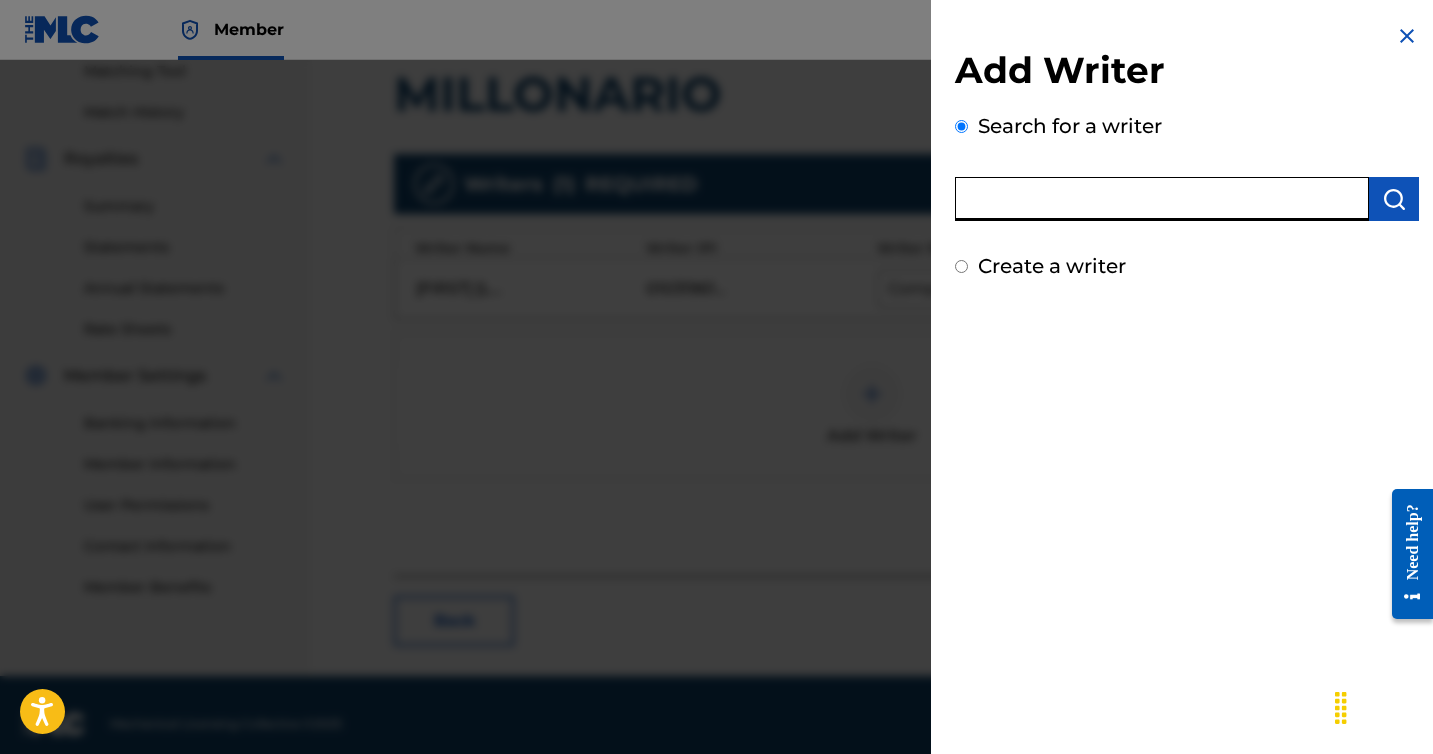 paste on "[NUMBER]" 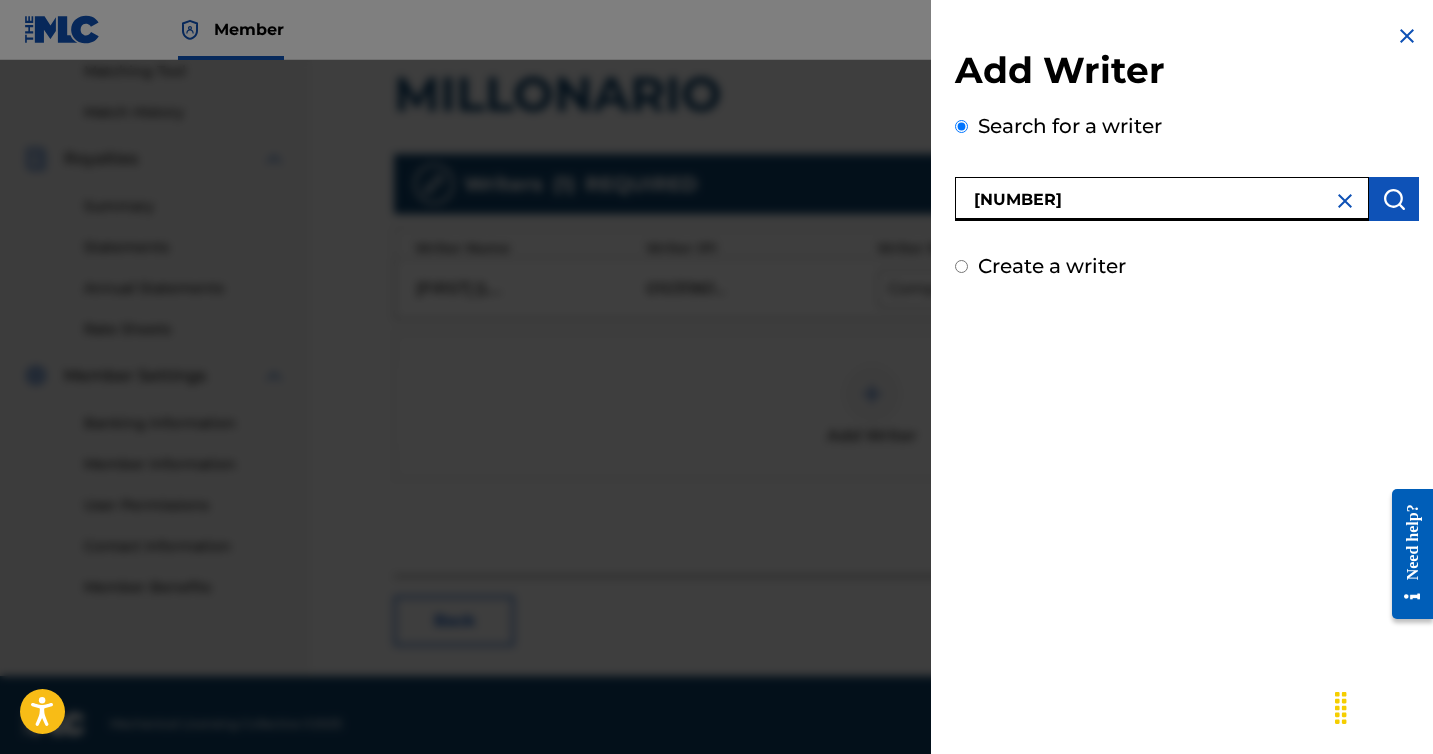 type on "[NUMBER]" 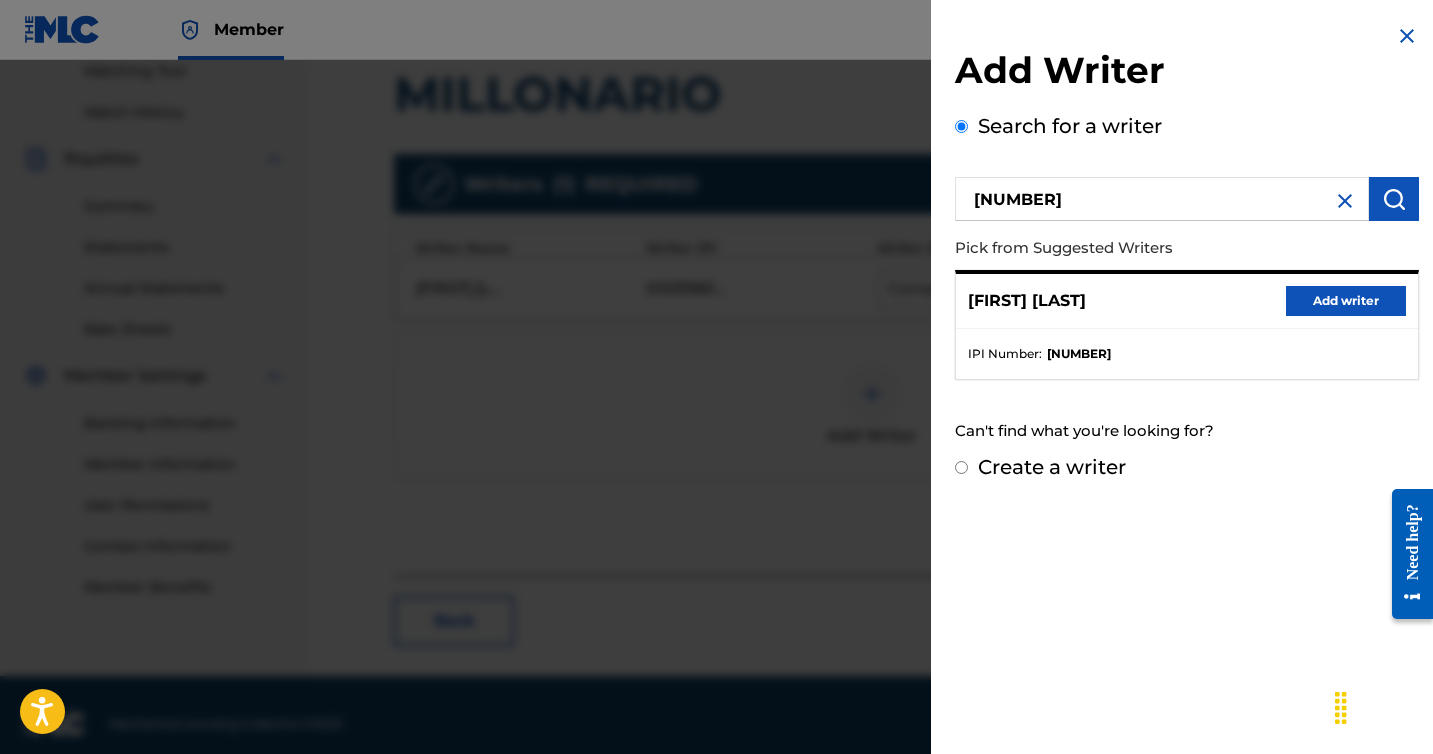 click on "Add writer" at bounding box center [1346, 301] 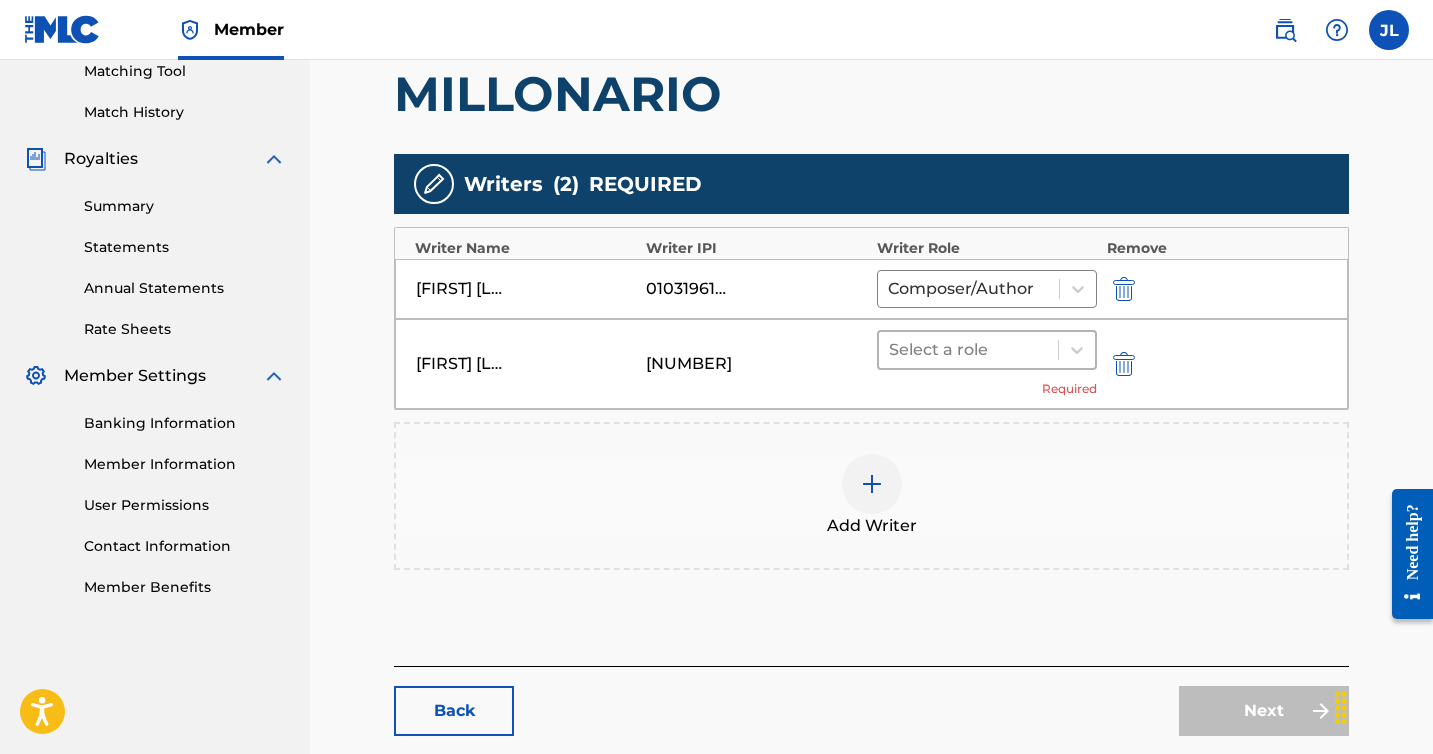 click at bounding box center (968, 350) 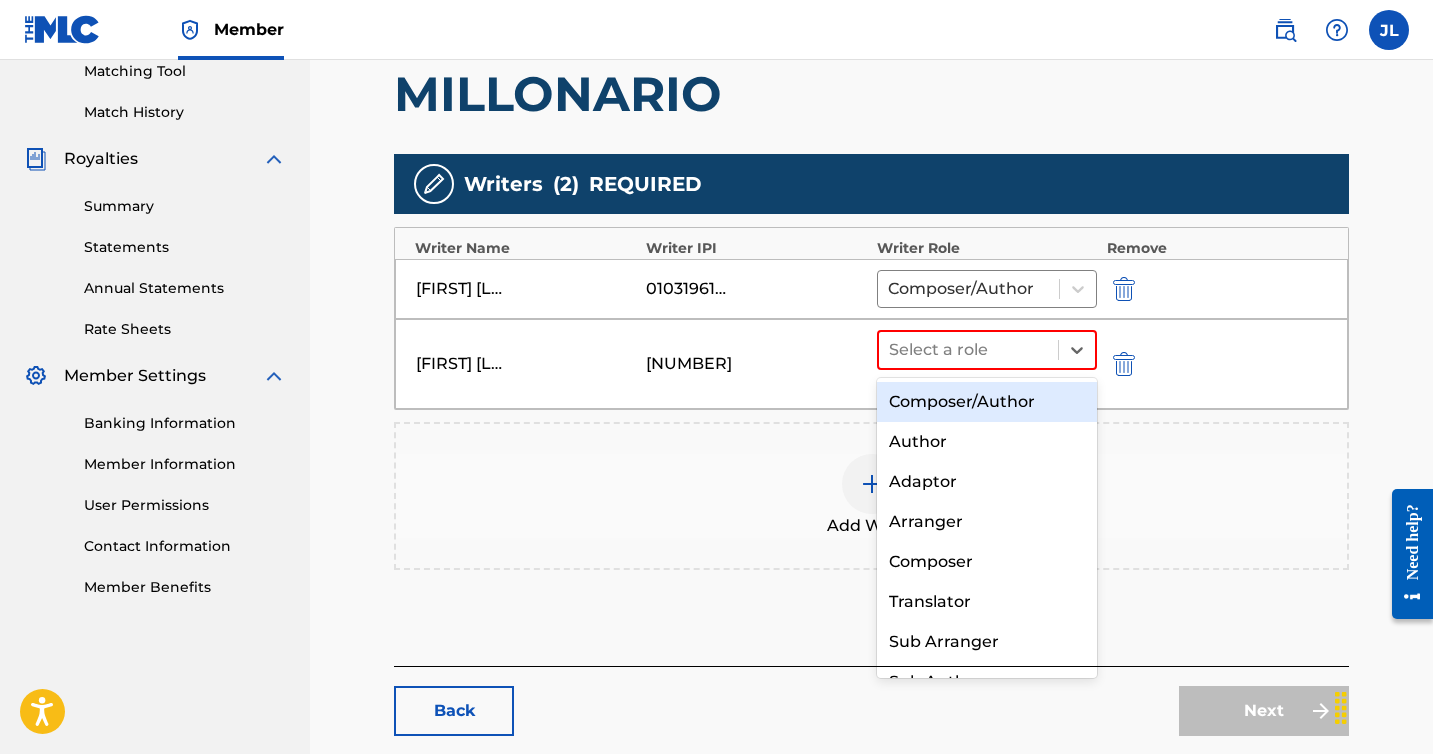 click on "Composer/Author" at bounding box center (987, 402) 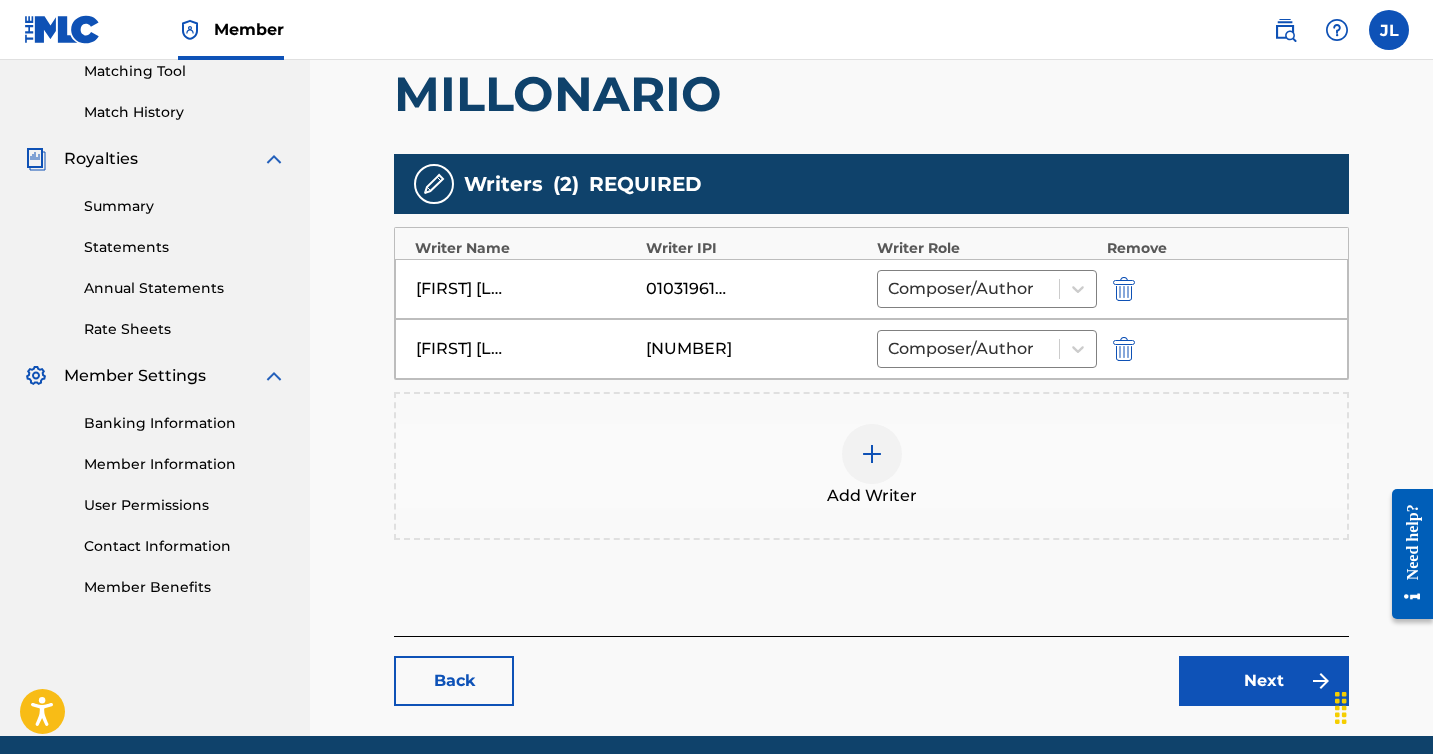 click at bounding box center (872, 454) 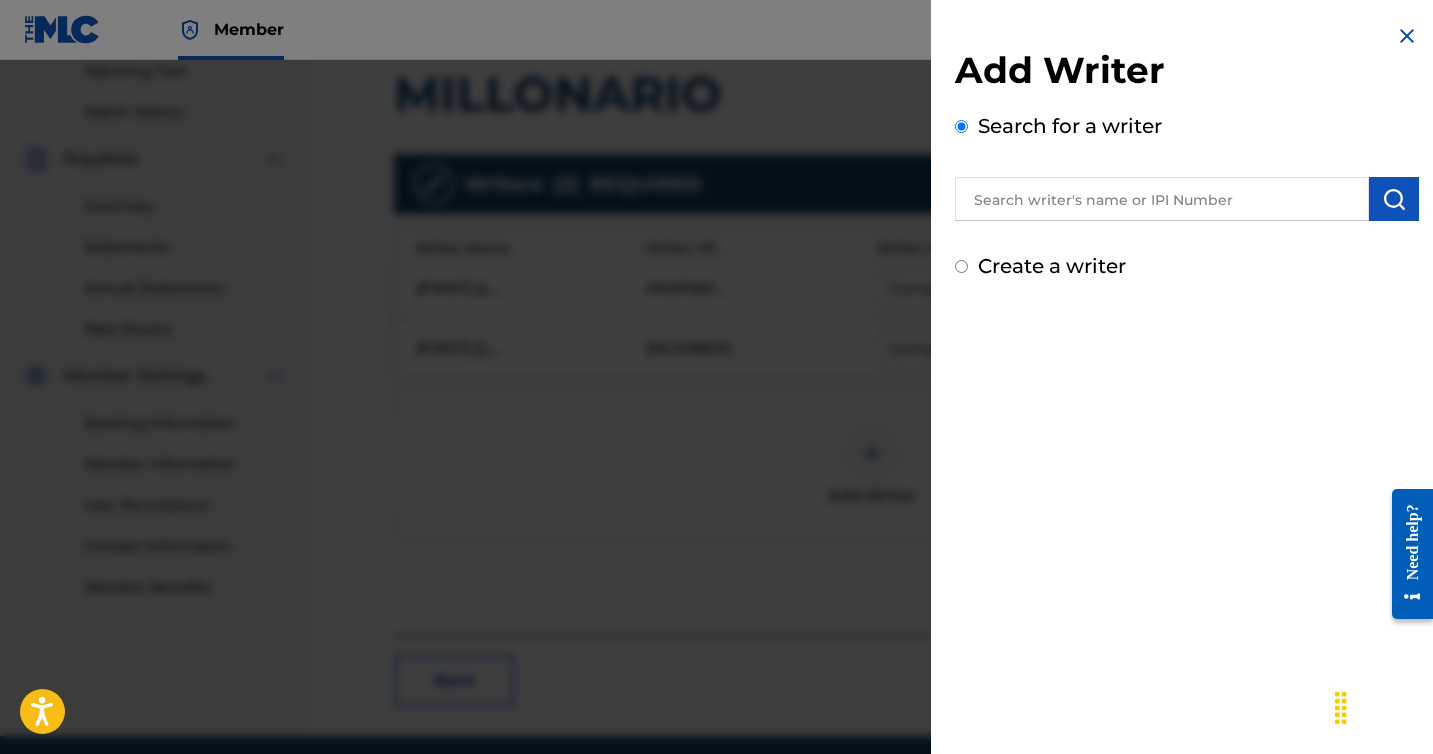click at bounding box center [1162, 199] 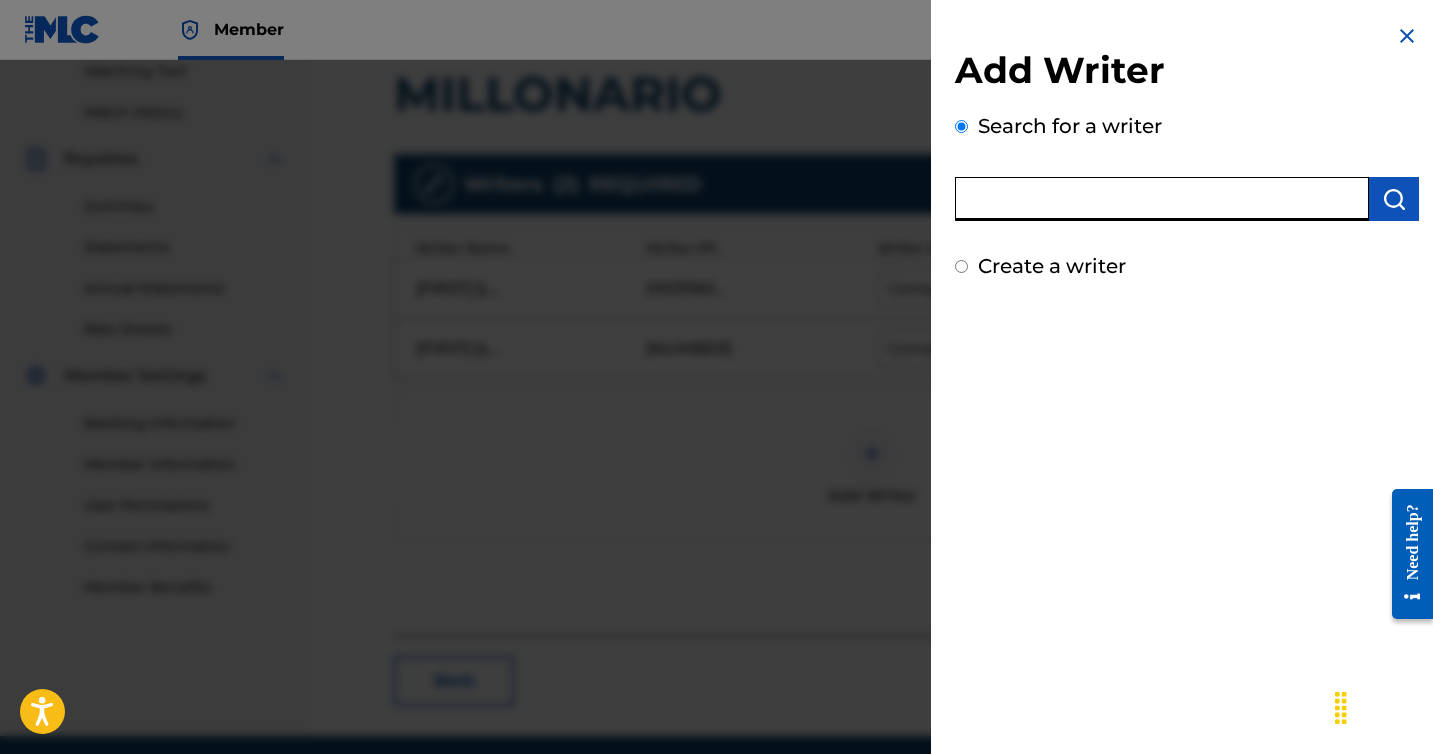 paste on "00818322936" 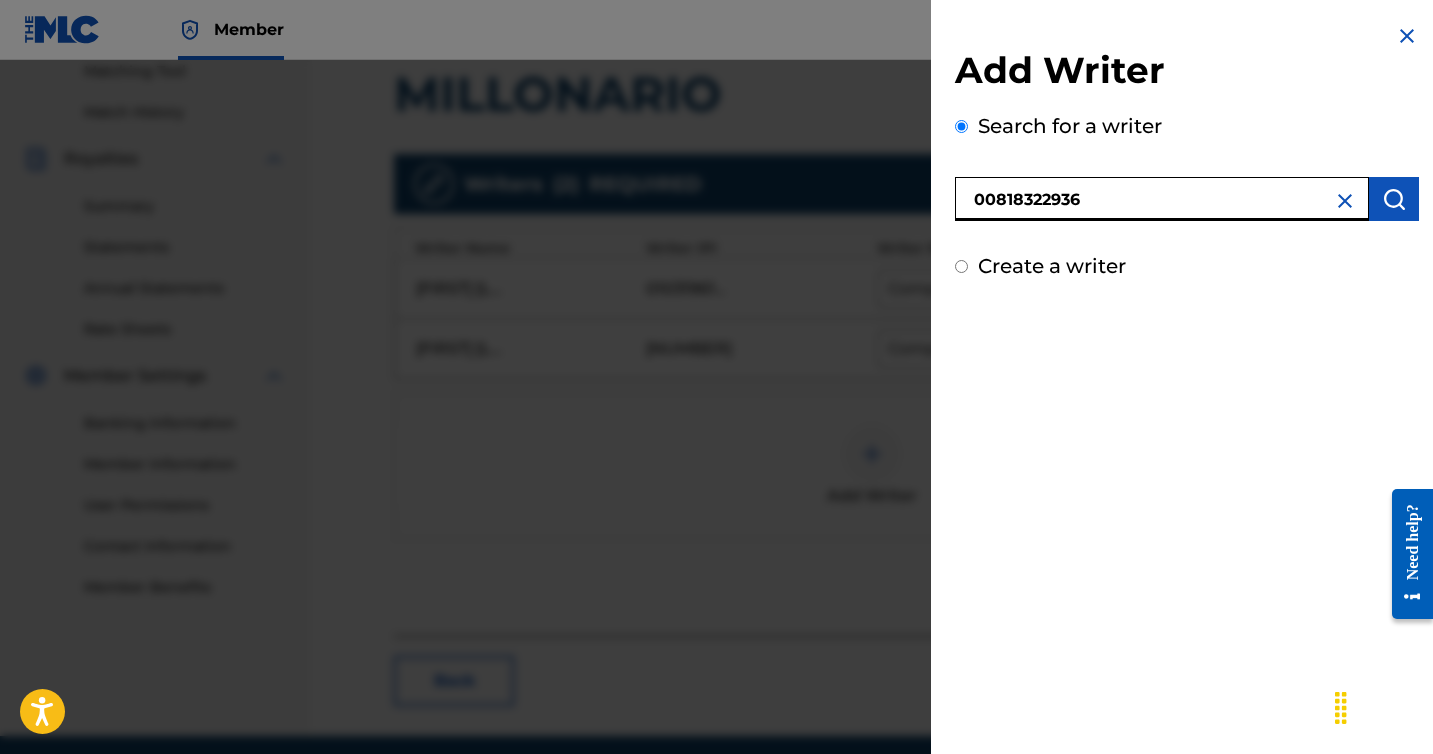 type on "00818322936" 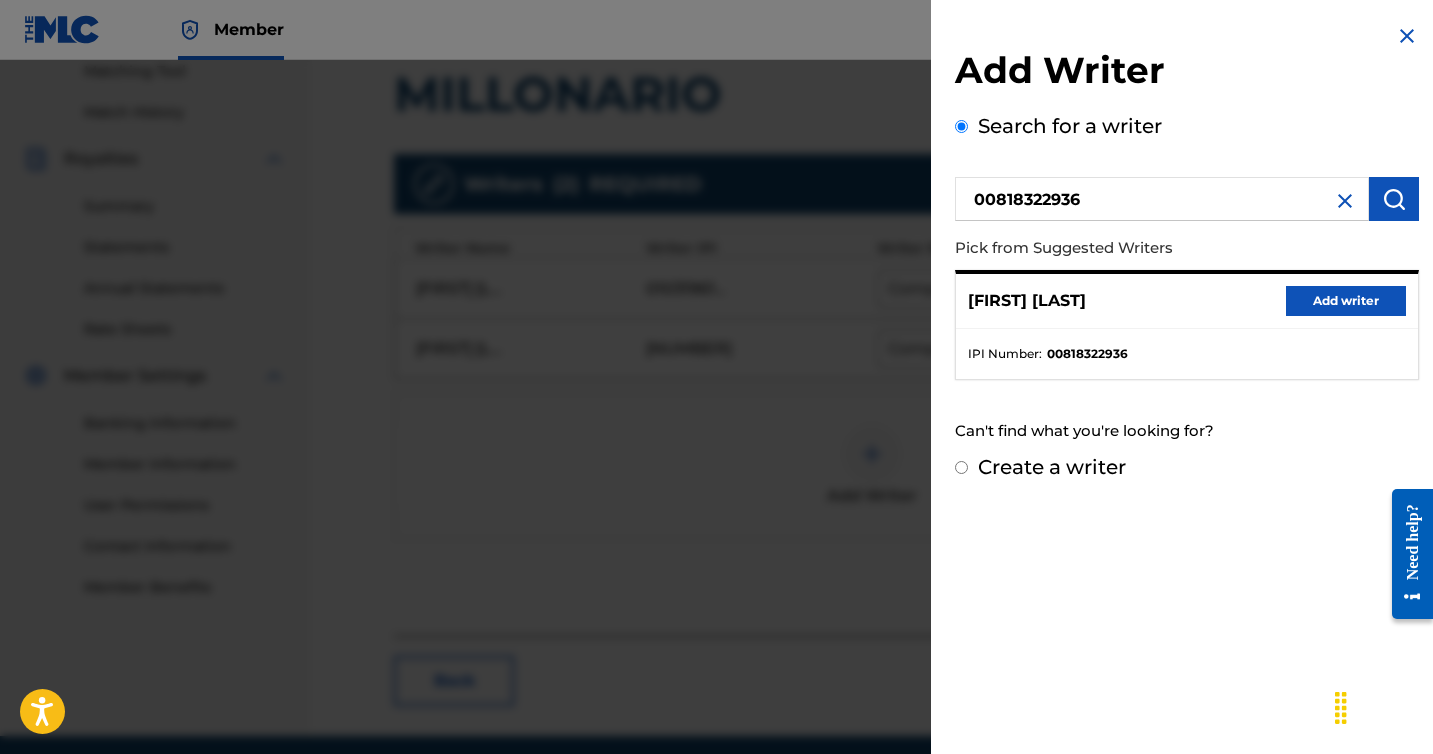 click on "Add writer" at bounding box center [1346, 301] 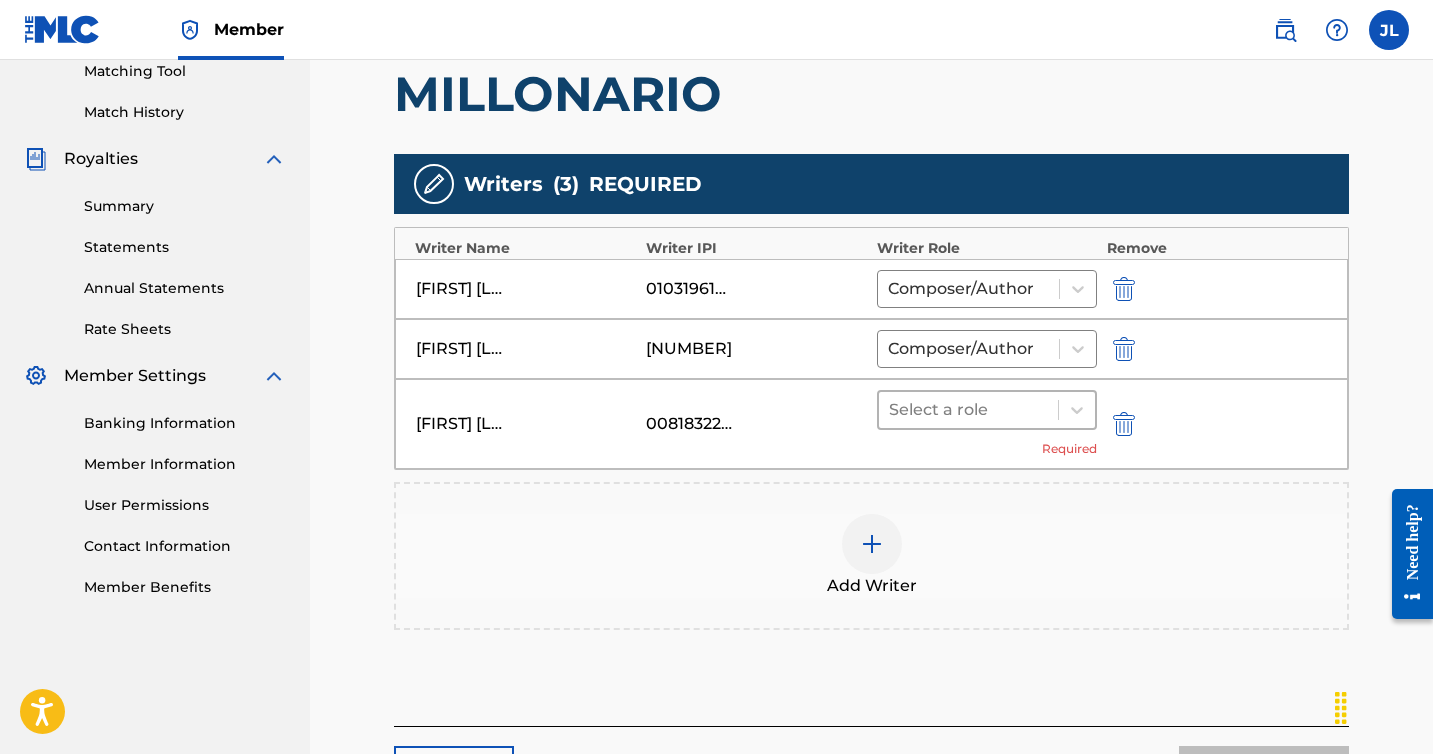 click at bounding box center (968, 410) 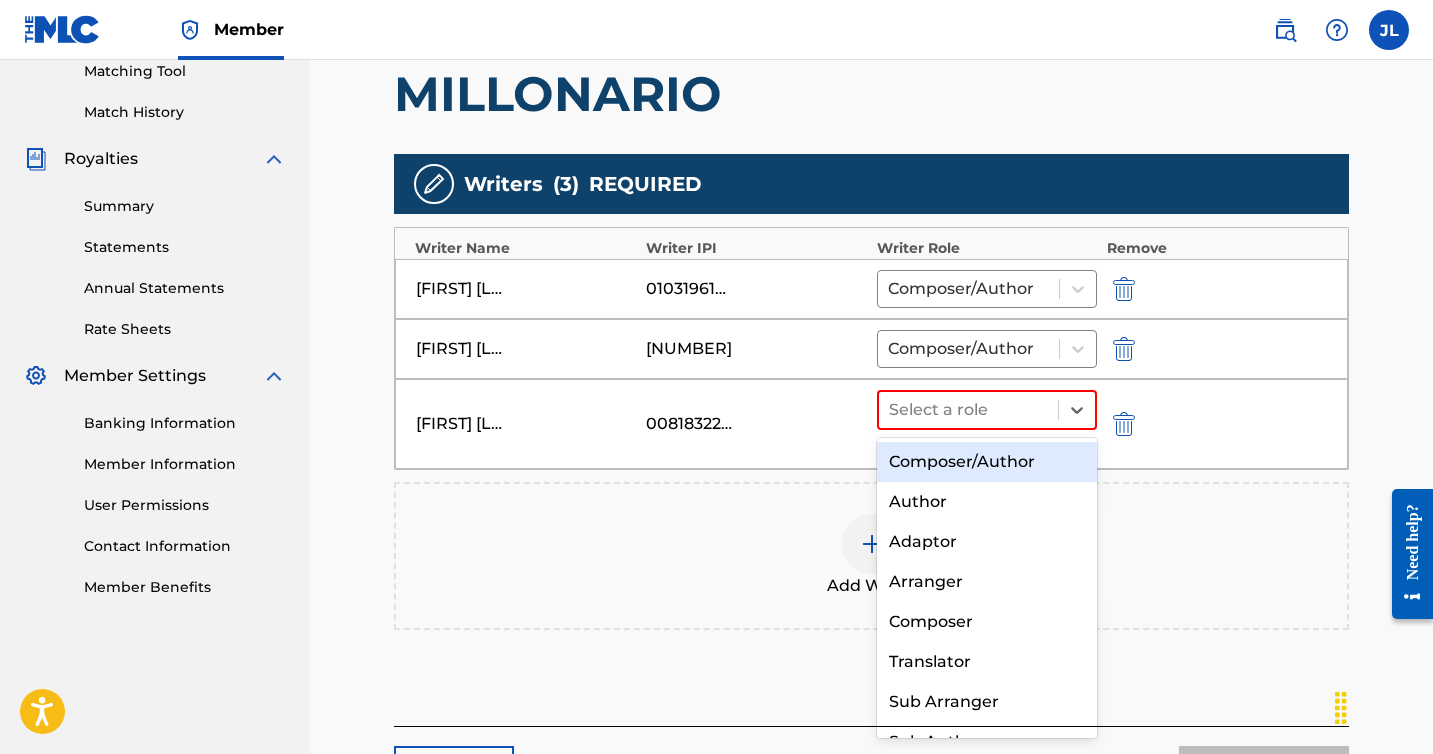 click on "Composer/Author" at bounding box center [987, 462] 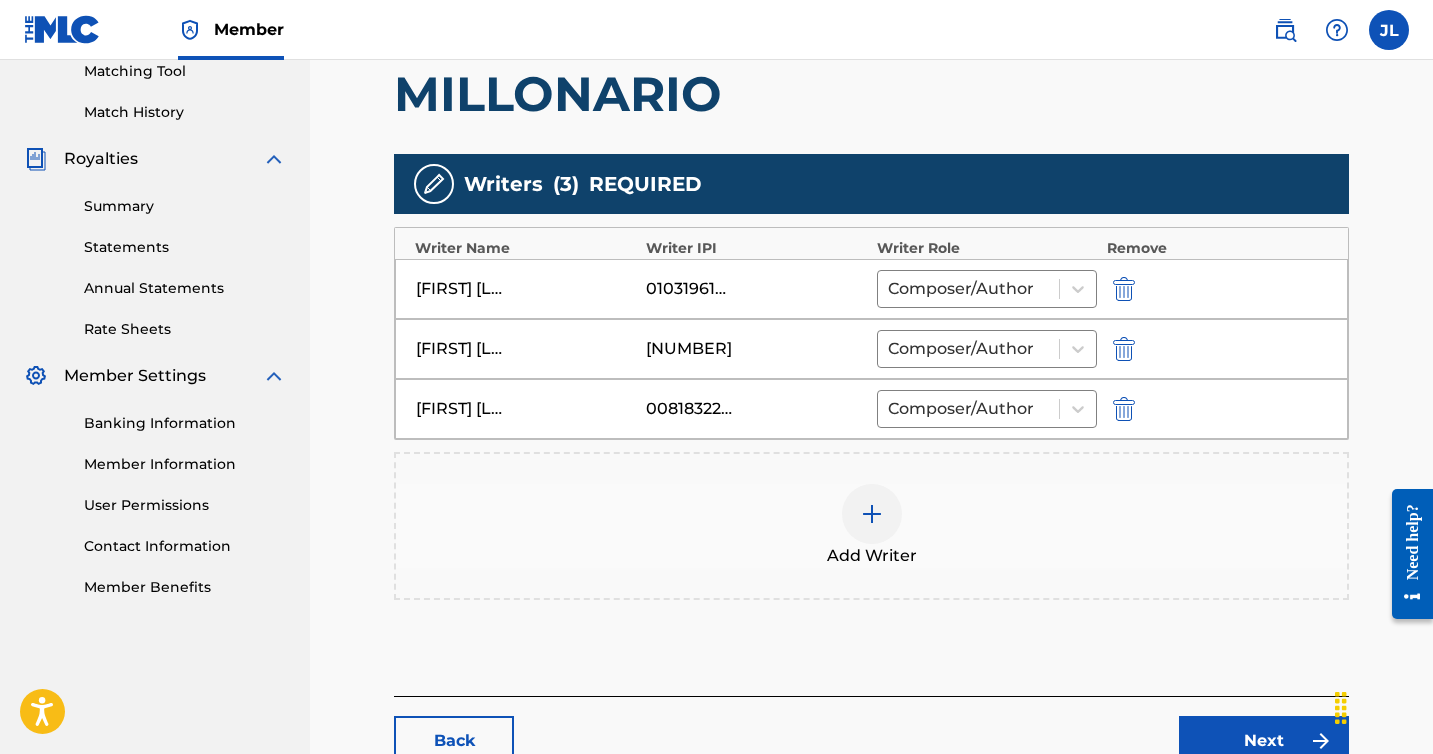 click at bounding box center (872, 514) 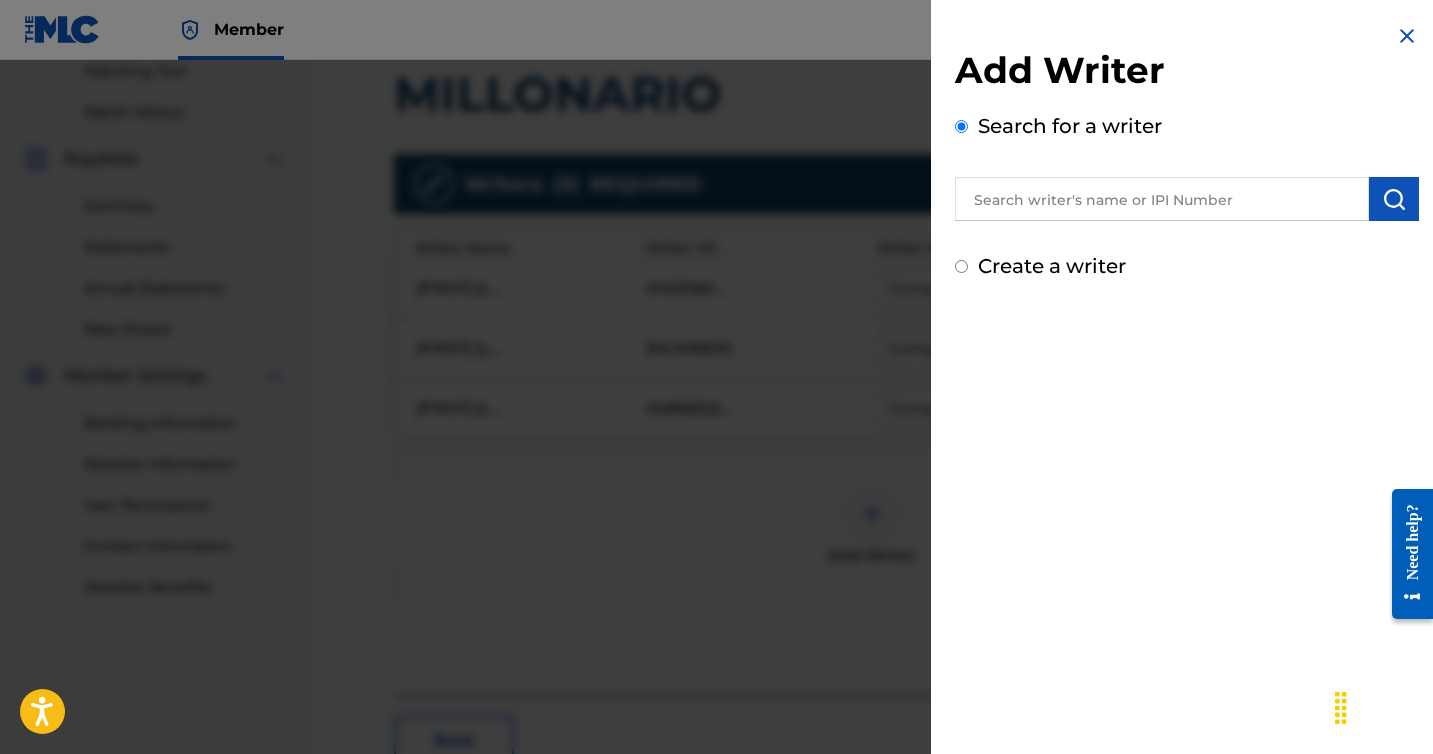 click at bounding box center [1162, 199] 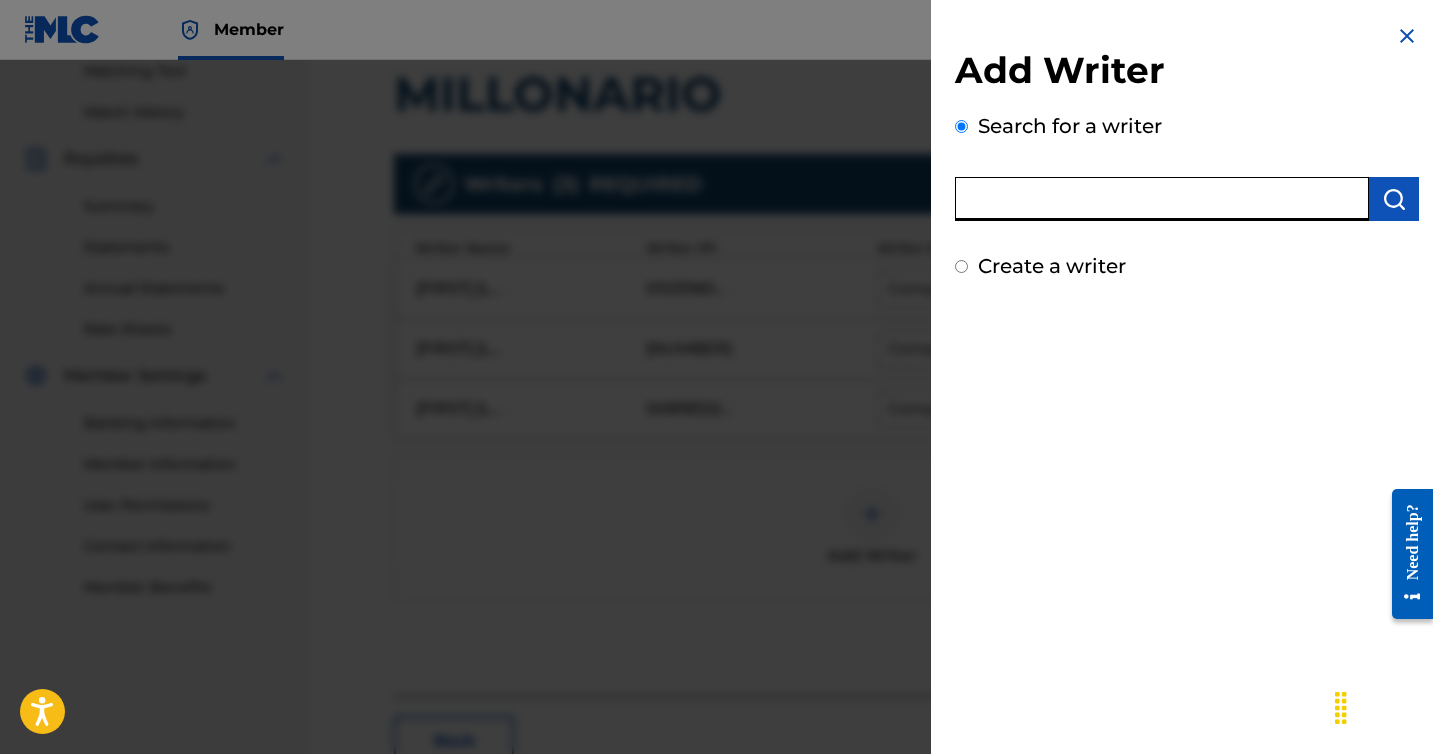paste on "00746594796" 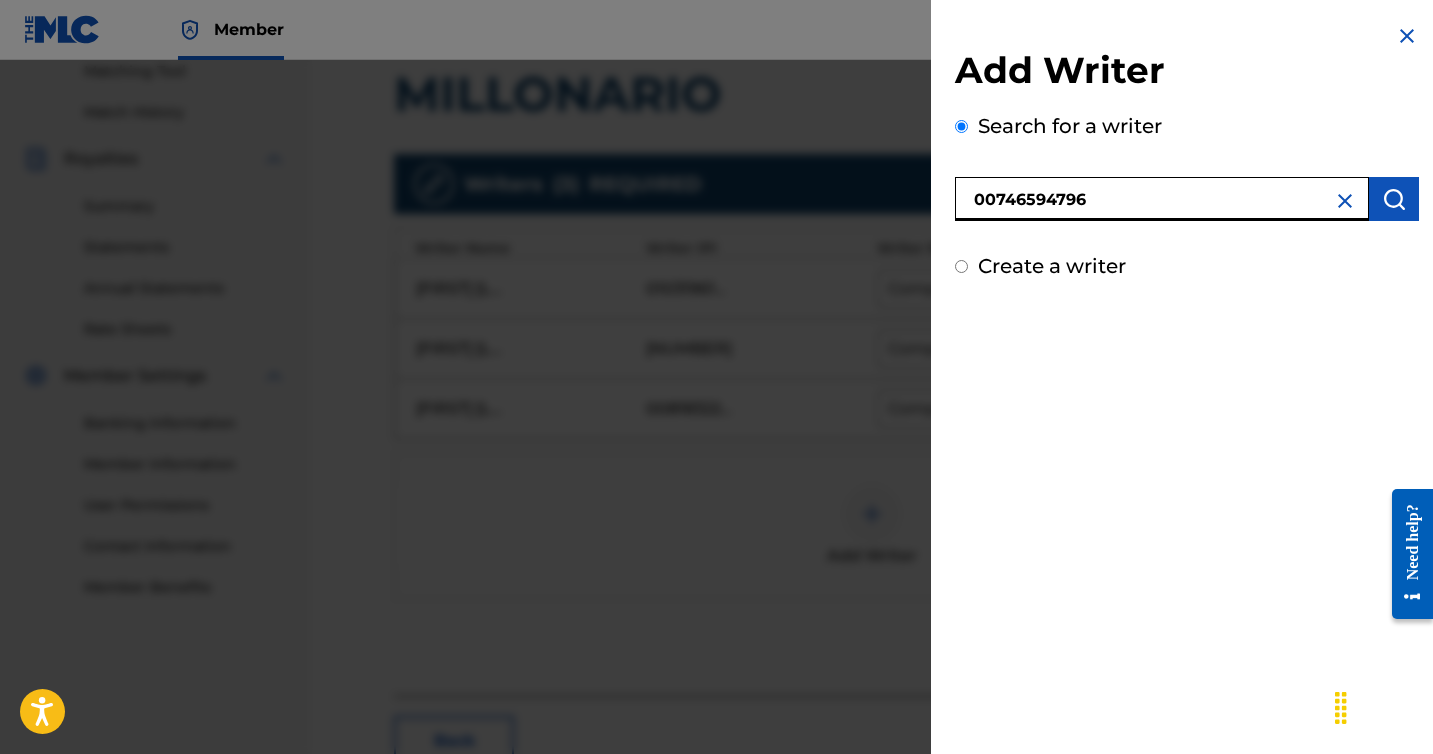 type on "00746594796" 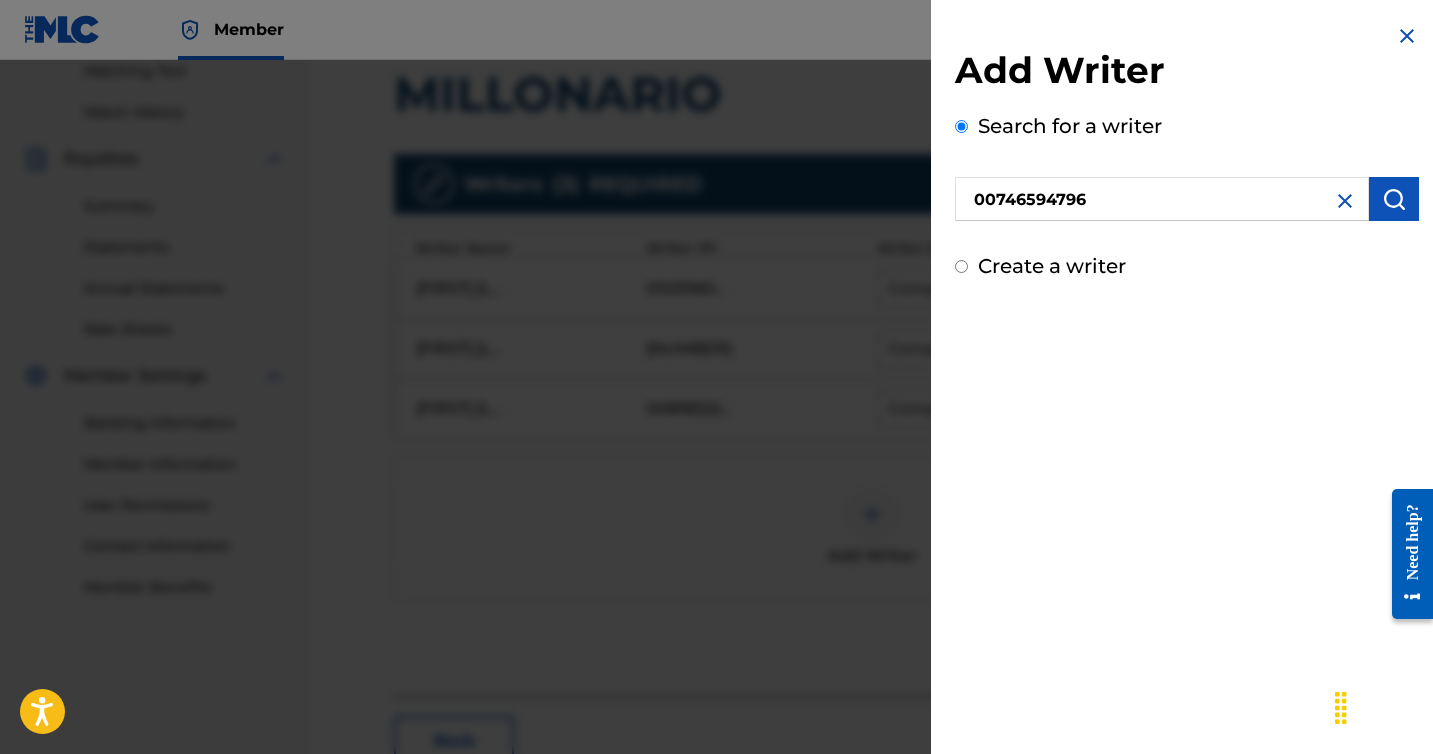 click at bounding box center (1394, 199) 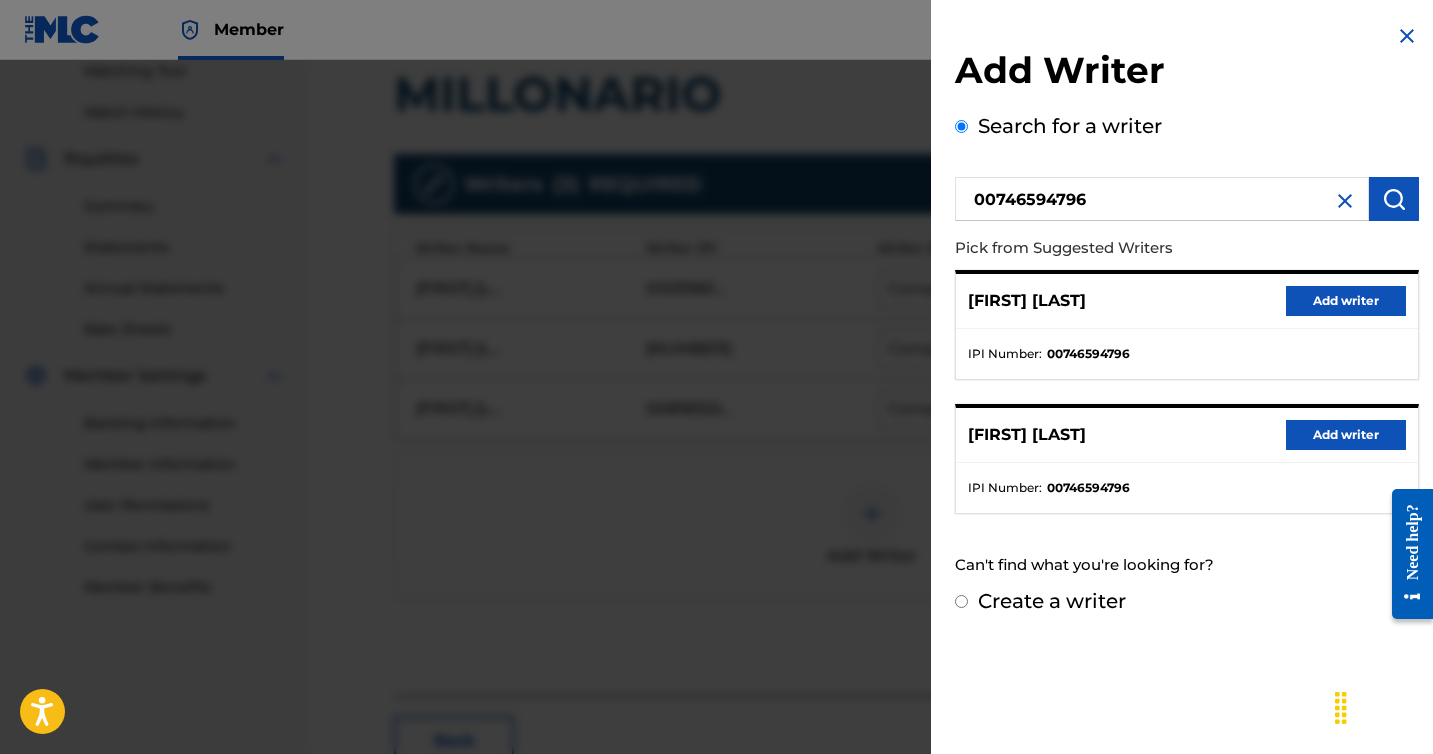 click on "Add writer" at bounding box center [1346, 301] 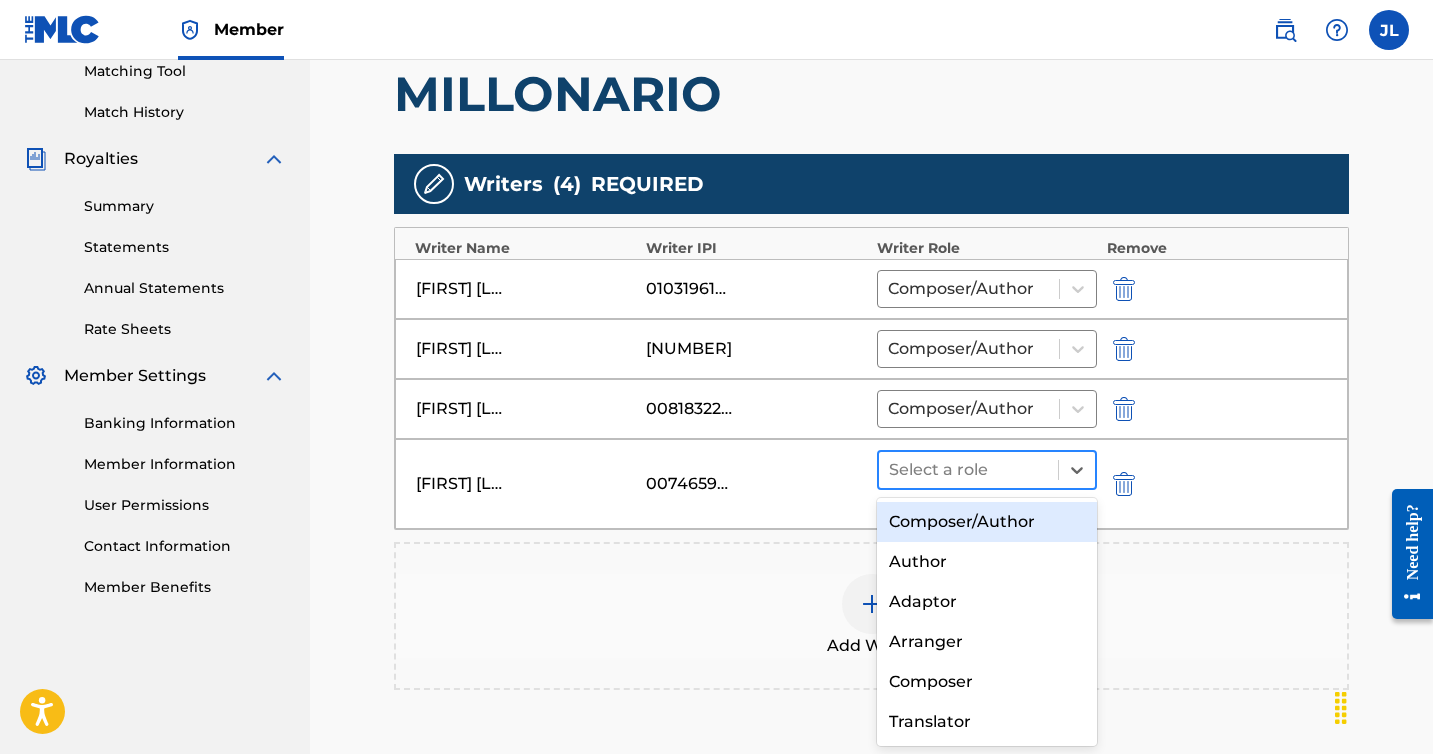click at bounding box center (968, 470) 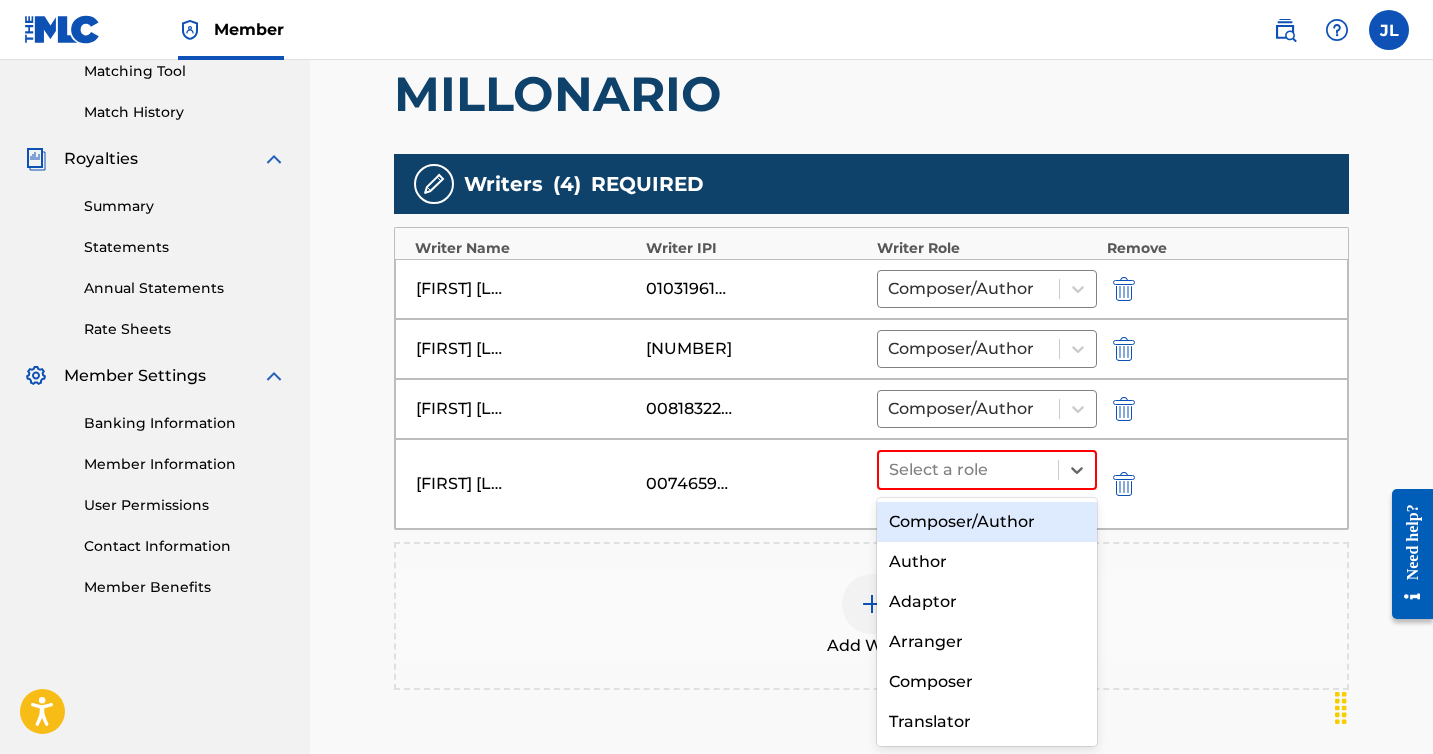 click on "Composer/Author" at bounding box center (987, 522) 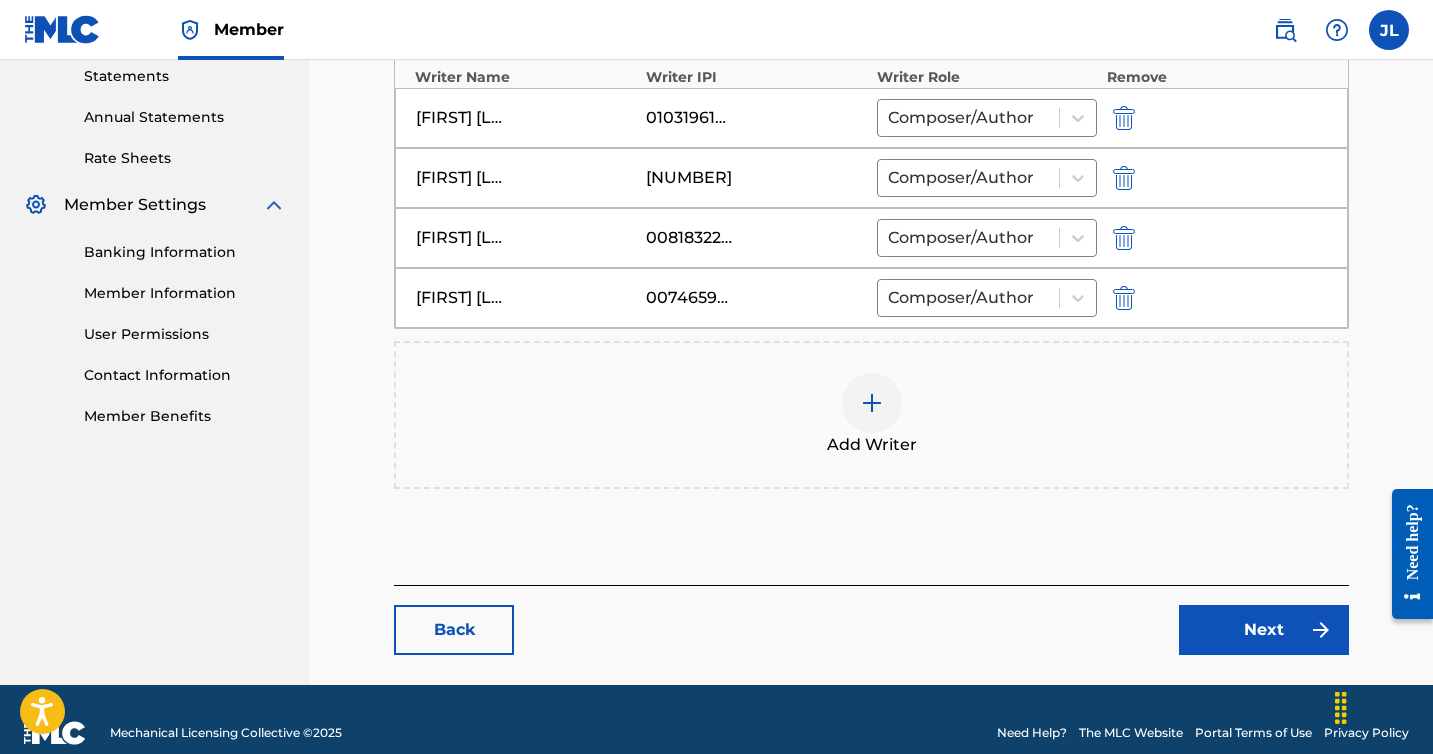 scroll, scrollTop: 720, scrollLeft: 0, axis: vertical 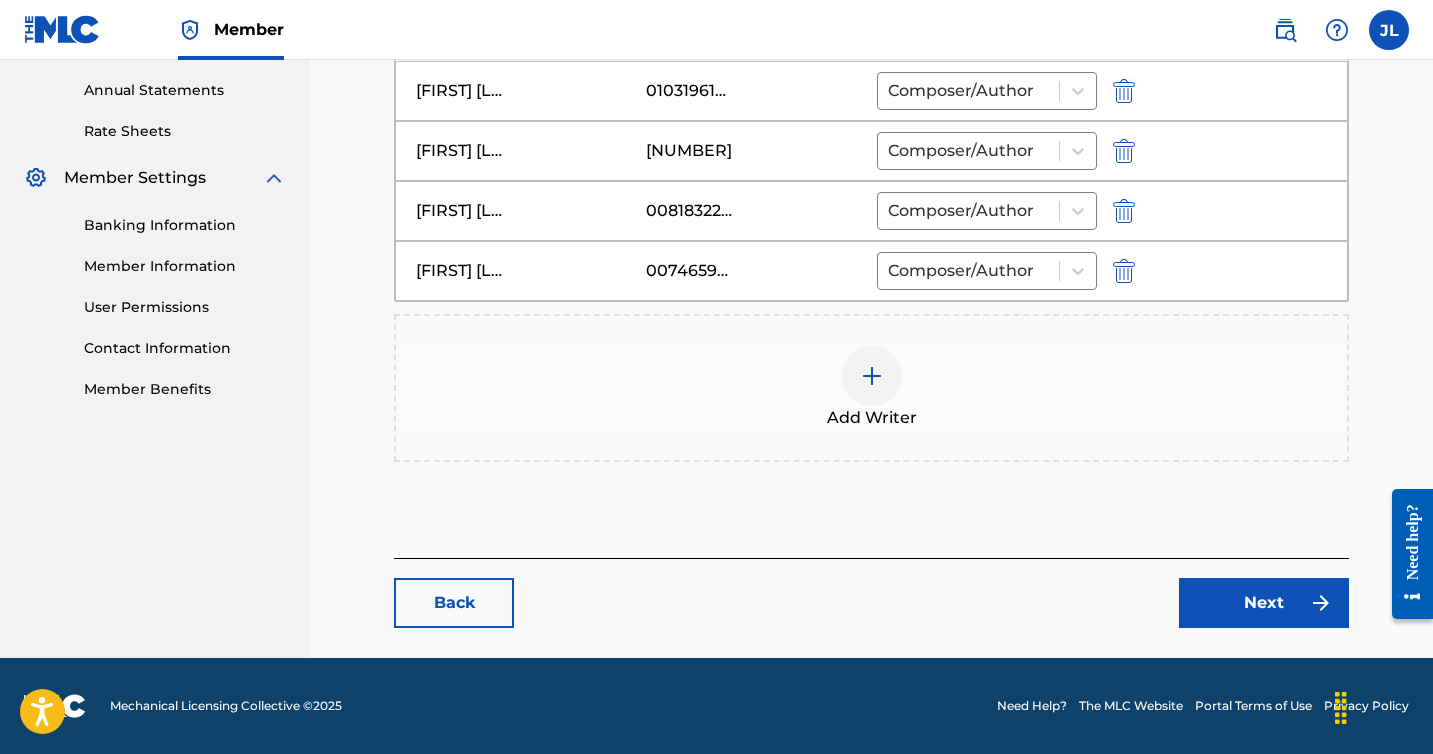 click on "Next" at bounding box center [1264, 603] 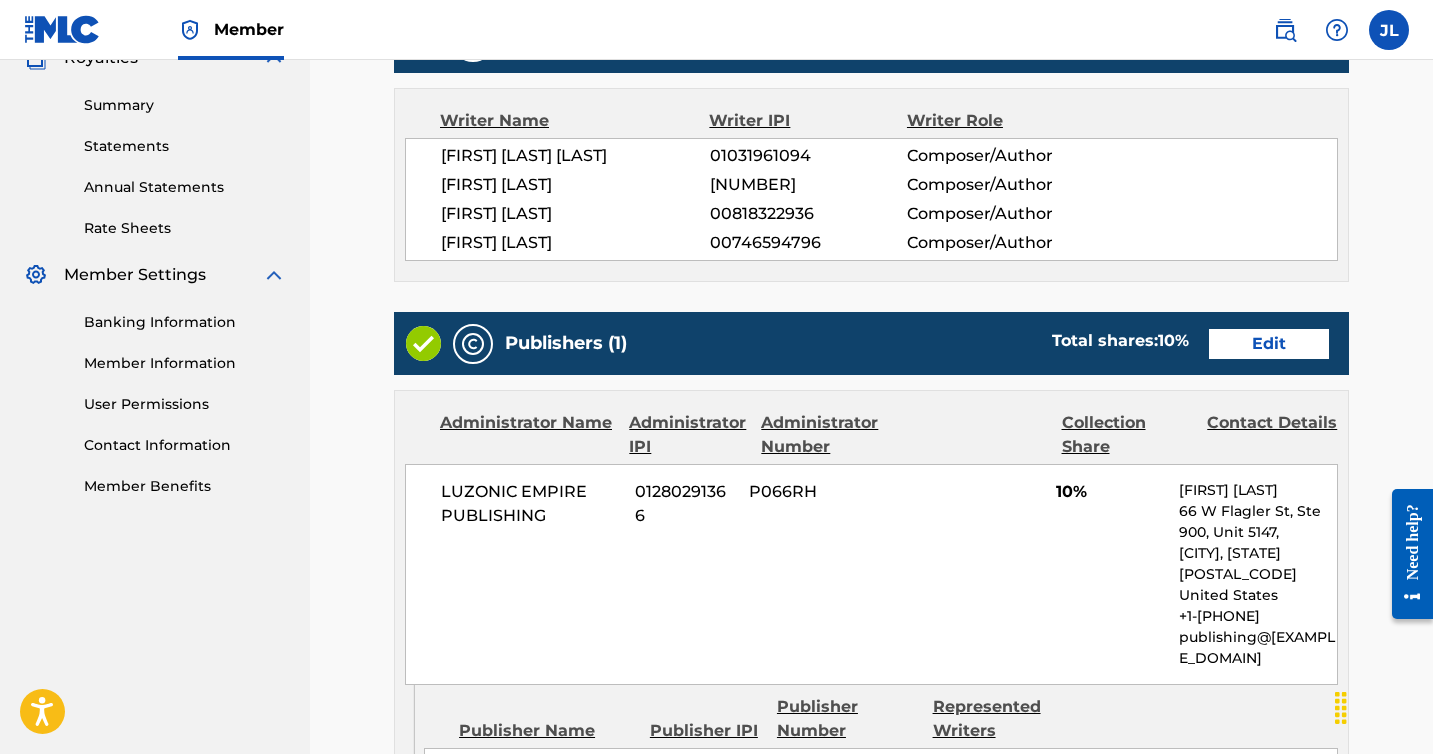scroll, scrollTop: 629, scrollLeft: 0, axis: vertical 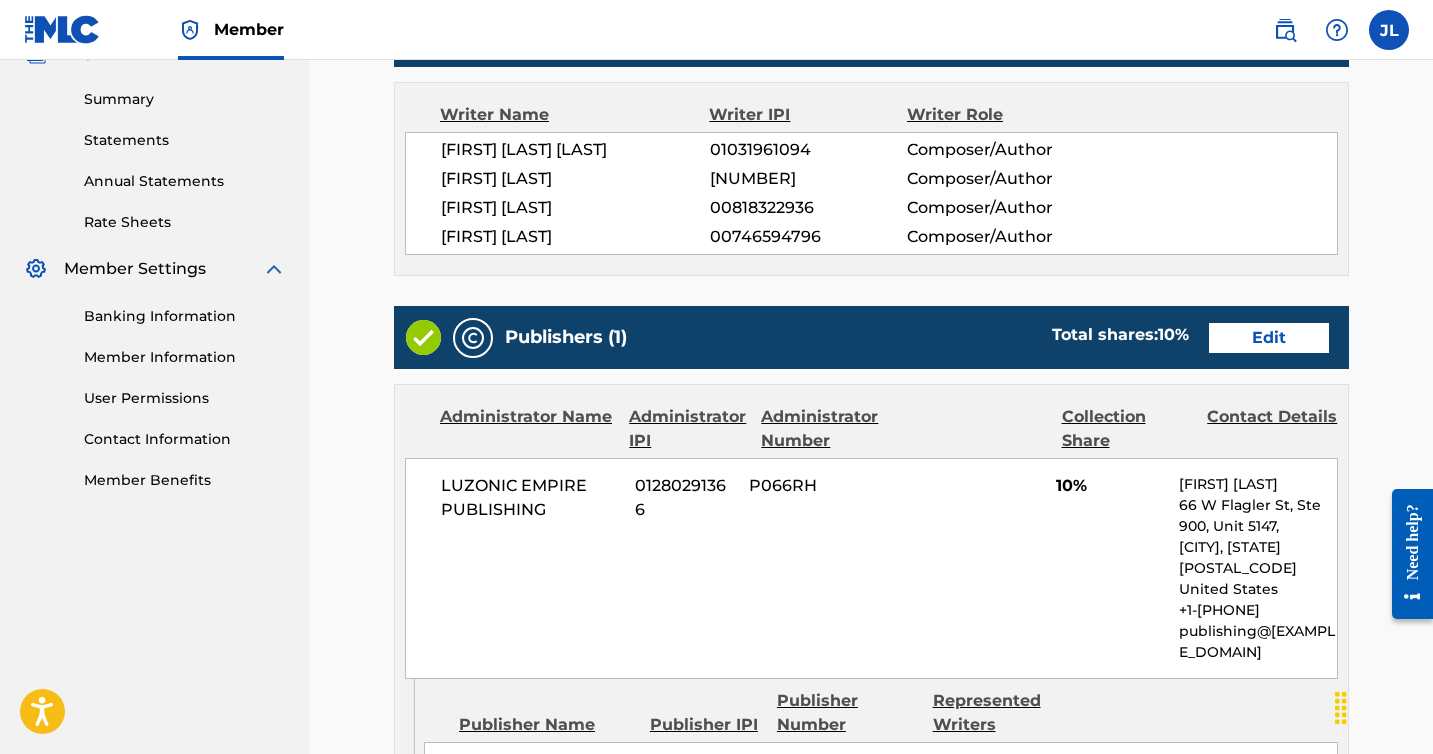 click on "Edit" at bounding box center [1269, 338] 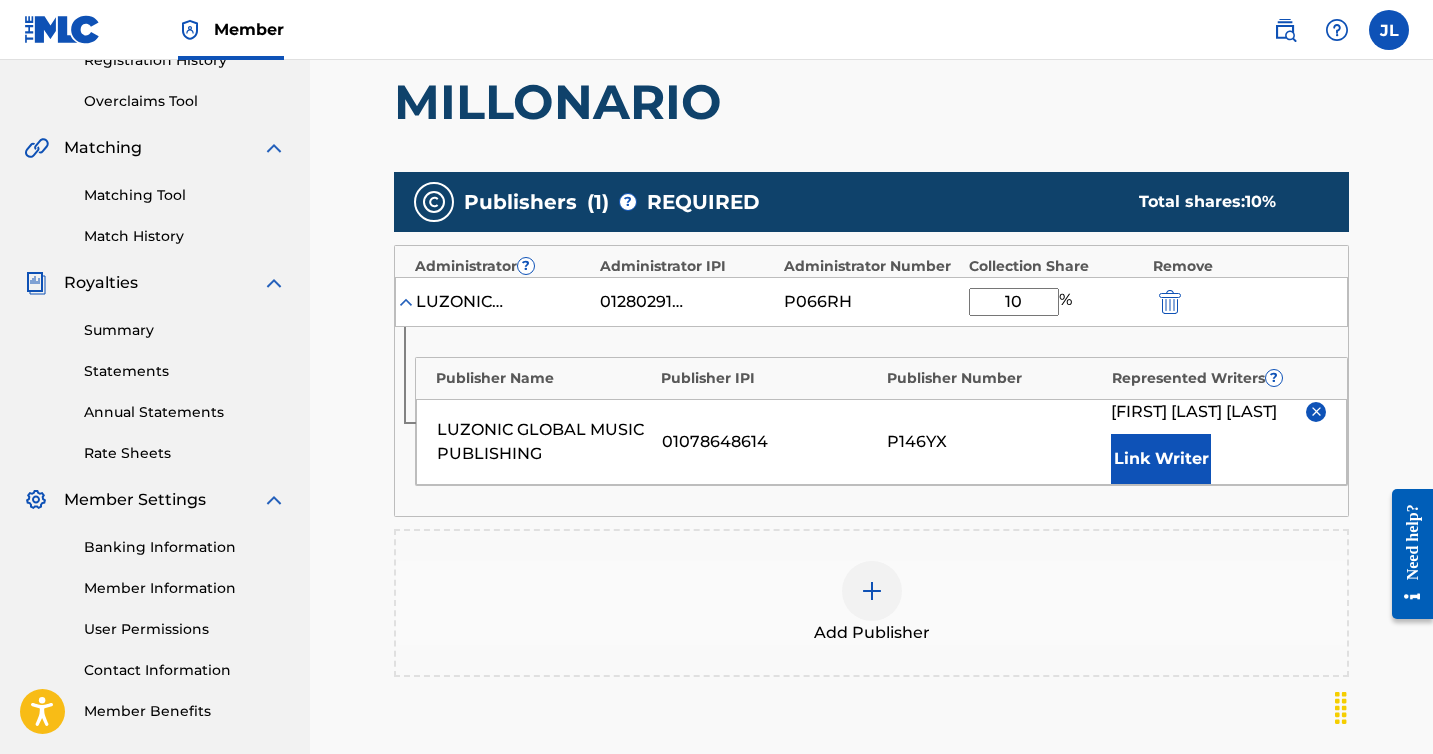 scroll, scrollTop: 406, scrollLeft: 0, axis: vertical 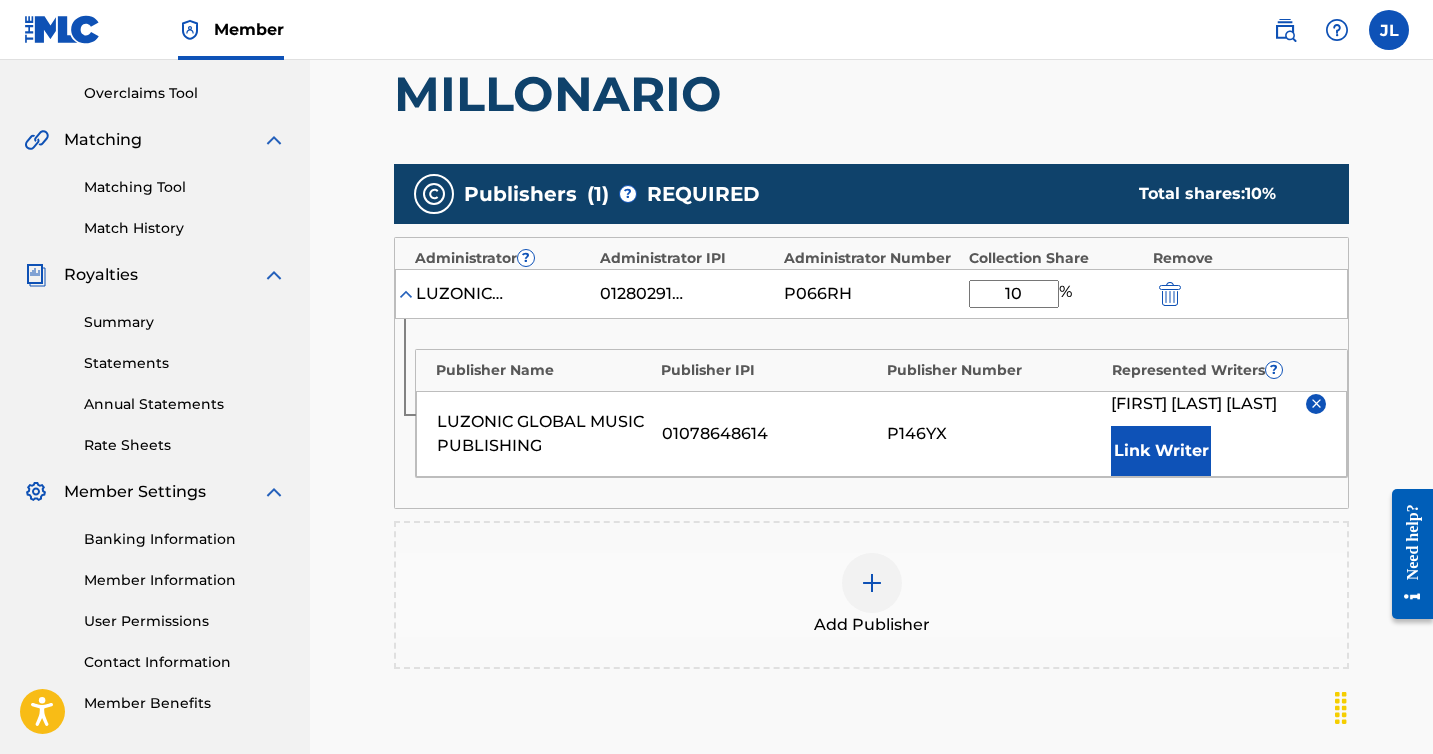 click on "Link Writer" at bounding box center [1161, 451] 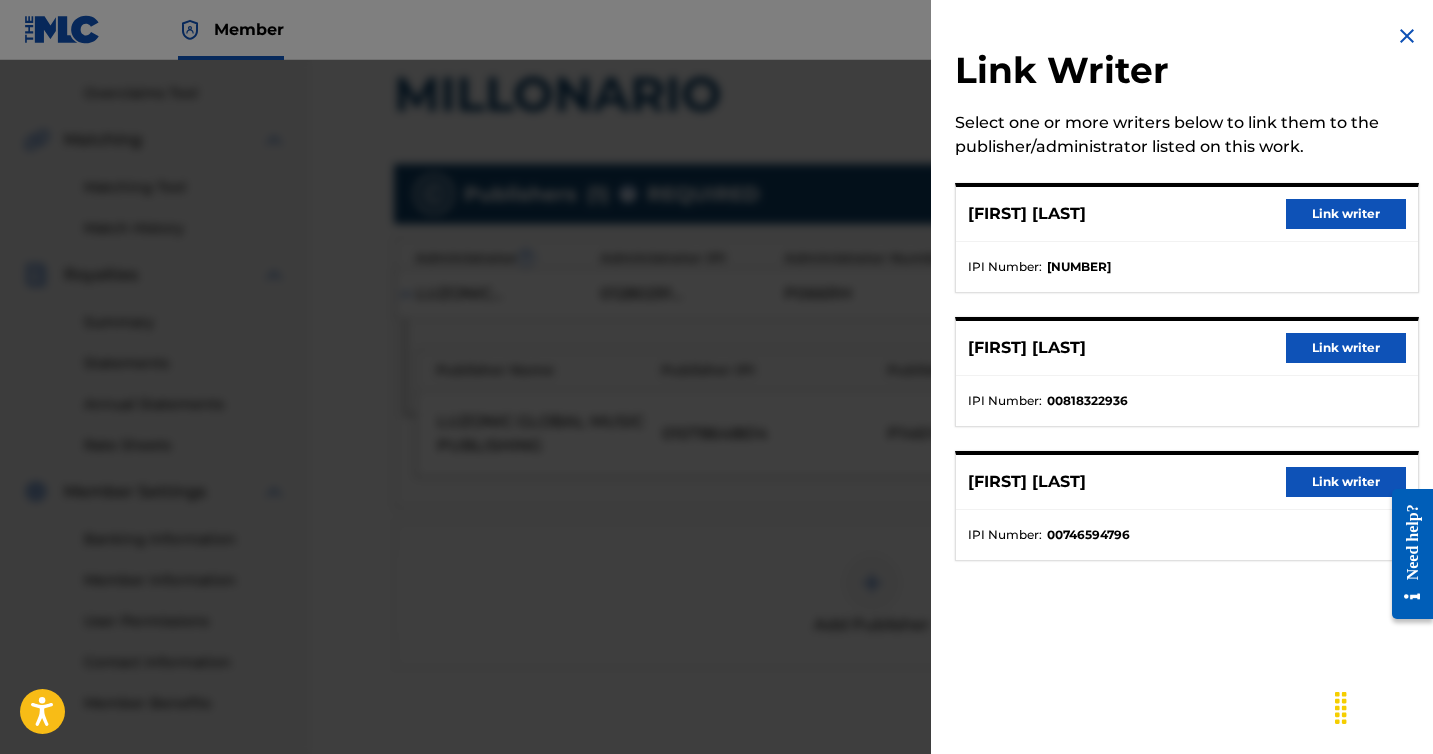 click at bounding box center [716, 437] 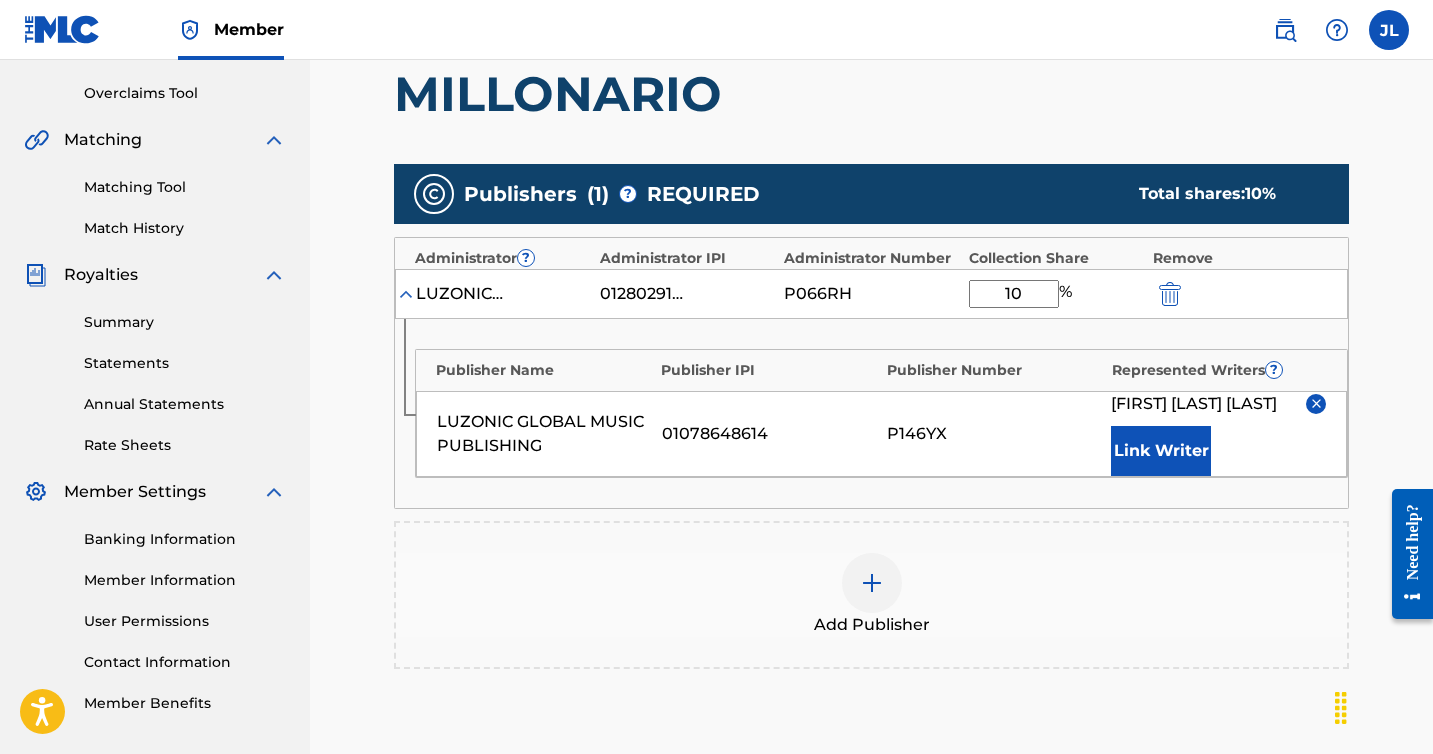 click at bounding box center (1316, 403) 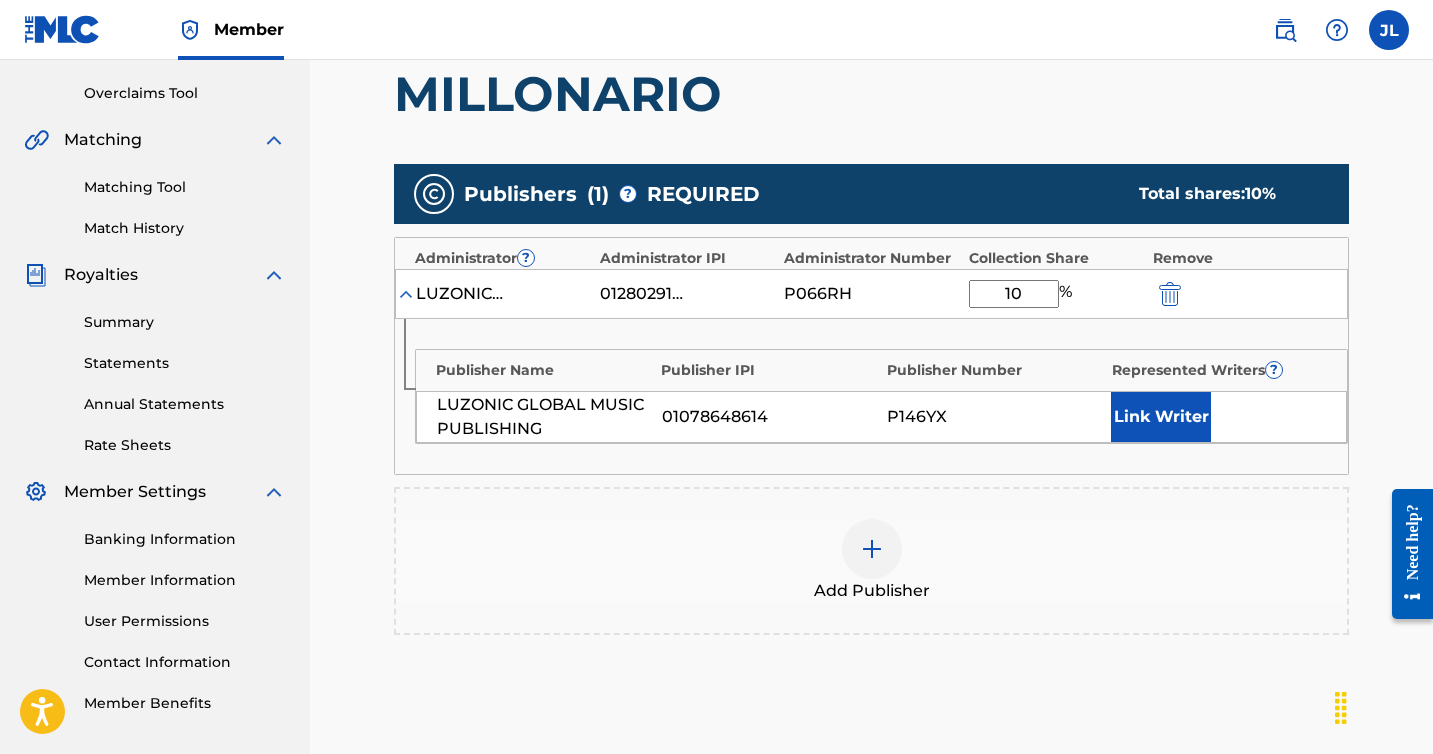 click at bounding box center [1170, 294] 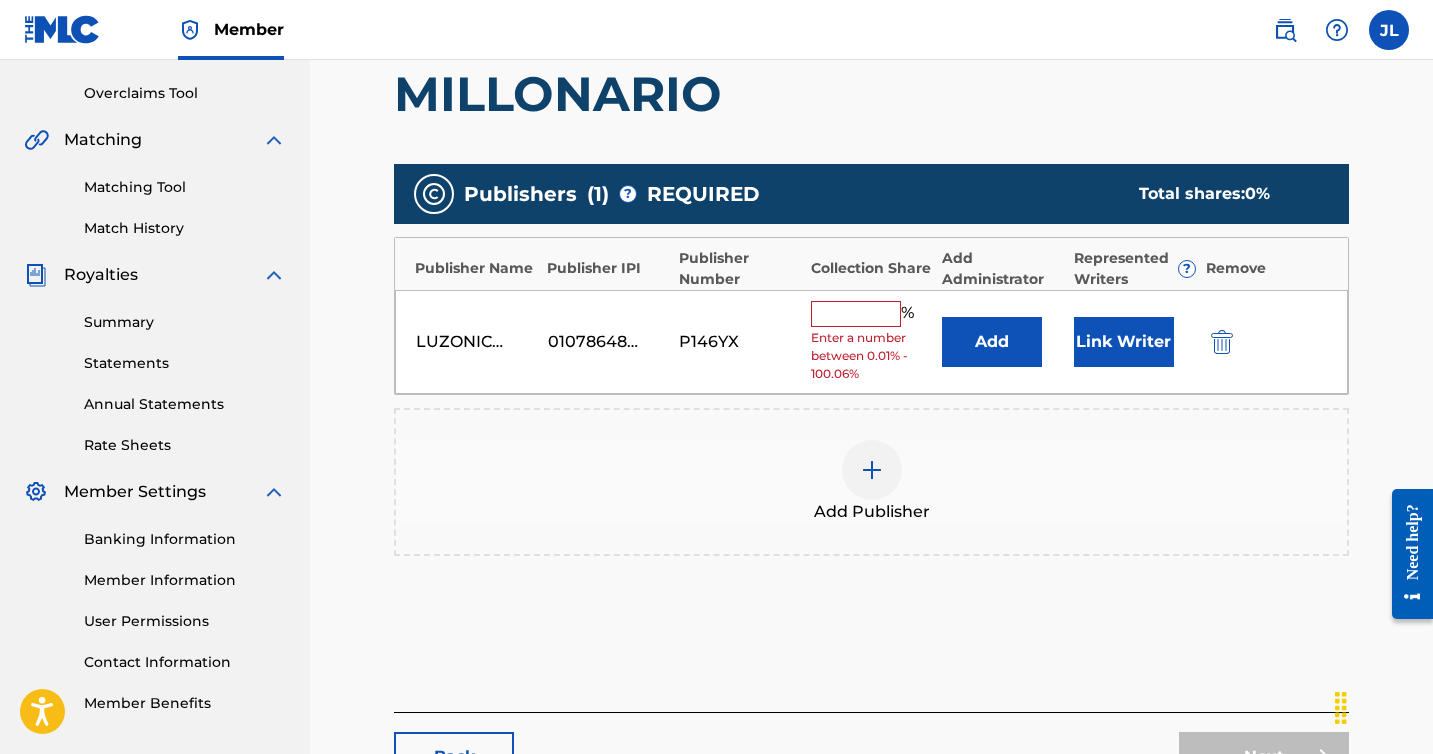 click at bounding box center [856, 314] 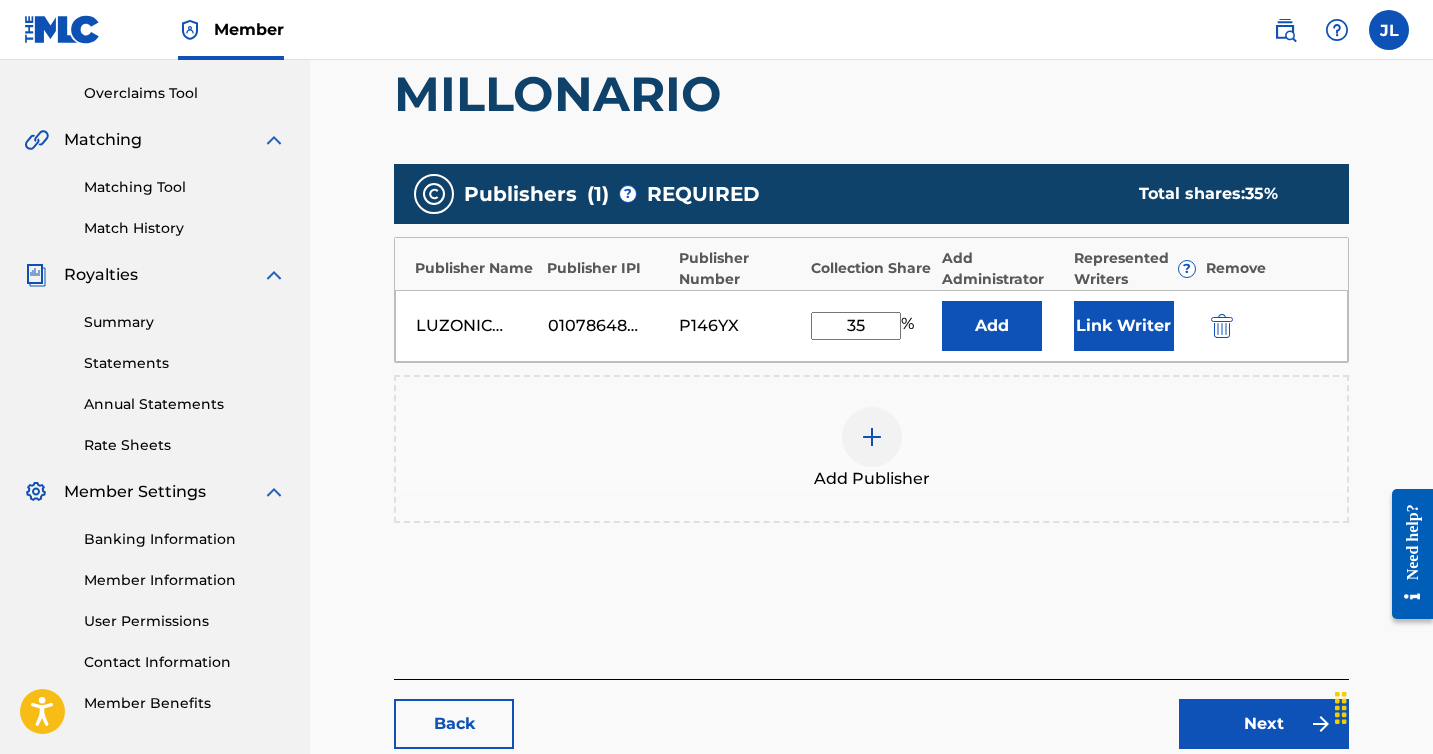 type on "35" 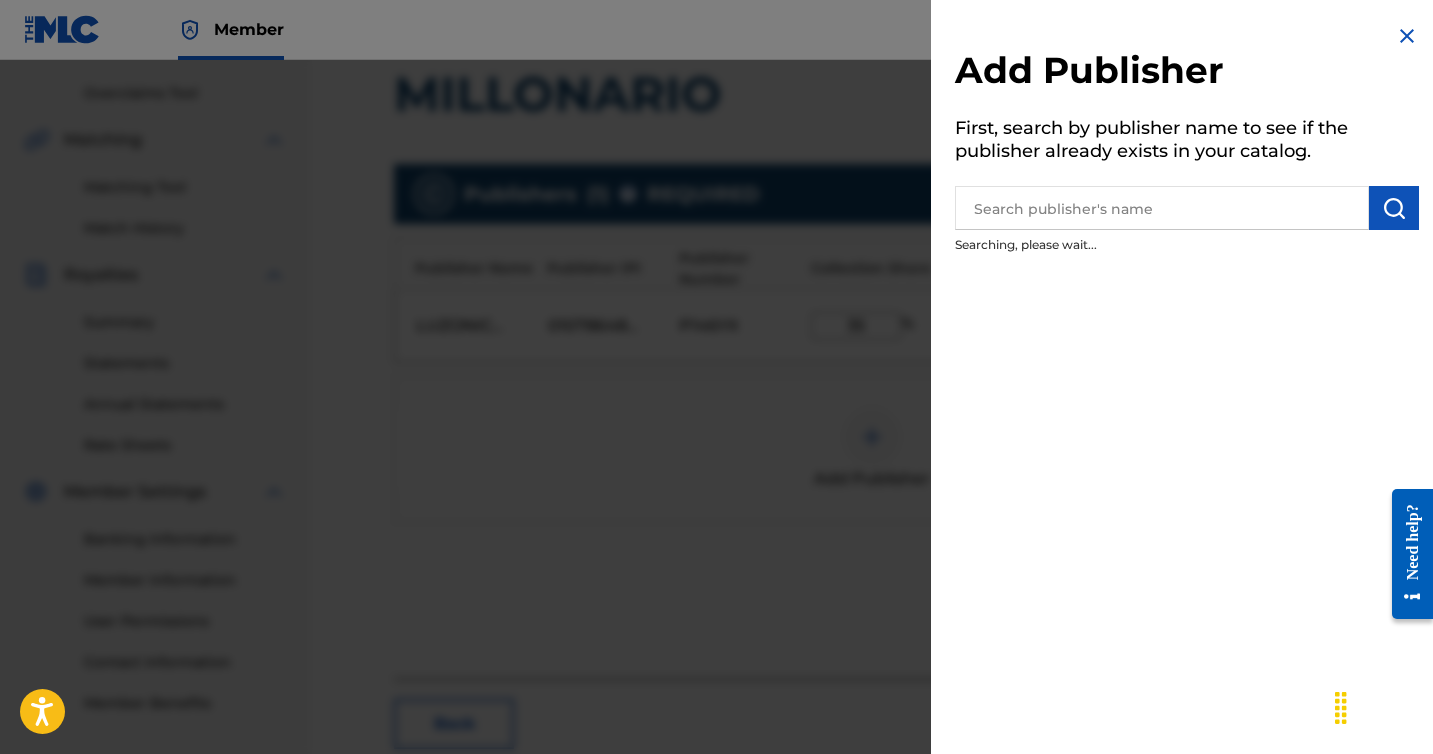 click at bounding box center (1162, 208) 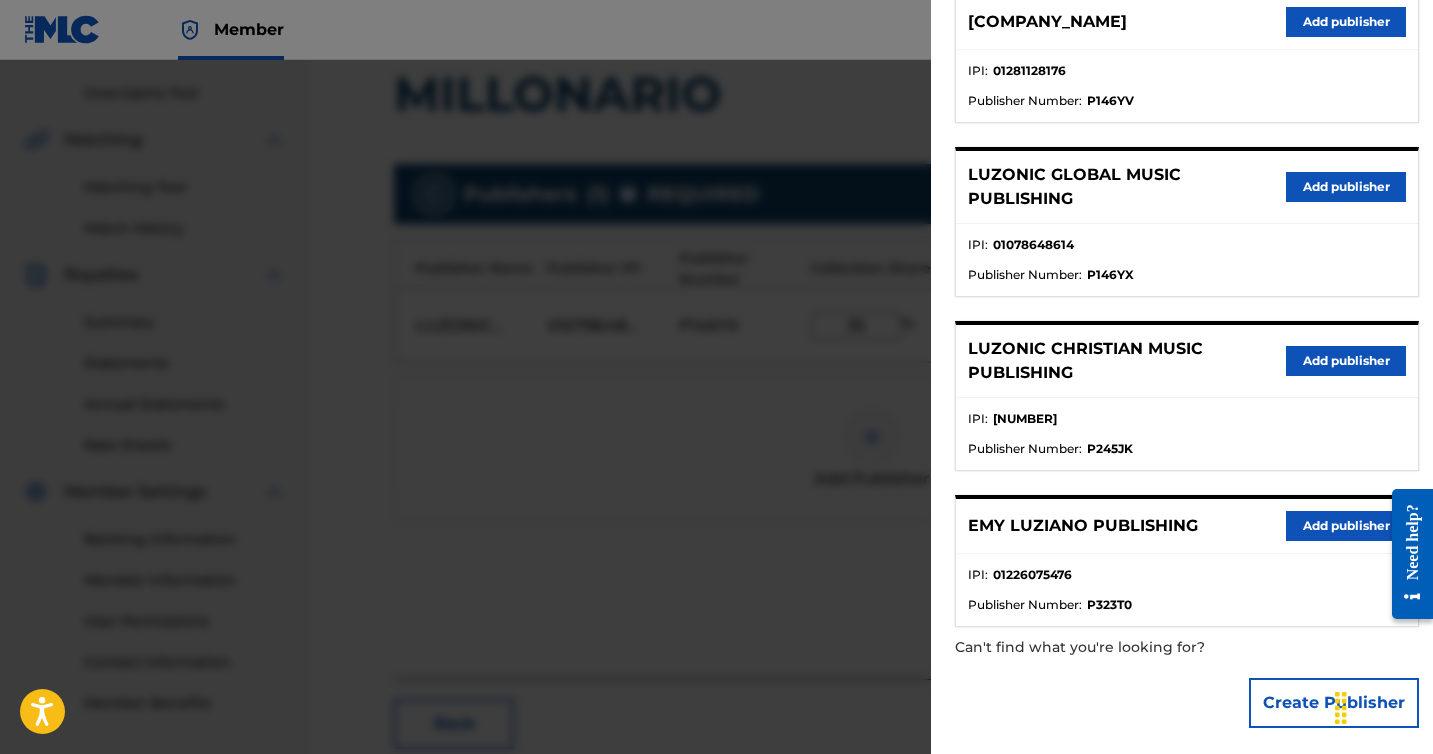 scroll, scrollTop: 451, scrollLeft: 0, axis: vertical 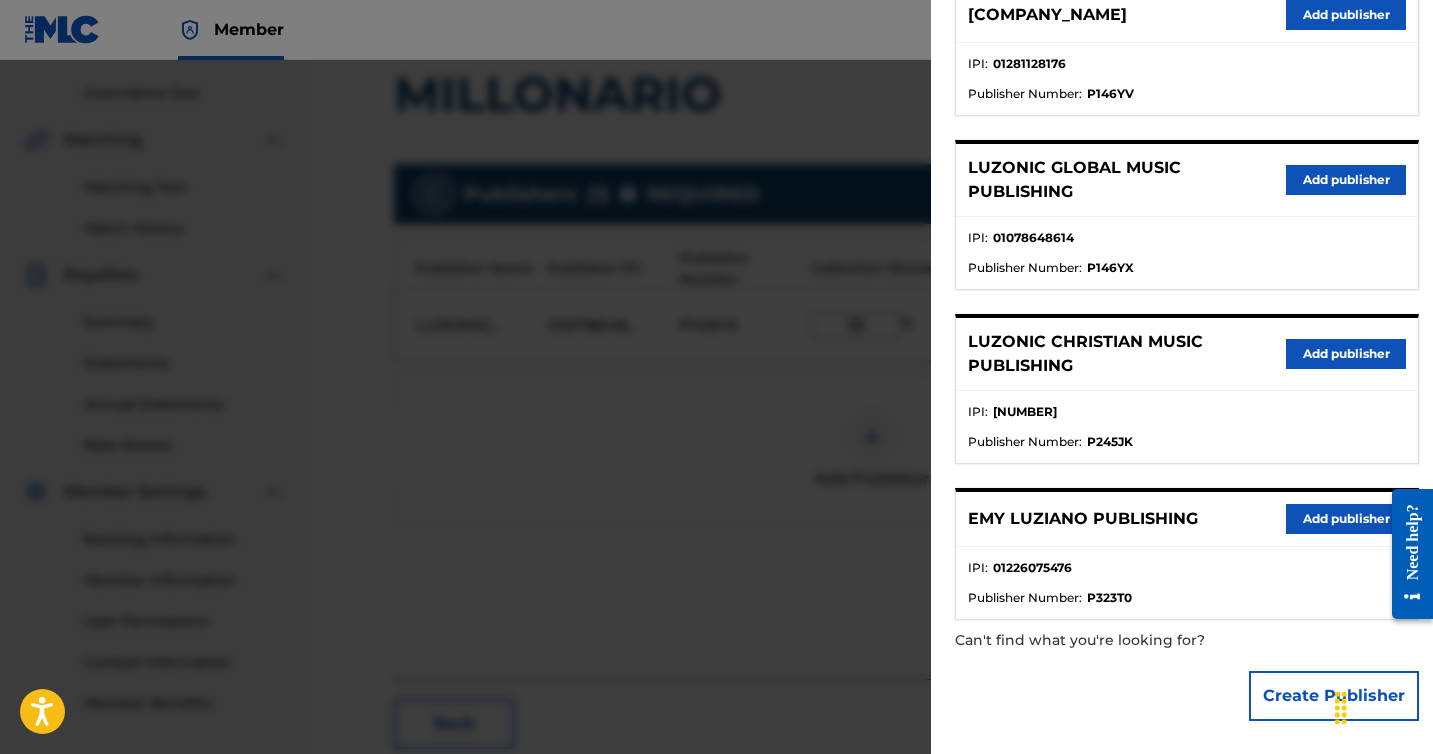 click on "Create Publisher" at bounding box center [1334, 696] 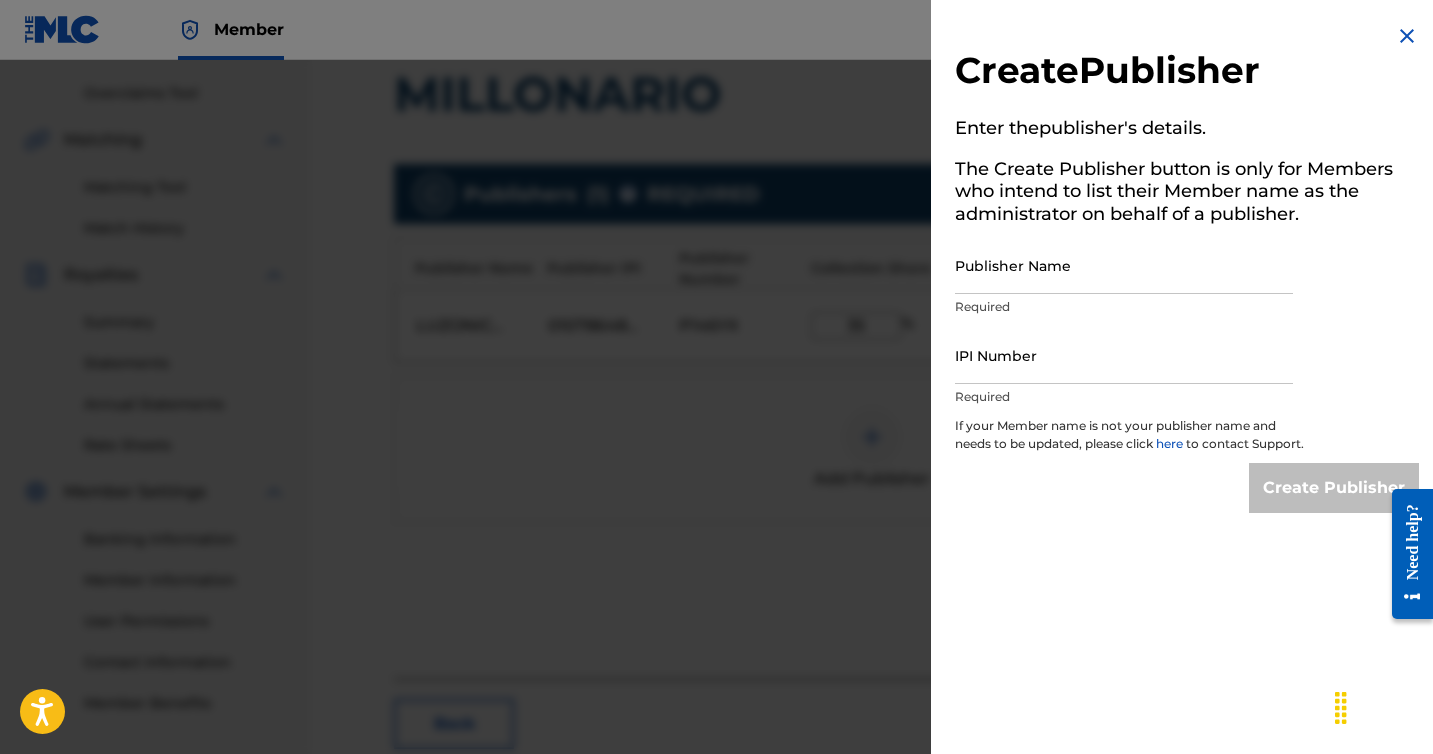 scroll, scrollTop: 0, scrollLeft: 0, axis: both 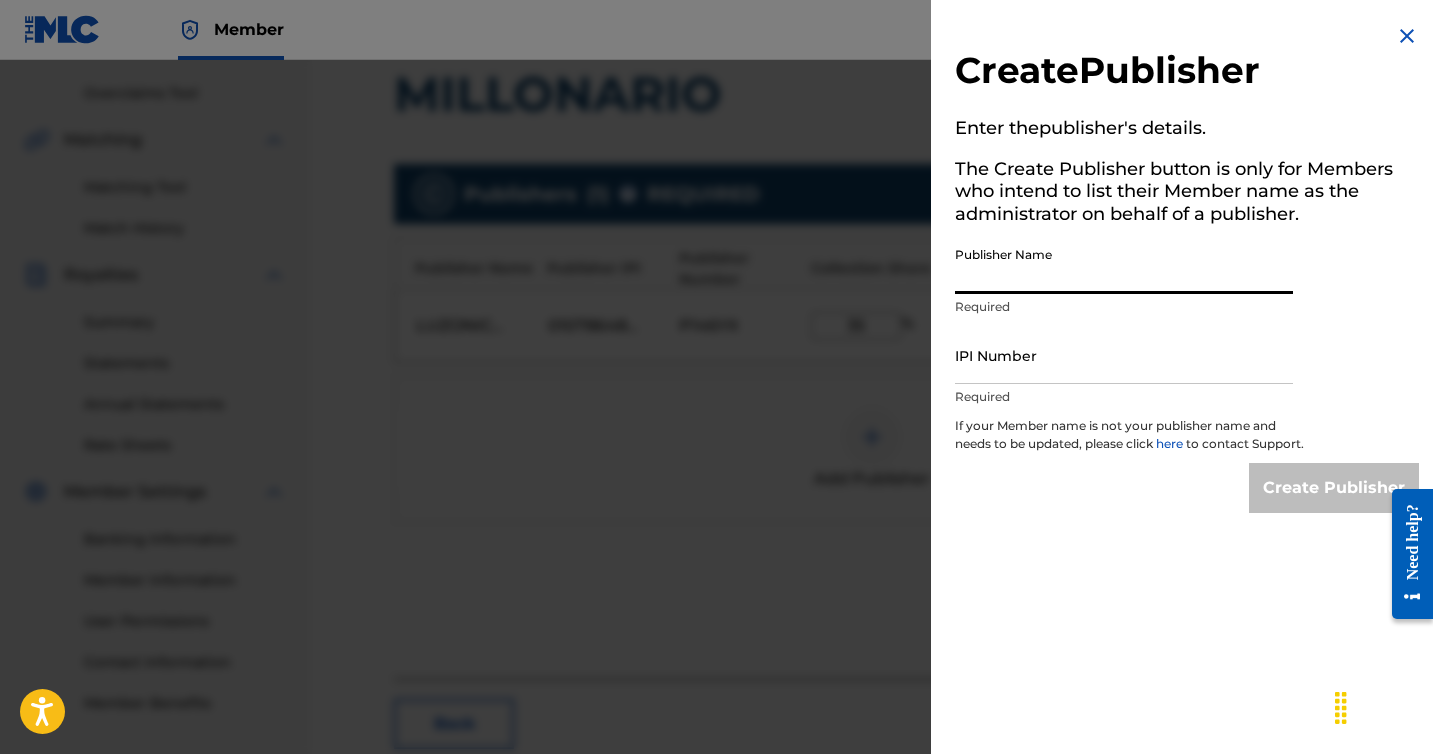 paste on "MUSIC BY MOST WANTED LA FAMILIA" 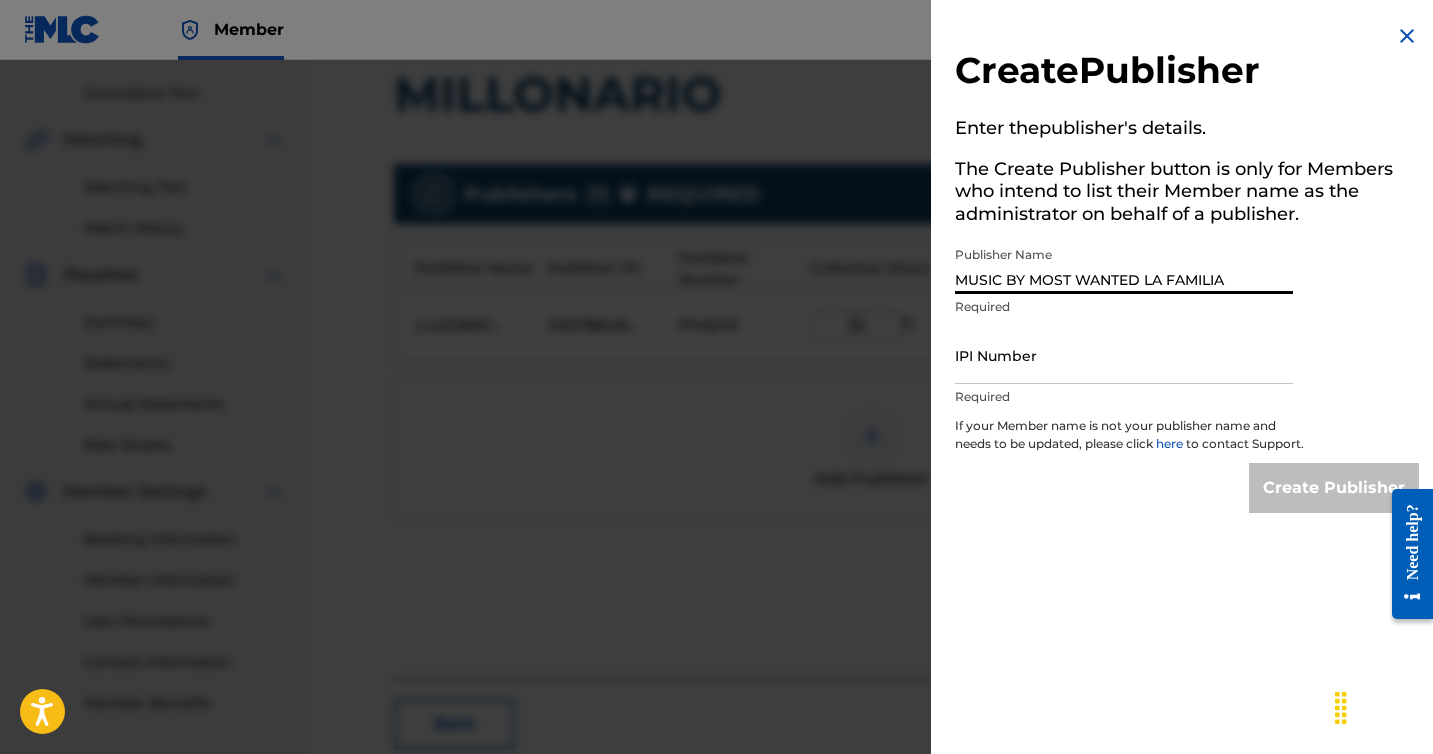 type on "MUSIC BY MOST WANTED LA FAMILIA" 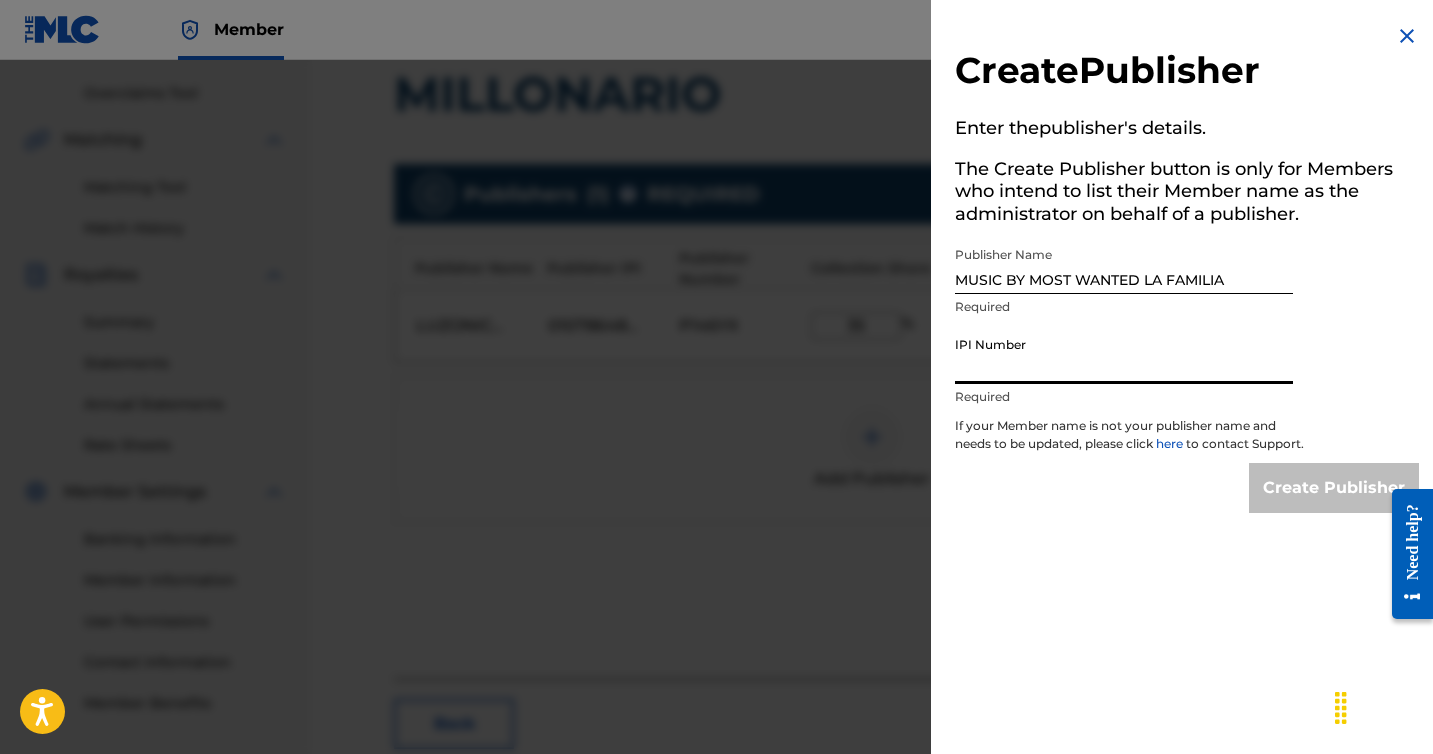 click on "IPI Number" at bounding box center [1124, 355] 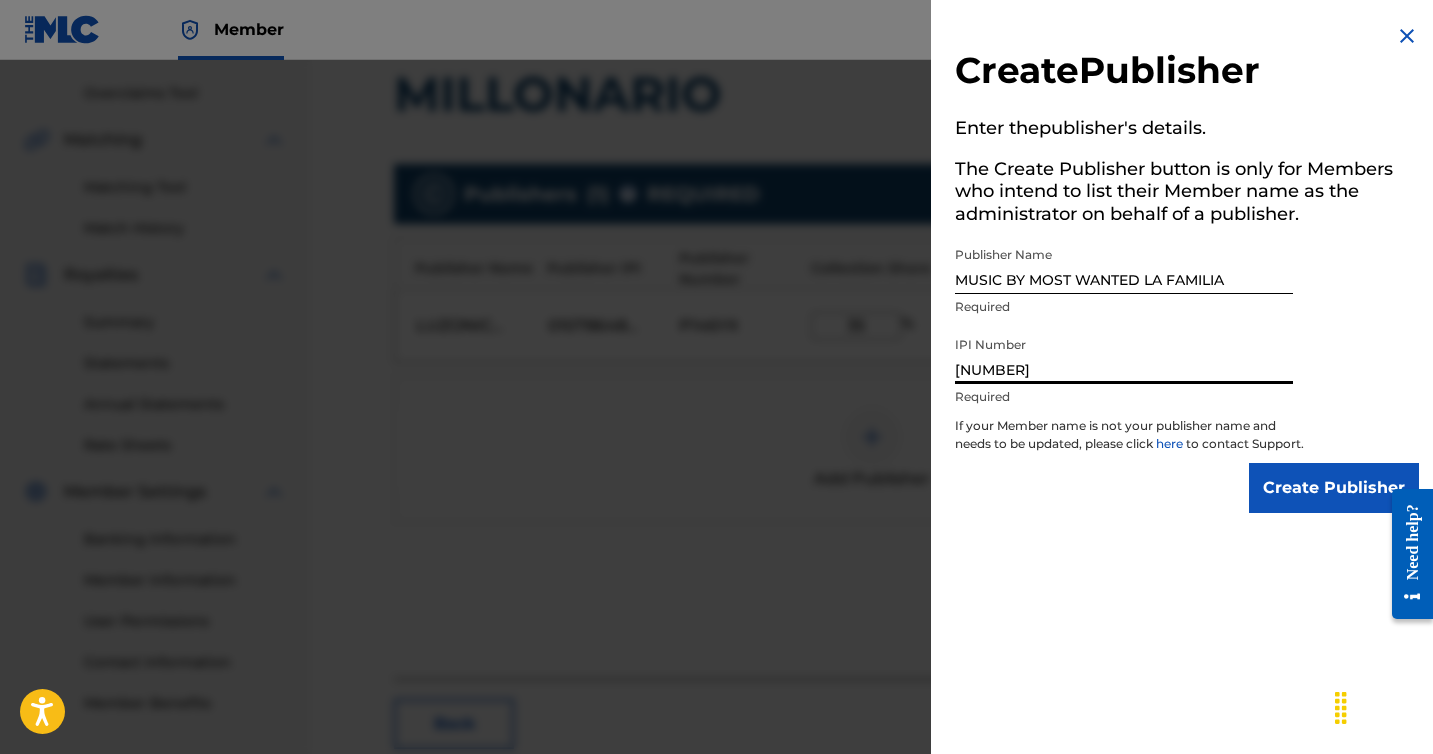 type on "[NUMBER]" 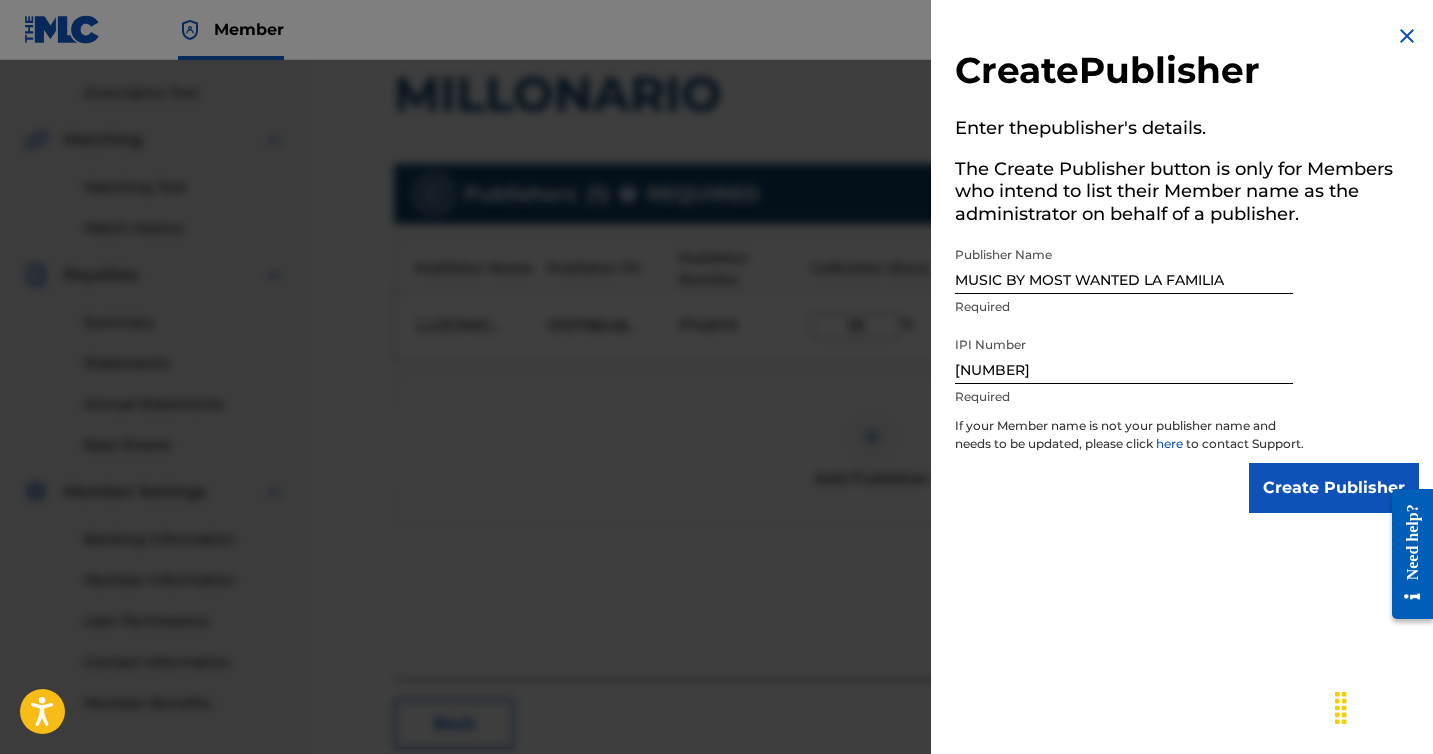 click on "Create Publisher" at bounding box center (1334, 488) 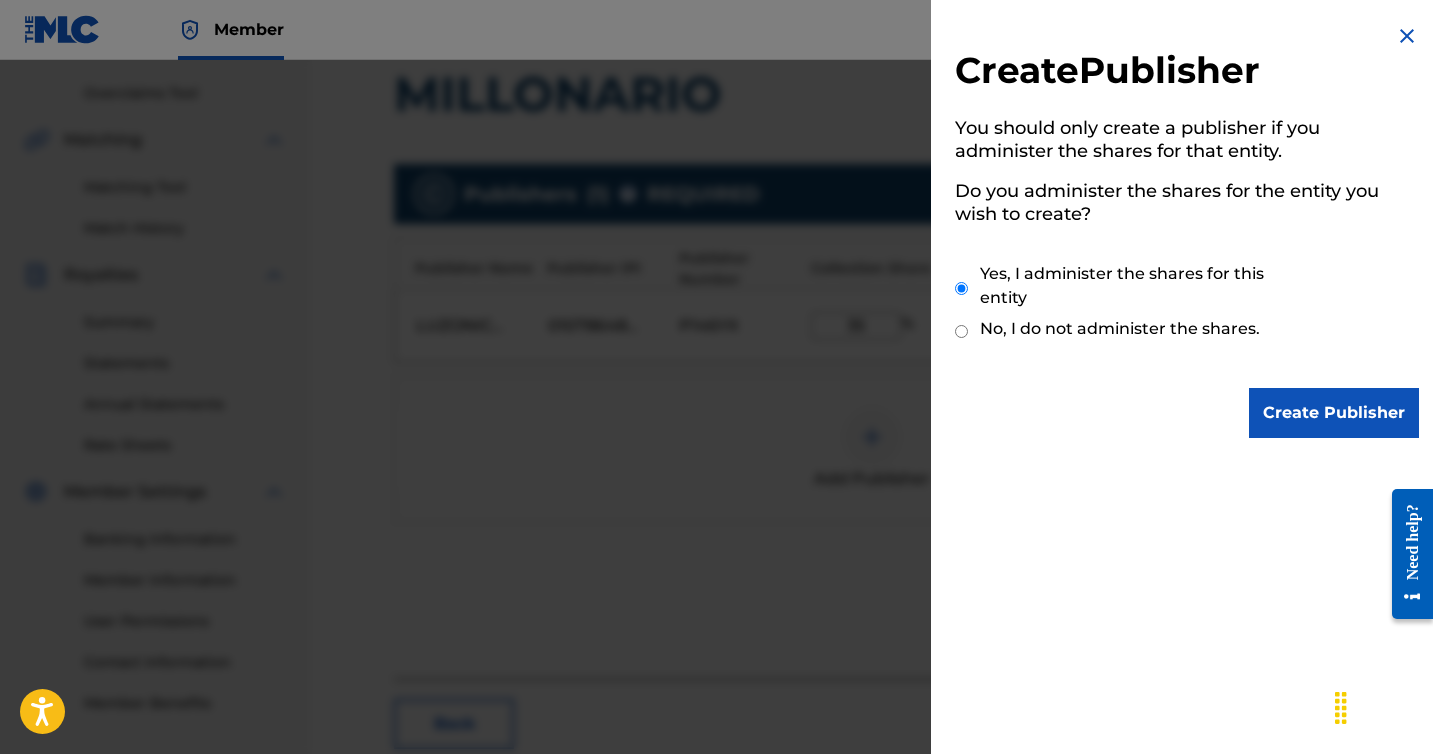 click on "Create Publisher" at bounding box center (1334, 413) 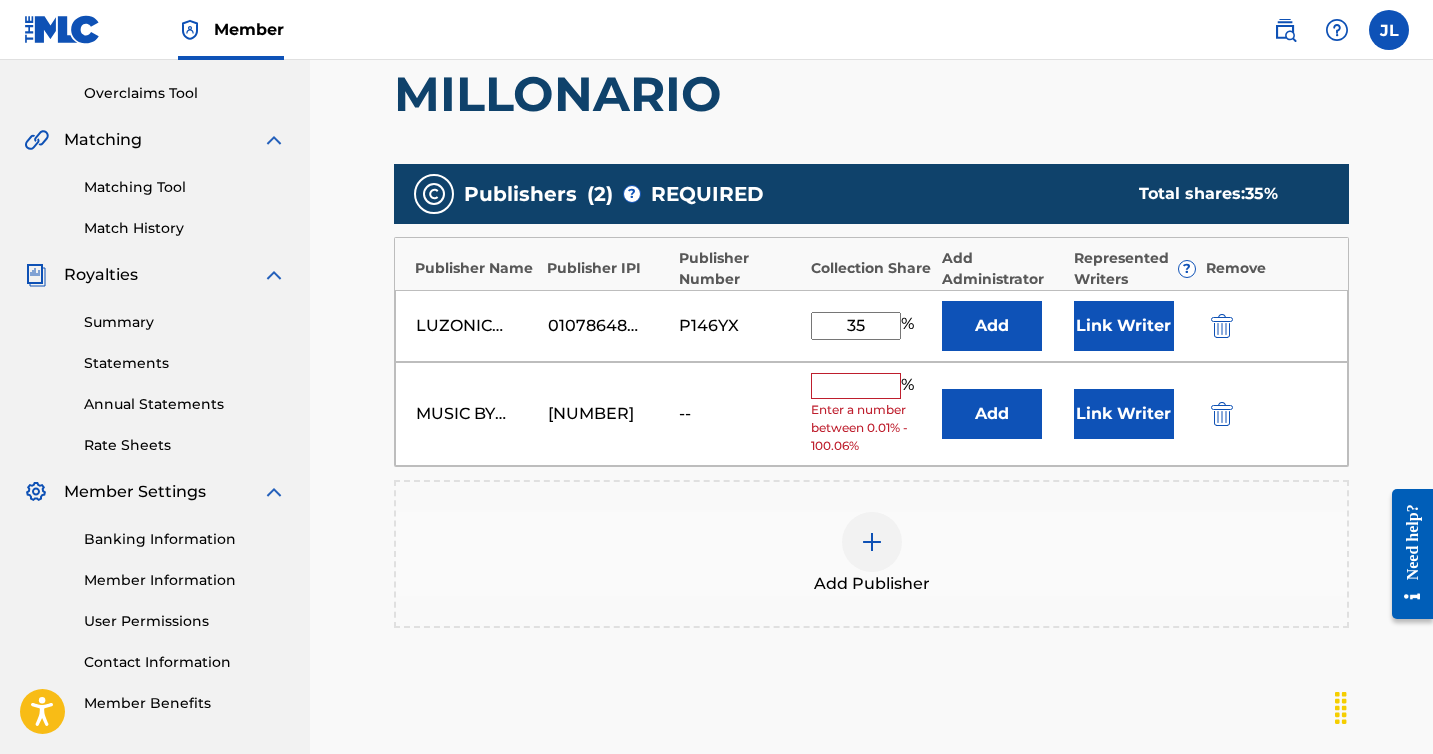 click at bounding box center (856, 386) 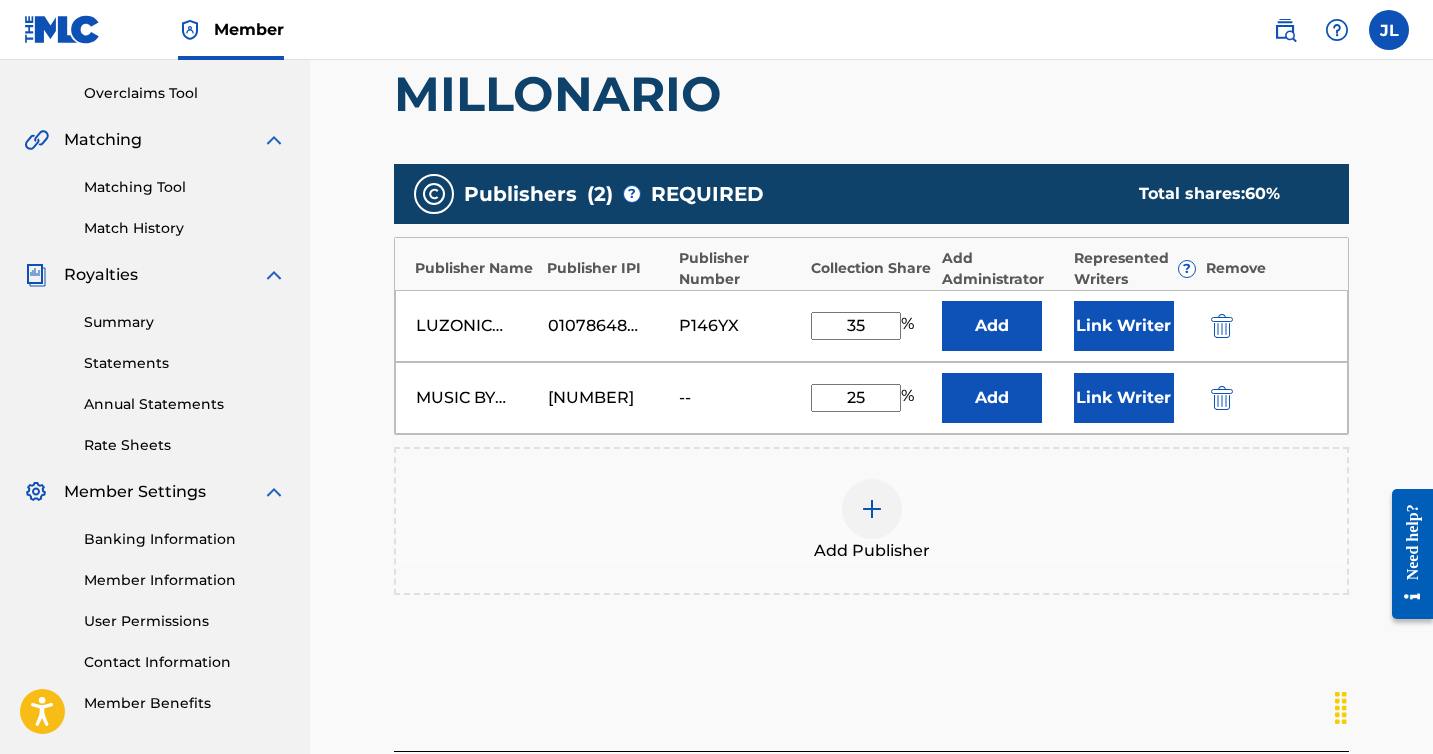 type on "25" 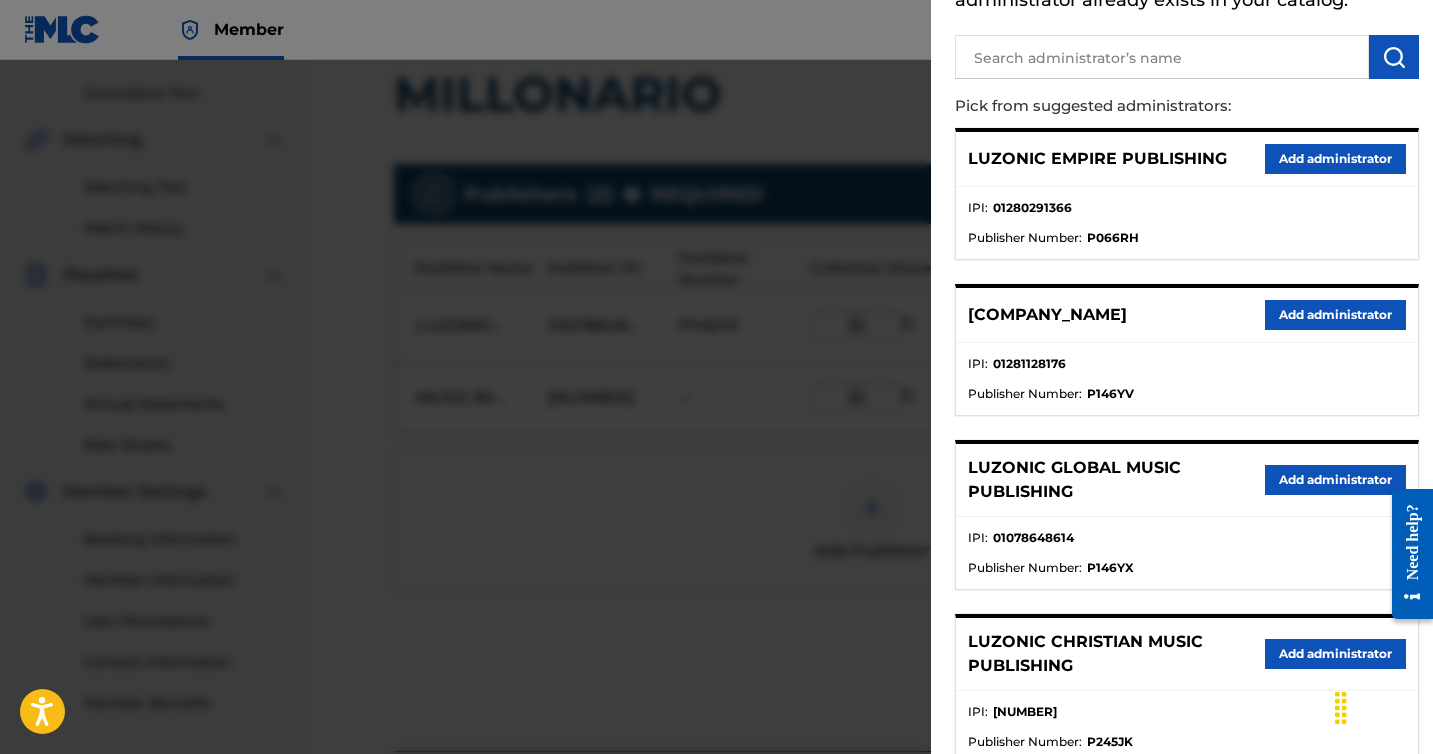 scroll, scrollTop: 156, scrollLeft: 0, axis: vertical 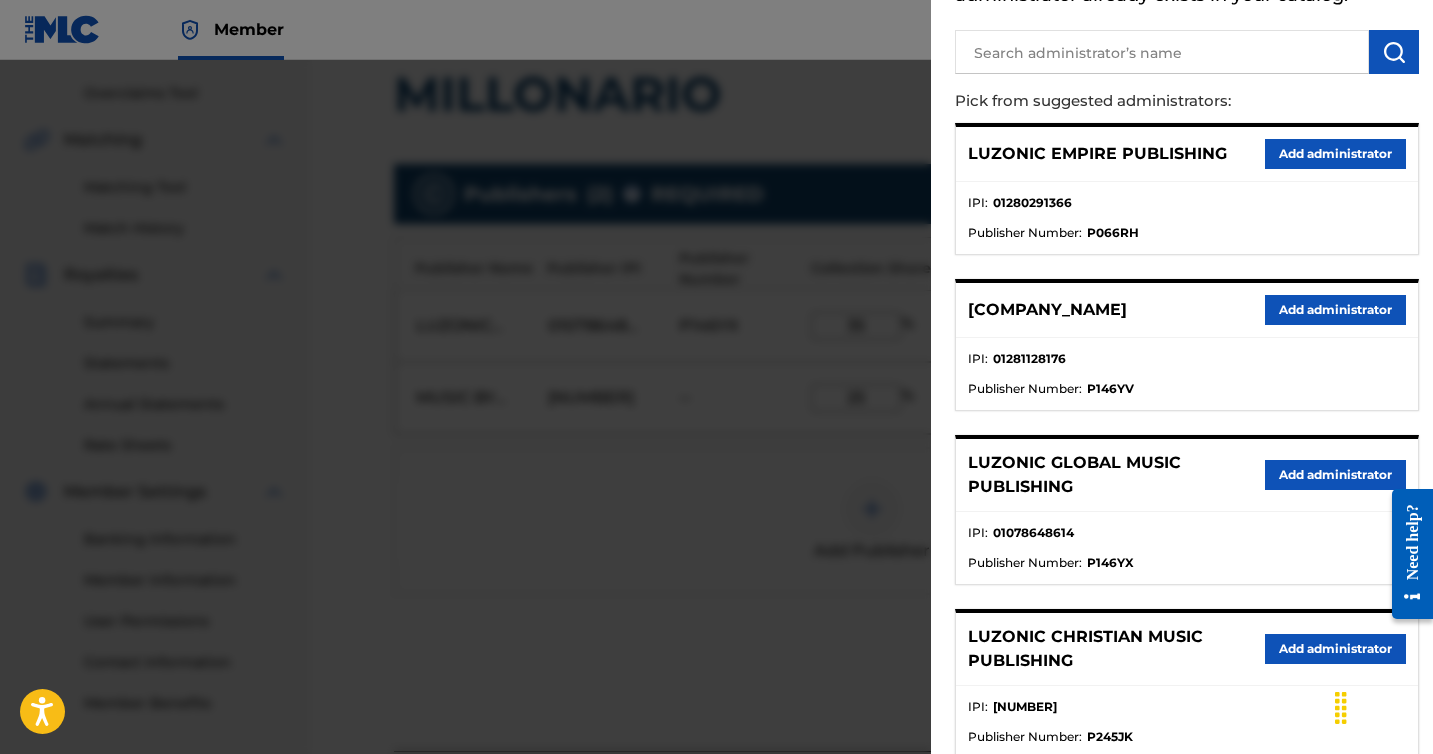 click on "Add administrator" at bounding box center [1335, 475] 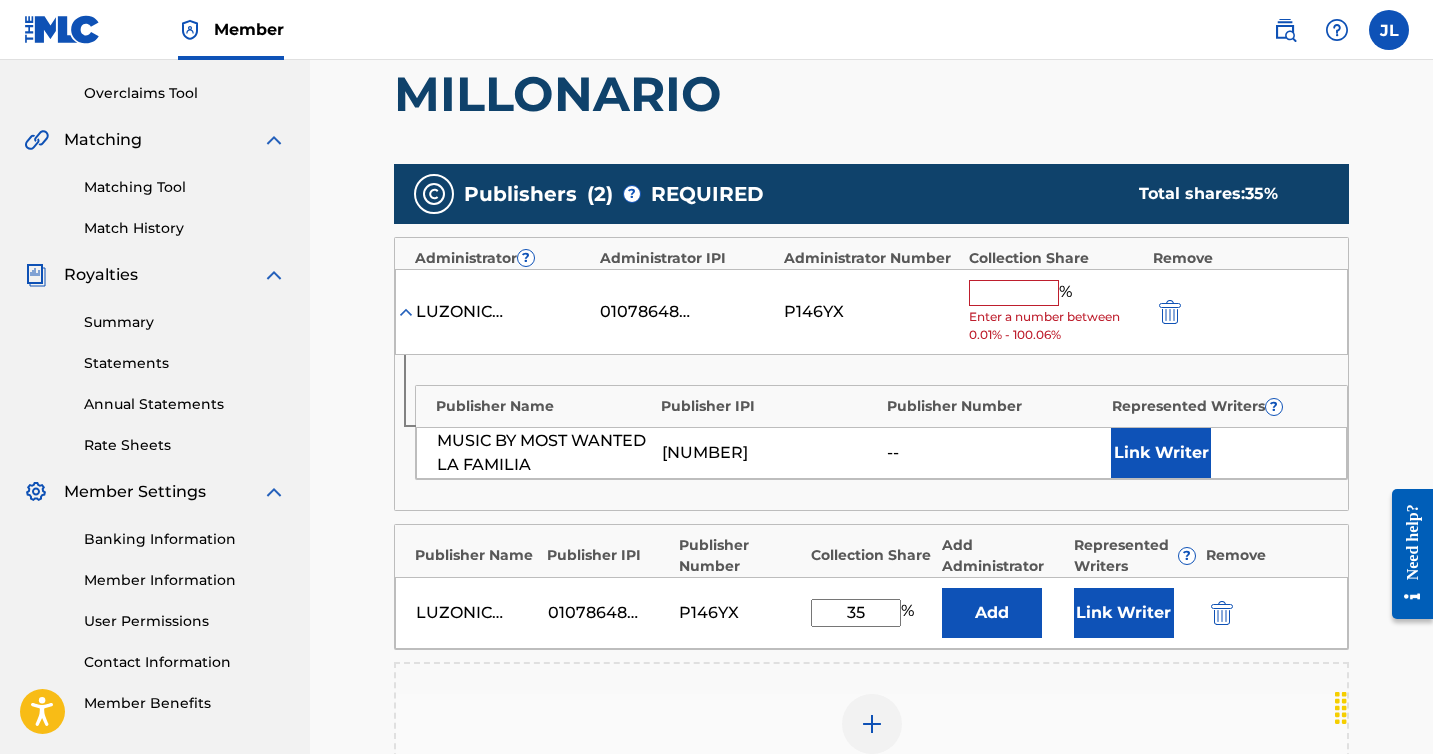 click at bounding box center [1014, 293] 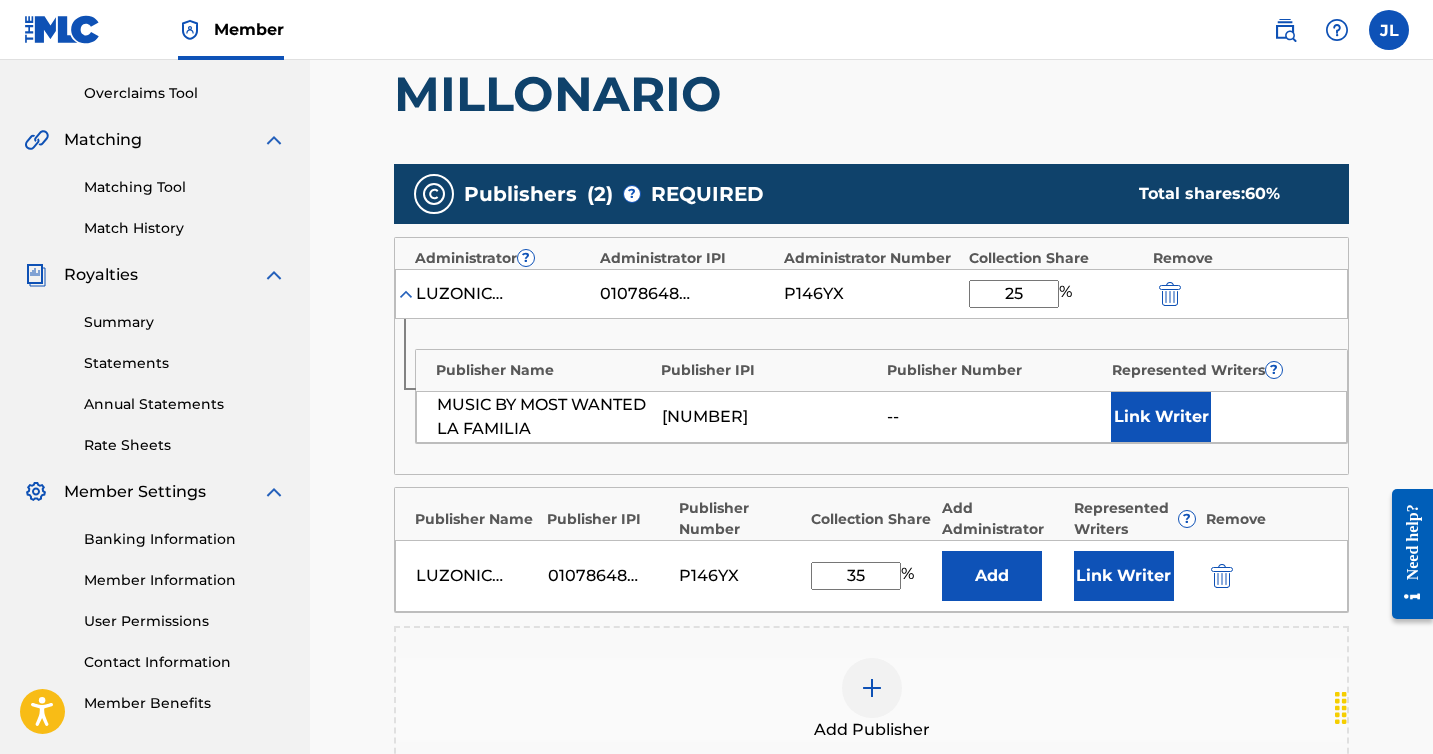 type on "25" 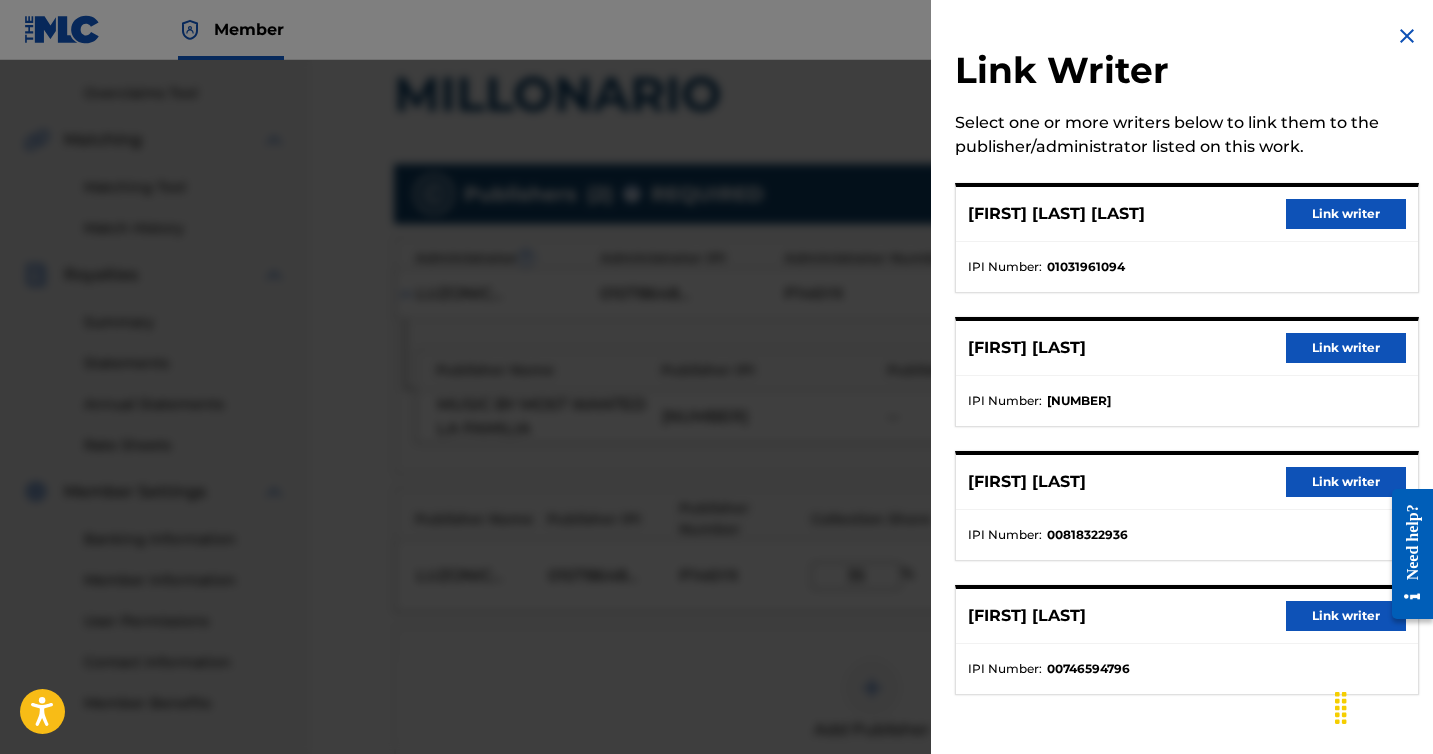 click on "Link writer" at bounding box center (1346, 482) 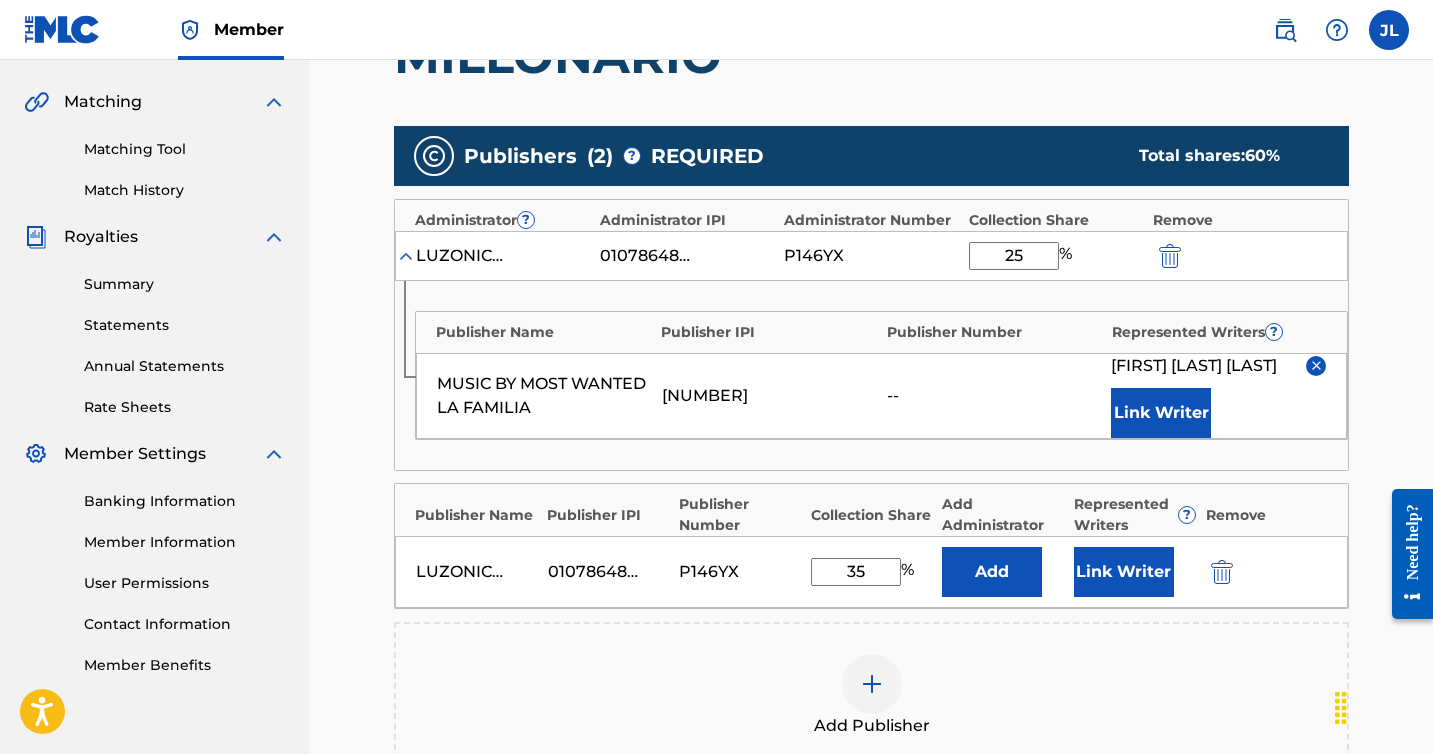 scroll, scrollTop: 518, scrollLeft: 0, axis: vertical 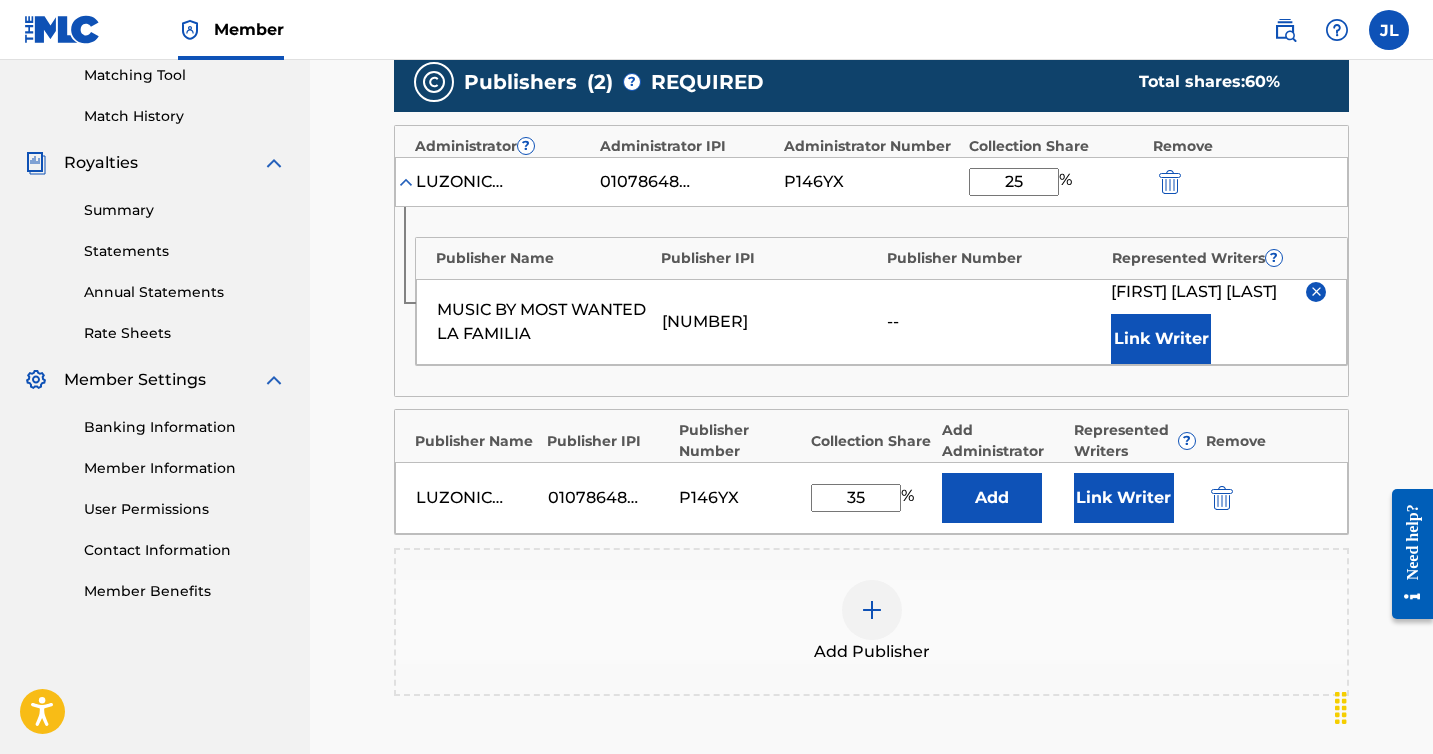 click at bounding box center [1222, 498] 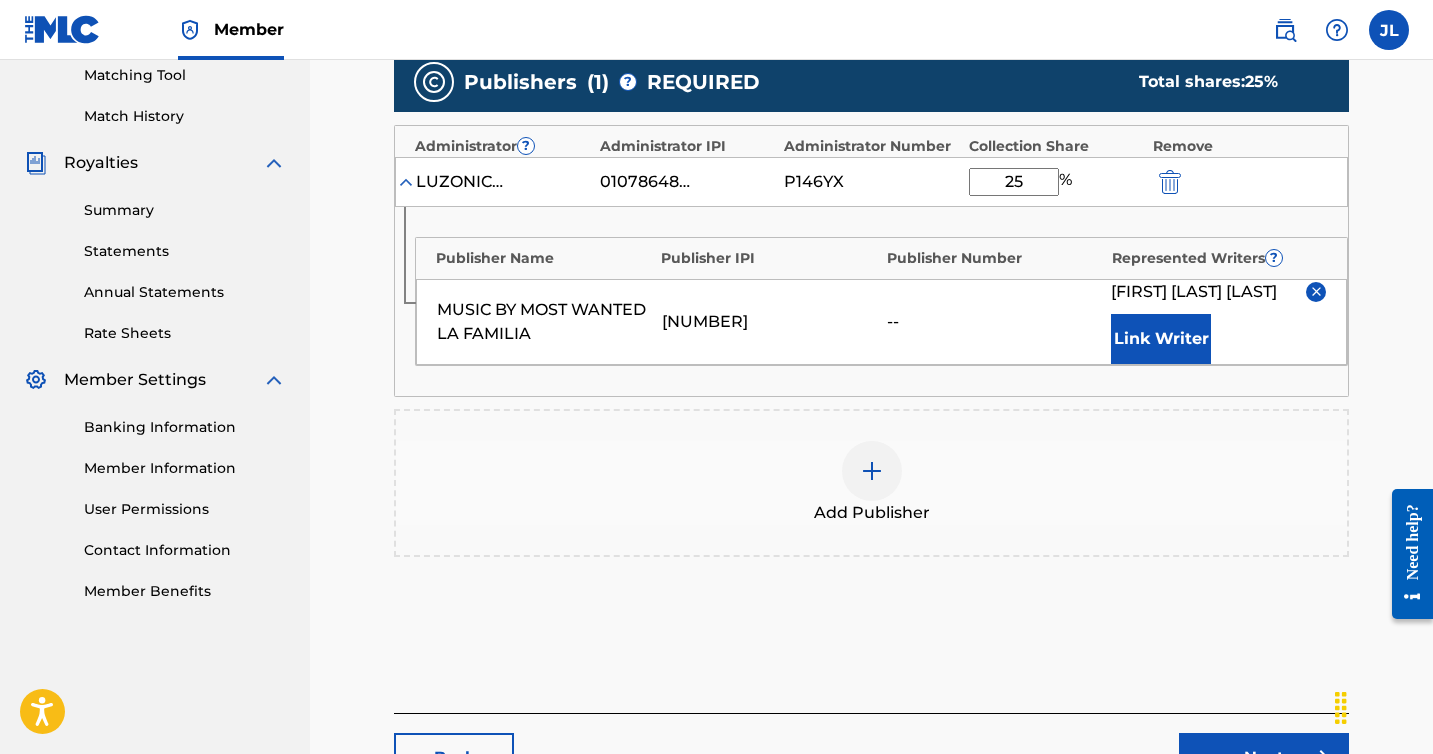 click at bounding box center (872, 471) 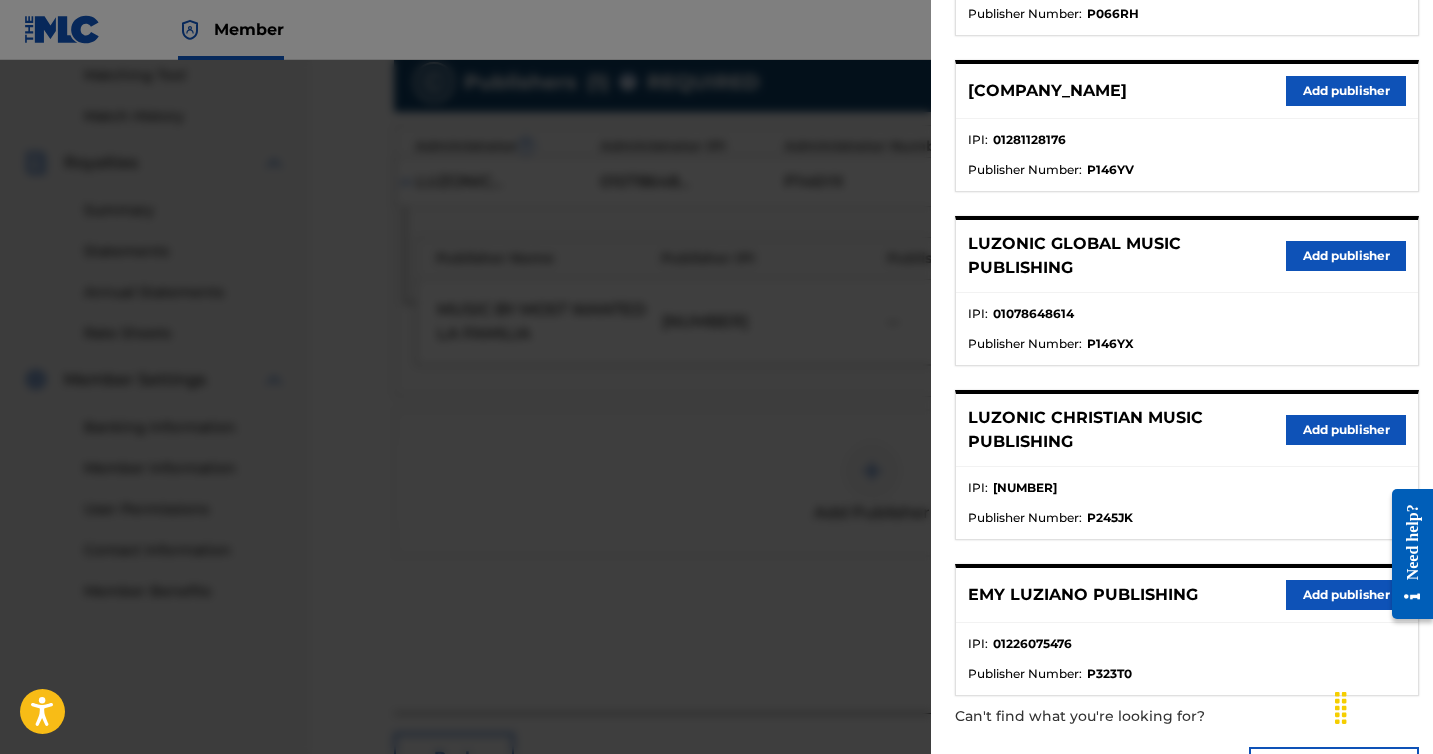 scroll, scrollTop: 404, scrollLeft: 0, axis: vertical 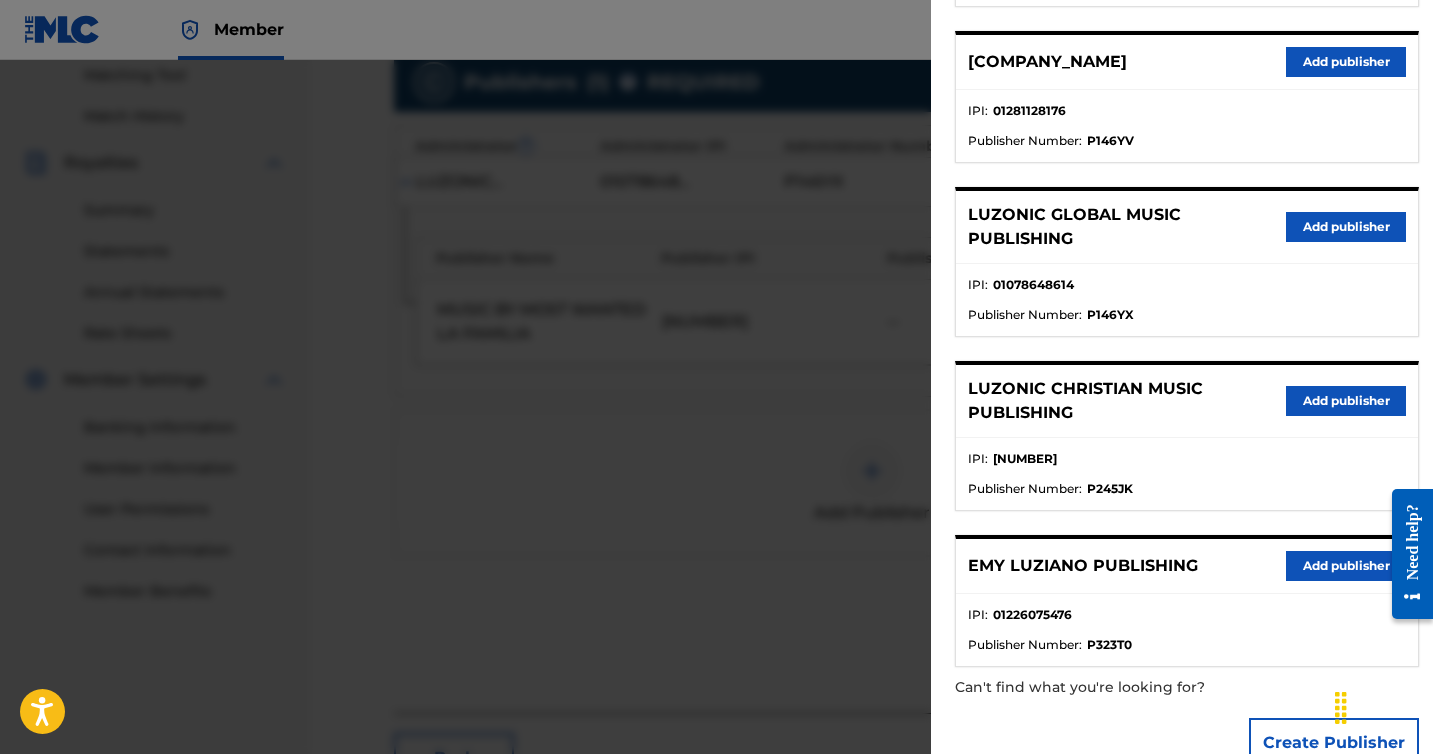 click on "Add publisher" at bounding box center (1346, 566) 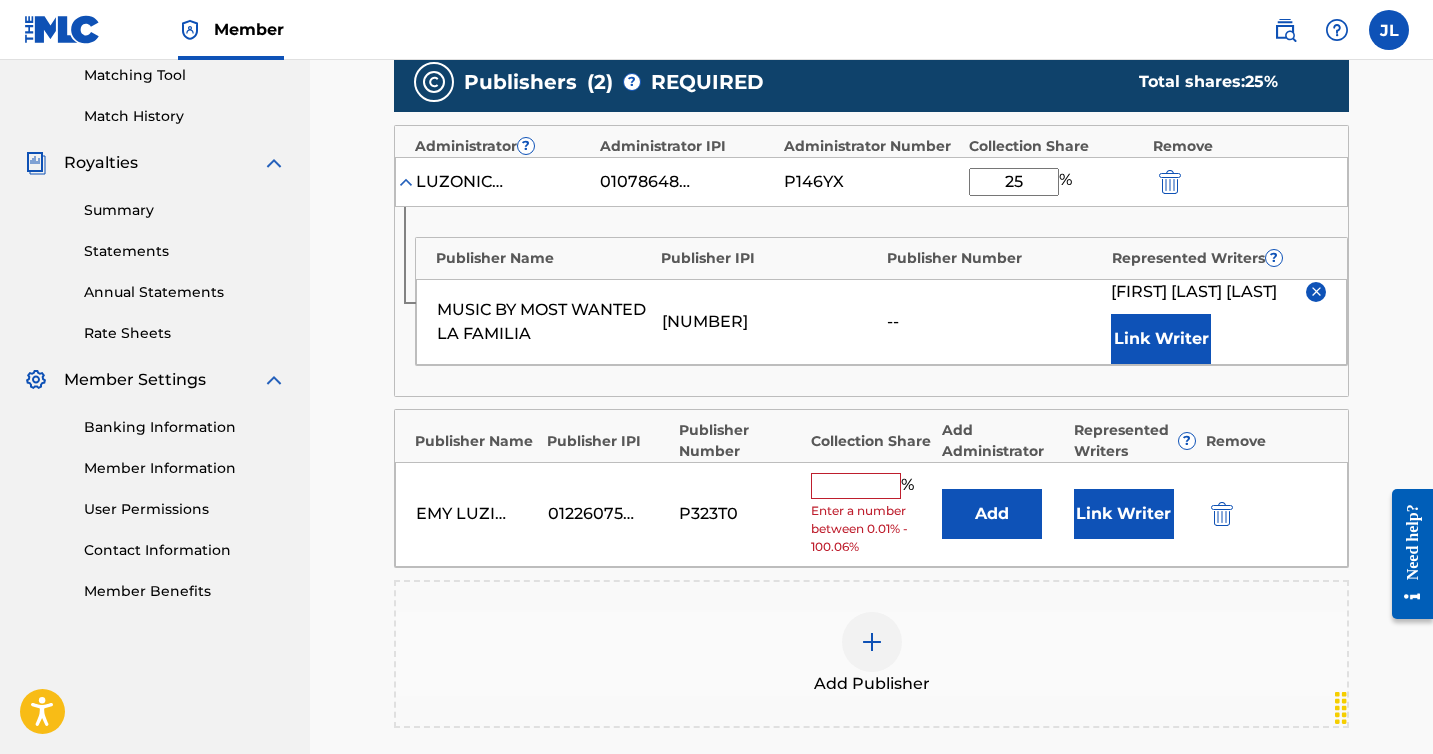 click at bounding box center (856, 486) 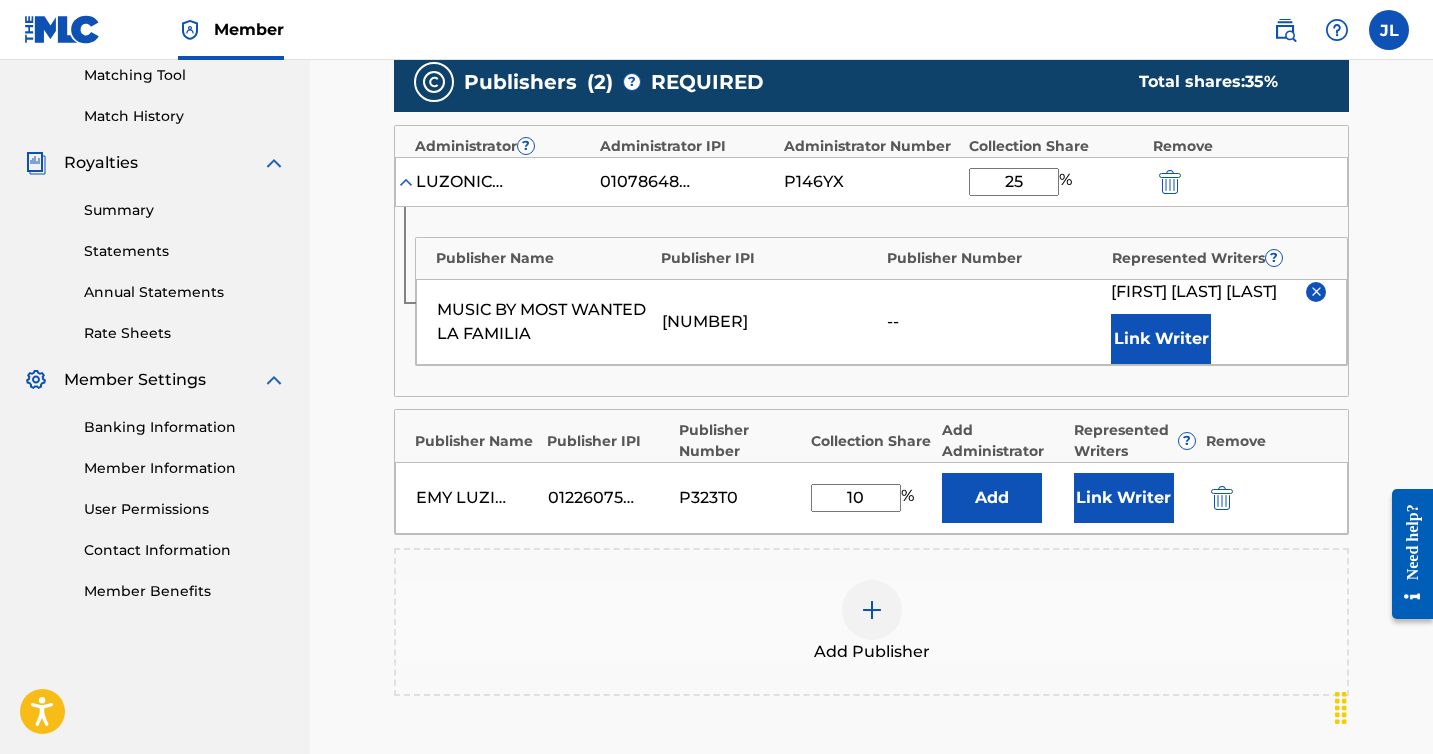 type on "10" 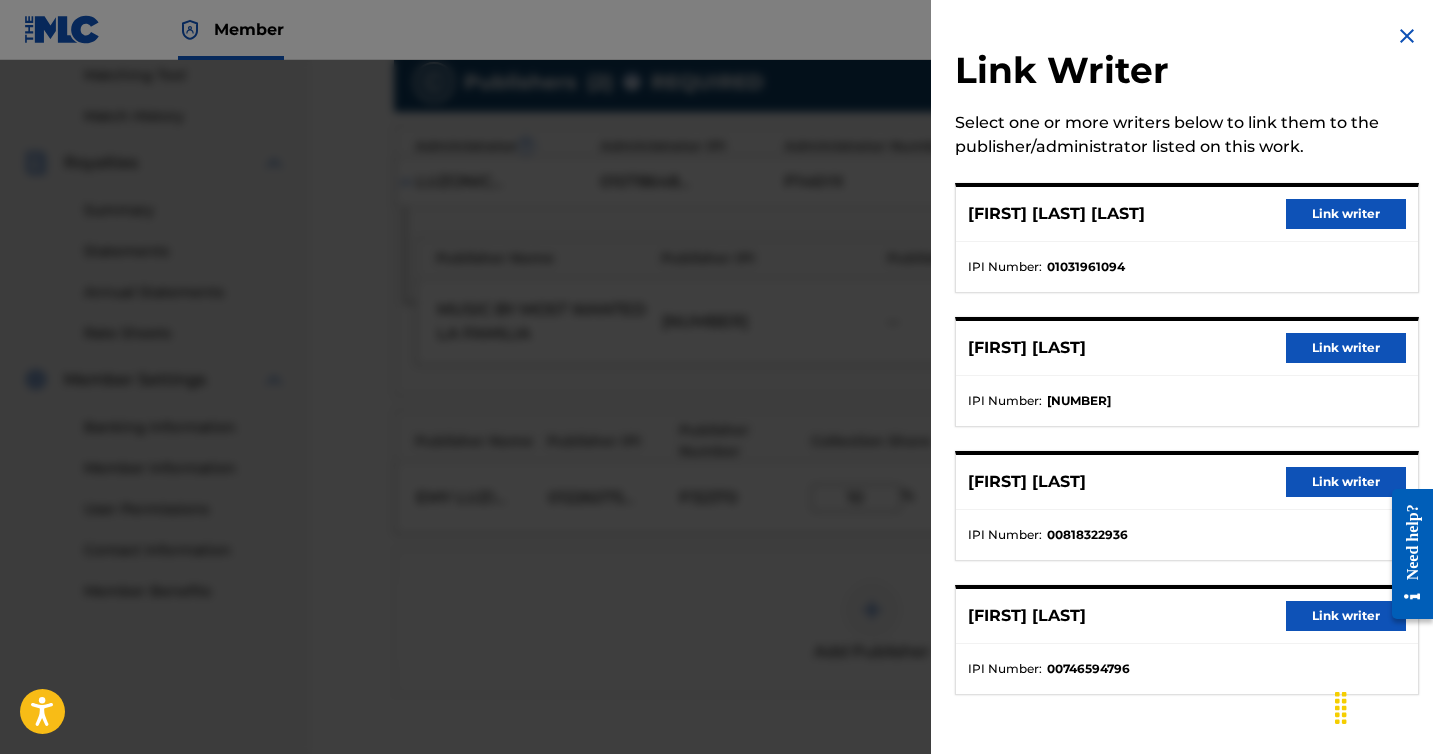 click on "[FIRST] [LAST] Link writer" at bounding box center [1187, 616] 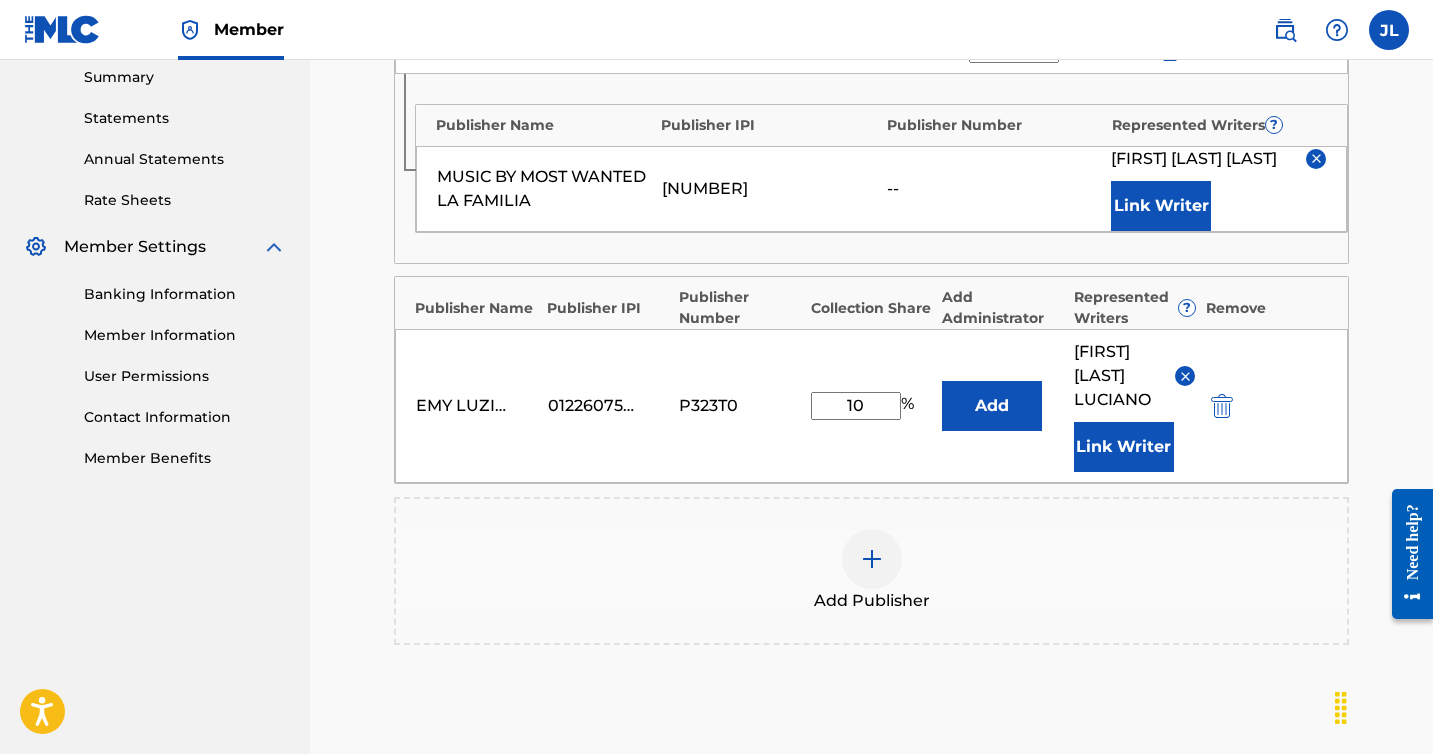 scroll, scrollTop: 661, scrollLeft: 0, axis: vertical 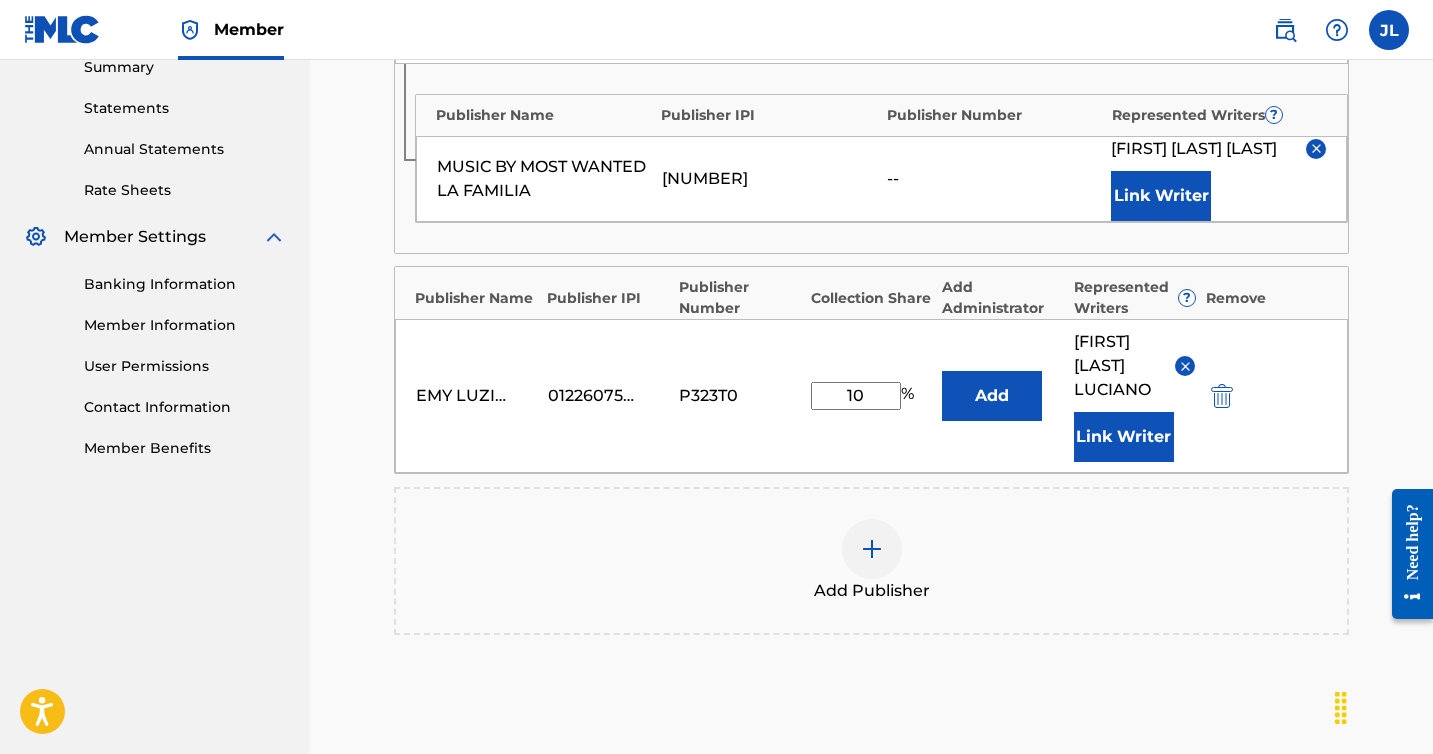 click on "Add" at bounding box center (992, 396) 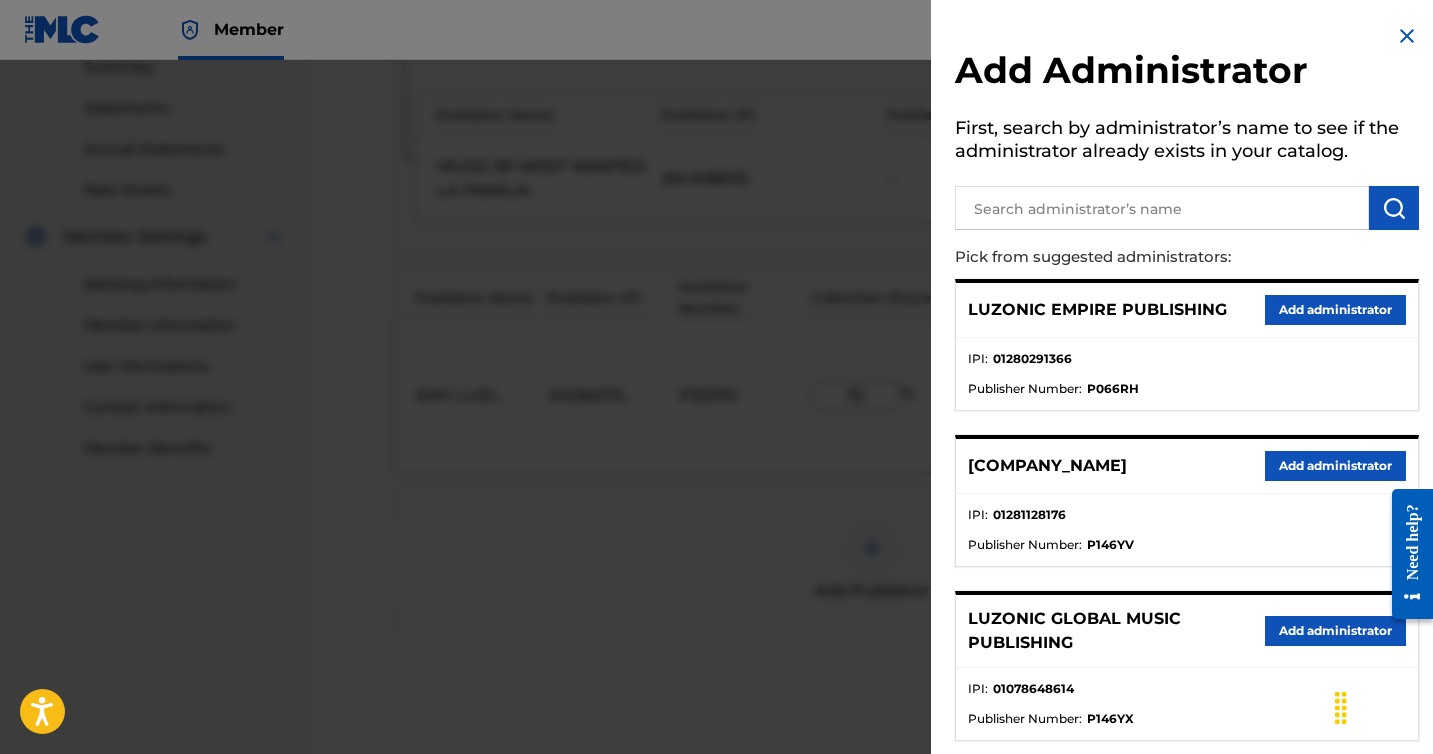 scroll, scrollTop: 18, scrollLeft: 0, axis: vertical 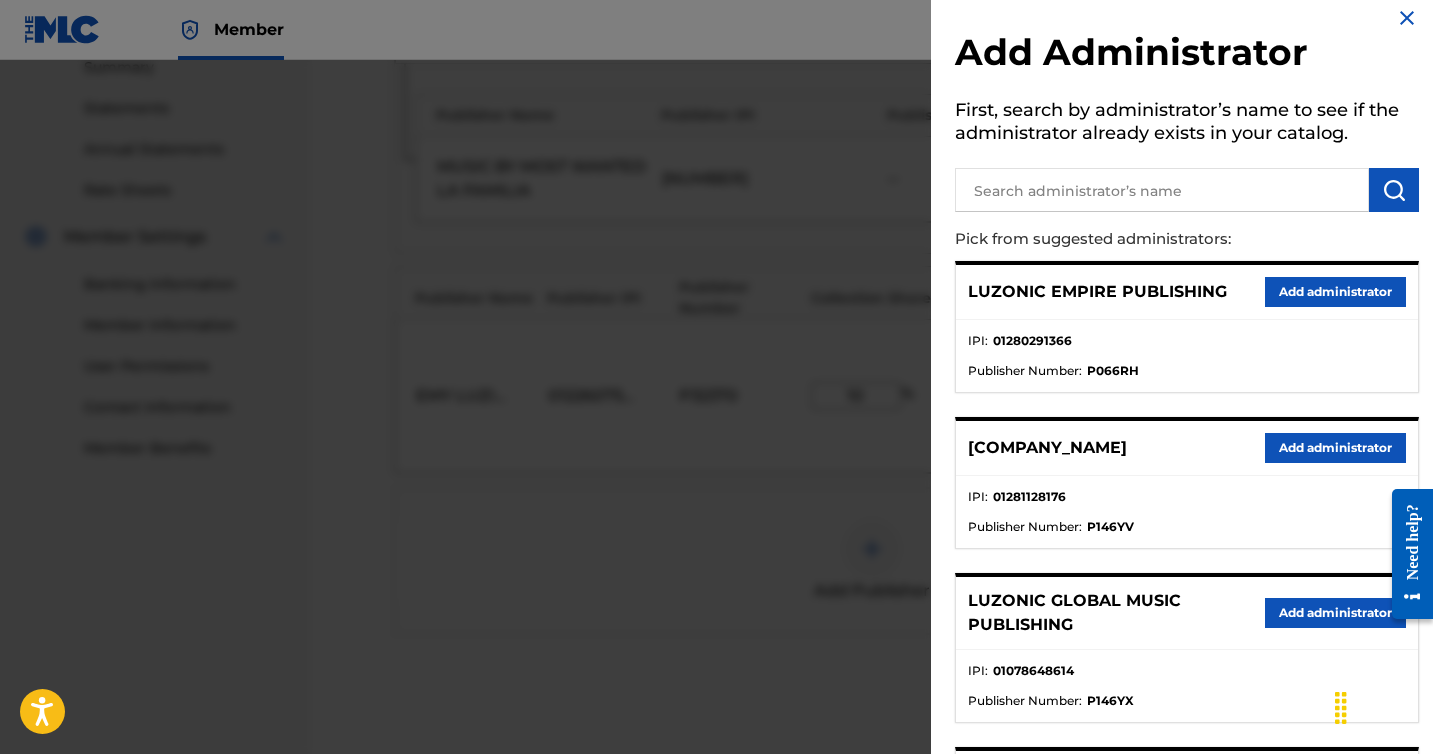 click on "Add administrator" at bounding box center [1335, 613] 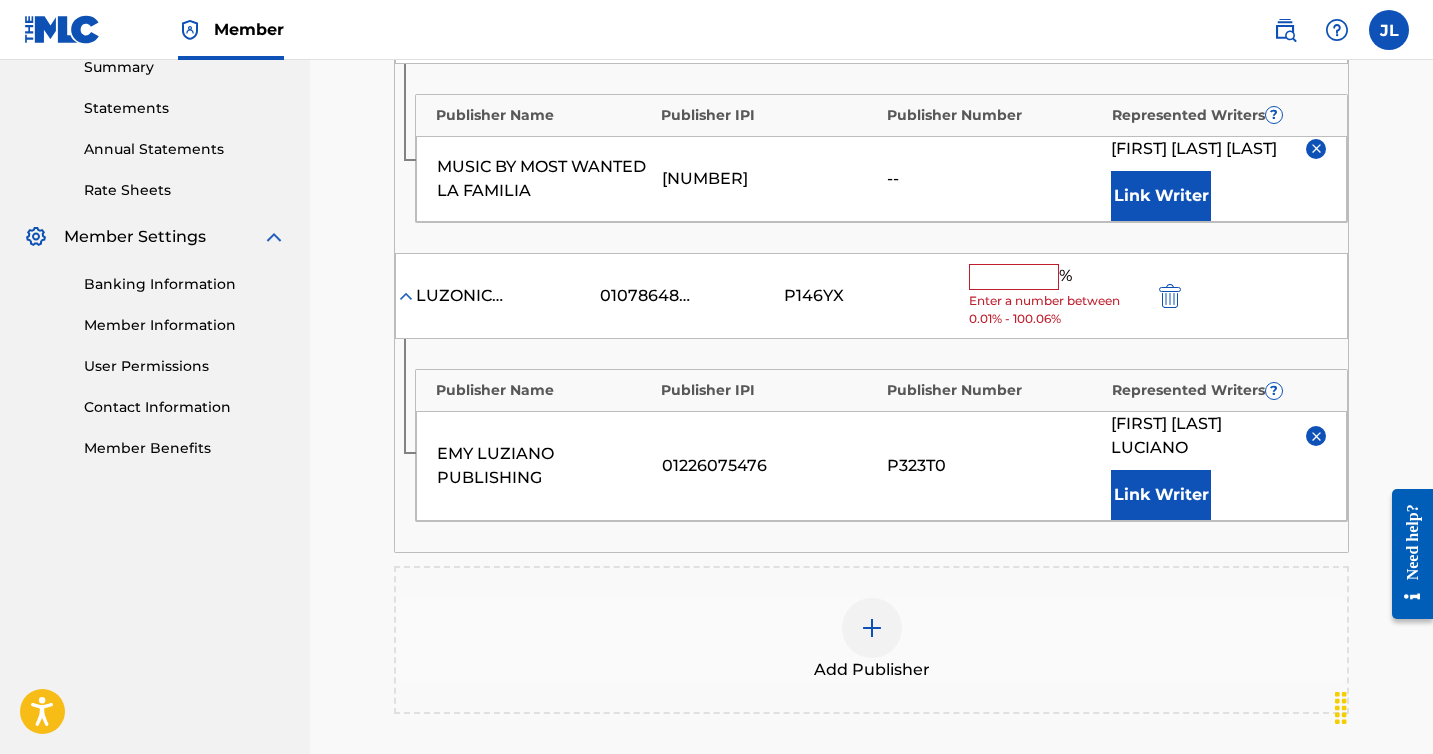click at bounding box center (1014, 277) 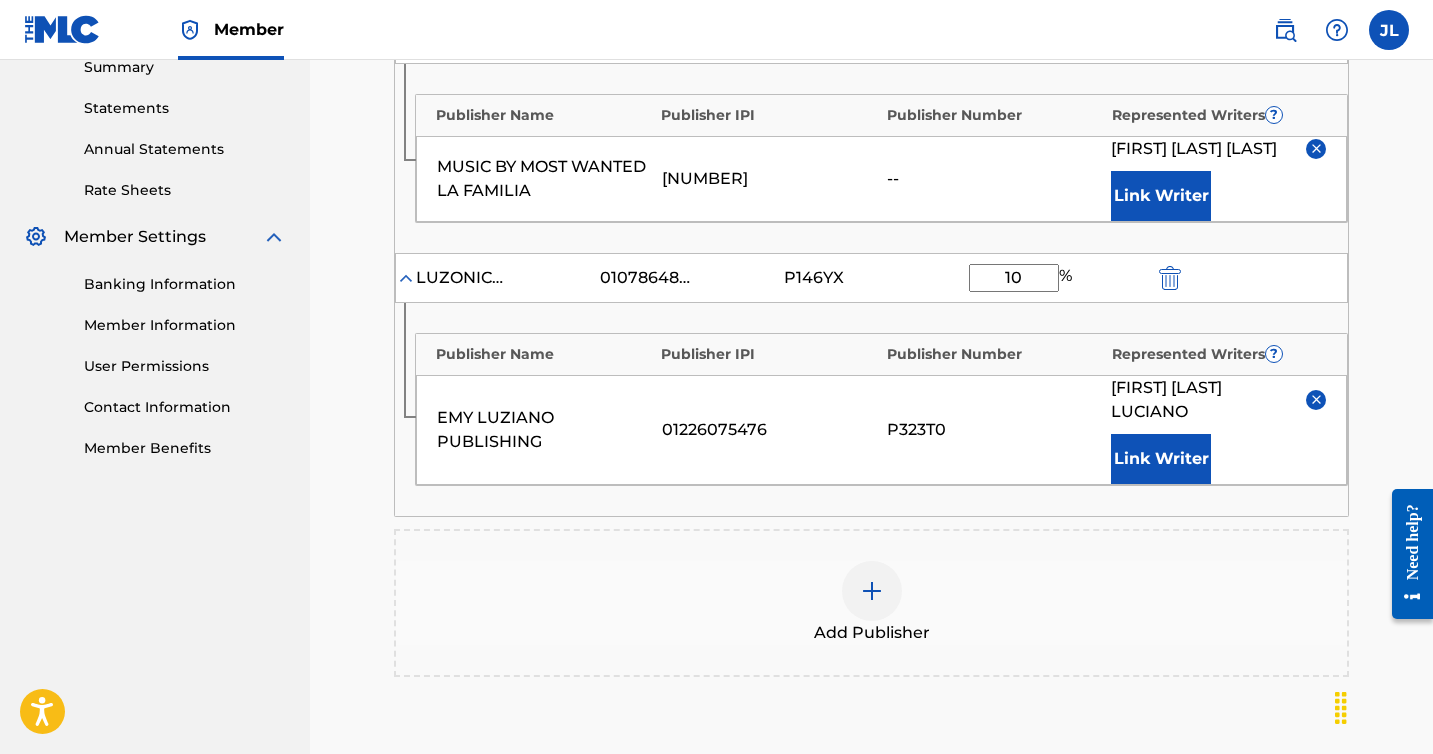 type on "10" 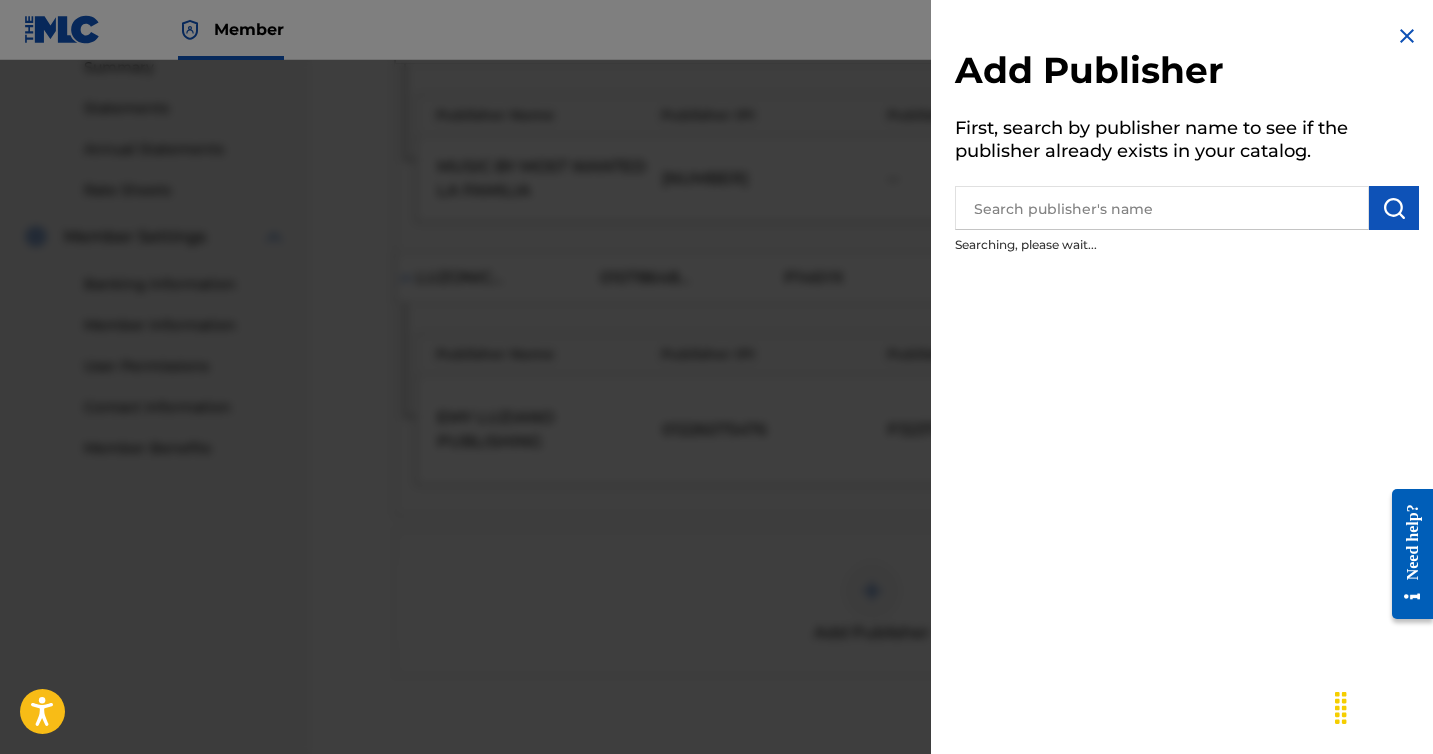 click at bounding box center [716, 437] 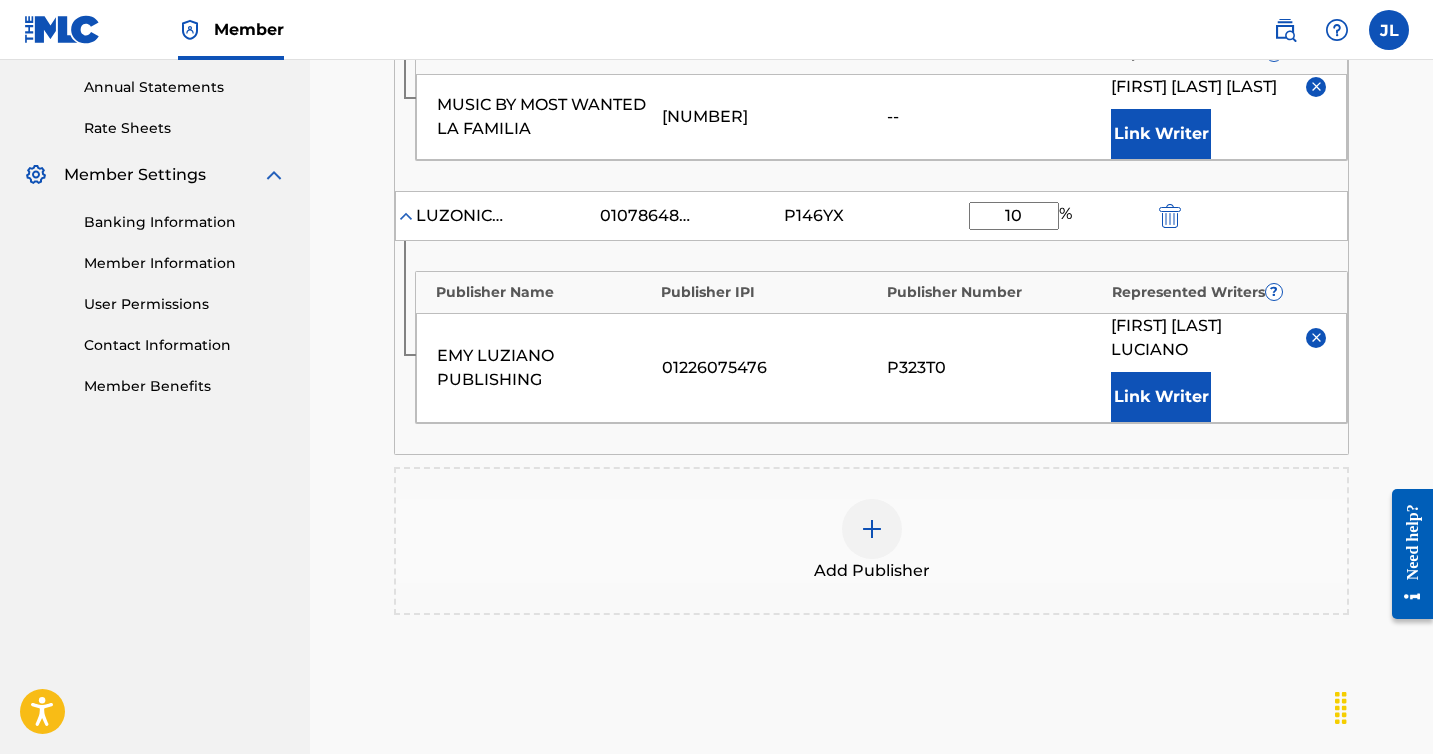 scroll, scrollTop: 960, scrollLeft: 0, axis: vertical 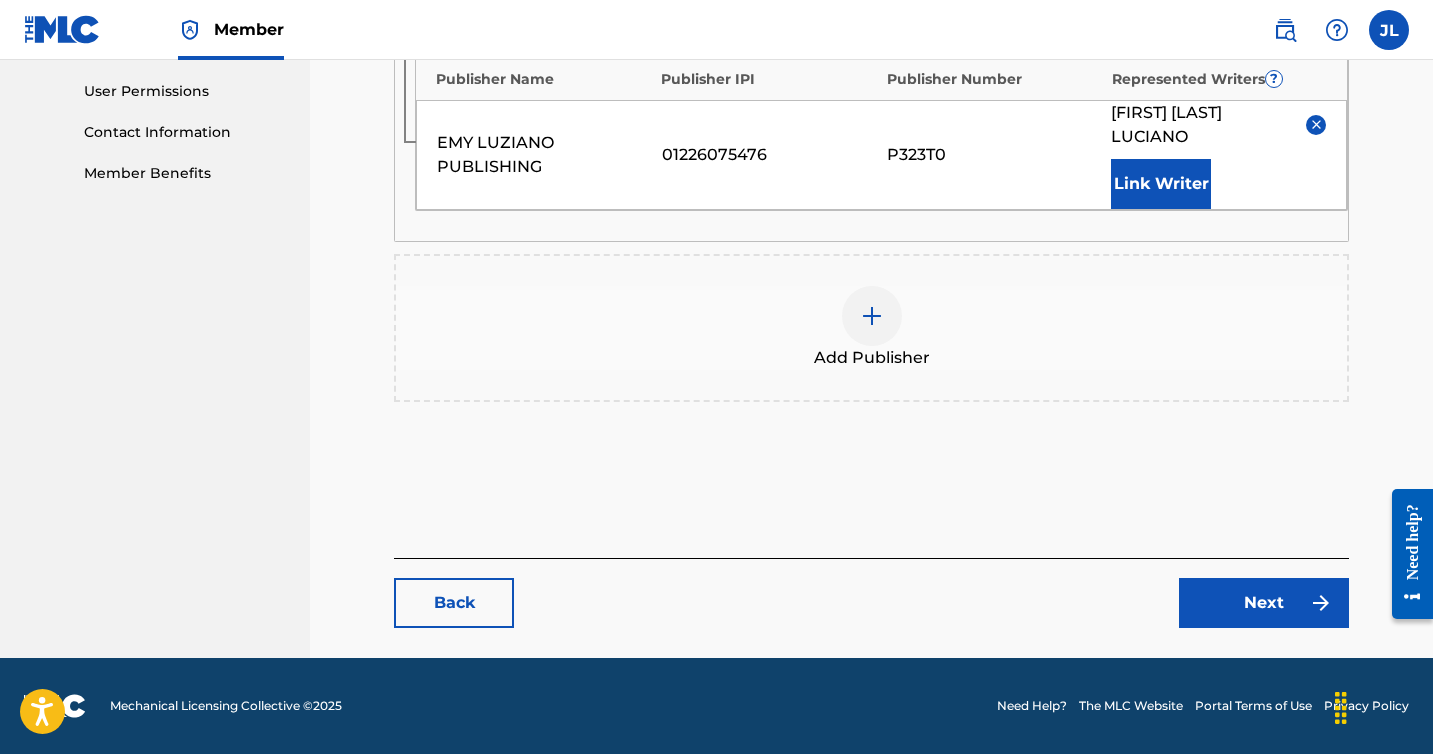 click on "Next" at bounding box center [1264, 603] 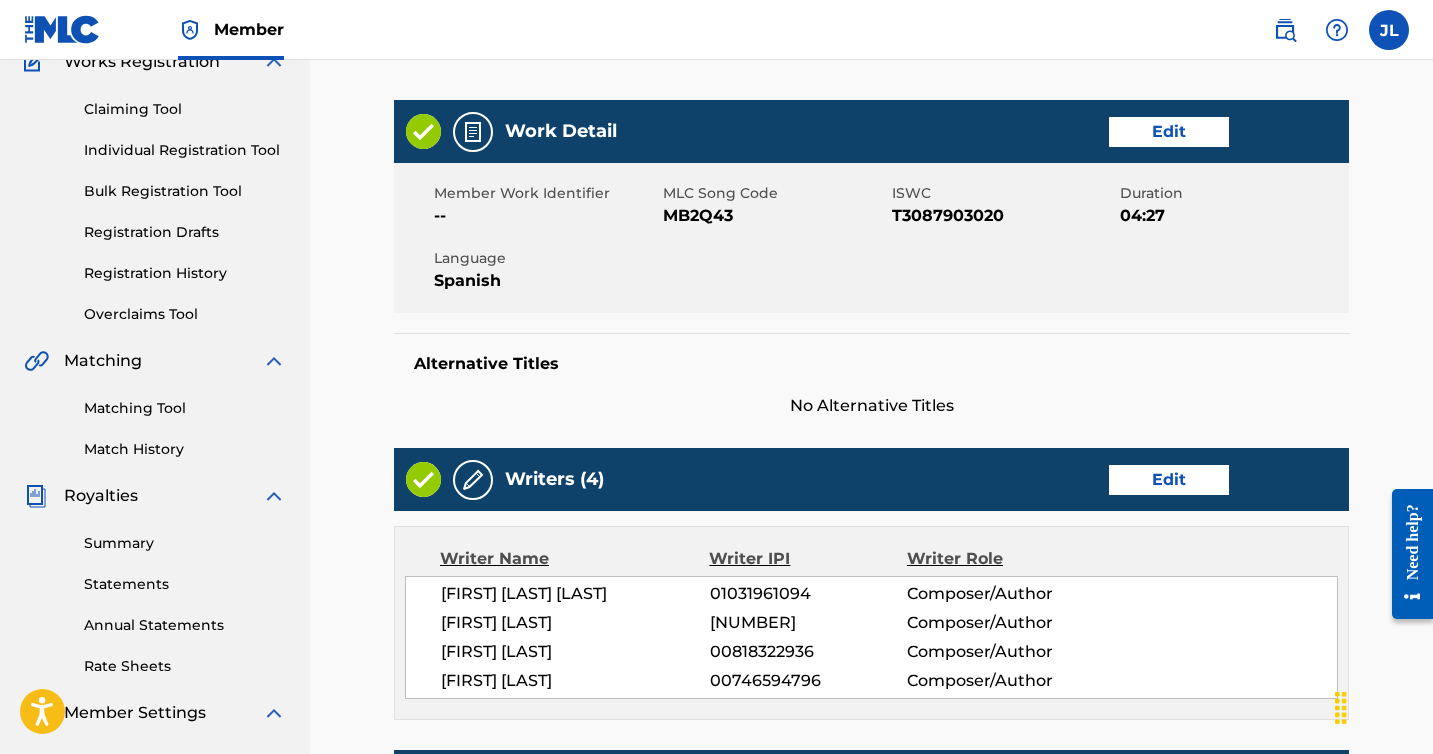 scroll, scrollTop: 192, scrollLeft: 0, axis: vertical 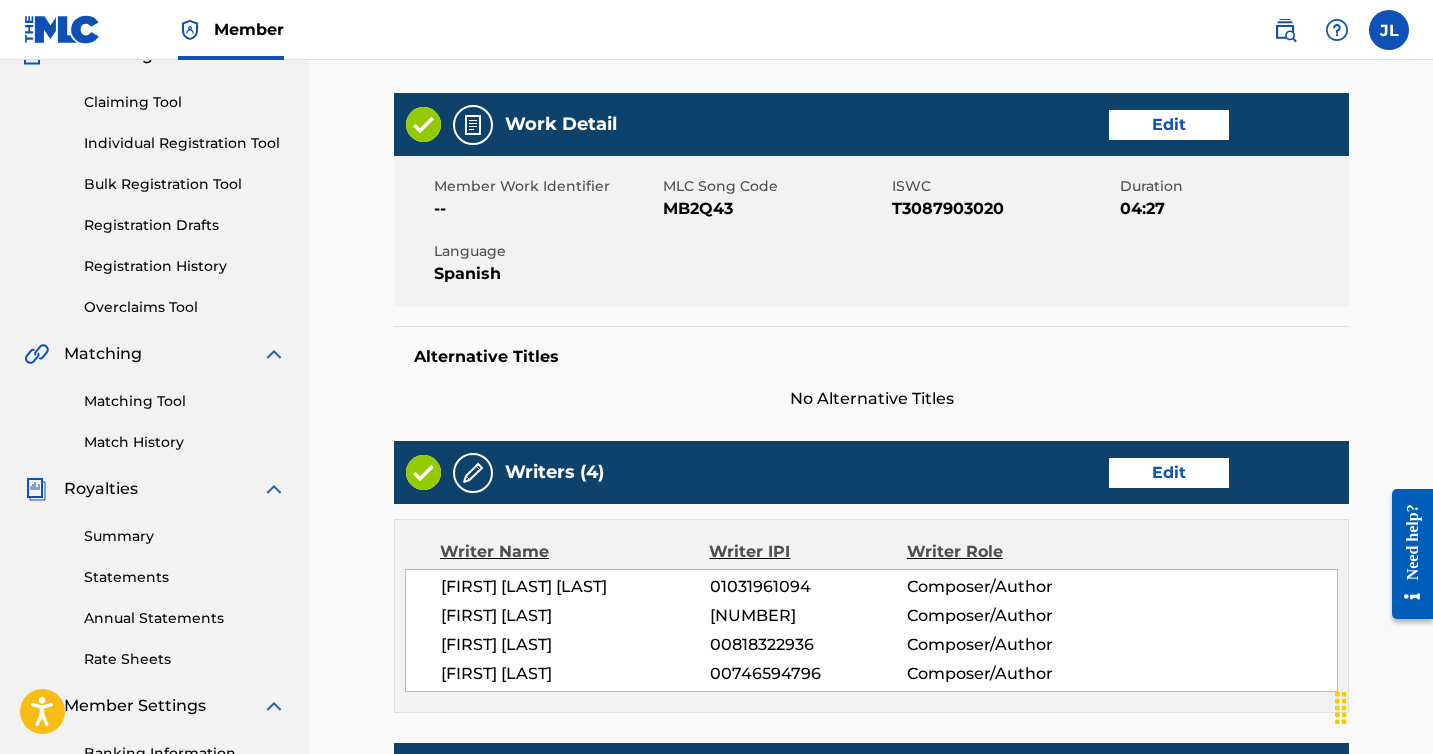 click on "Edit" at bounding box center [1169, 125] 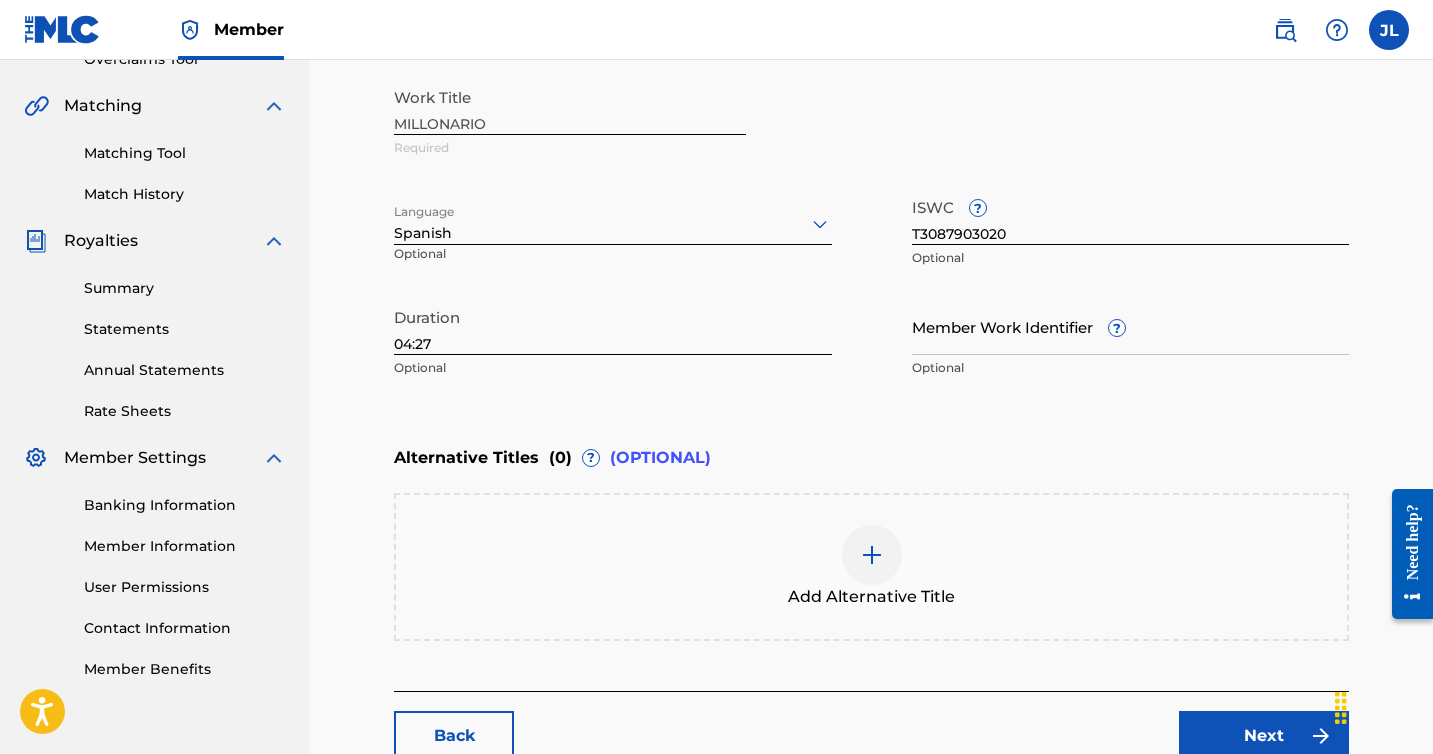 scroll, scrollTop: 498, scrollLeft: 0, axis: vertical 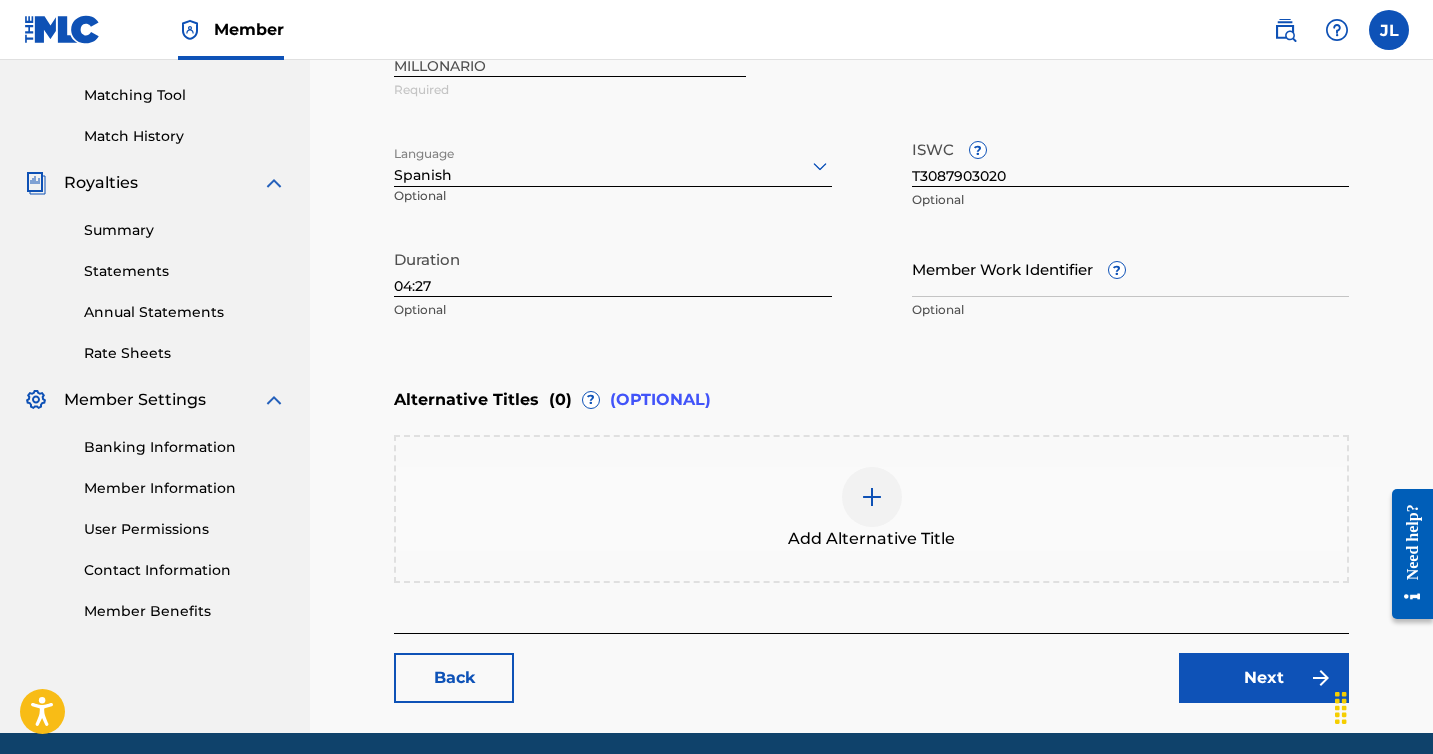 click at bounding box center (872, 497) 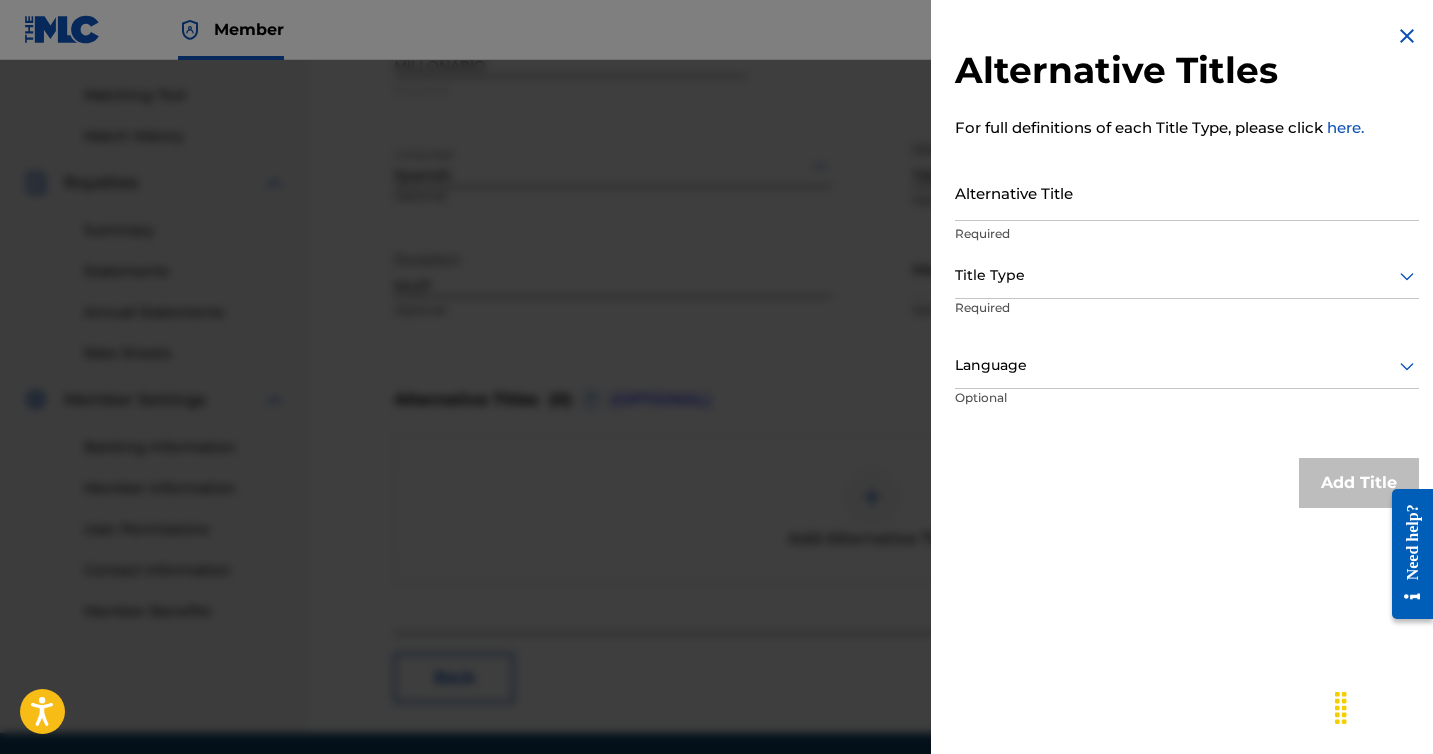 click on "Alternative Title" at bounding box center [1187, 192] 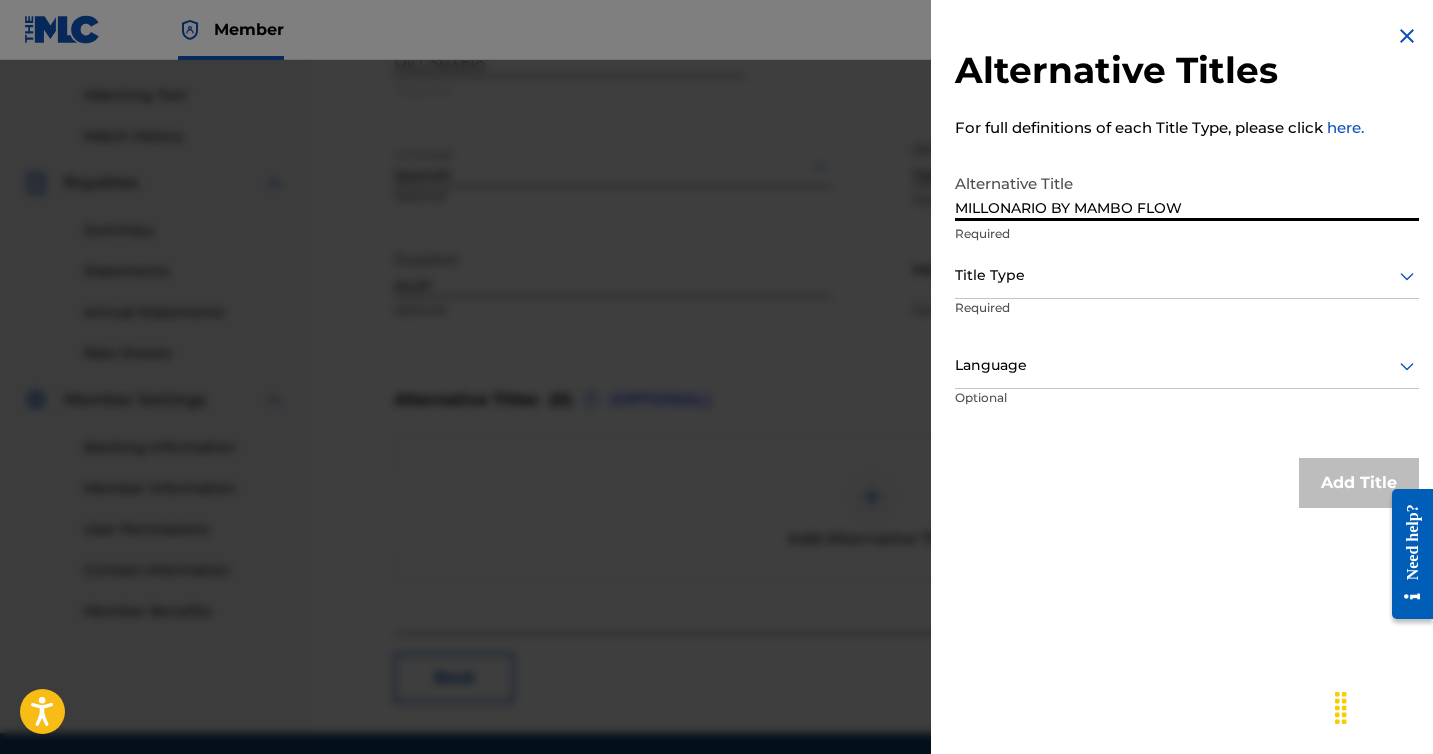 type on "MILLONARIO BY MAMBO FLOW" 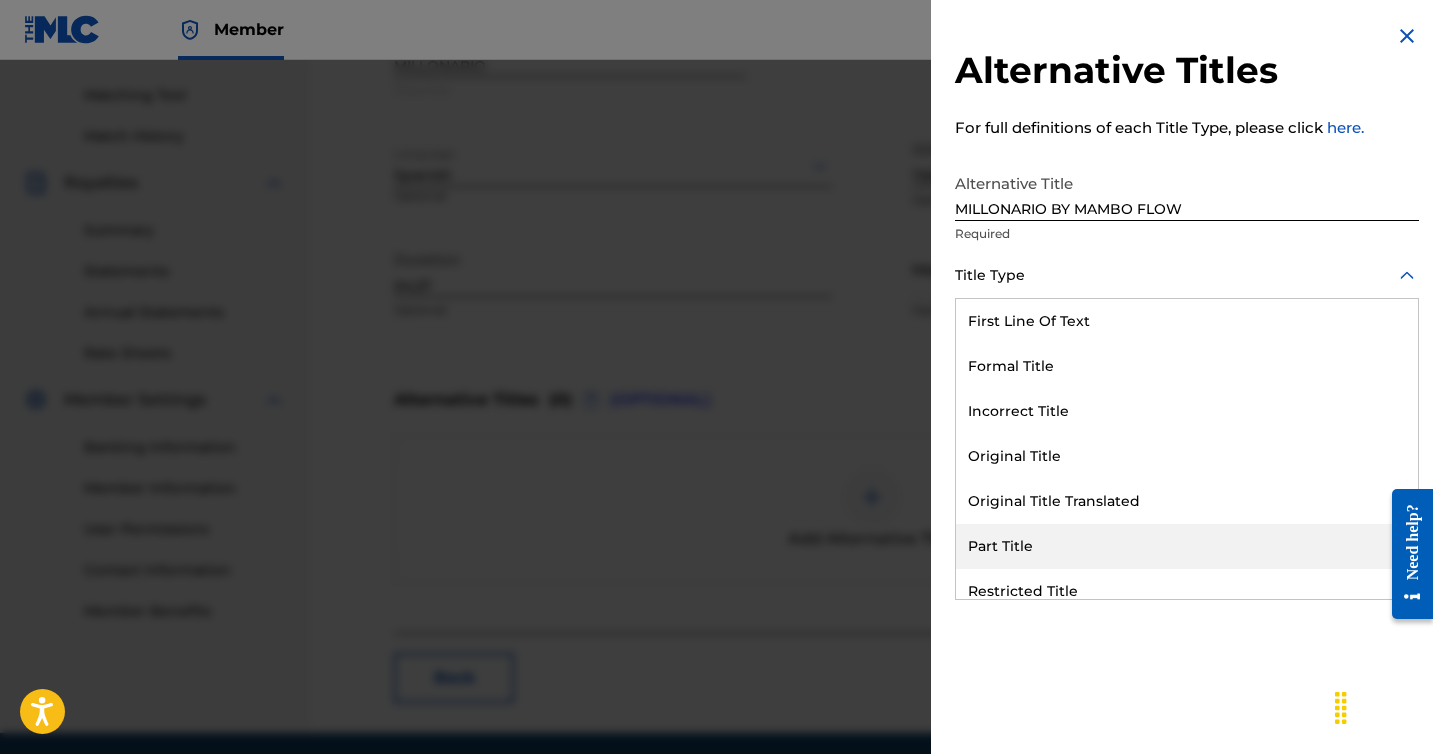 scroll, scrollTop: 195, scrollLeft: 0, axis: vertical 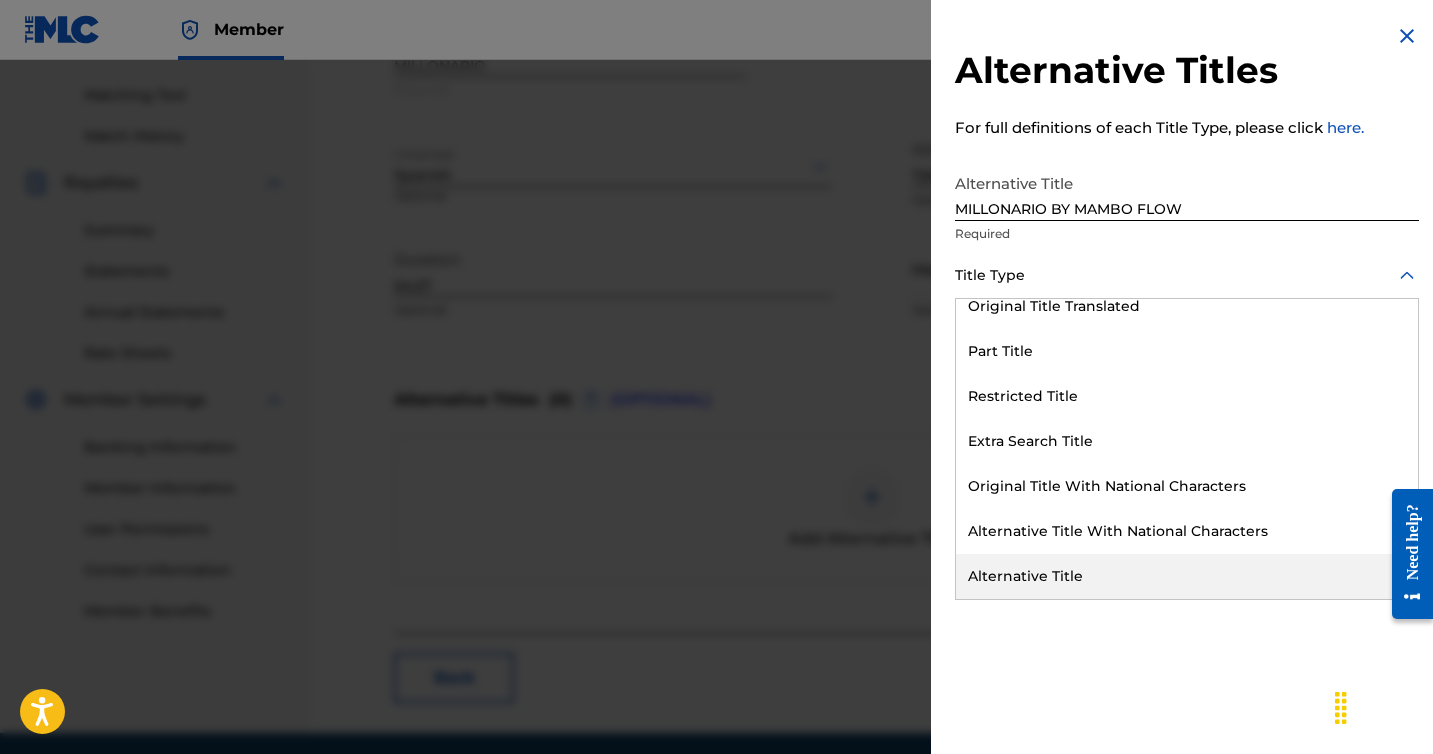 click on "Alternative Title" at bounding box center (1187, 576) 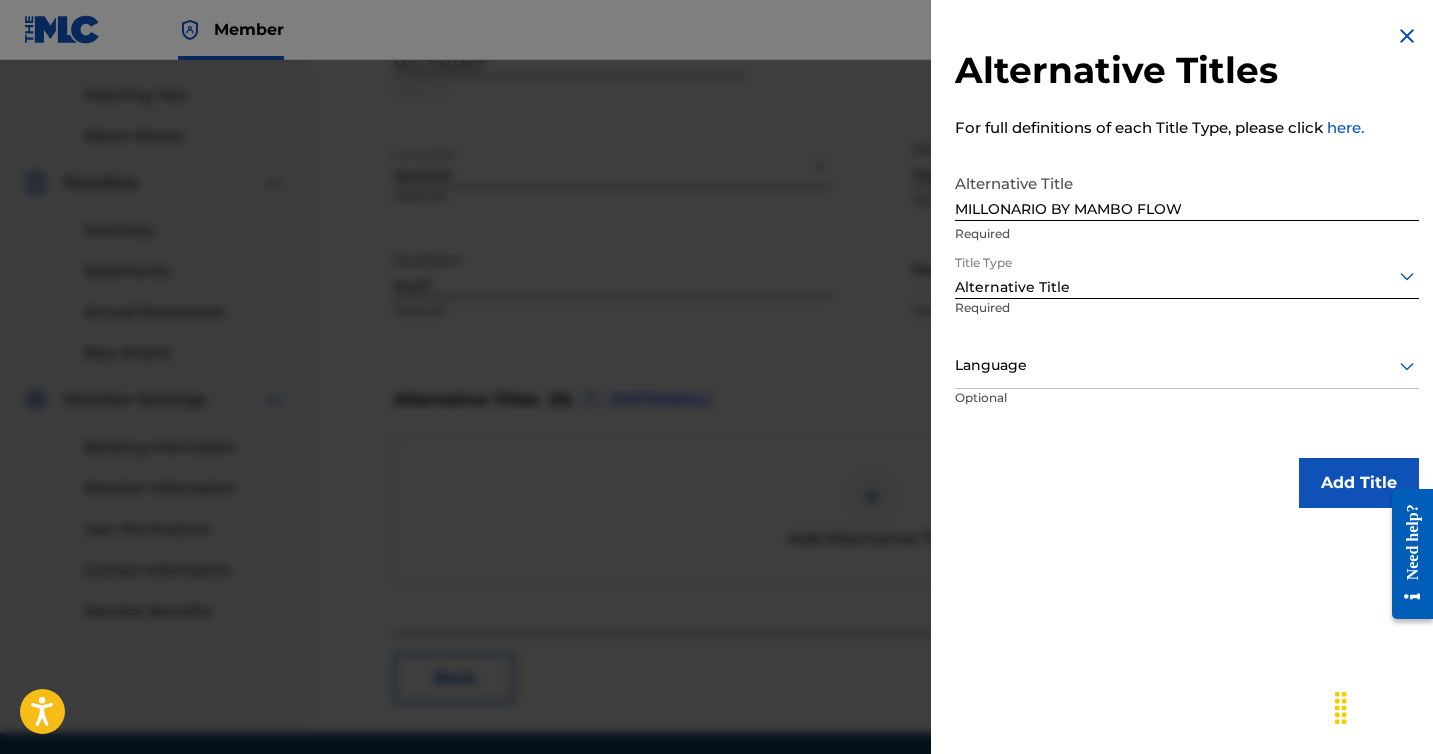 click on "Language" at bounding box center [1187, 366] 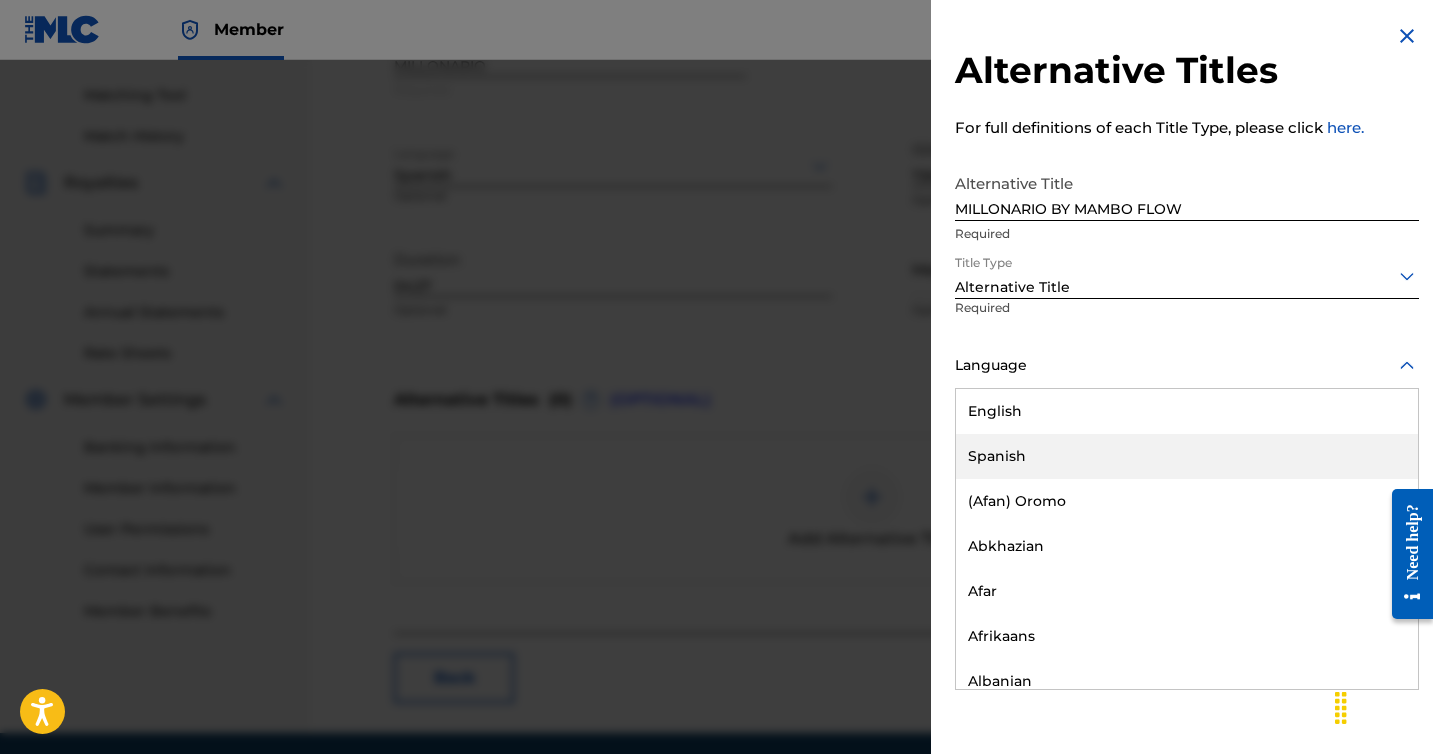 click on "Spanish" at bounding box center [1187, 456] 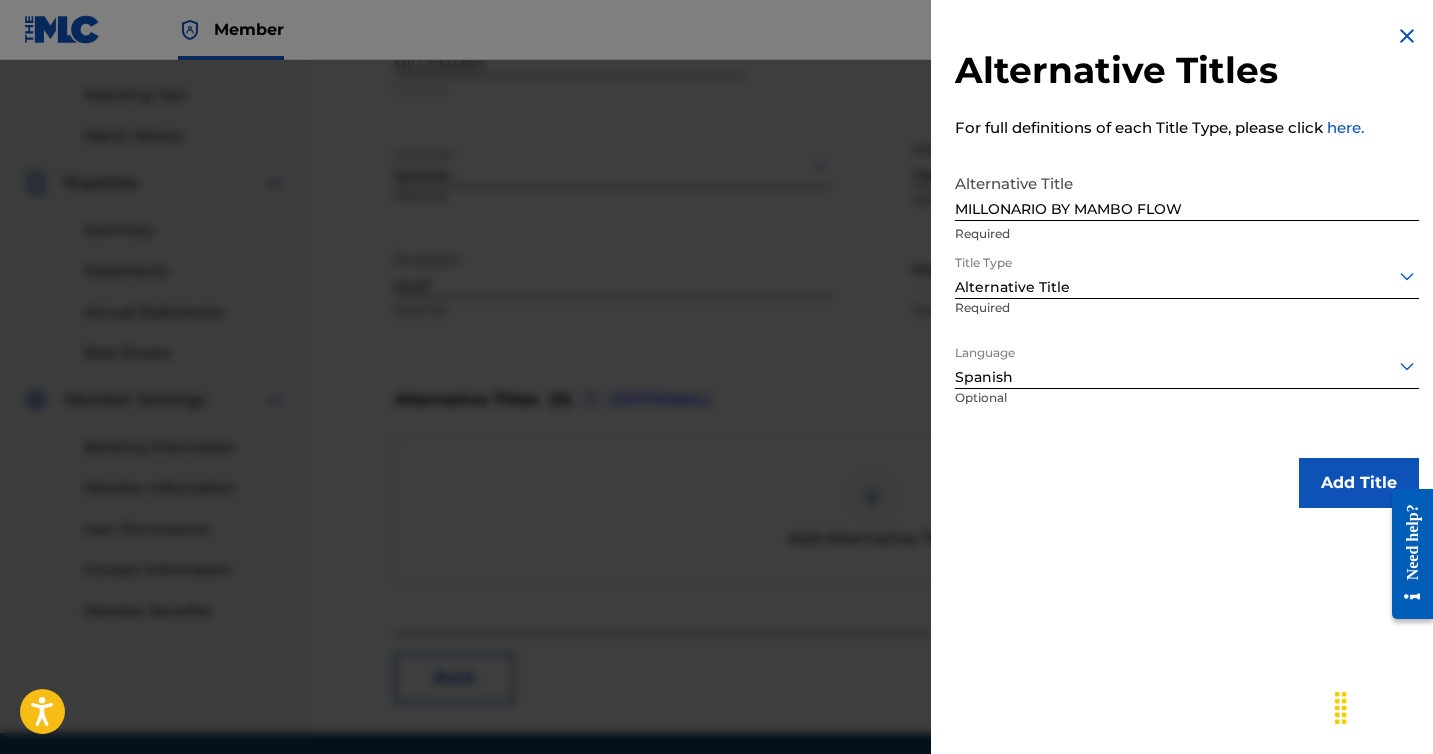 click on "Add Title" at bounding box center (1359, 483) 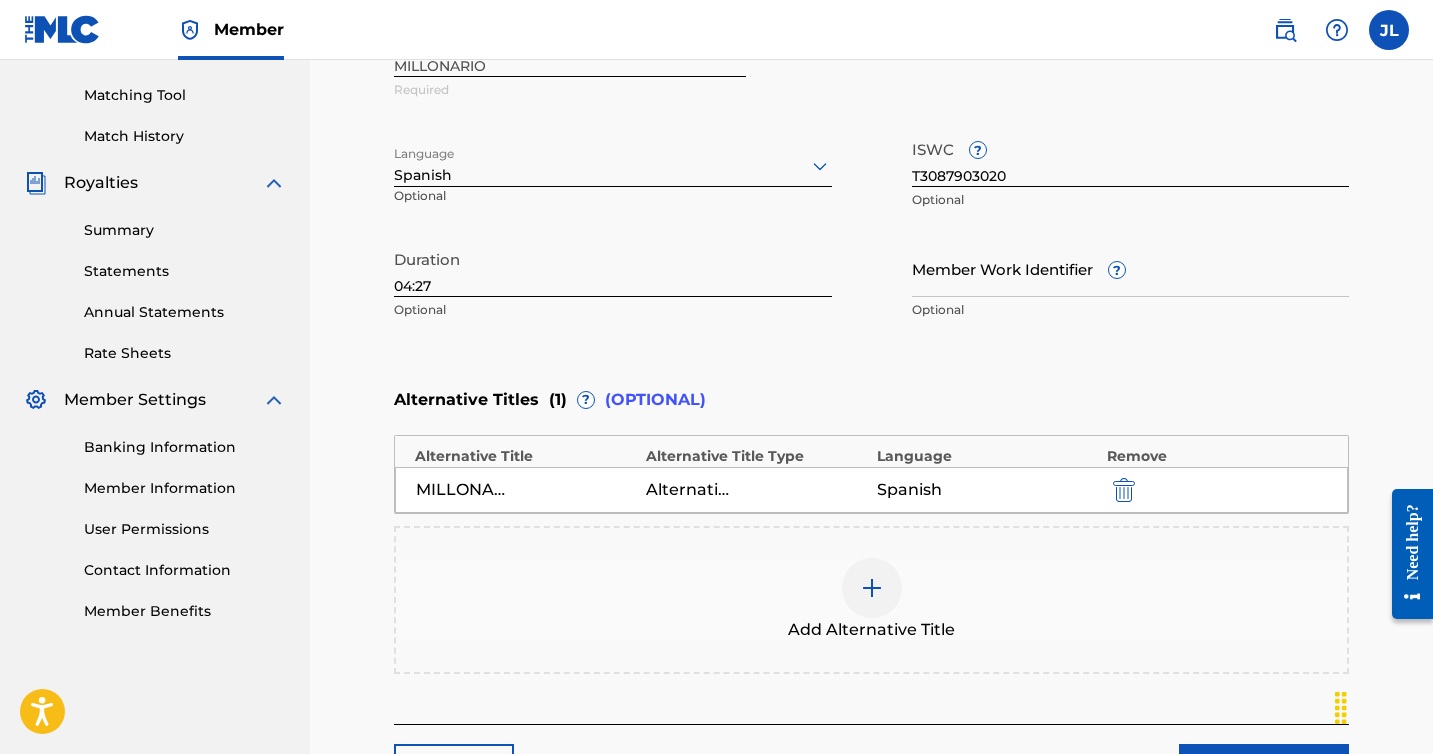 scroll, scrollTop: 664, scrollLeft: 0, axis: vertical 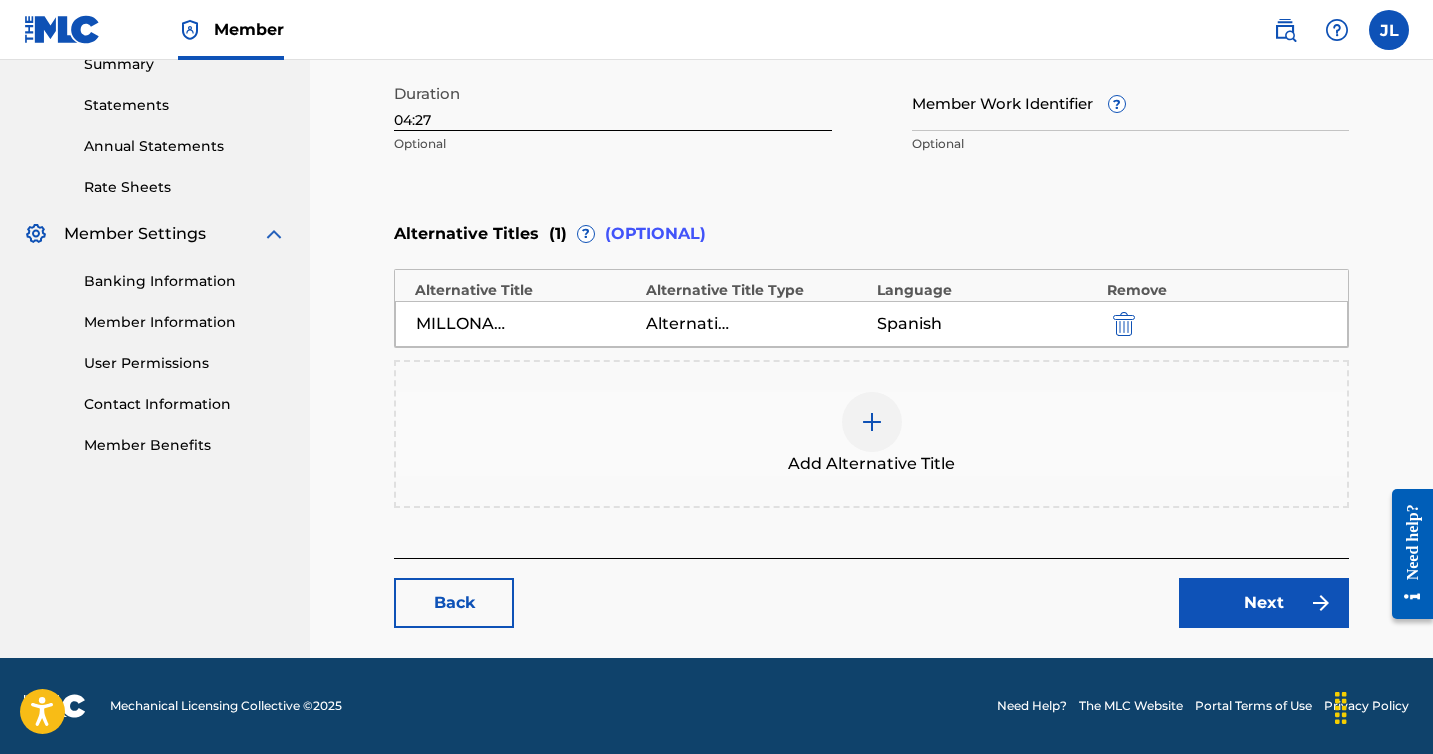 click on "Next" at bounding box center (1264, 603) 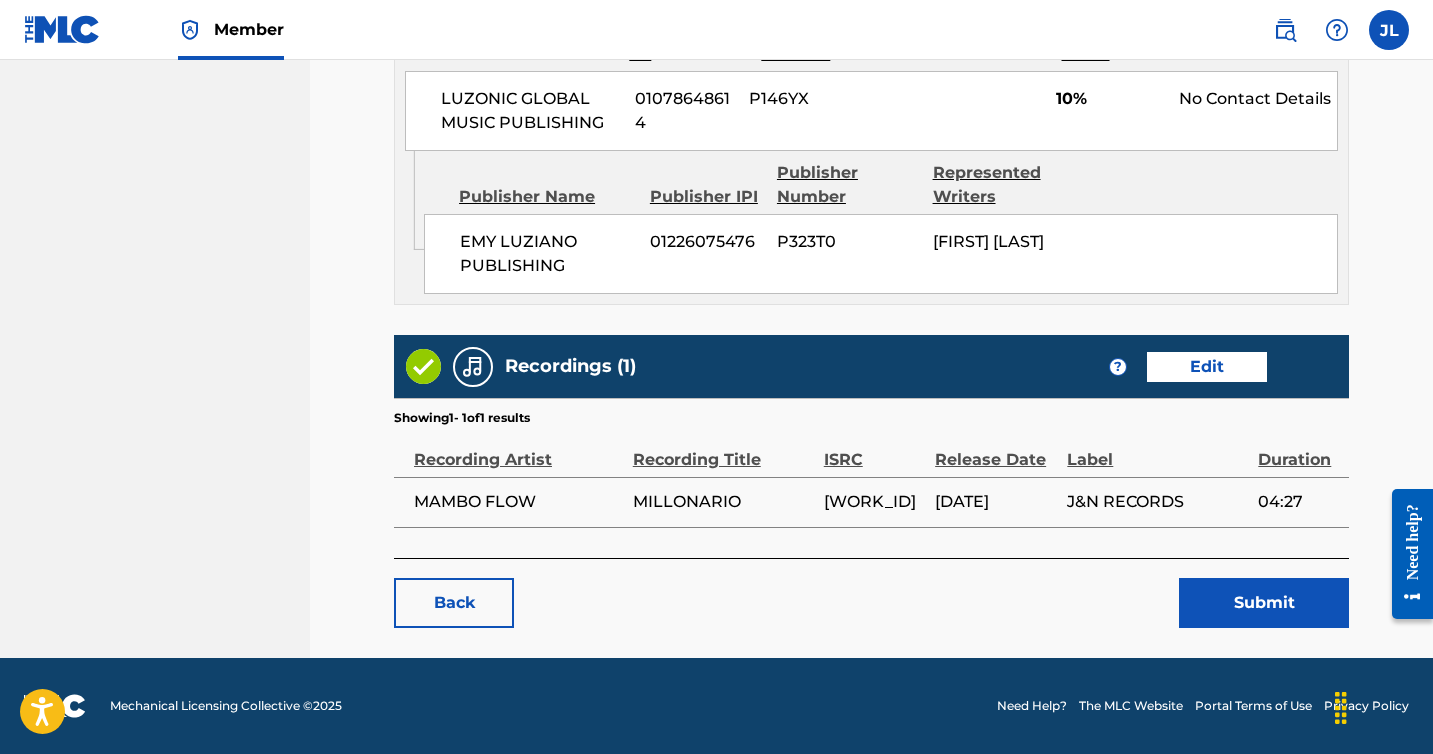 scroll, scrollTop: 1516, scrollLeft: 0, axis: vertical 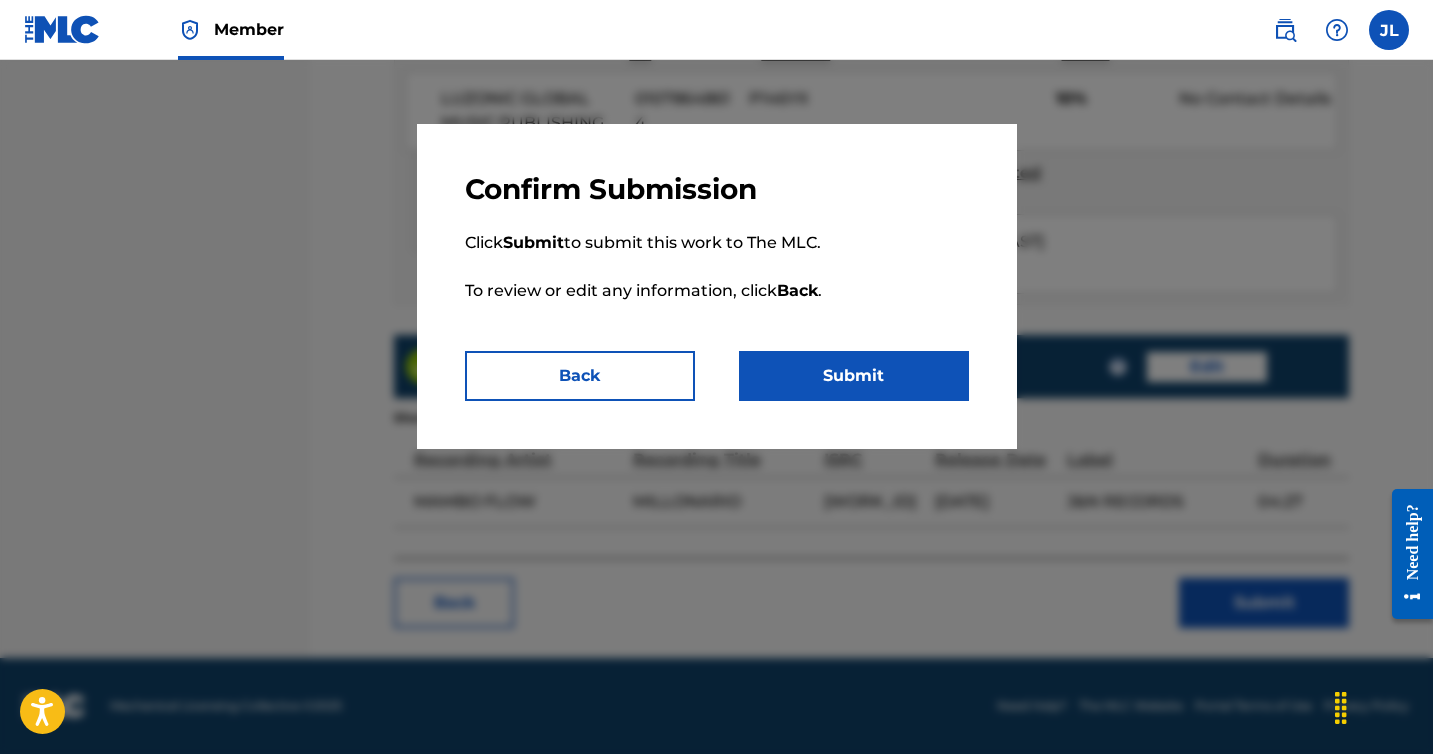 click on "Submit" at bounding box center (854, 376) 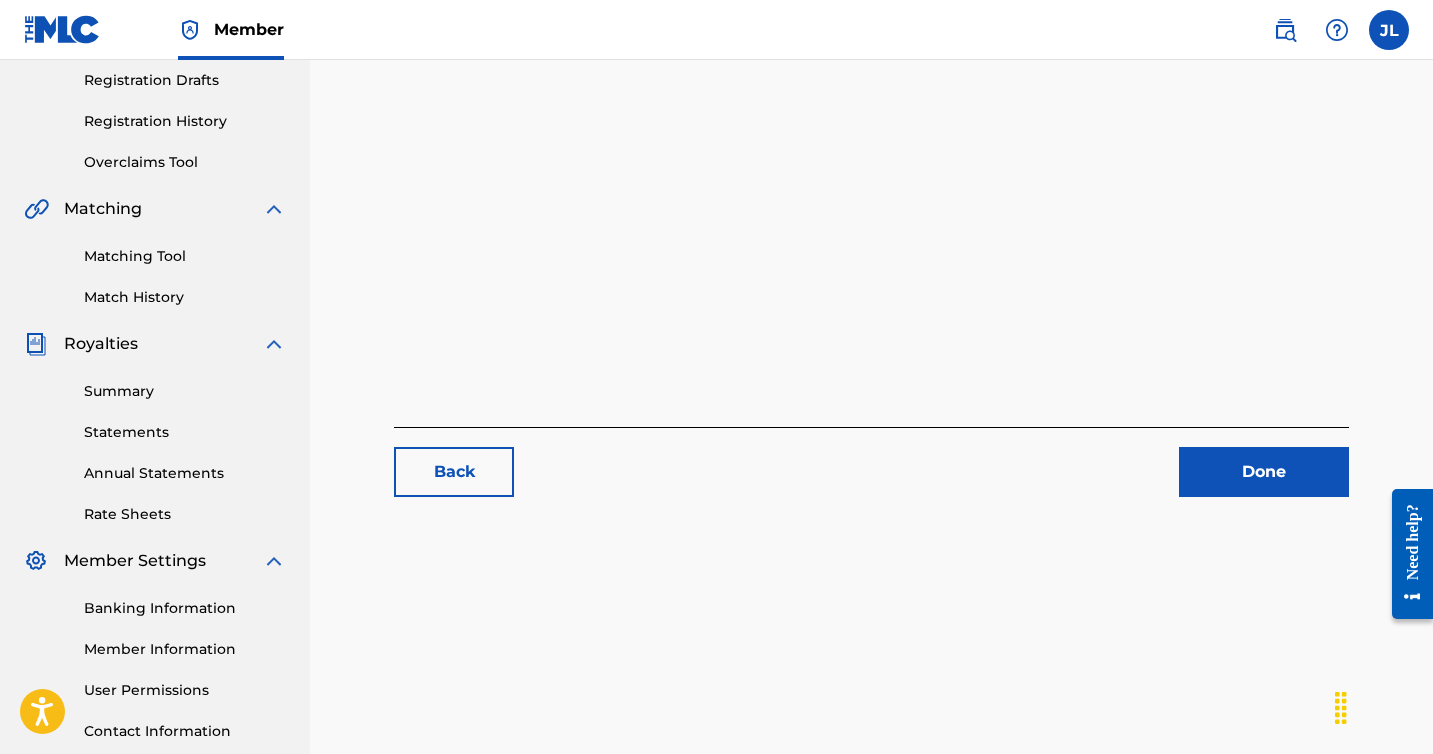 scroll, scrollTop: 486, scrollLeft: 0, axis: vertical 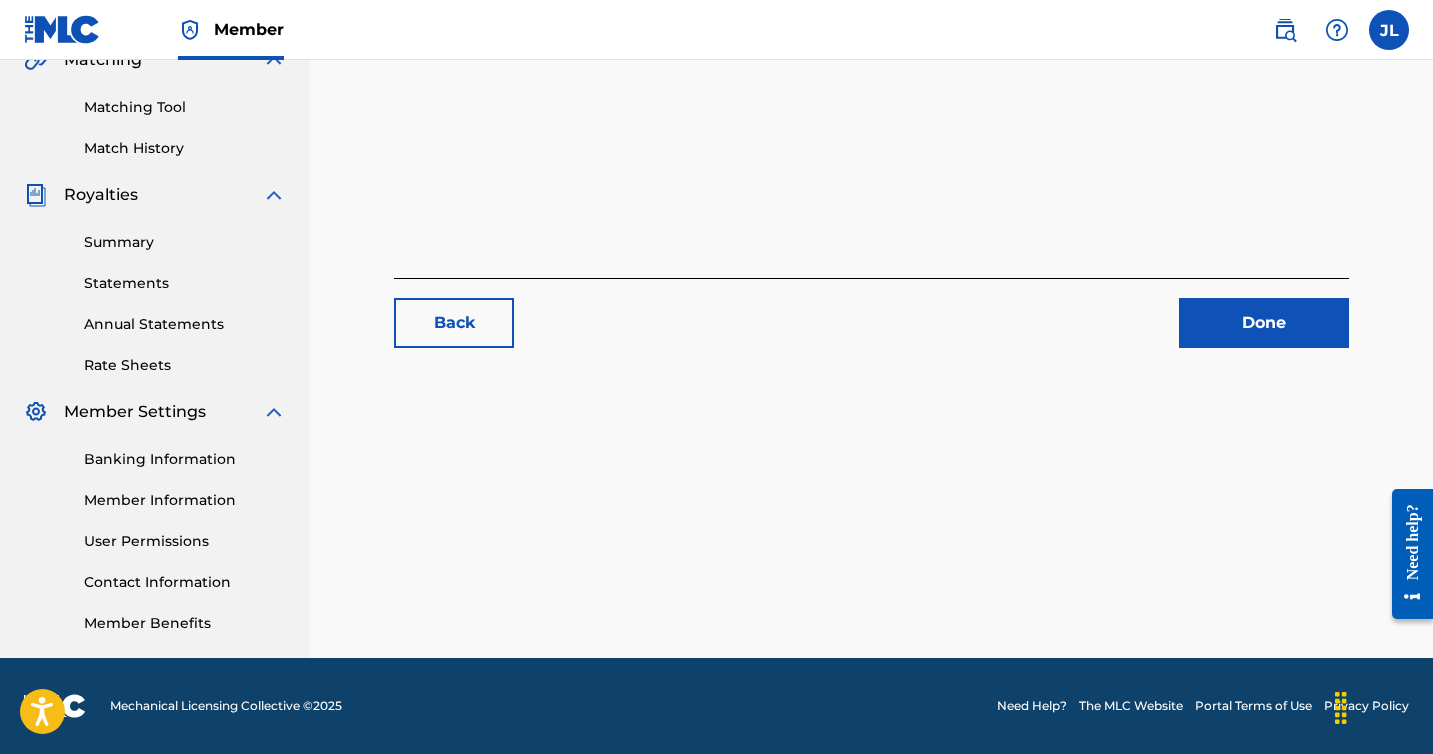 click on "Done" at bounding box center (1264, 323) 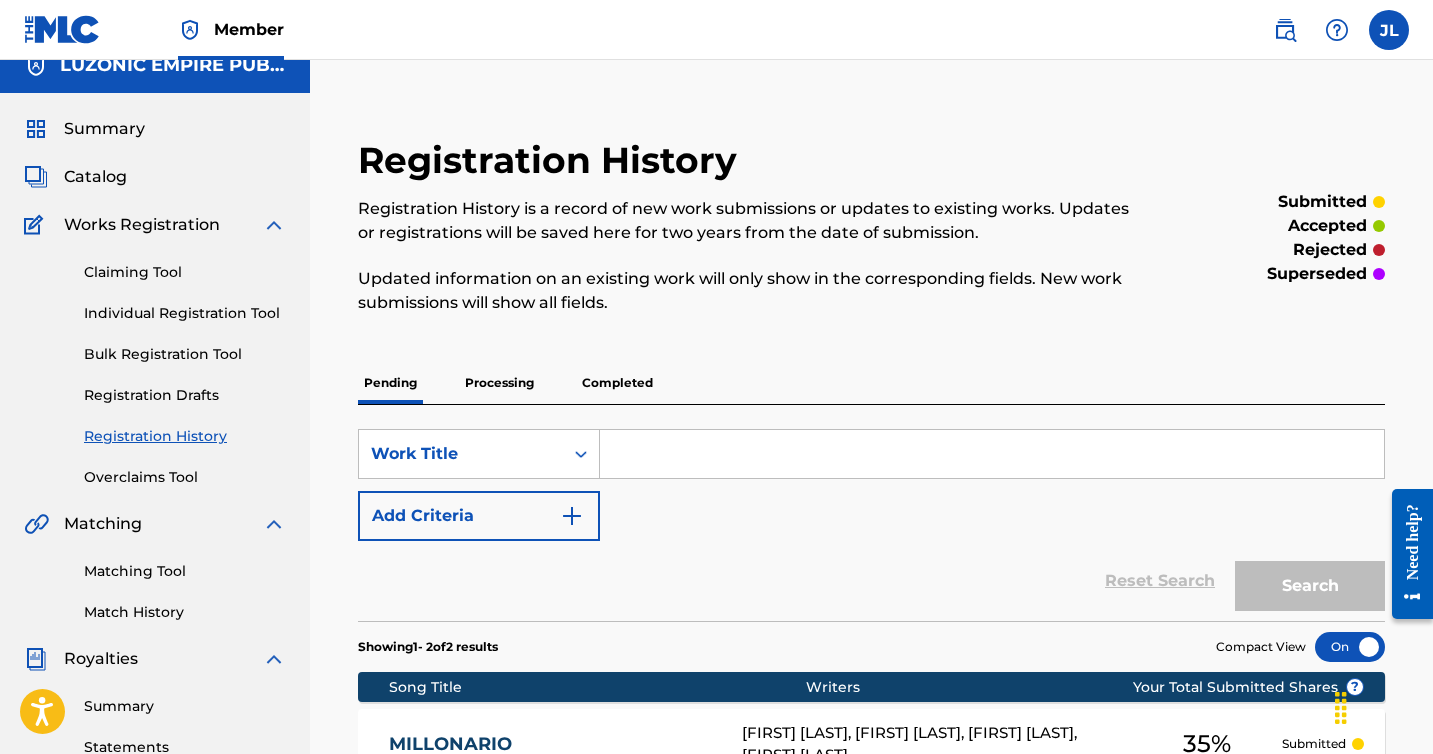 scroll, scrollTop: 0, scrollLeft: 0, axis: both 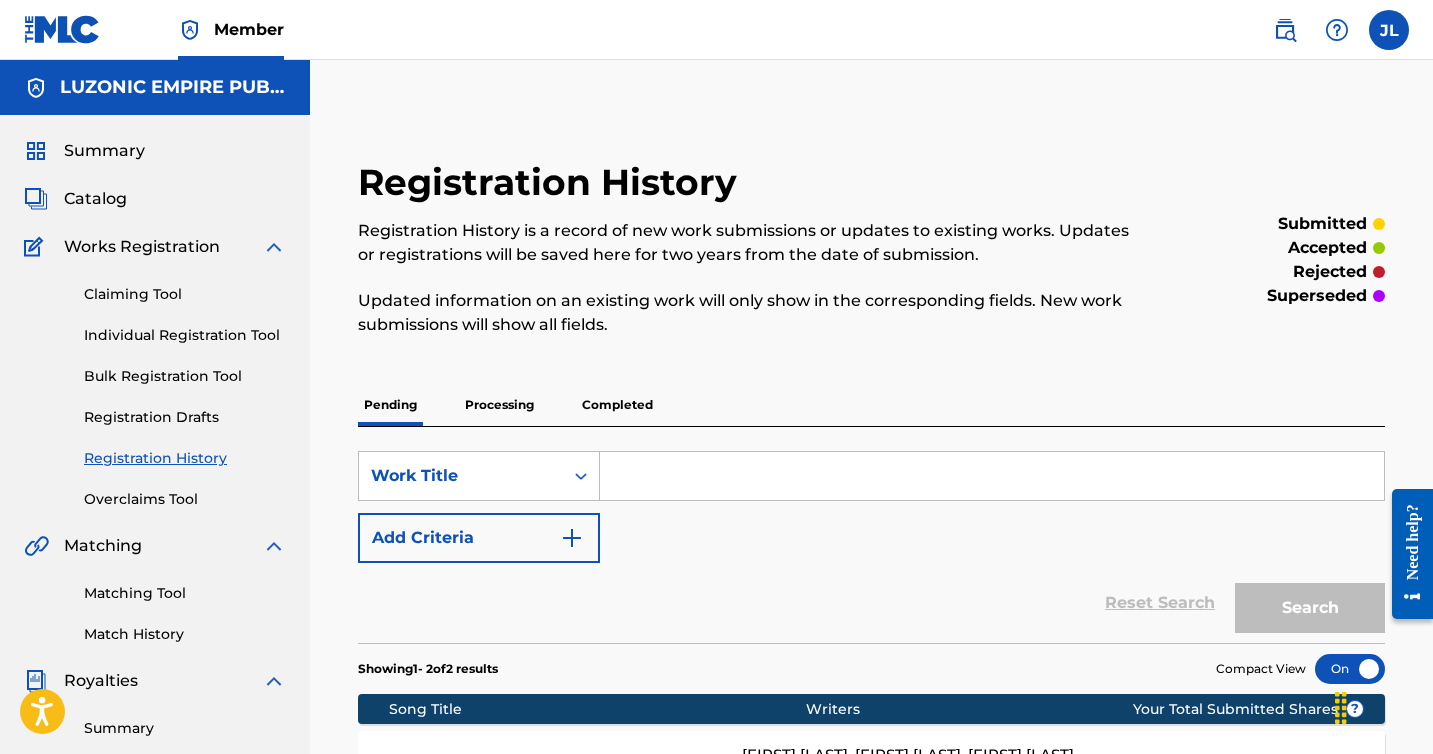 click on "Catalog" at bounding box center [95, 199] 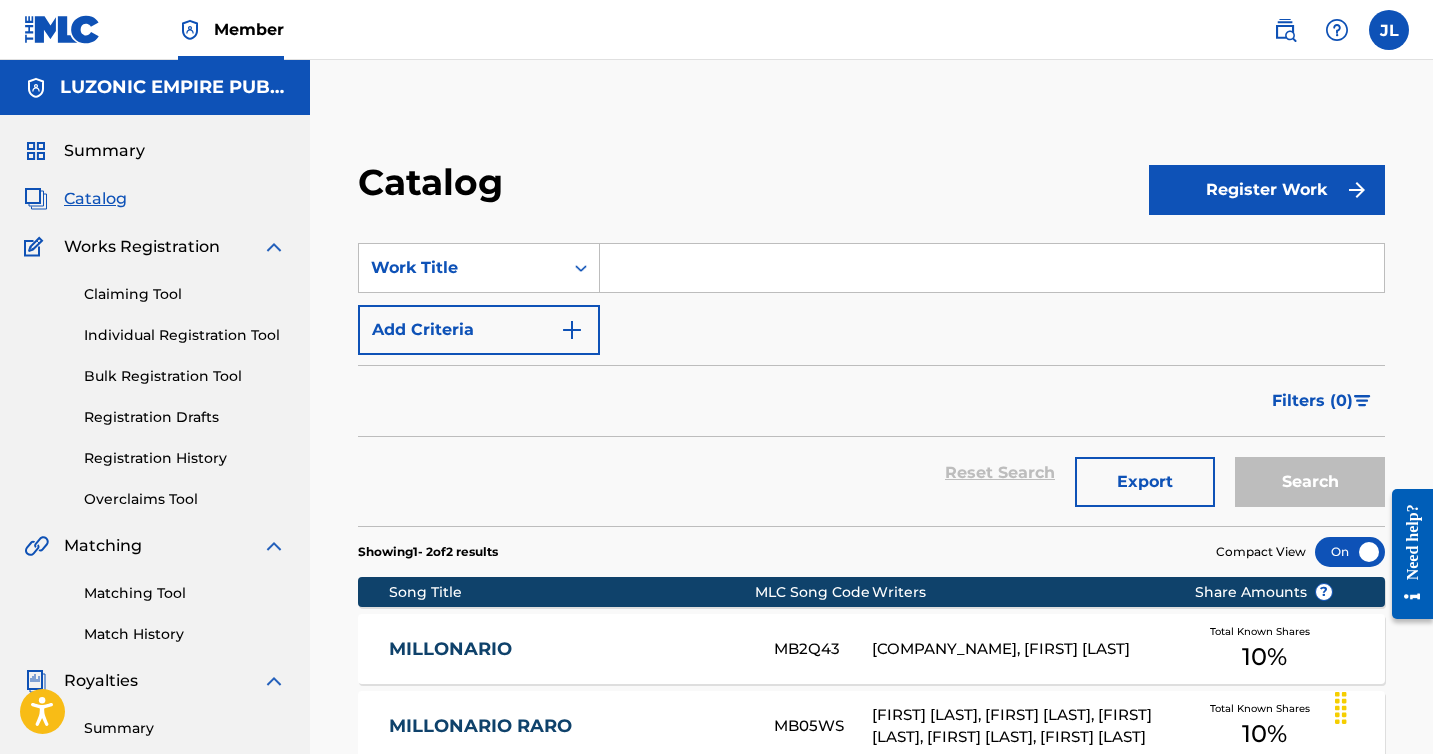 click at bounding box center [992, 268] 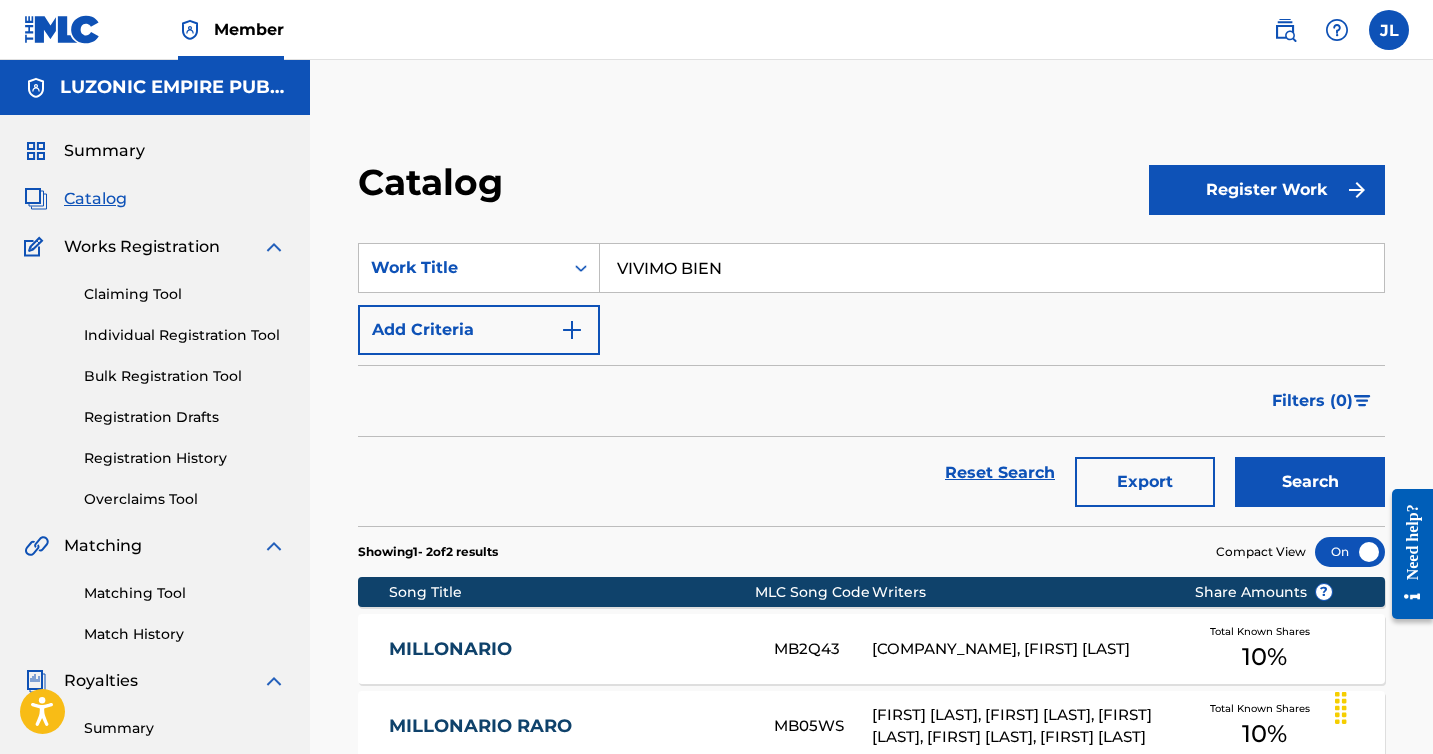 type on "VIVIMO BIEN" 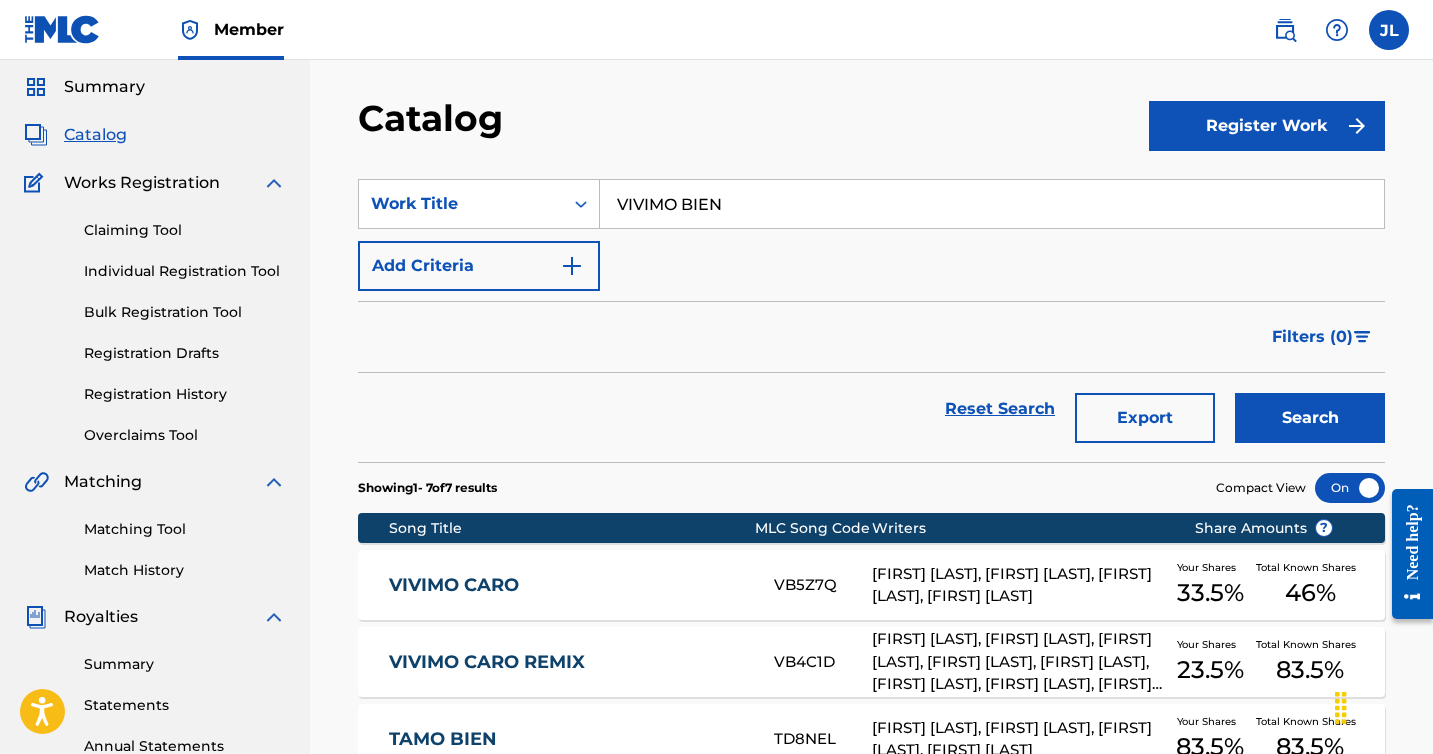 scroll, scrollTop: 0, scrollLeft: 0, axis: both 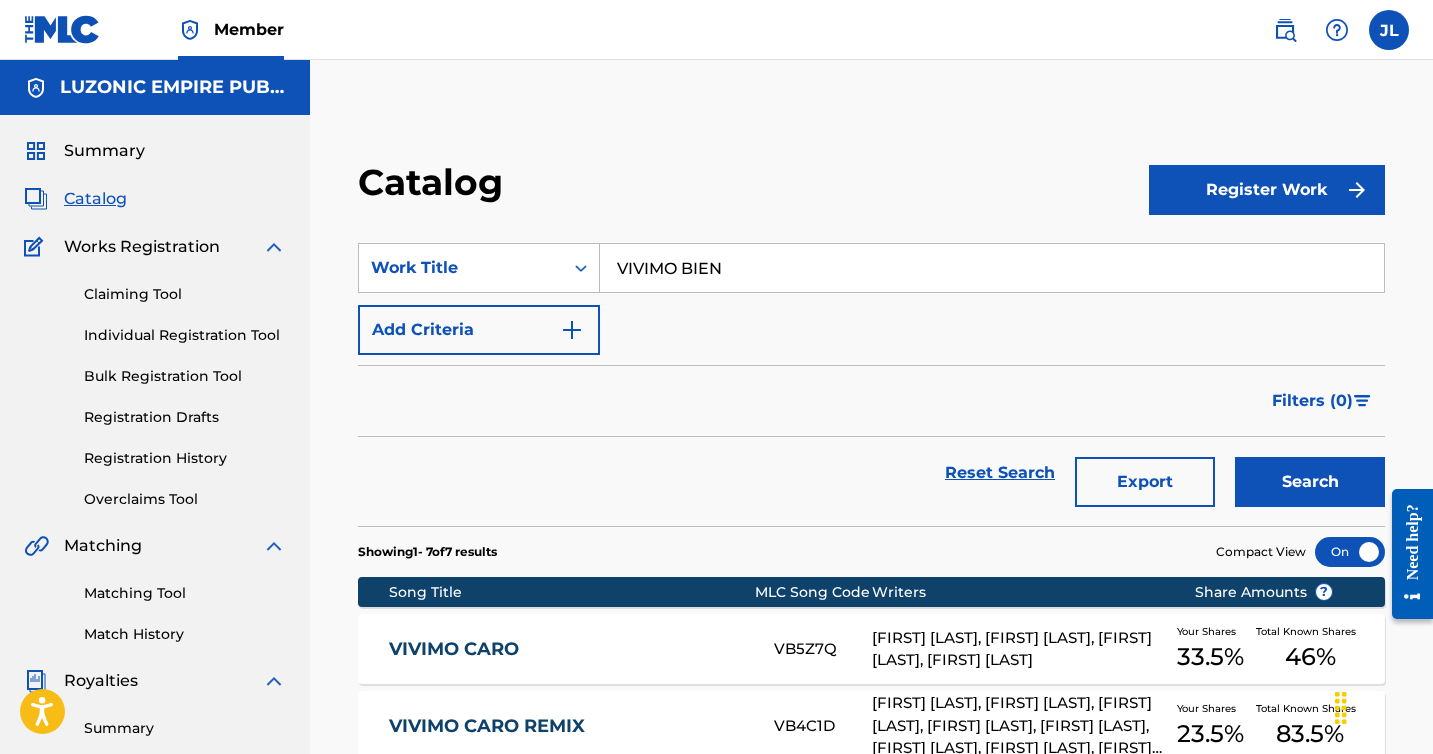 click on "VIVIMO BIEN" at bounding box center [992, 268] 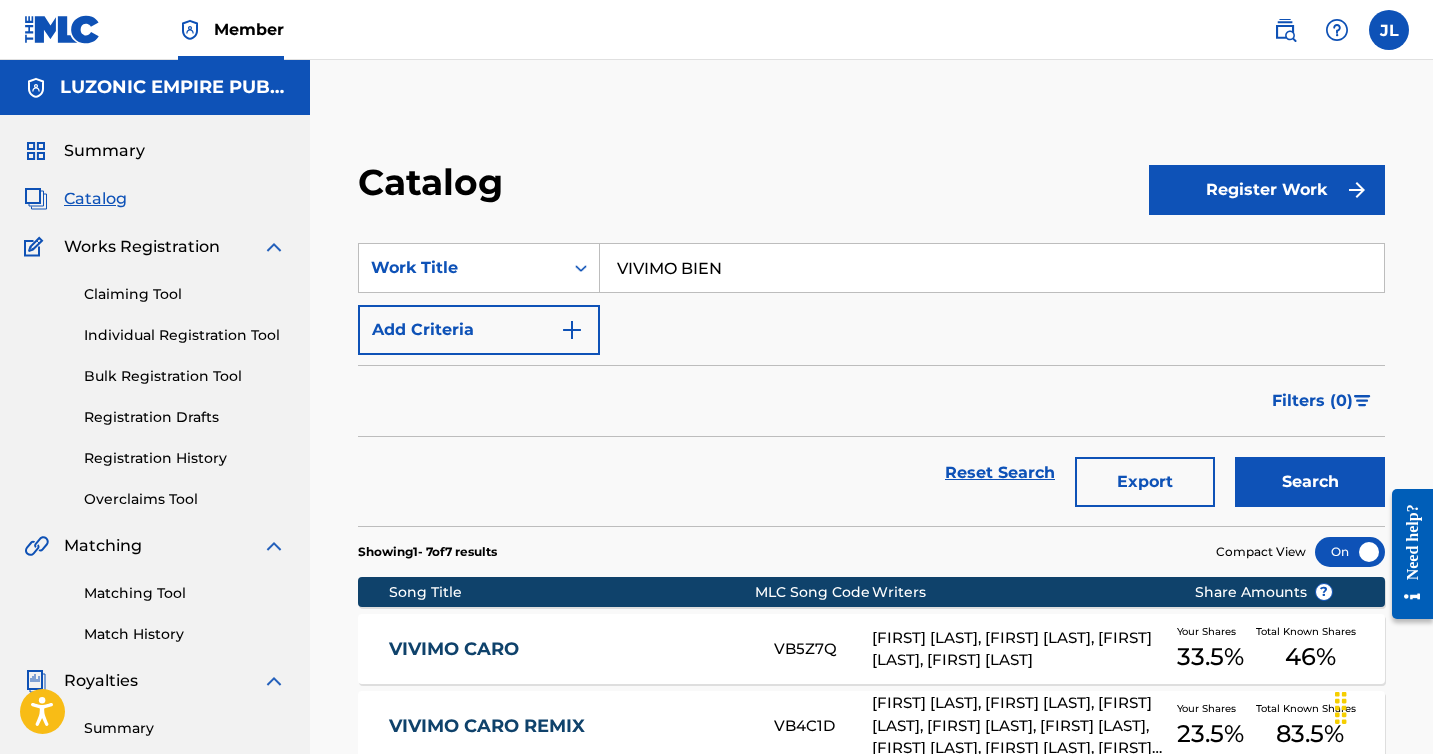 click on "Claiming Tool" at bounding box center (185, 294) 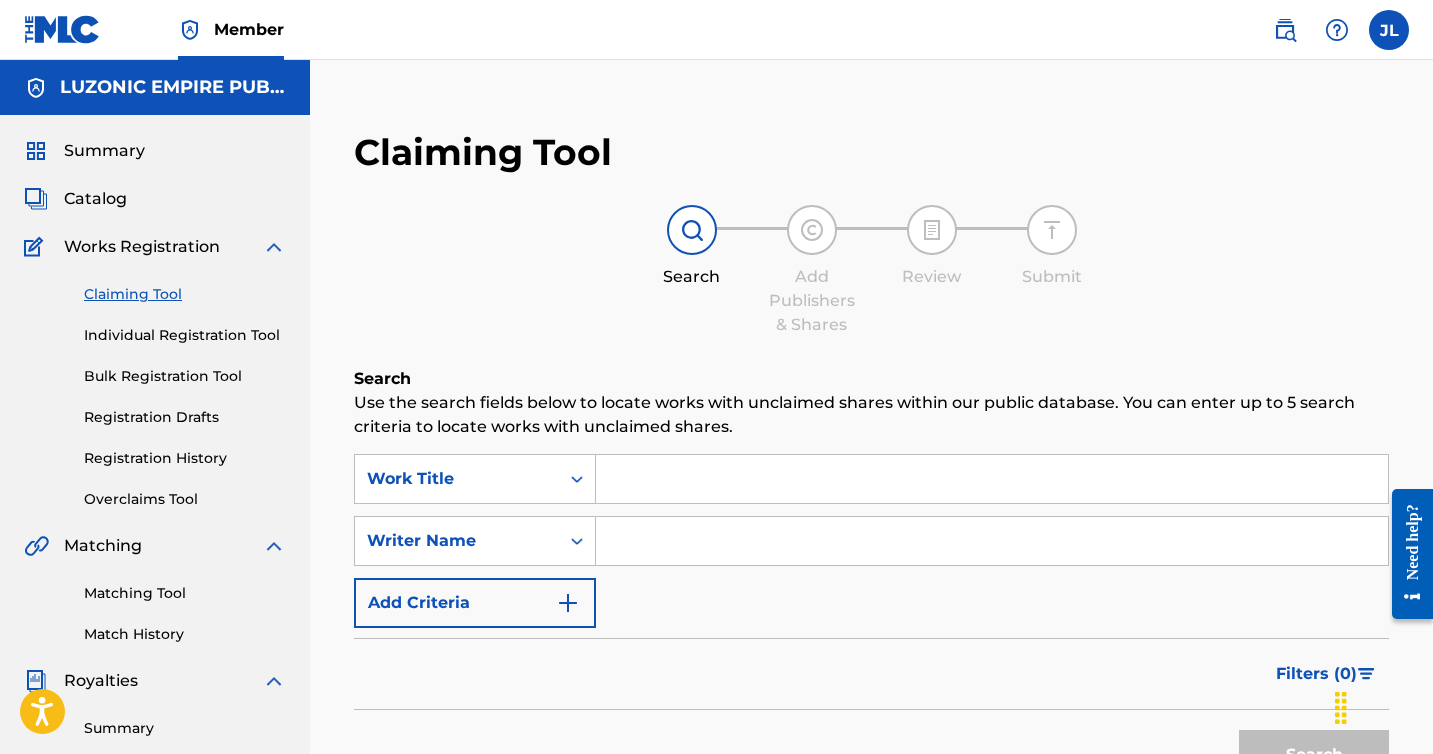 click at bounding box center [992, 479] 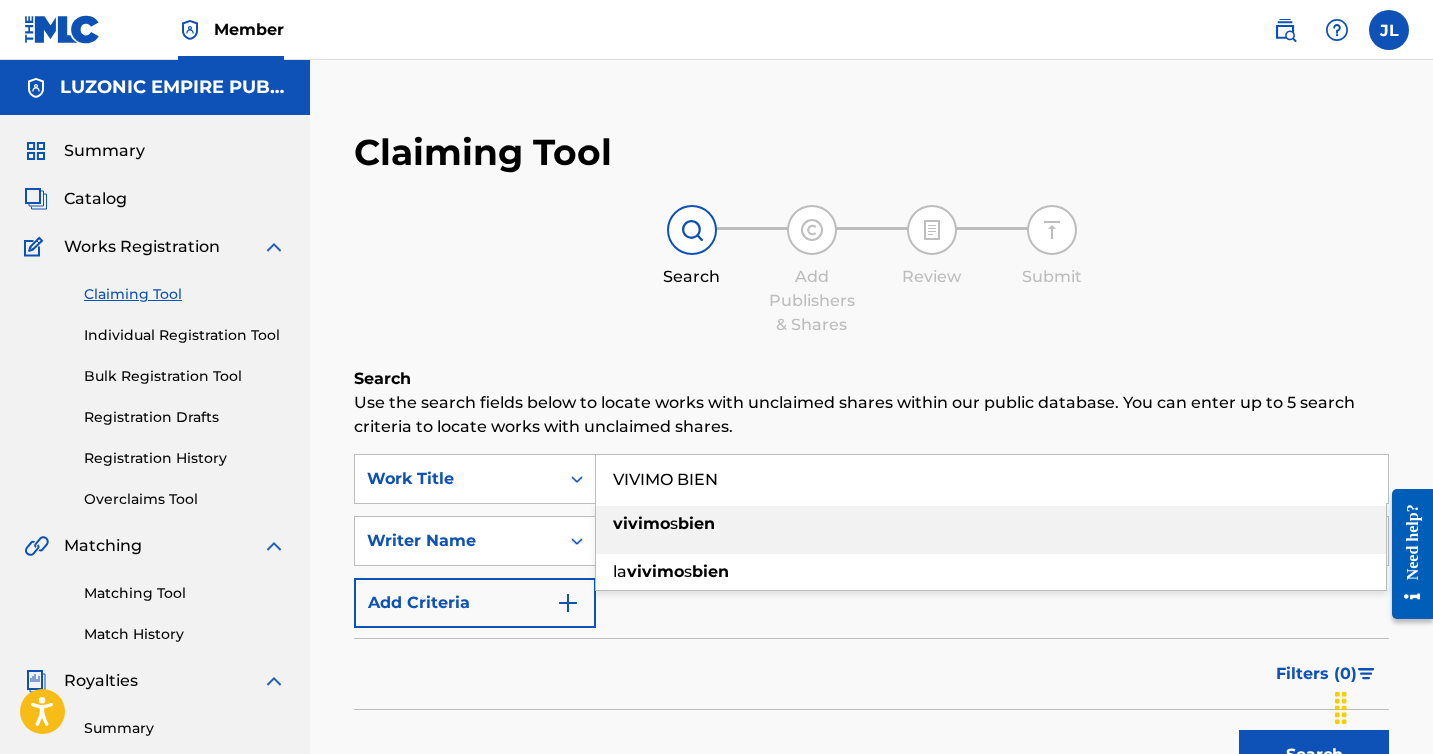 click on "vivimo s  bien" at bounding box center [991, 524] 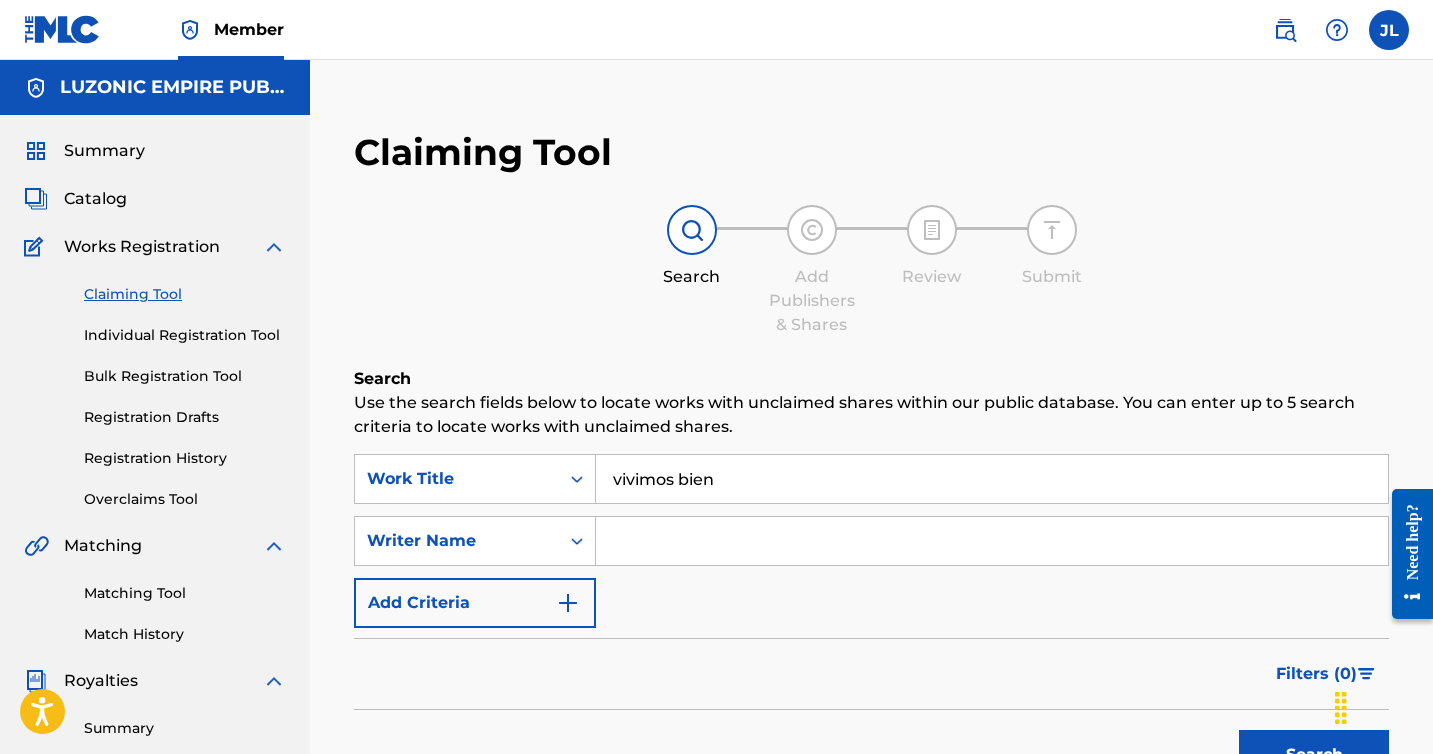 click on "Summary" at bounding box center [104, 151] 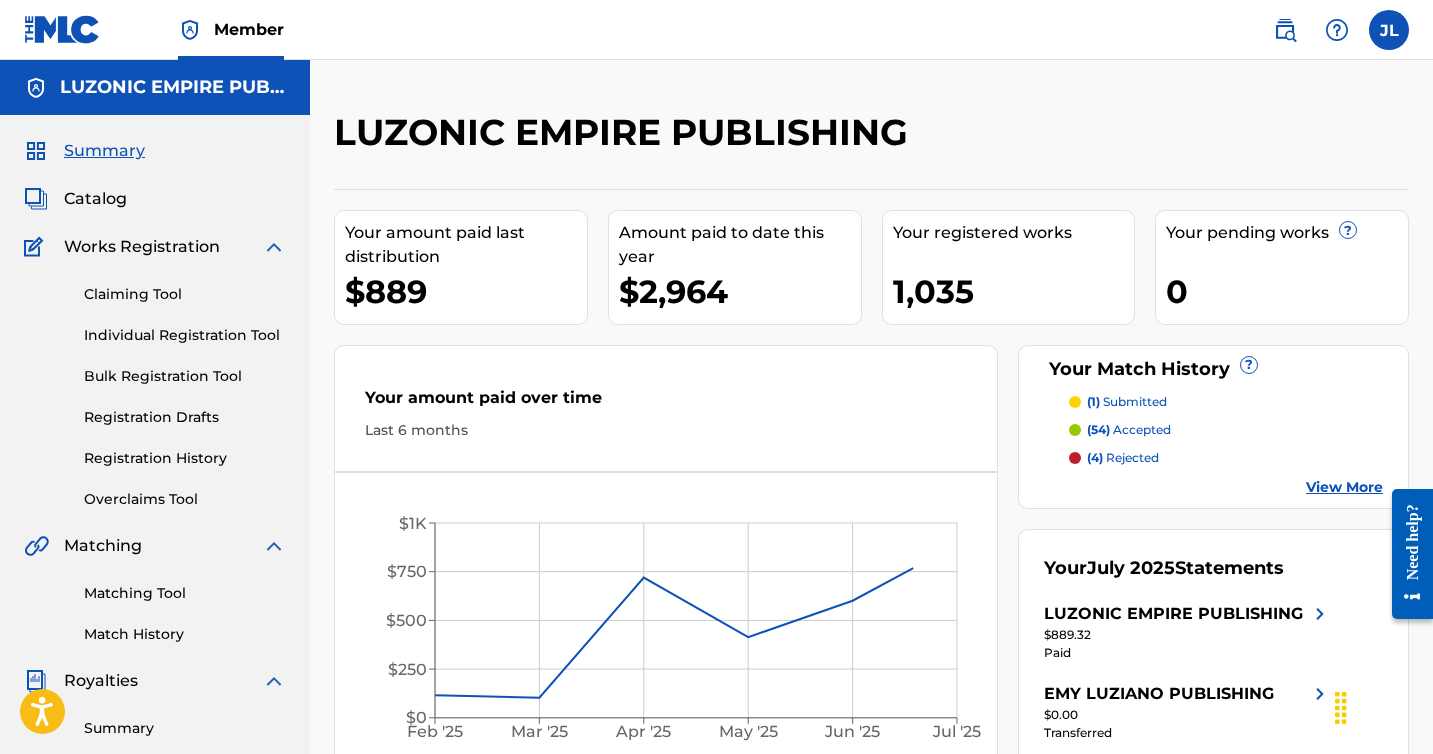 click on "Catalog" at bounding box center [95, 199] 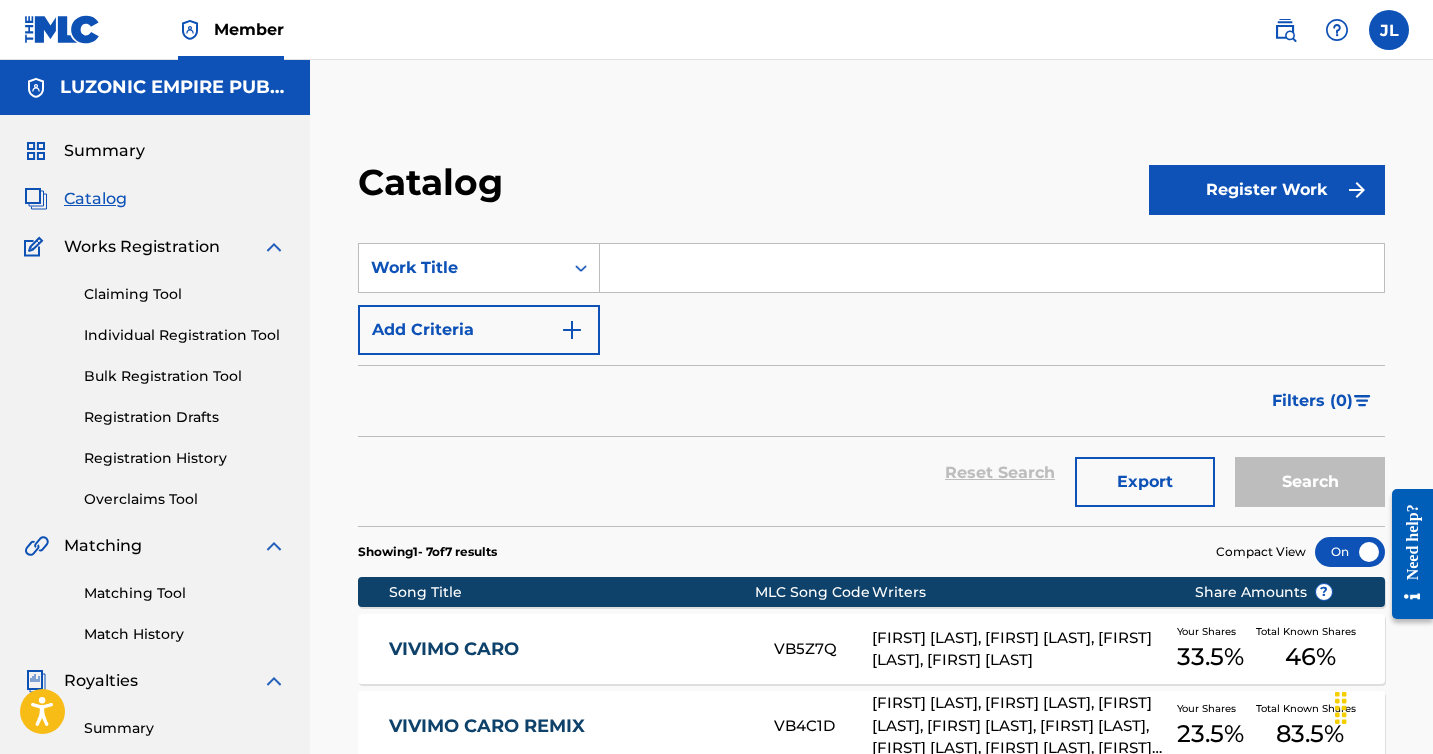 click at bounding box center (992, 268) 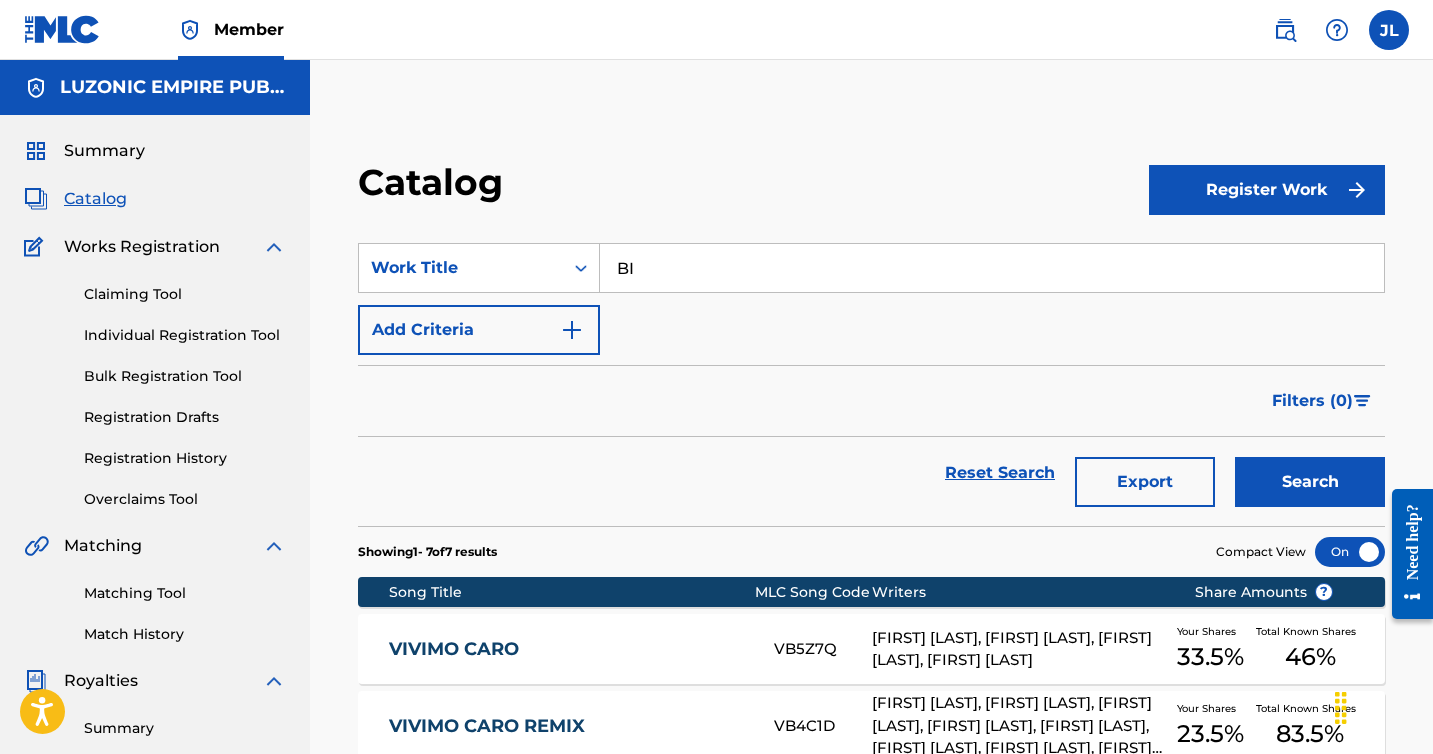 type on "B" 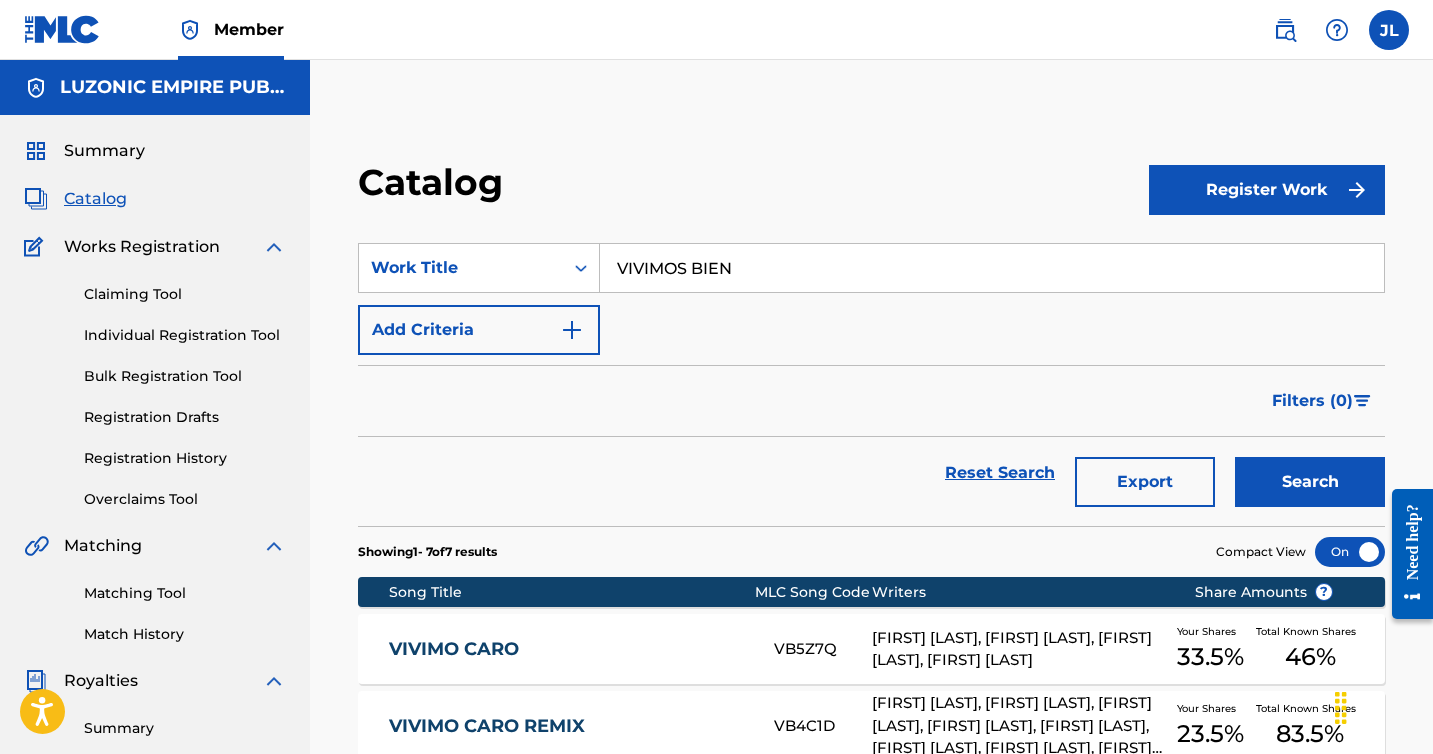 type on "VIVIMOS BIEN" 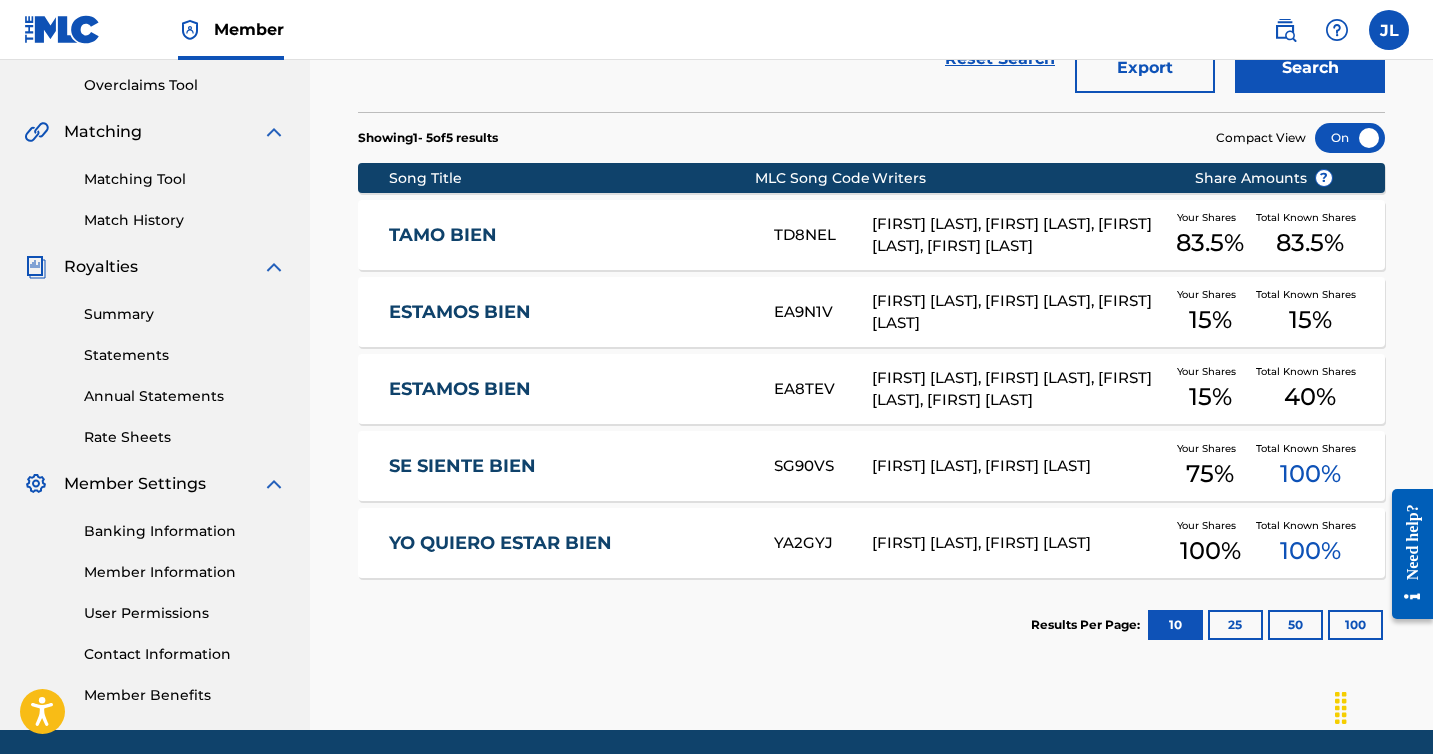 scroll, scrollTop: 420, scrollLeft: 0, axis: vertical 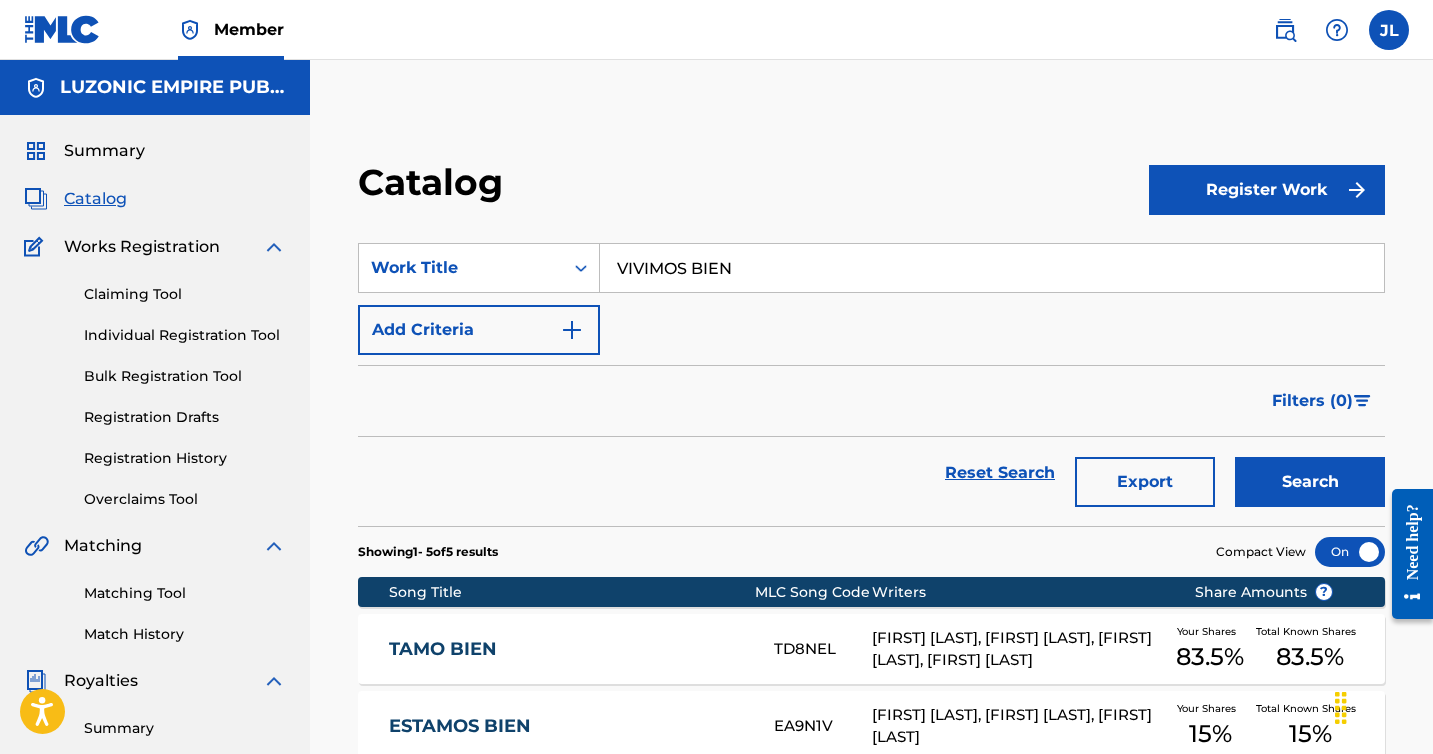 click on "VIVIMOS BIEN" at bounding box center [992, 268] 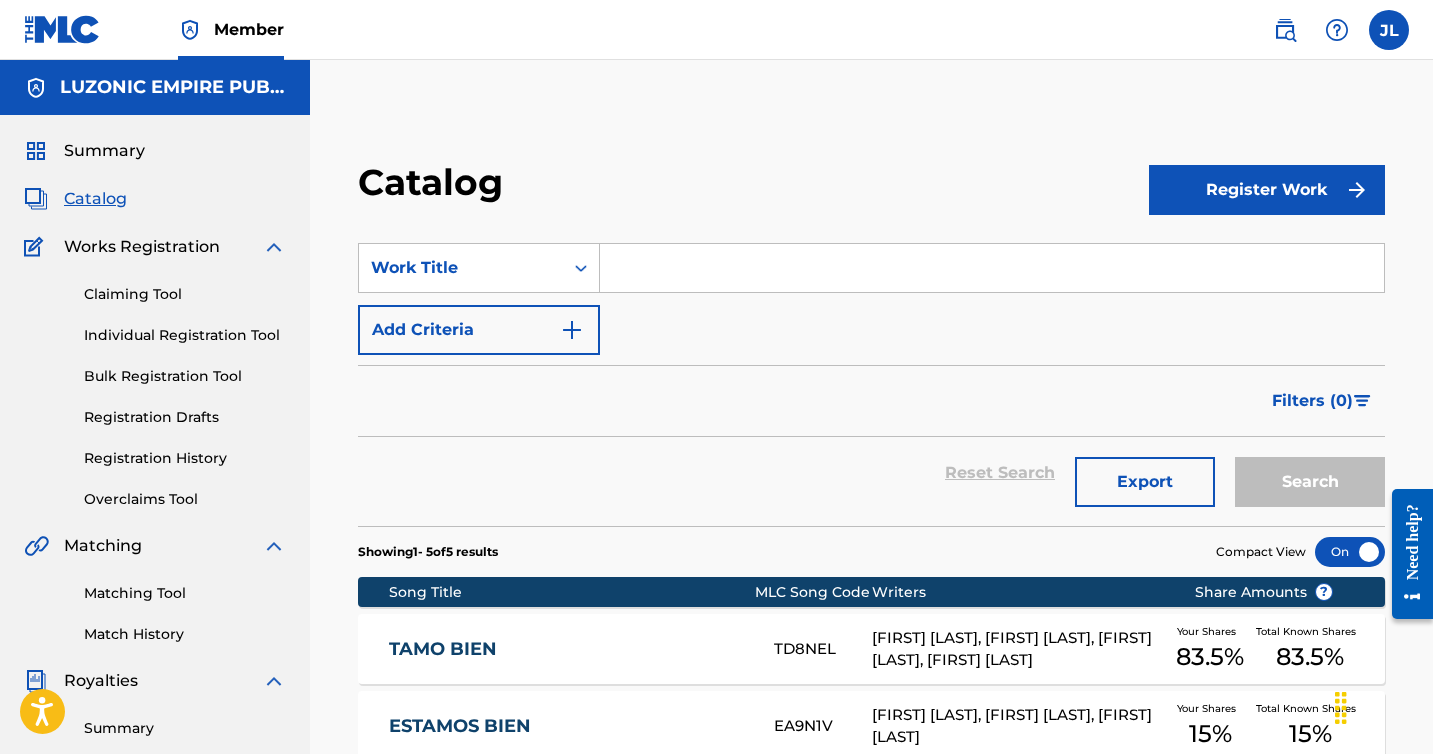 type 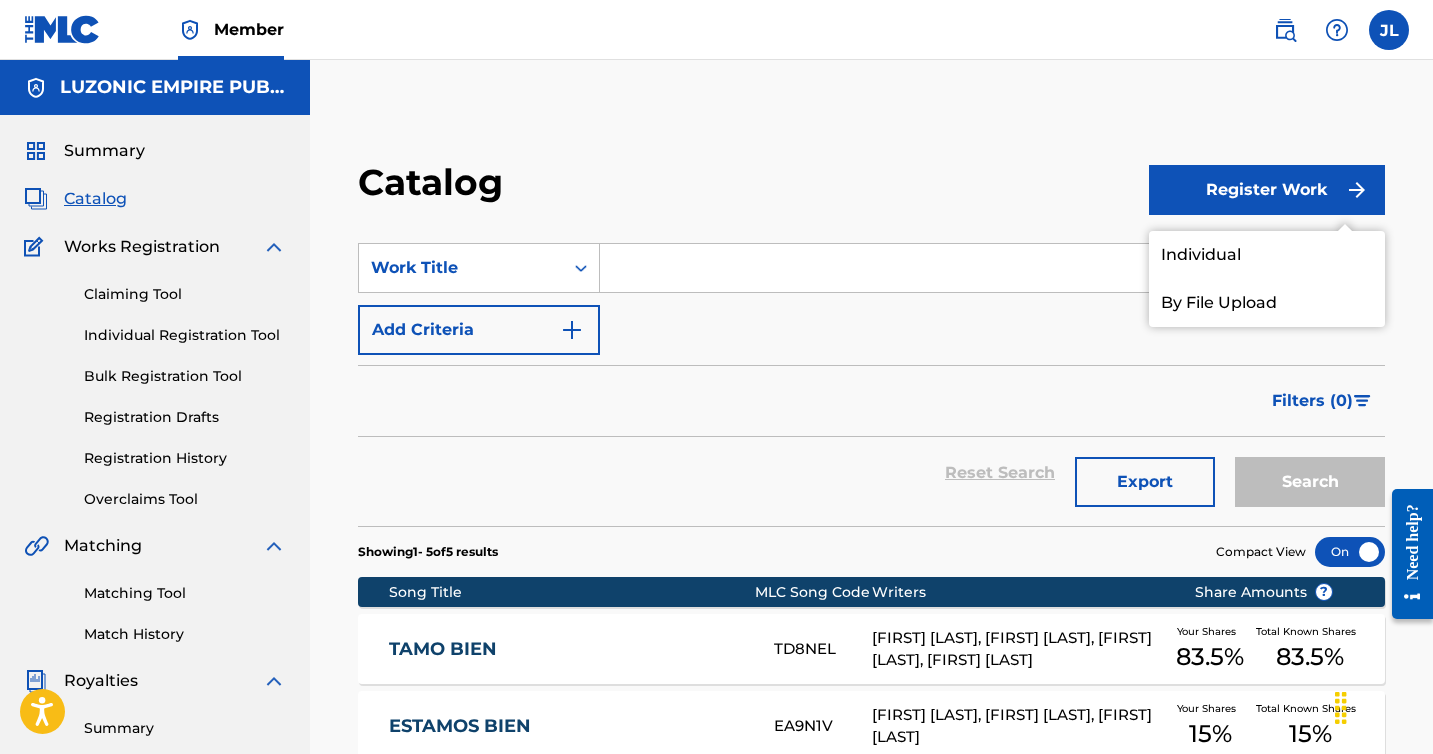 click on "Individual" at bounding box center [1267, 255] 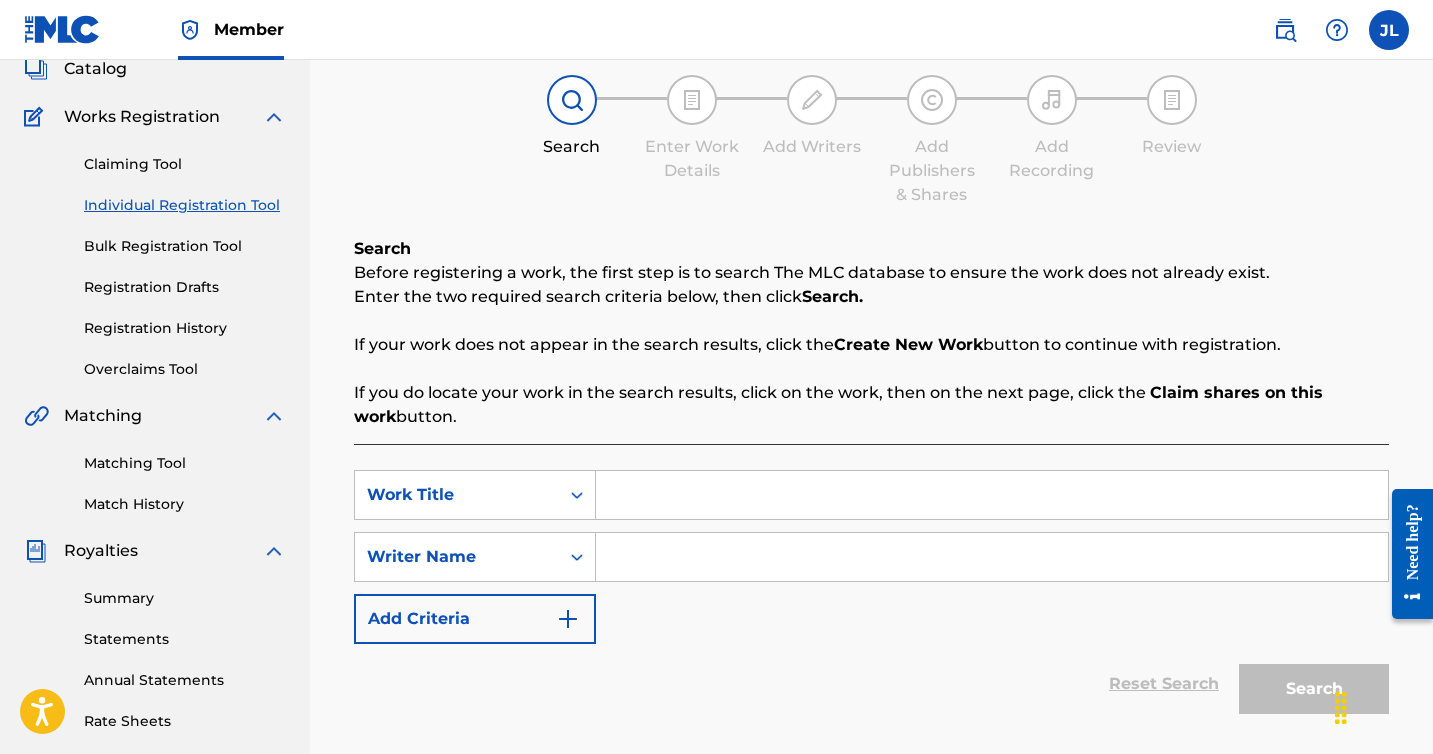 scroll, scrollTop: 235, scrollLeft: 0, axis: vertical 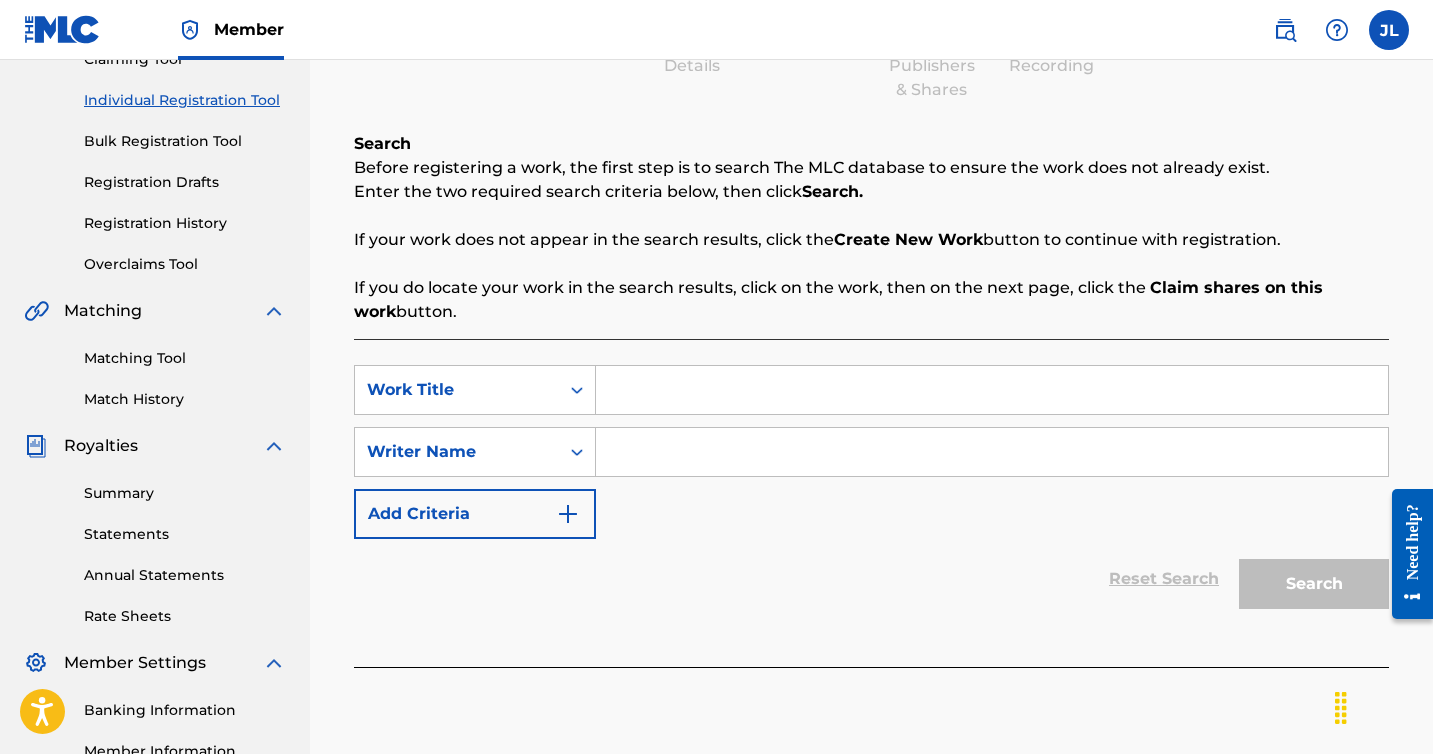 click at bounding box center [992, 390] 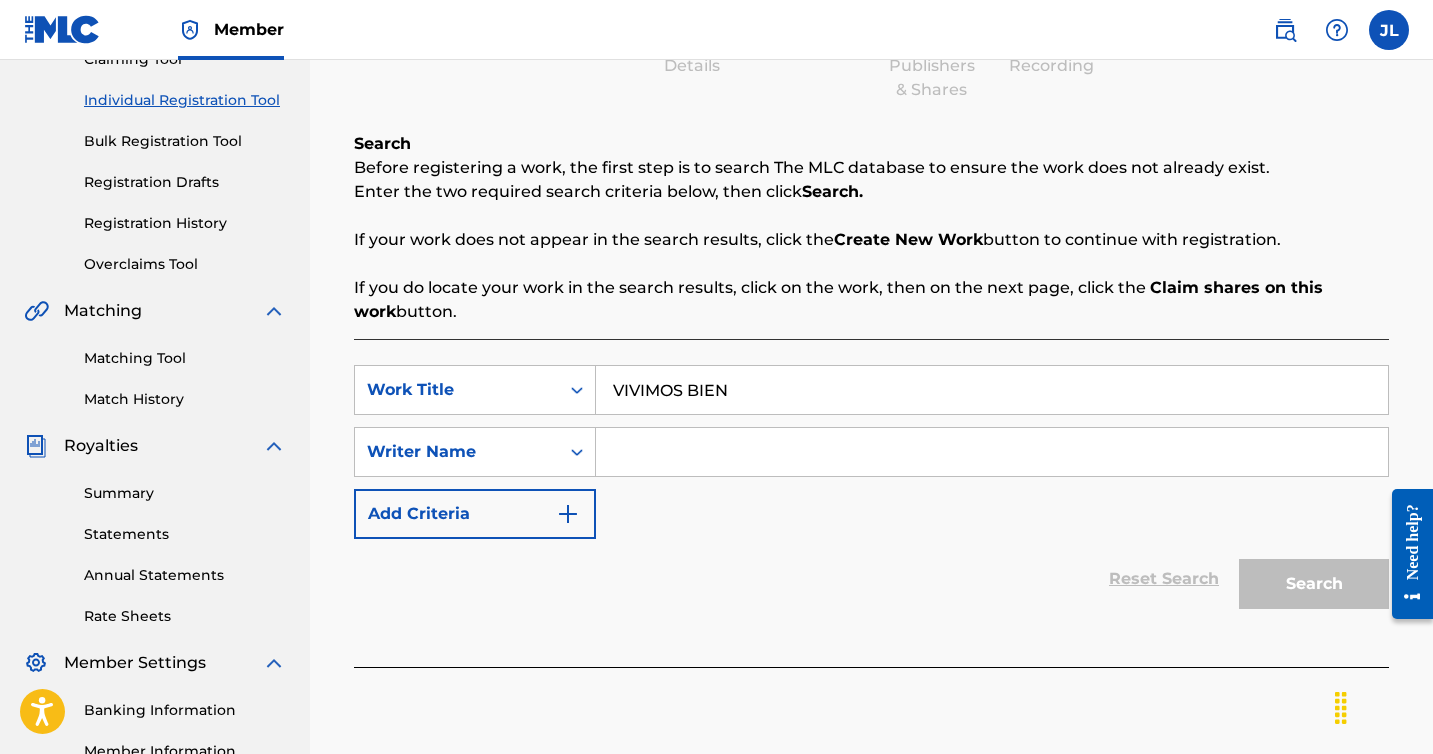 type on "VIVIMOS BIEN" 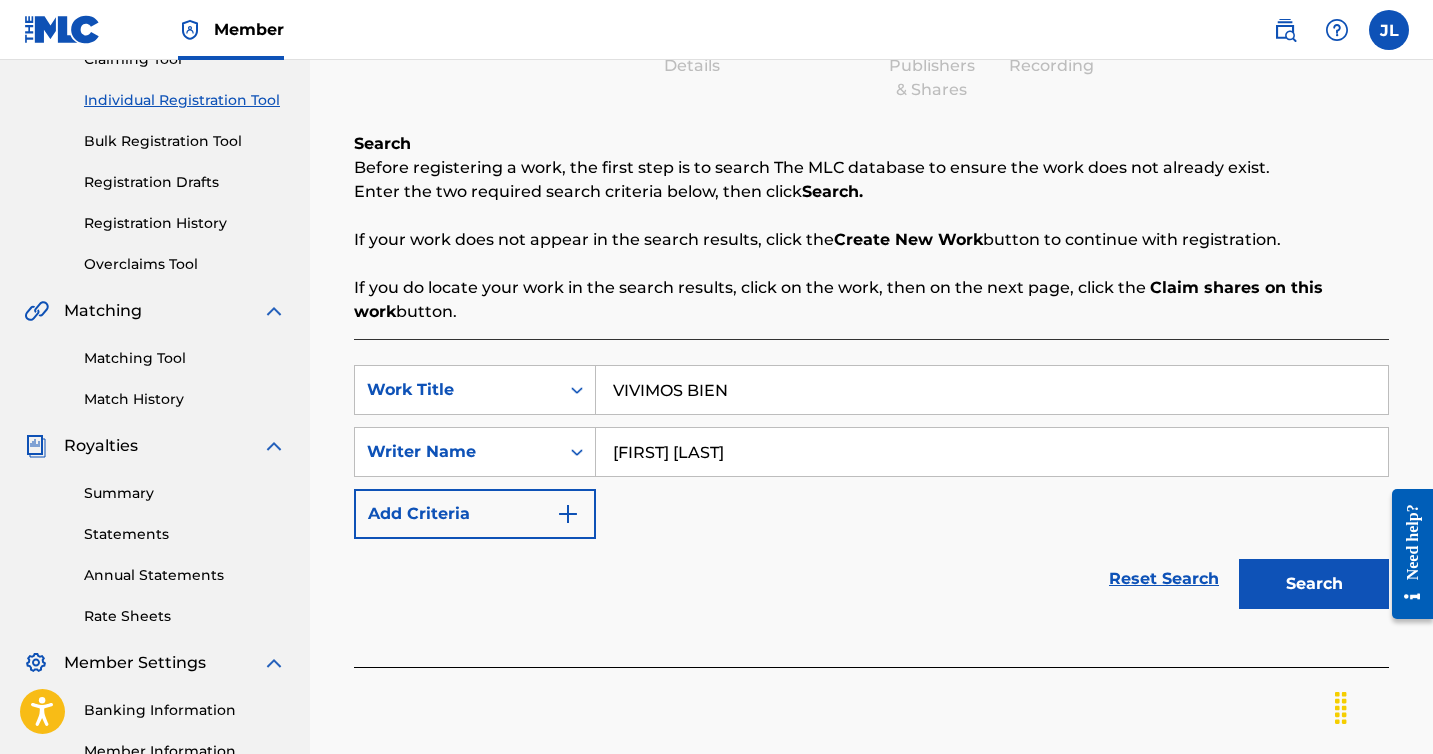 type on "[FIRST] [LAST]" 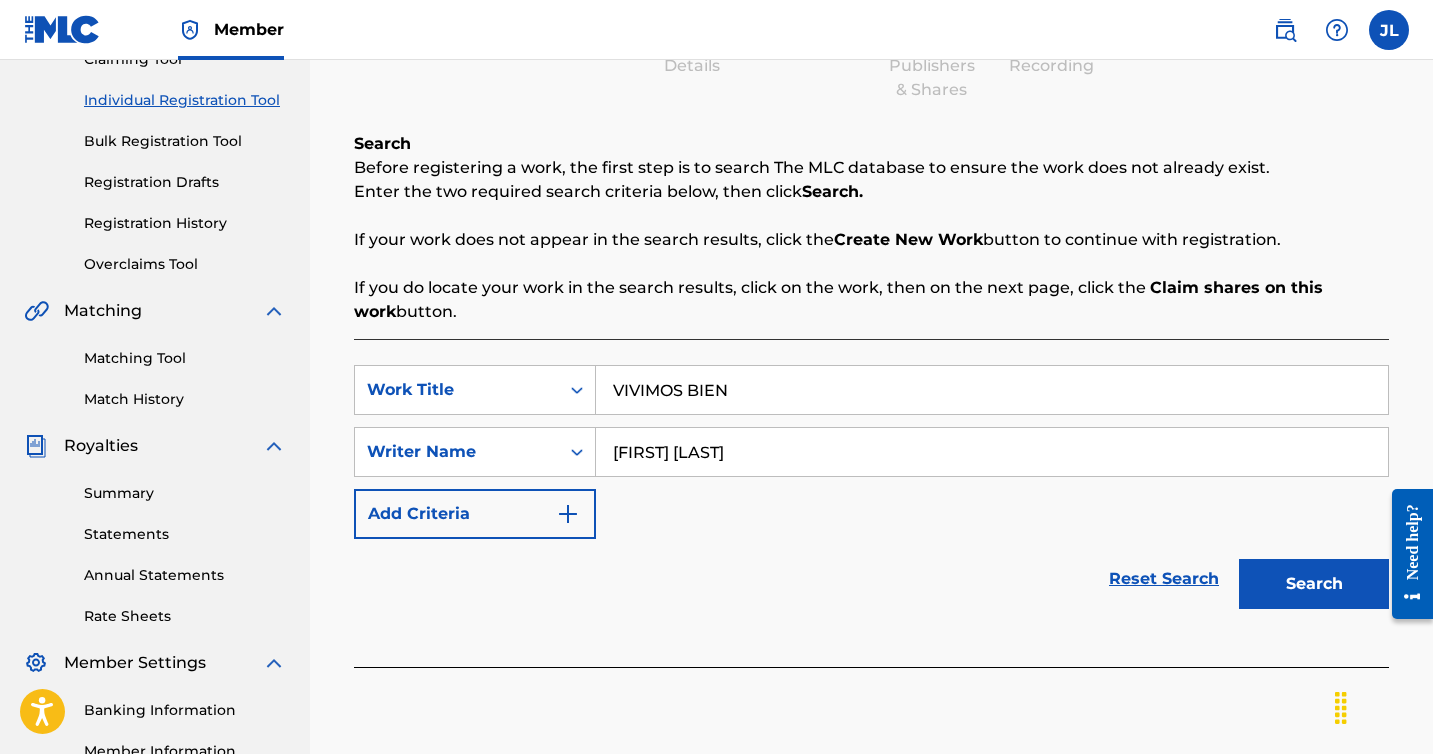 click on "Search" at bounding box center [1314, 584] 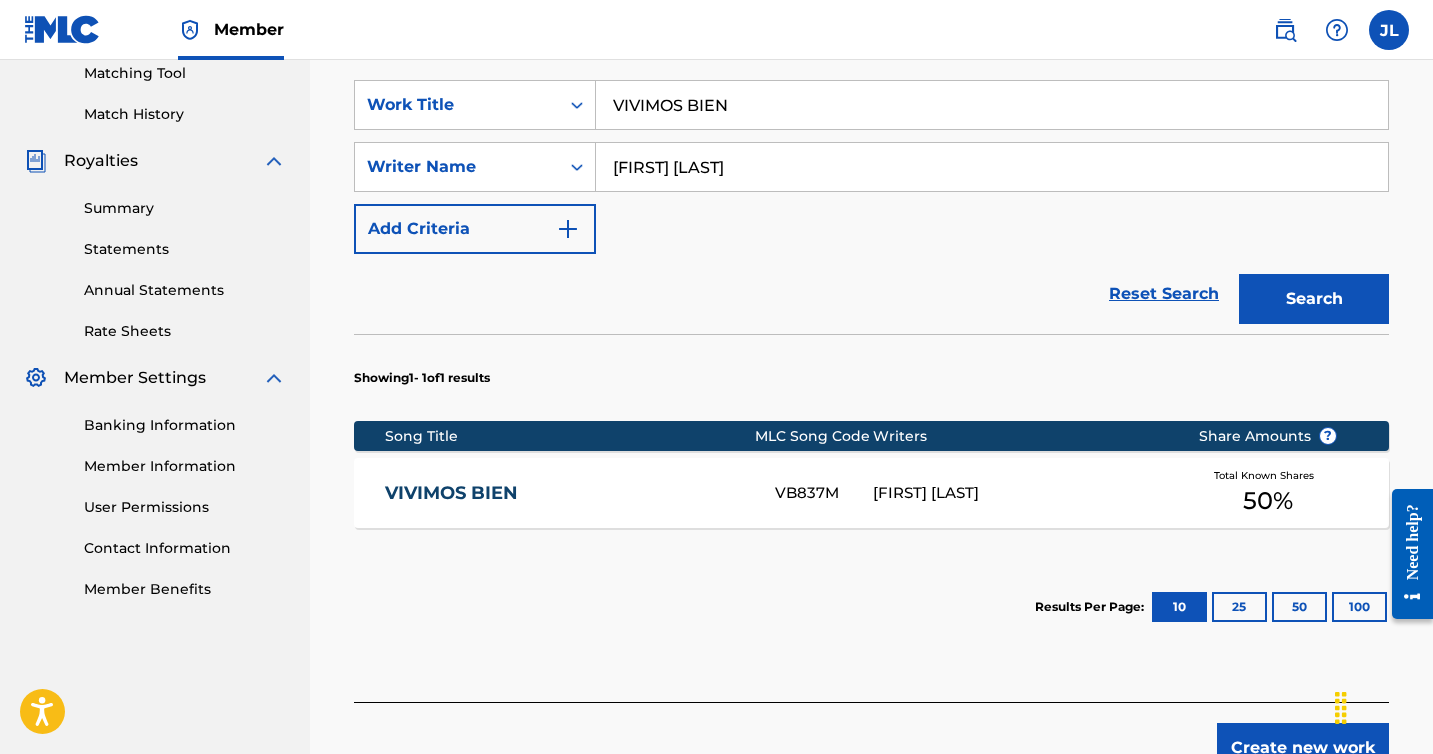scroll, scrollTop: 527, scrollLeft: 0, axis: vertical 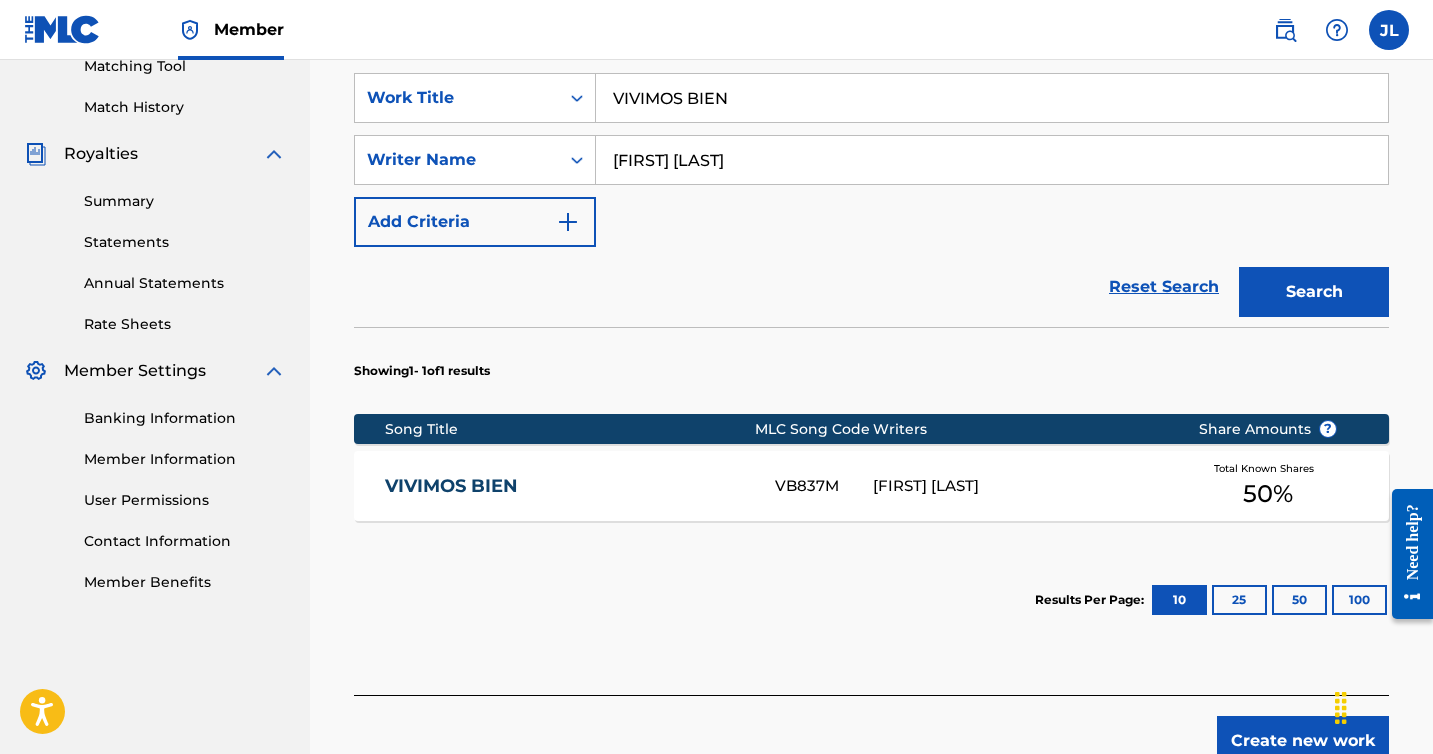 click on "VB837M" at bounding box center (824, 486) 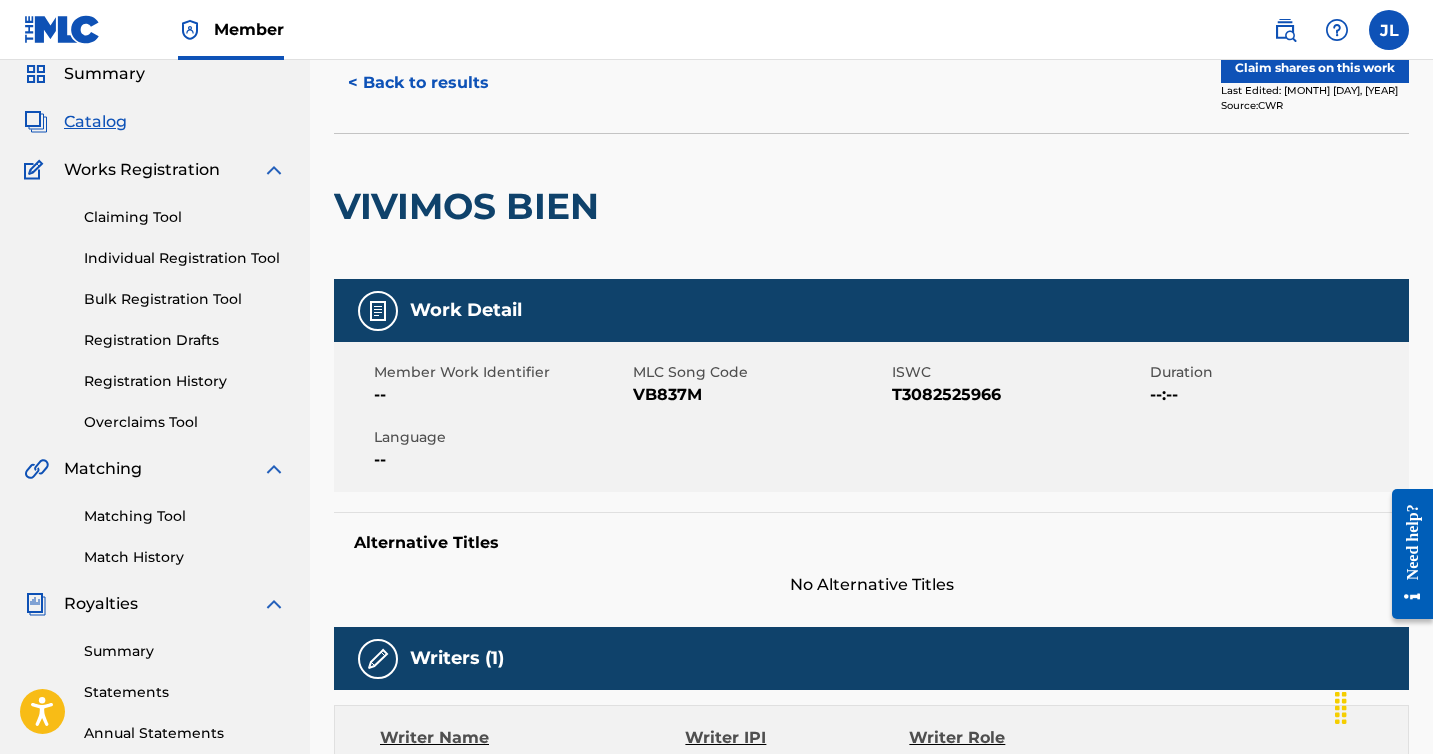 scroll, scrollTop: 0, scrollLeft: 0, axis: both 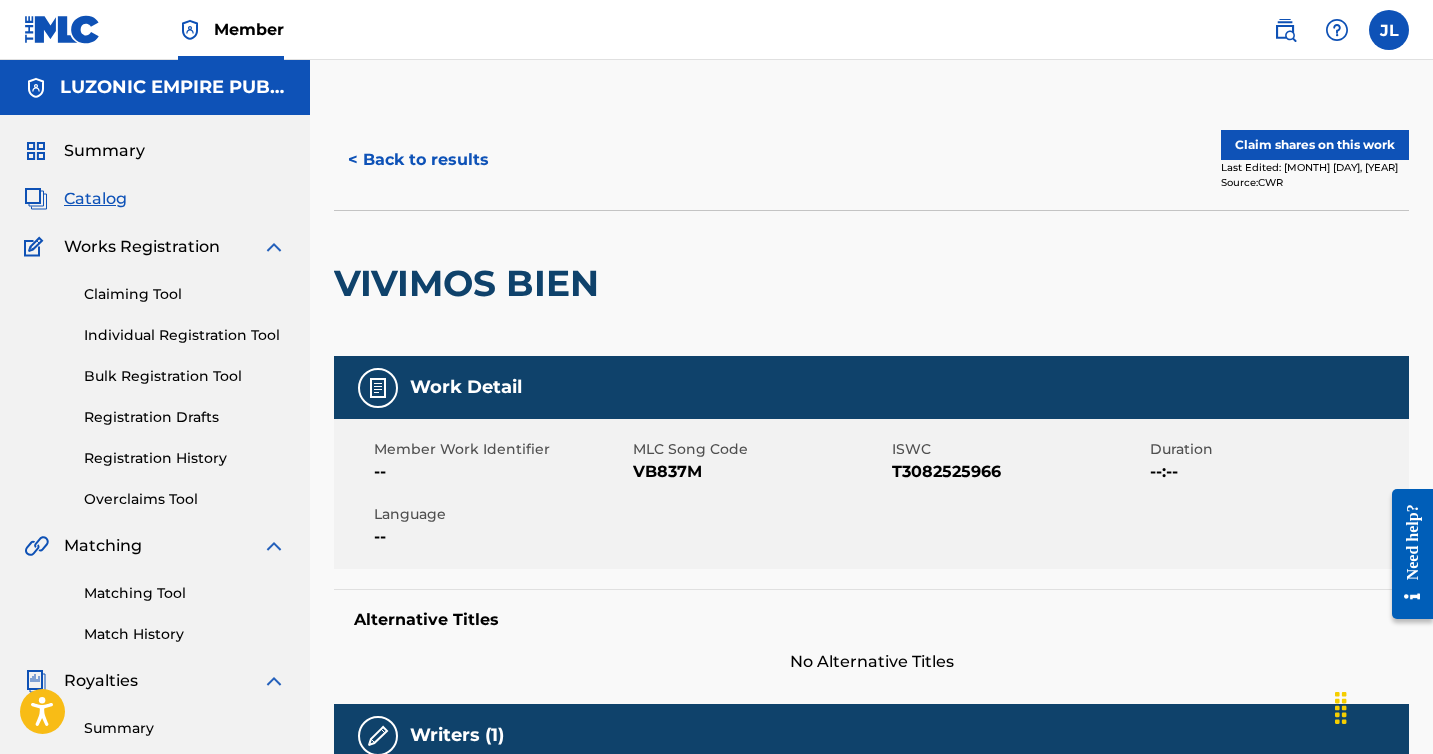 click on "Claim shares on this work" at bounding box center [1315, 145] 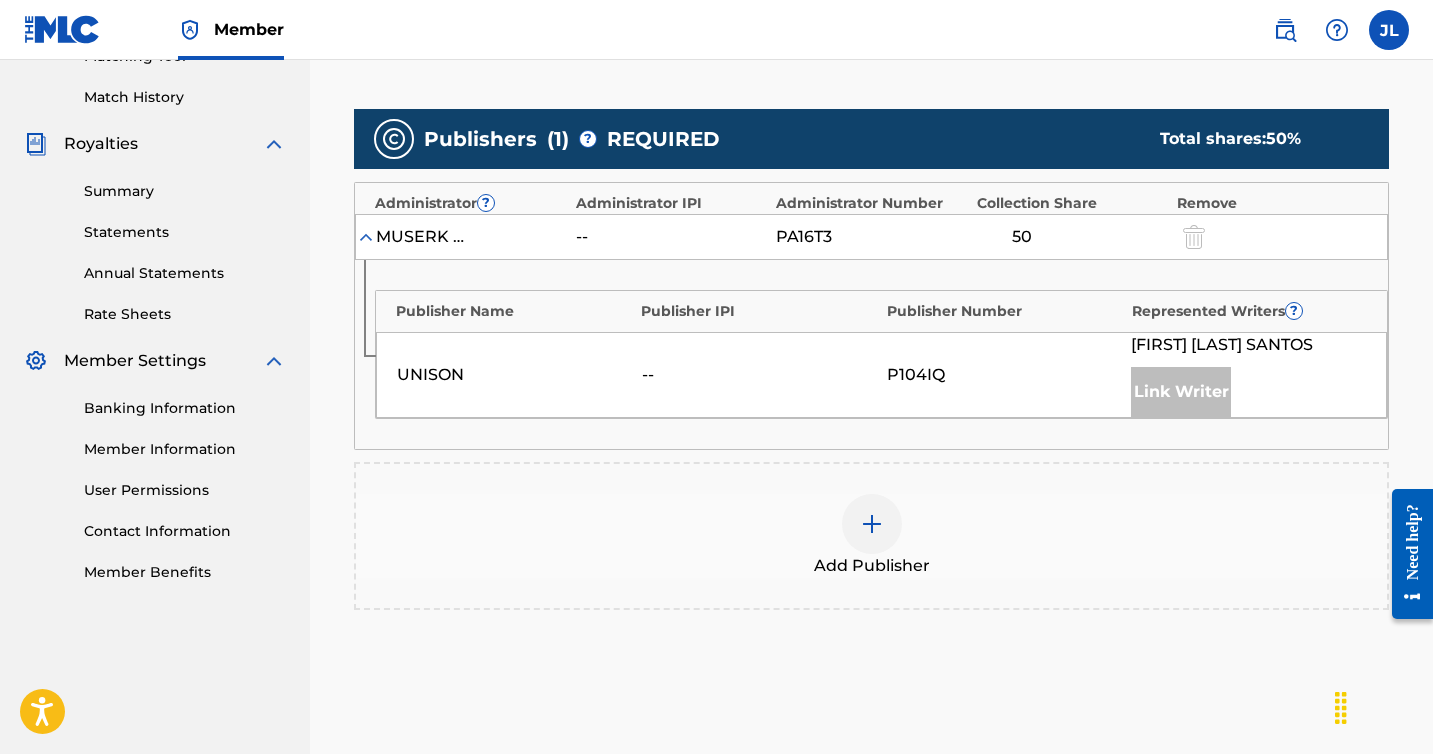 scroll, scrollTop: 547, scrollLeft: 0, axis: vertical 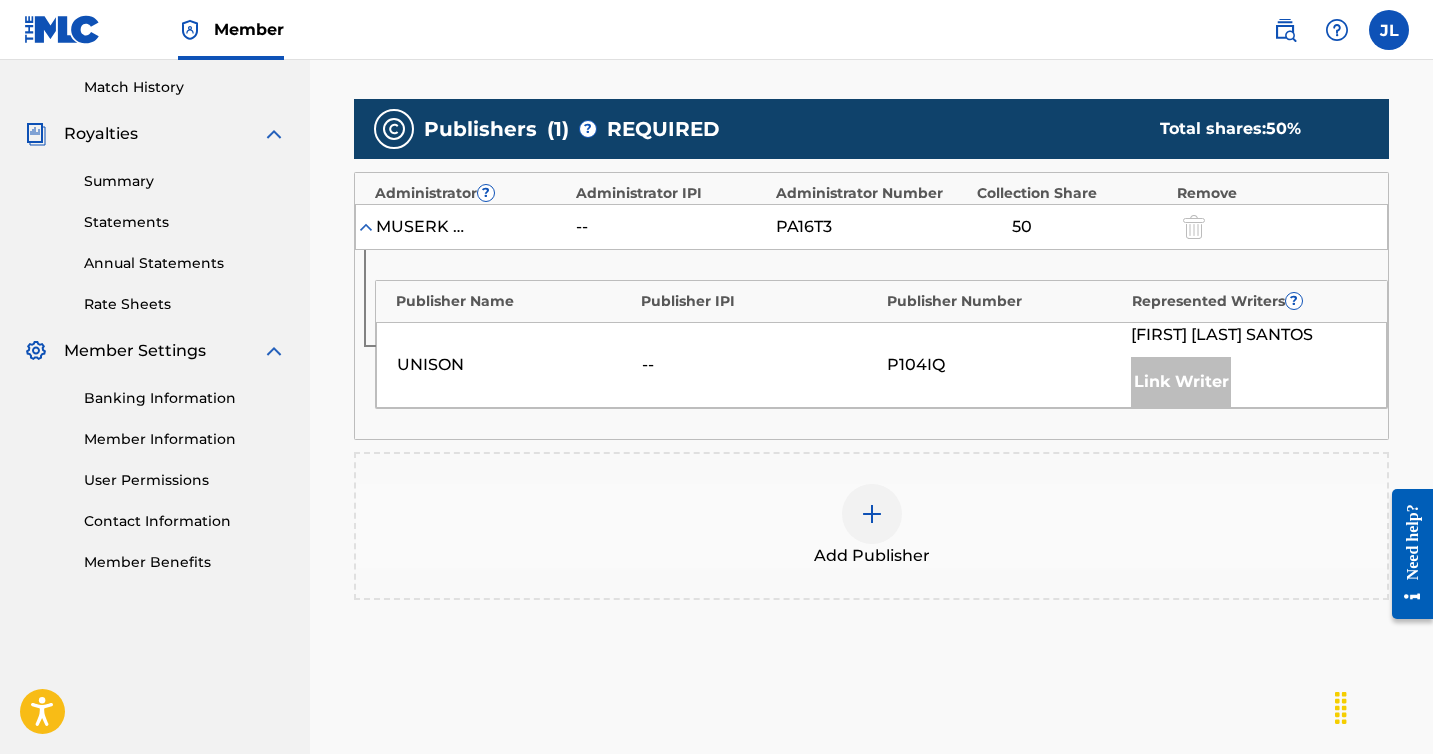 click at bounding box center [1192, 226] 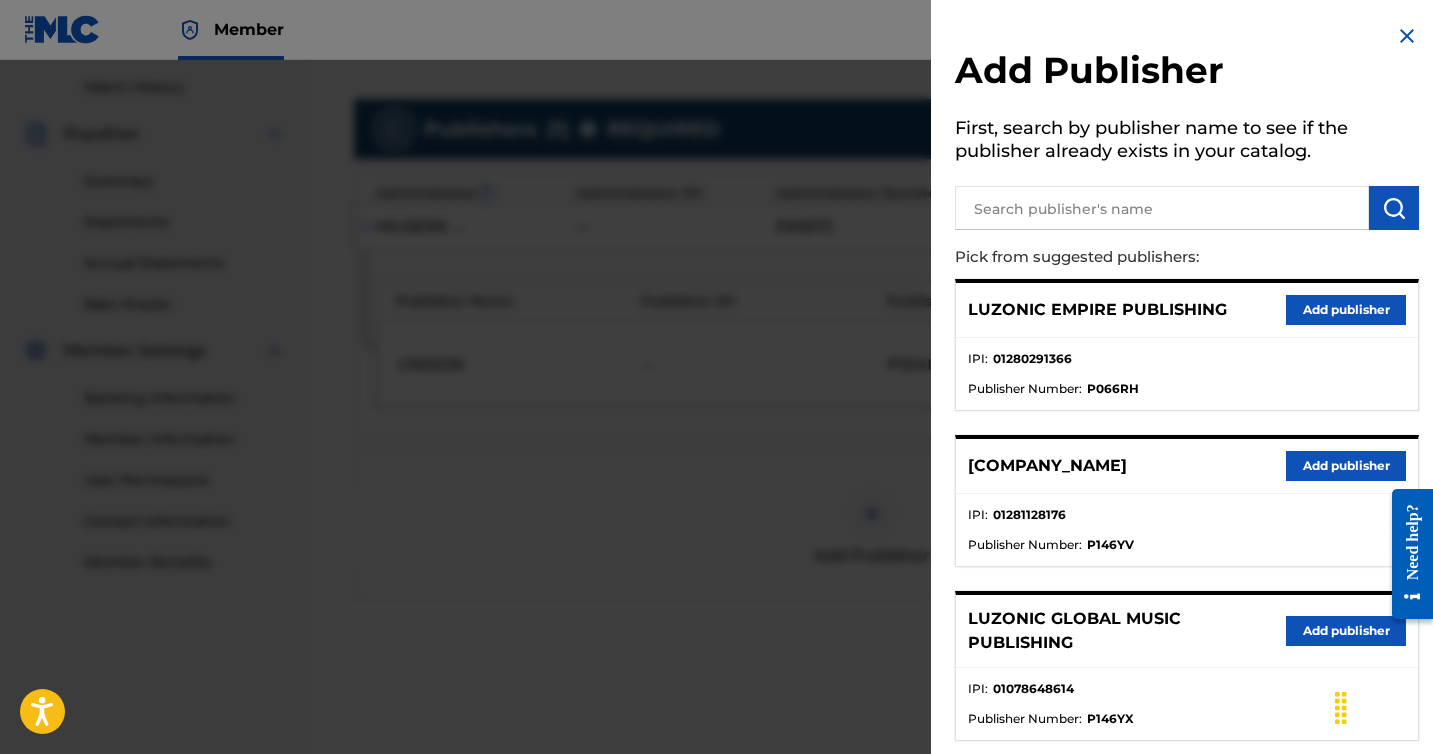 click on "Add publisher" at bounding box center [1346, 466] 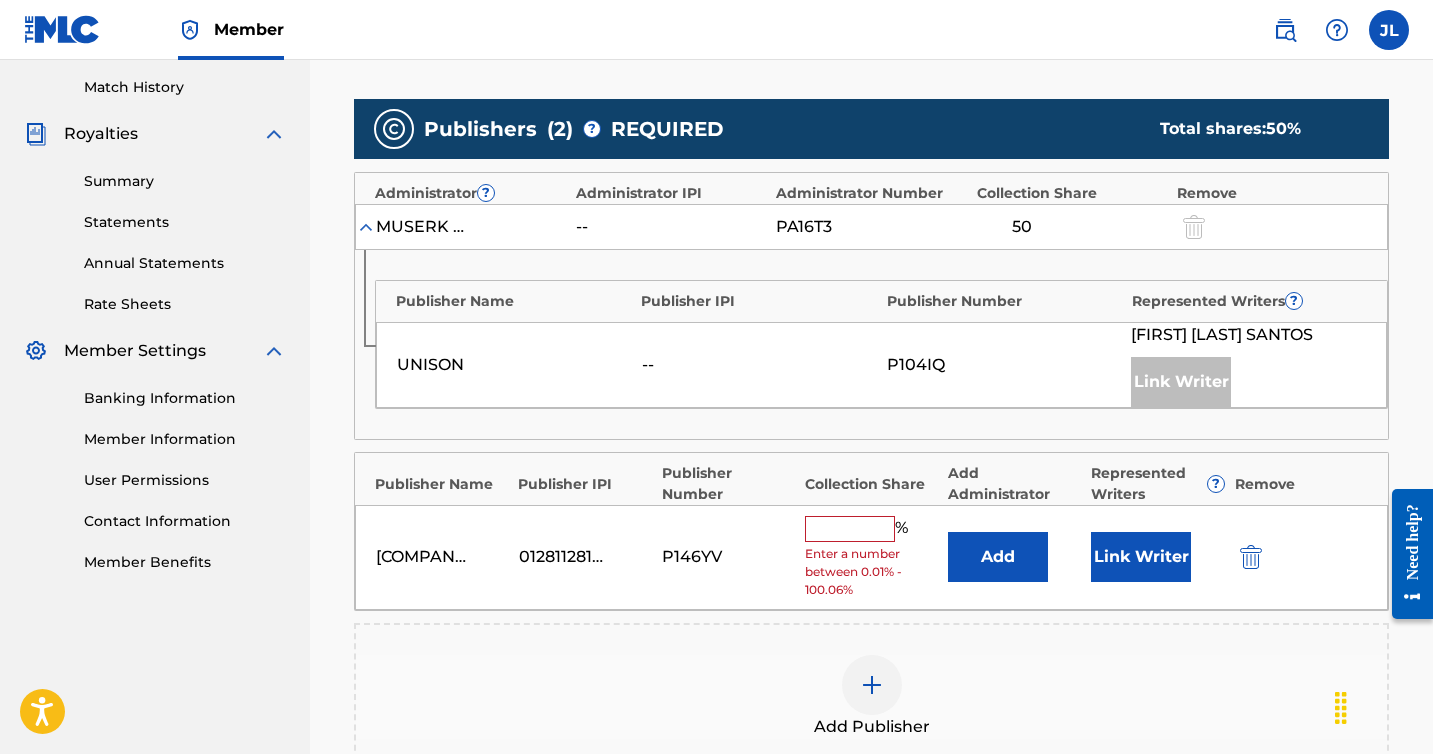 click at bounding box center [850, 529] 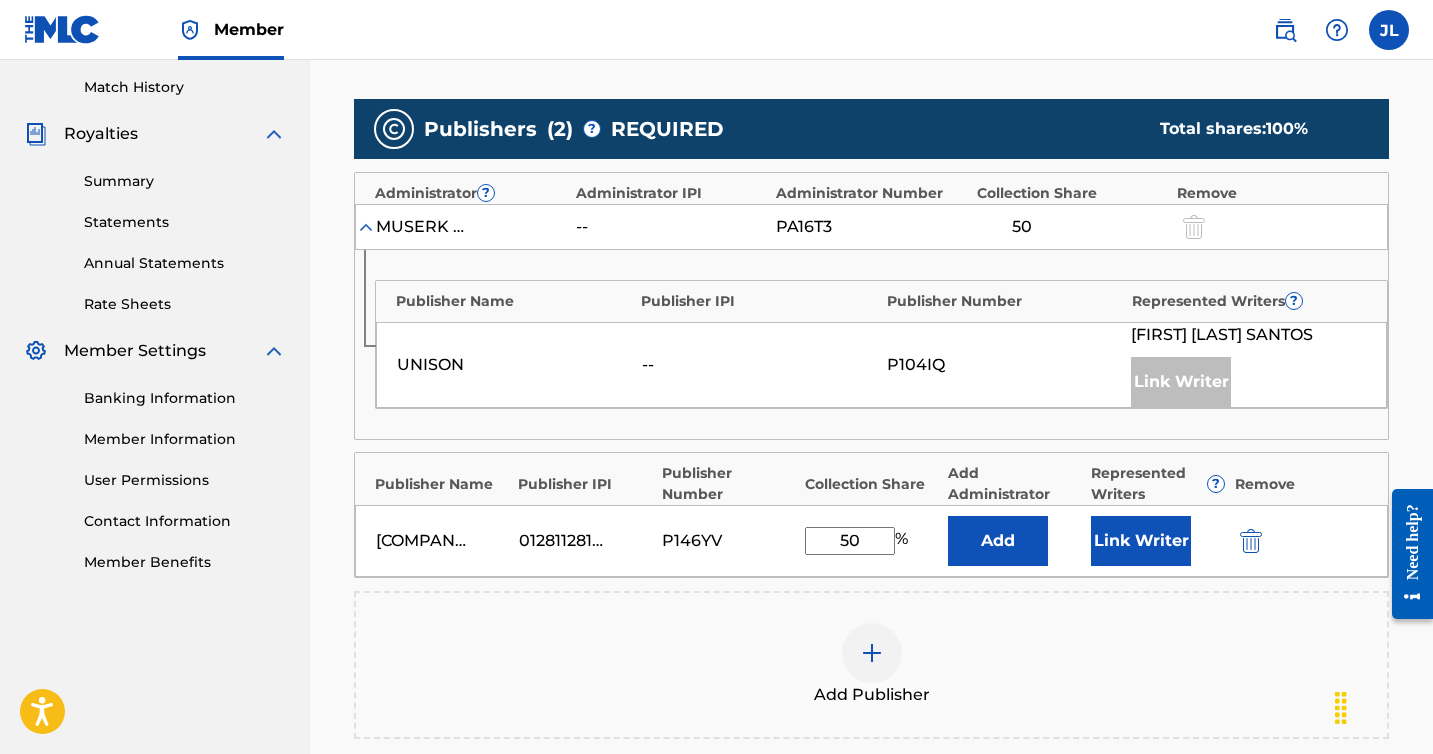 type on "50" 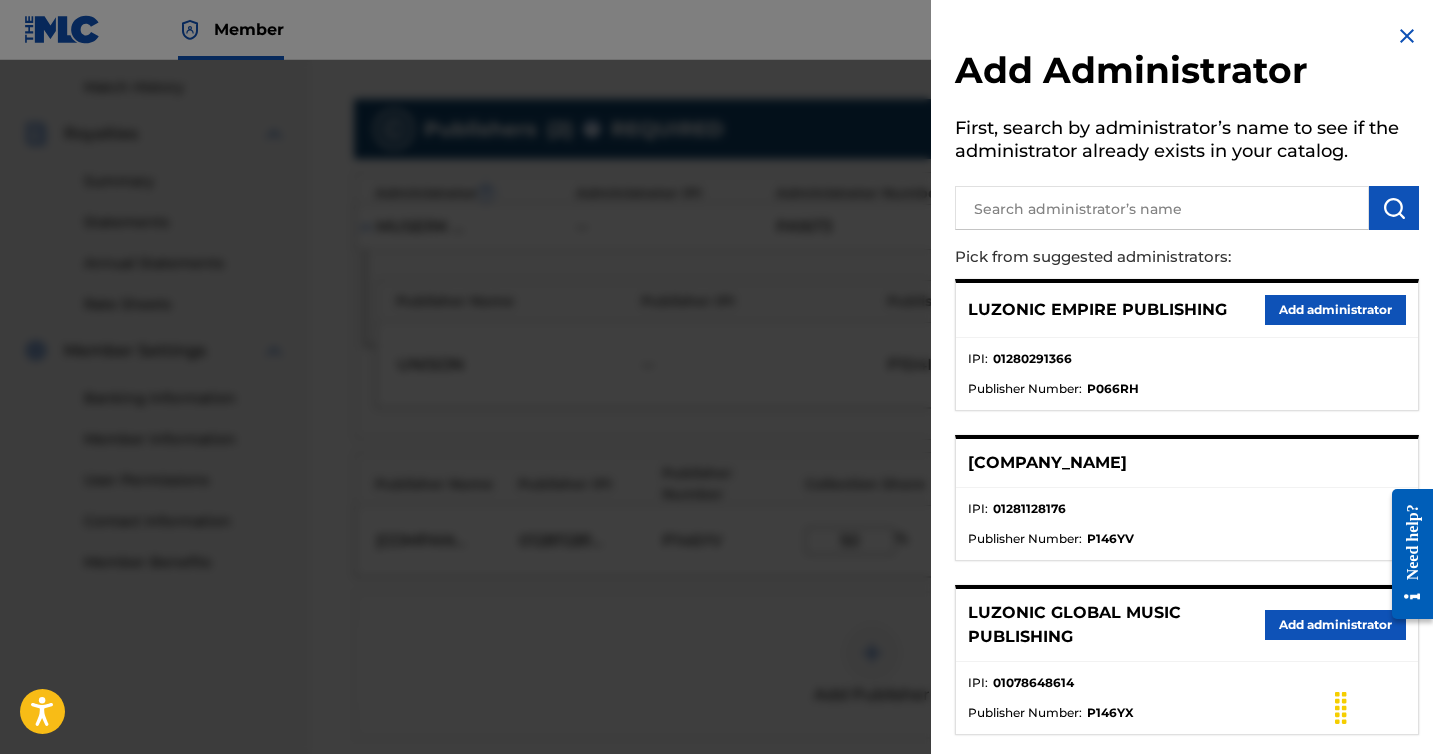 click on "Add administrator" at bounding box center [1335, 310] 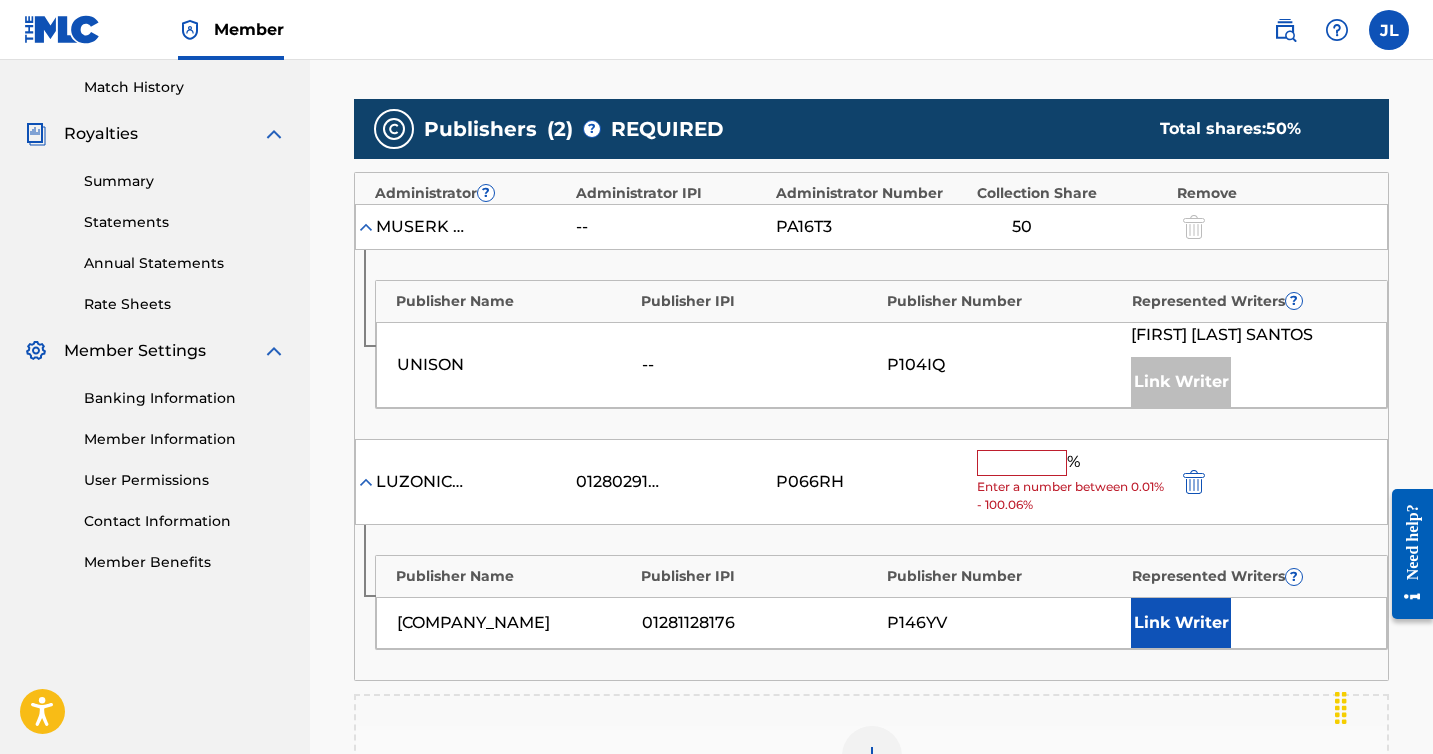 click at bounding box center [1022, 463] 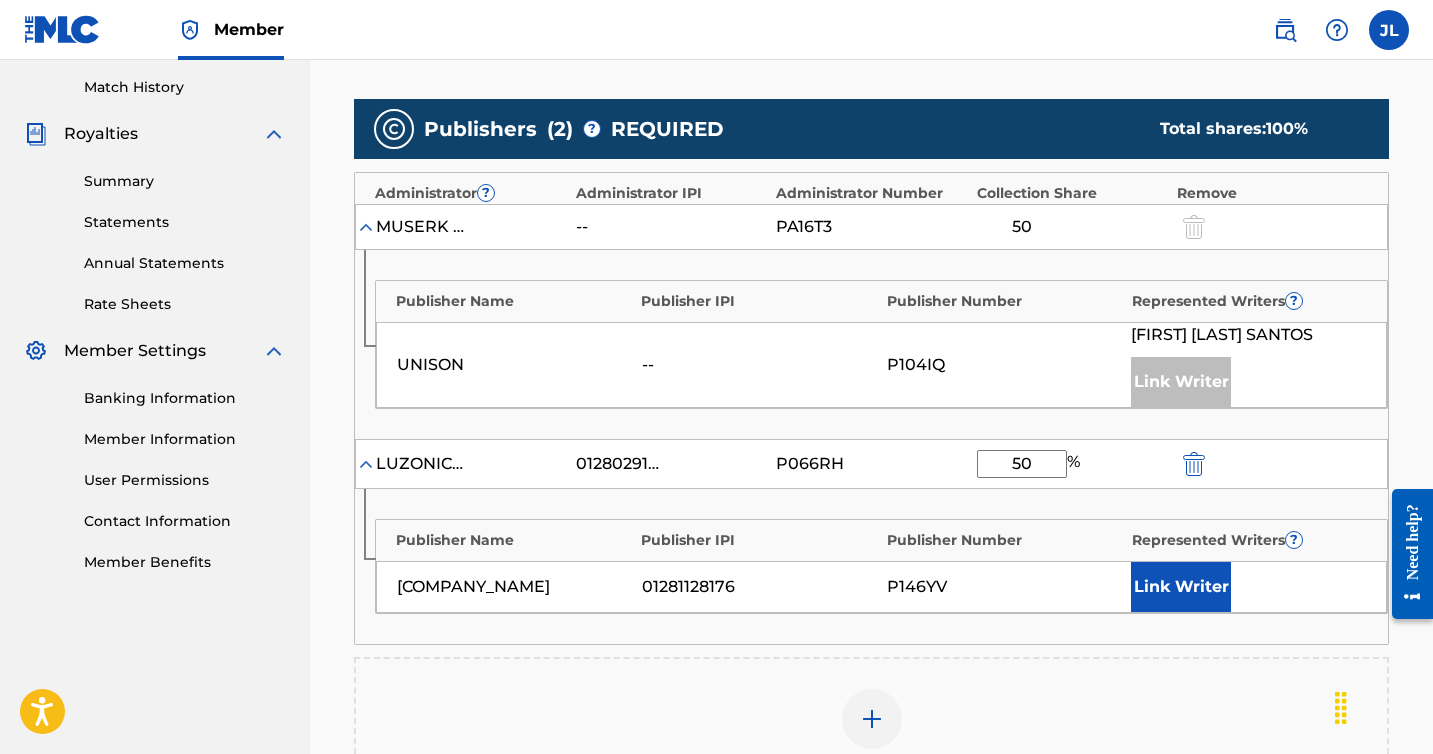 type on "50" 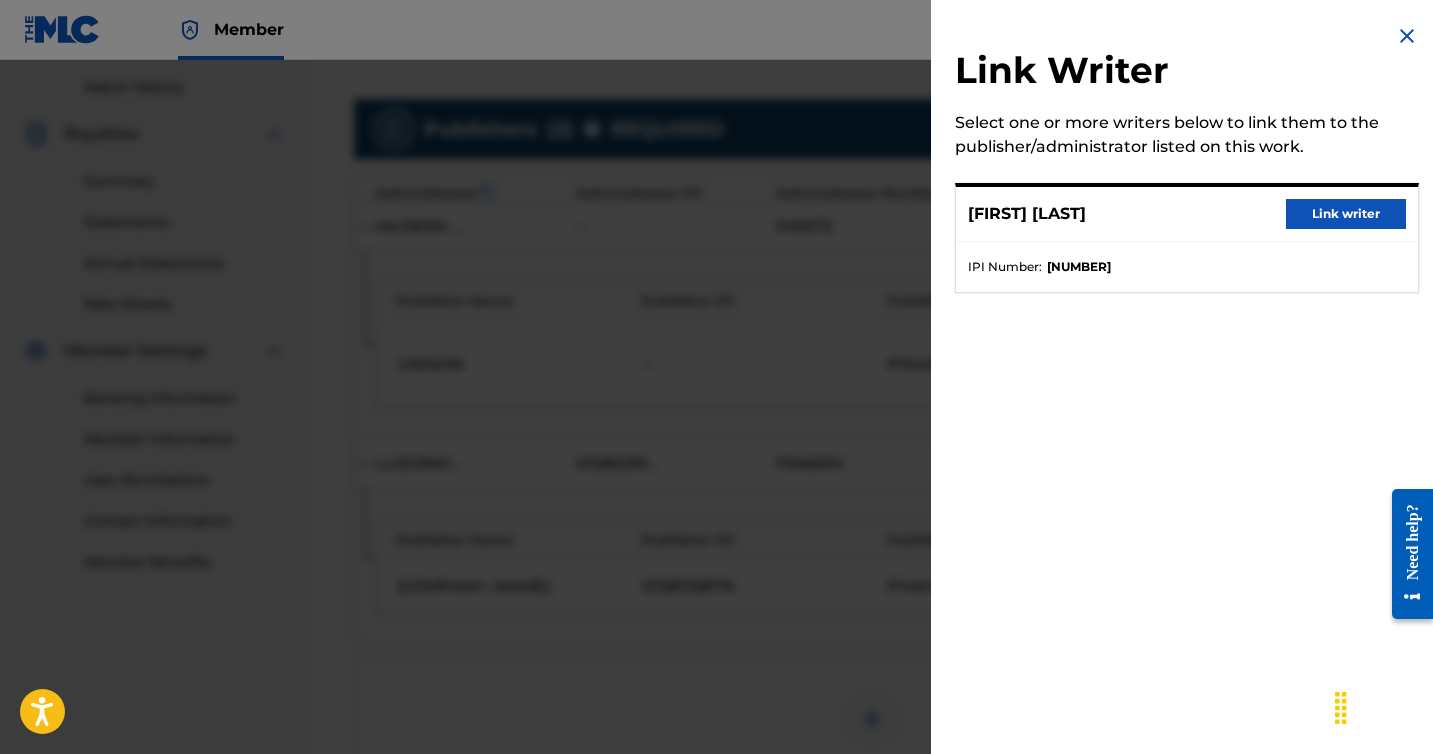 click on "Link writer" at bounding box center [1346, 214] 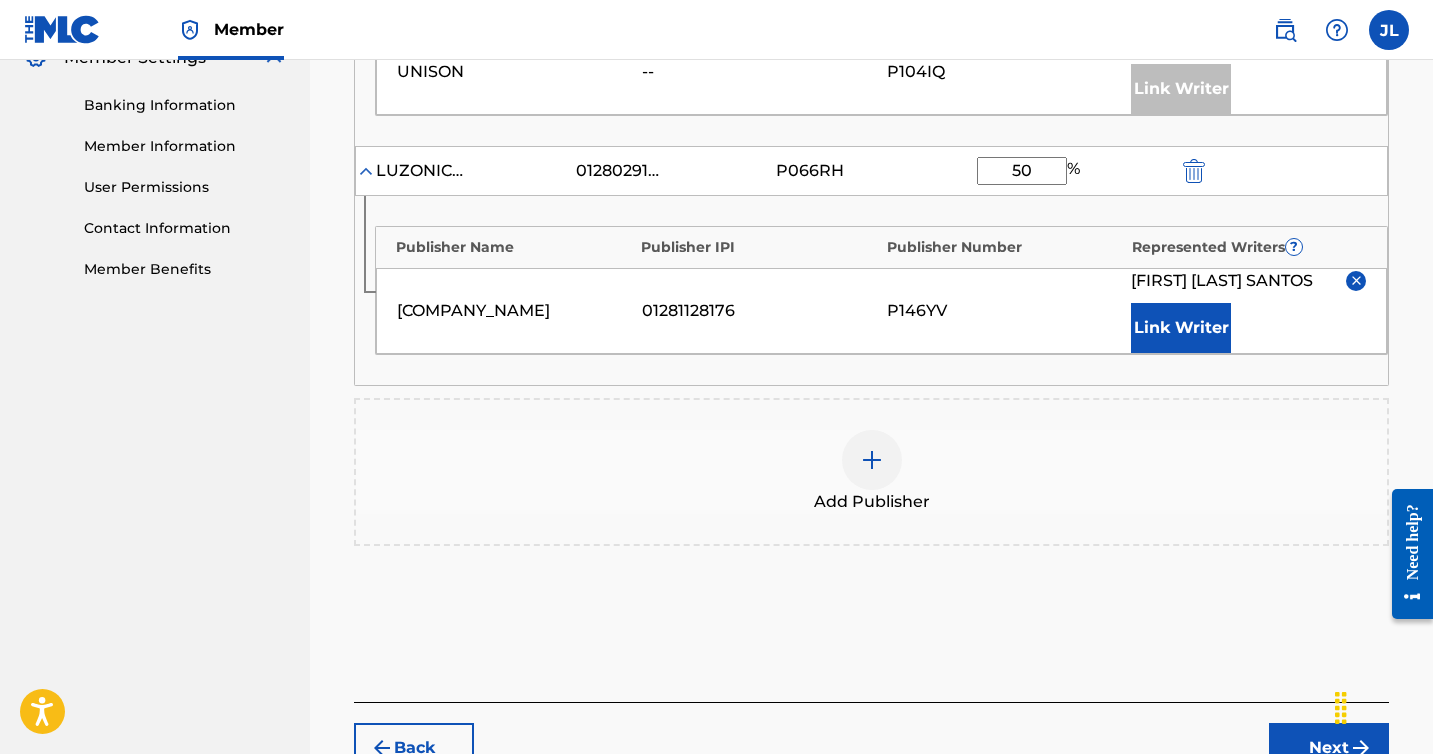 scroll, scrollTop: 975, scrollLeft: 0, axis: vertical 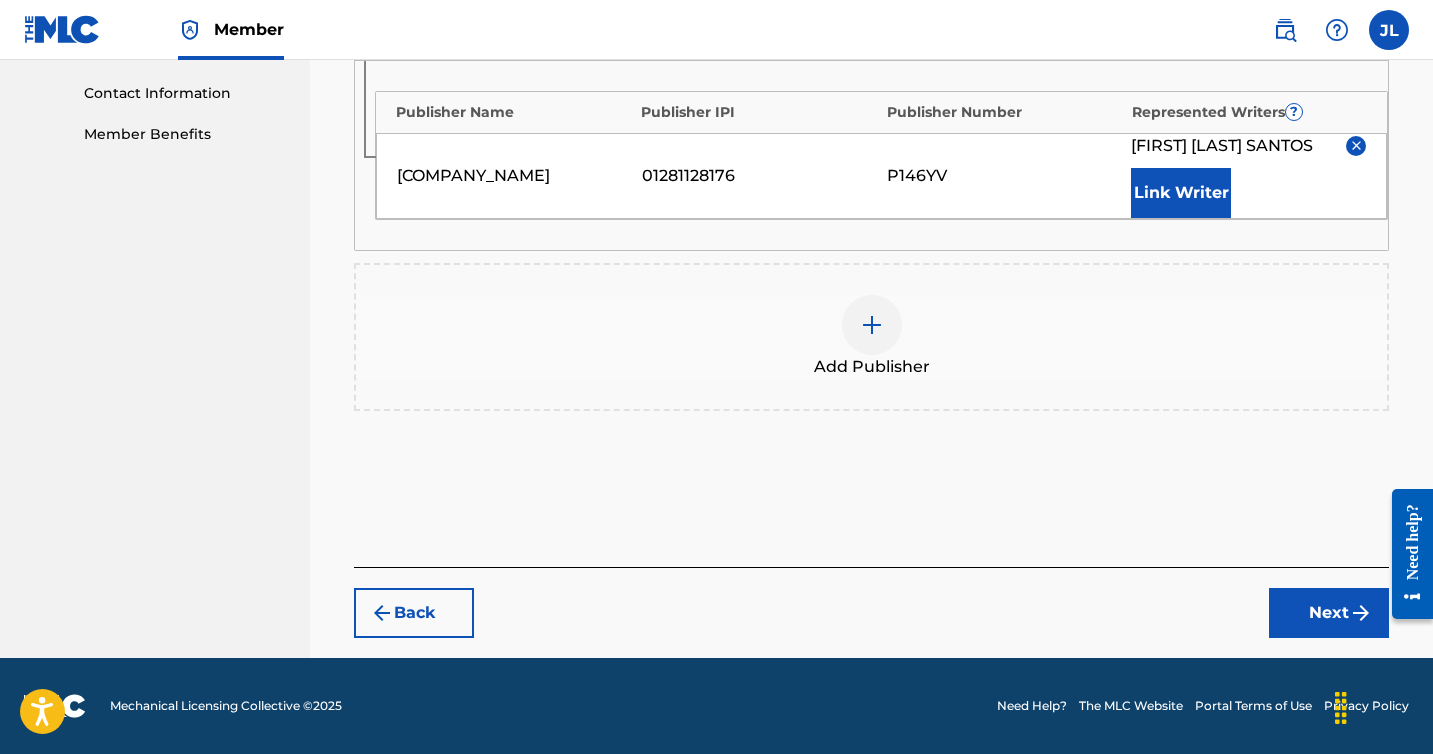 click on "Next" at bounding box center [1329, 613] 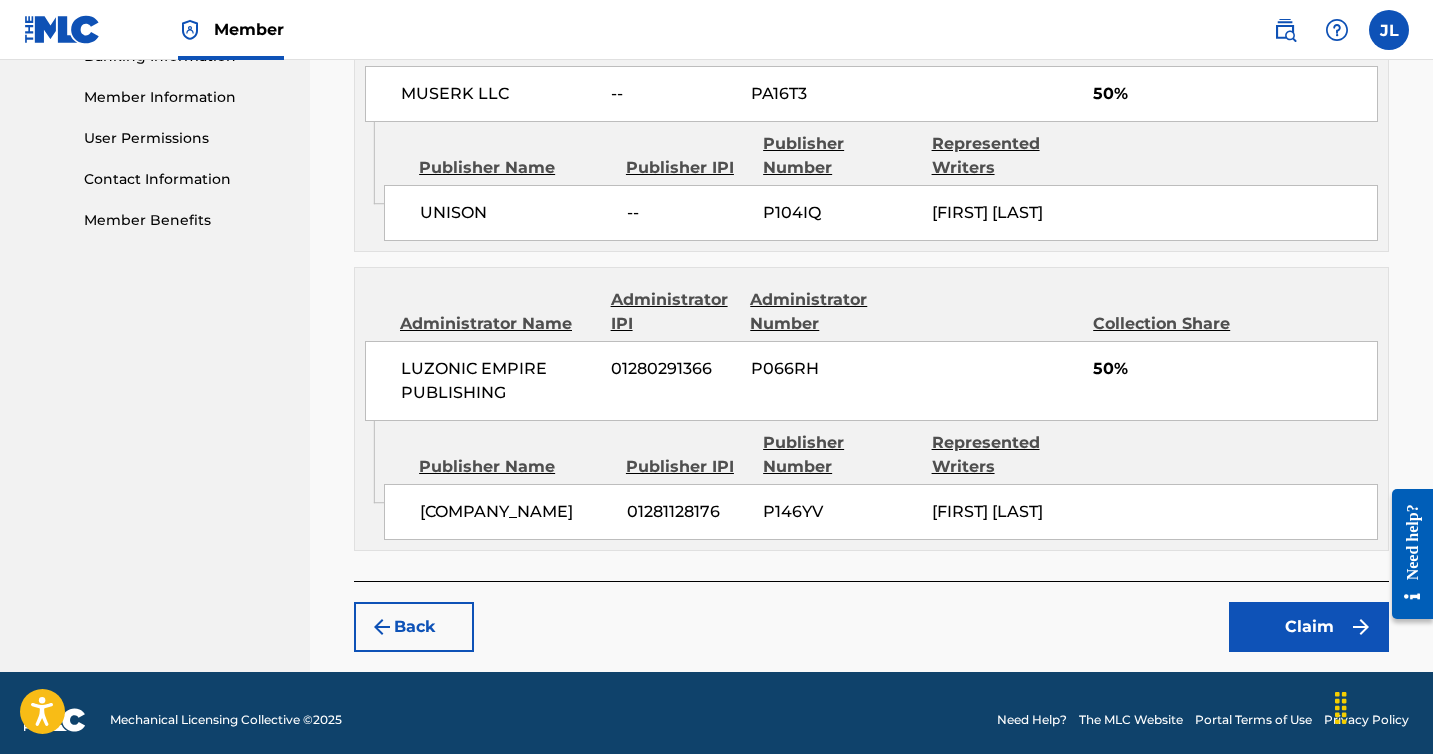 scroll, scrollTop: 923, scrollLeft: 0, axis: vertical 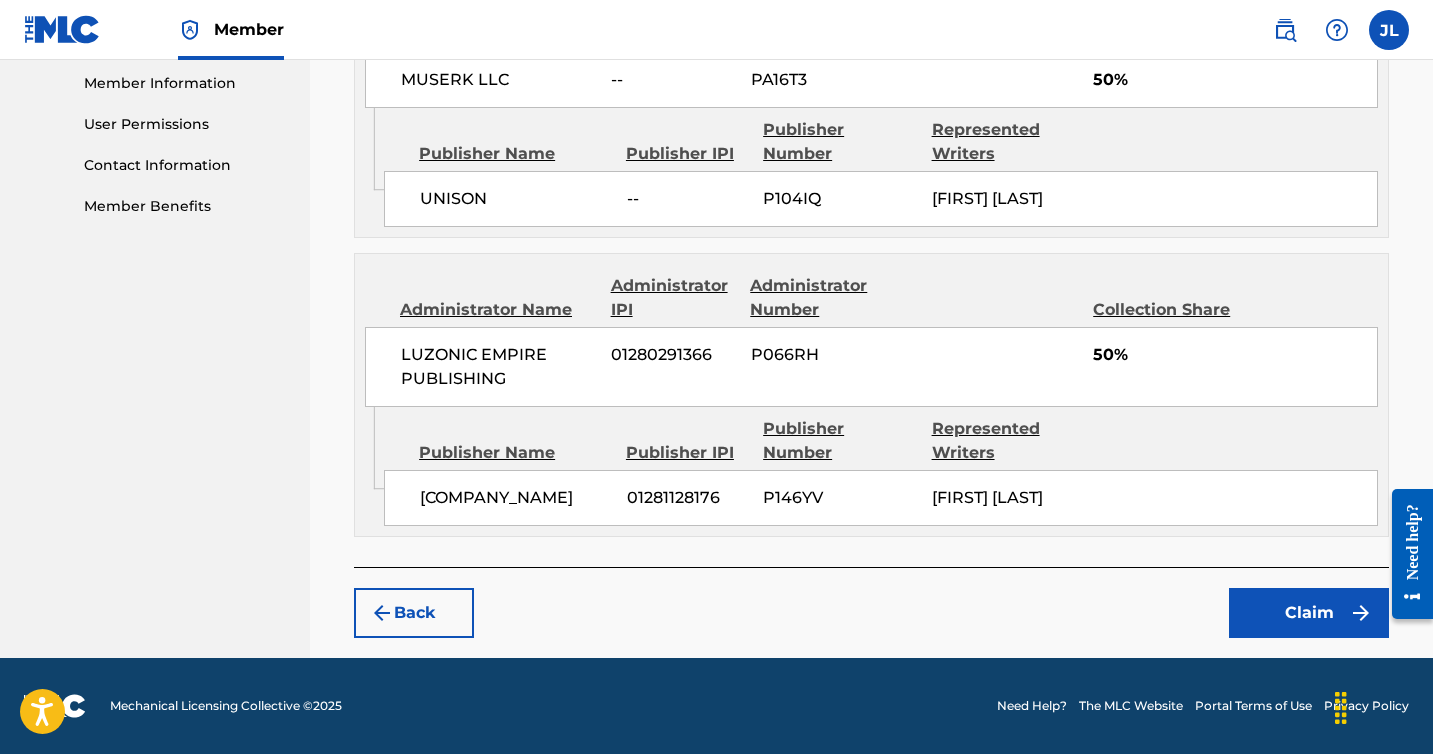 click on "Claim" at bounding box center (1309, 613) 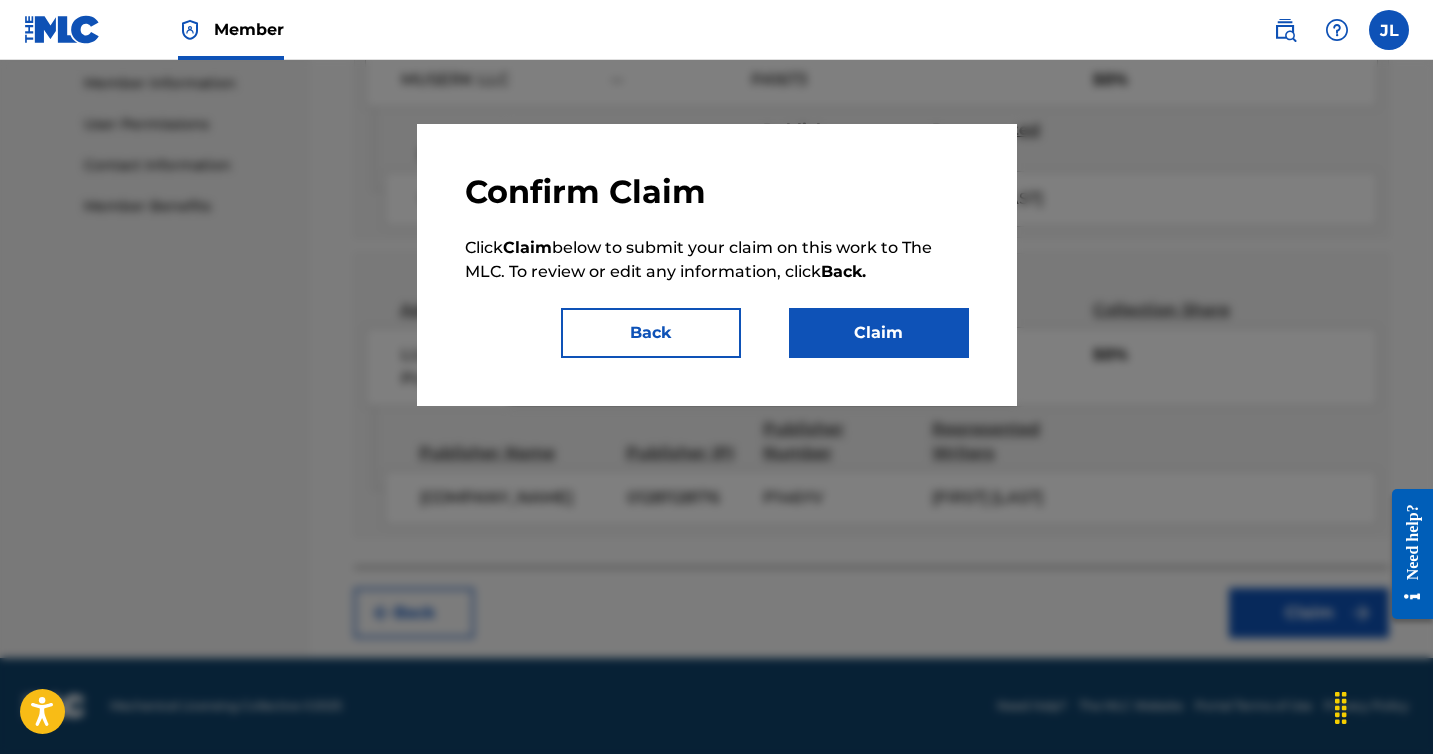 click on "Claim" at bounding box center (879, 333) 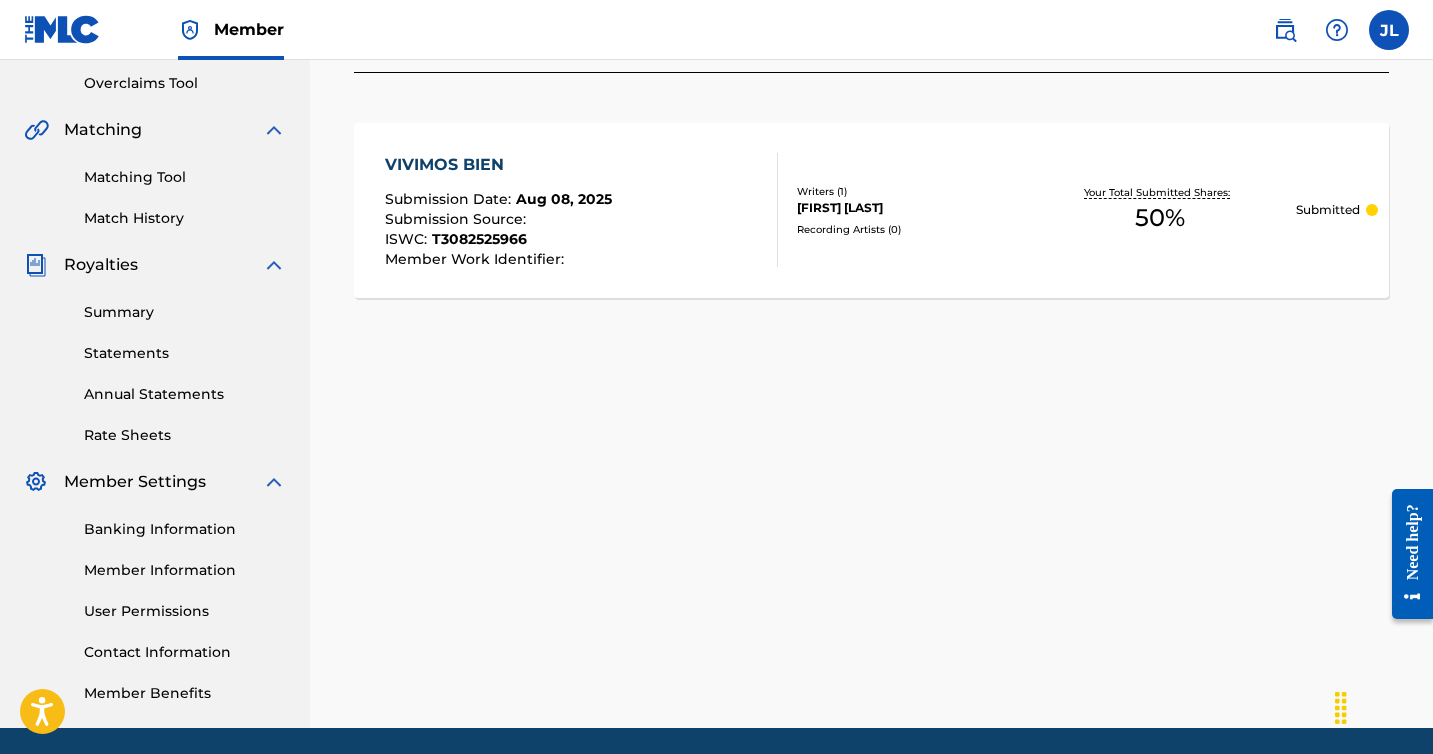 scroll, scrollTop: 323, scrollLeft: 0, axis: vertical 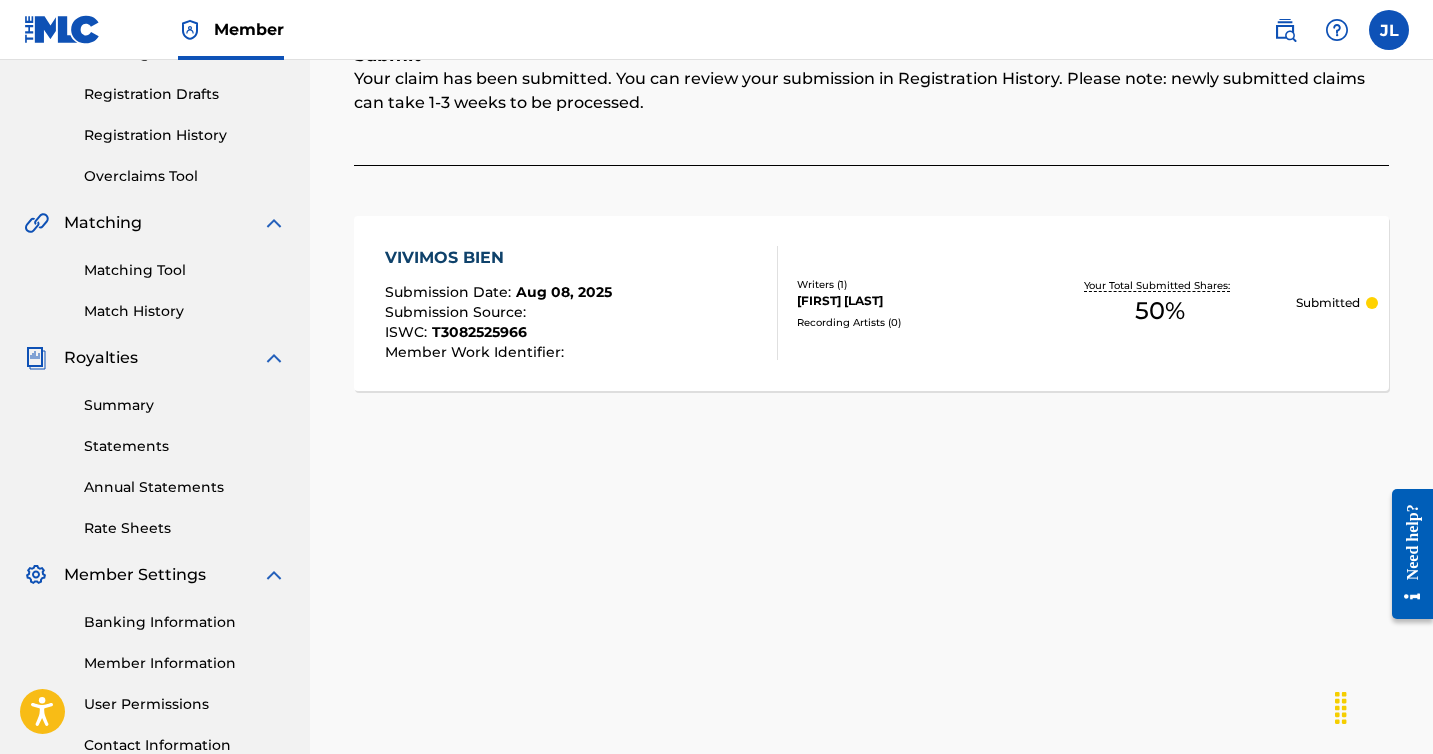 click on "Submission Source :" at bounding box center (498, 315) 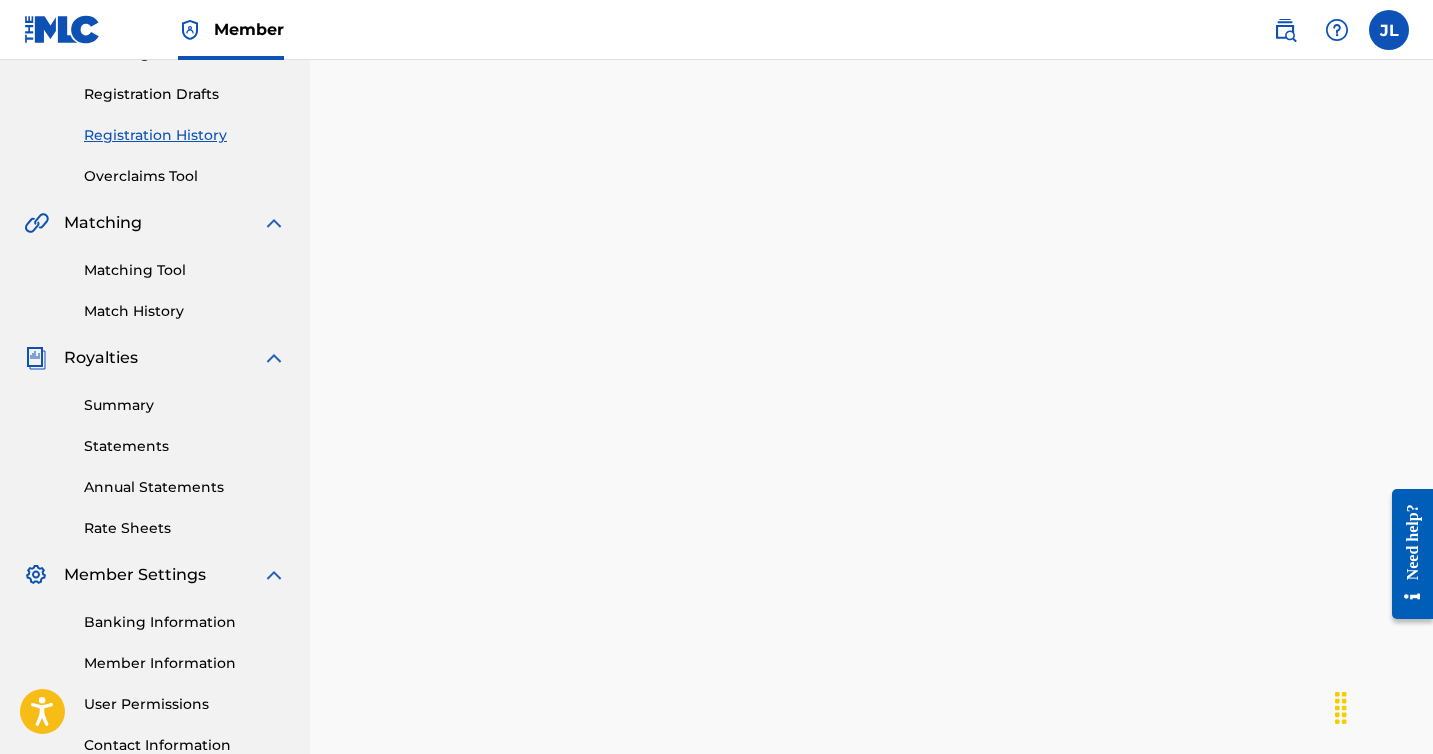scroll, scrollTop: 0, scrollLeft: 0, axis: both 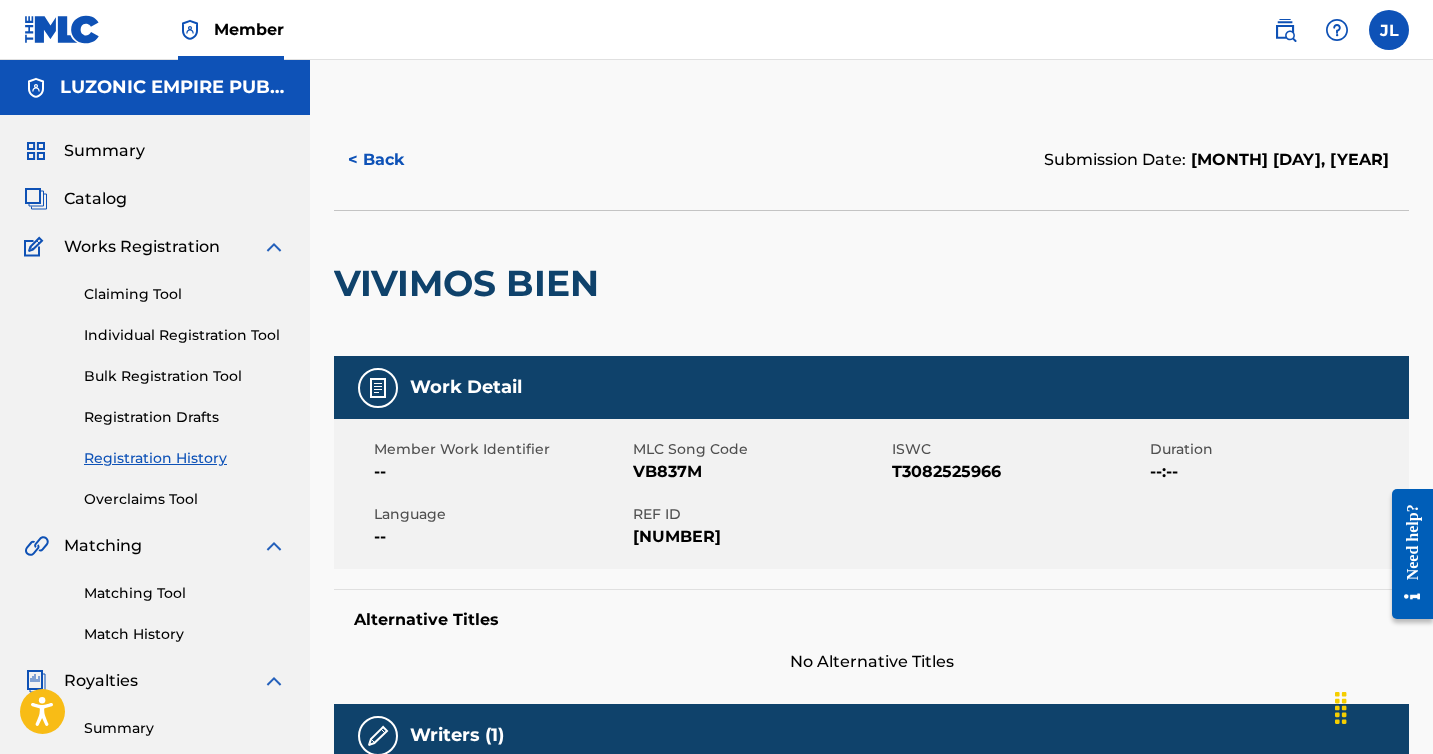 click on "MLC Song Code" at bounding box center [760, 449] 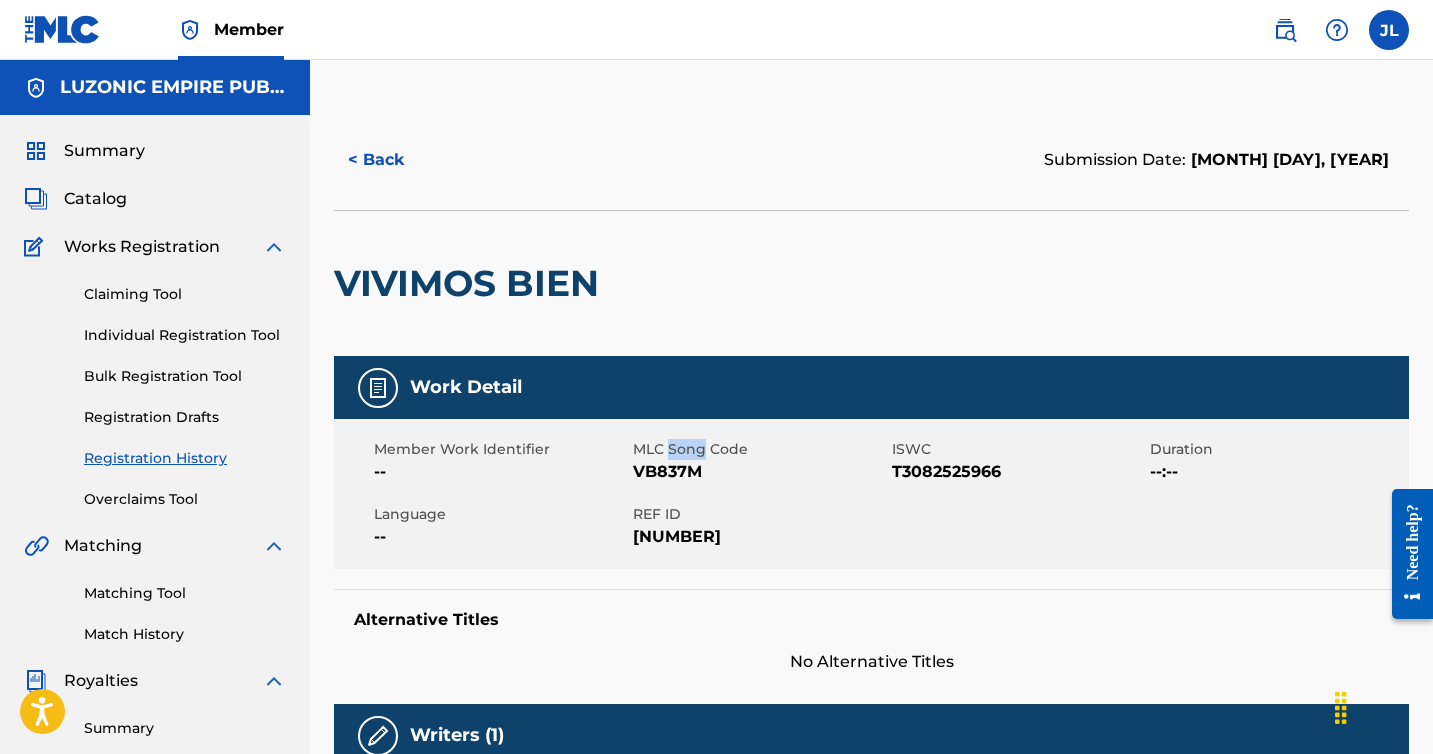 click on "MLC Song Code" at bounding box center (760, 449) 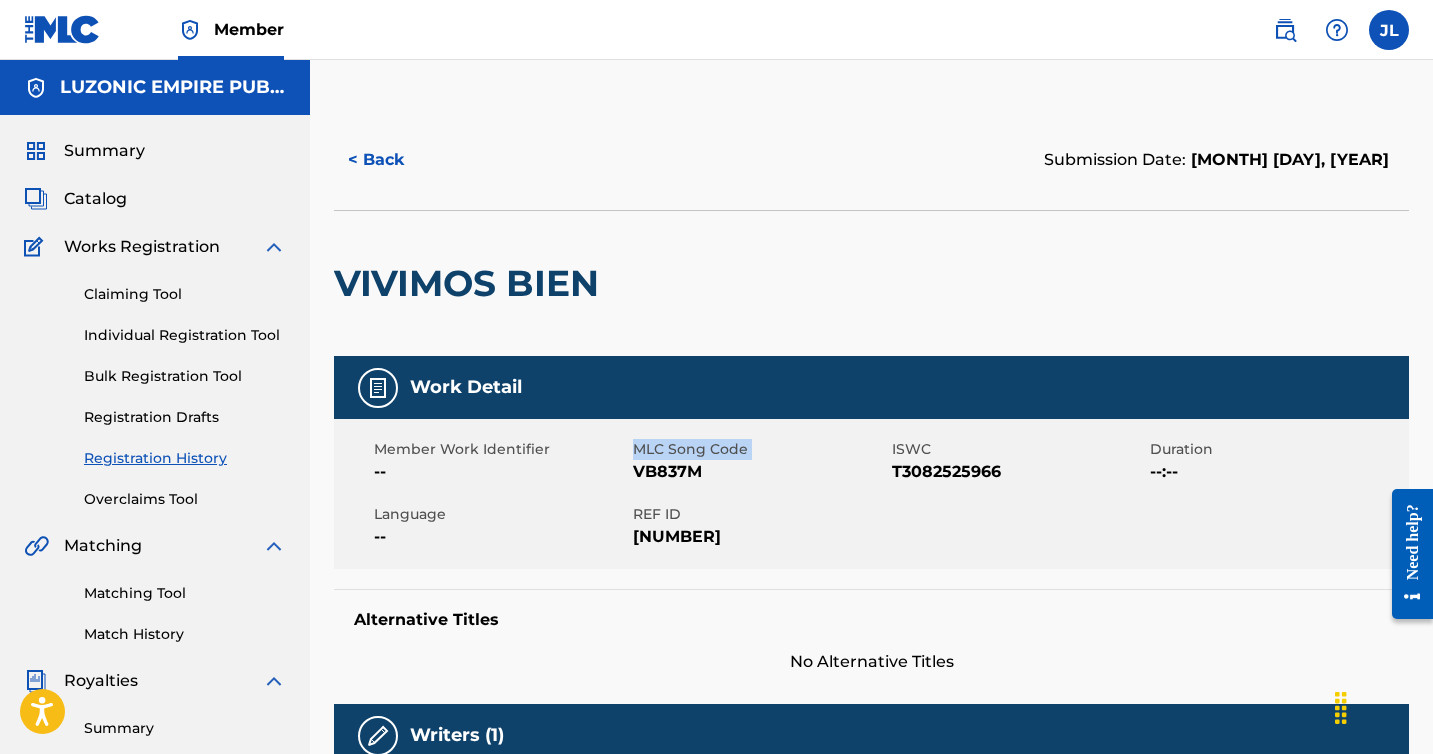 click on "MLC Song Code" at bounding box center (760, 449) 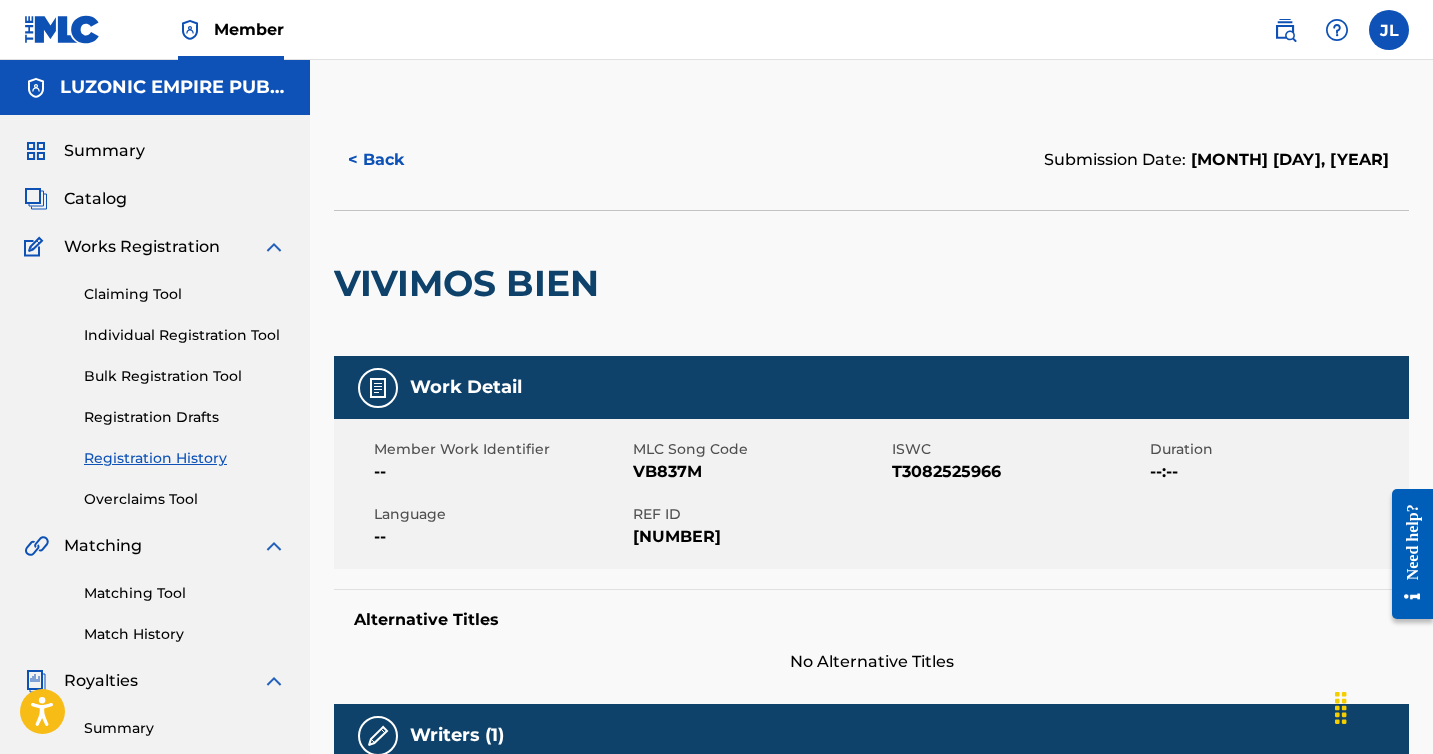click on "VB837M" at bounding box center (760, 472) 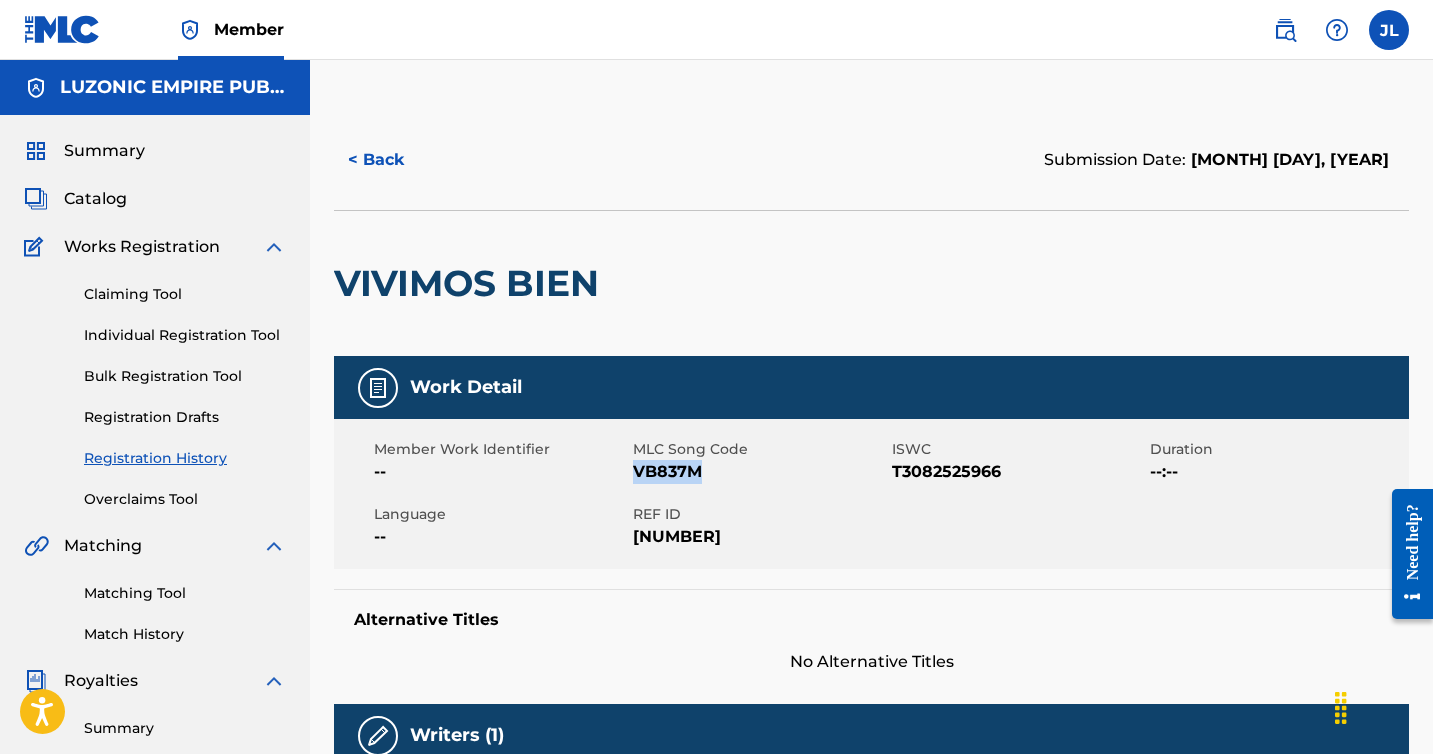 click on "VB837M" at bounding box center (760, 472) 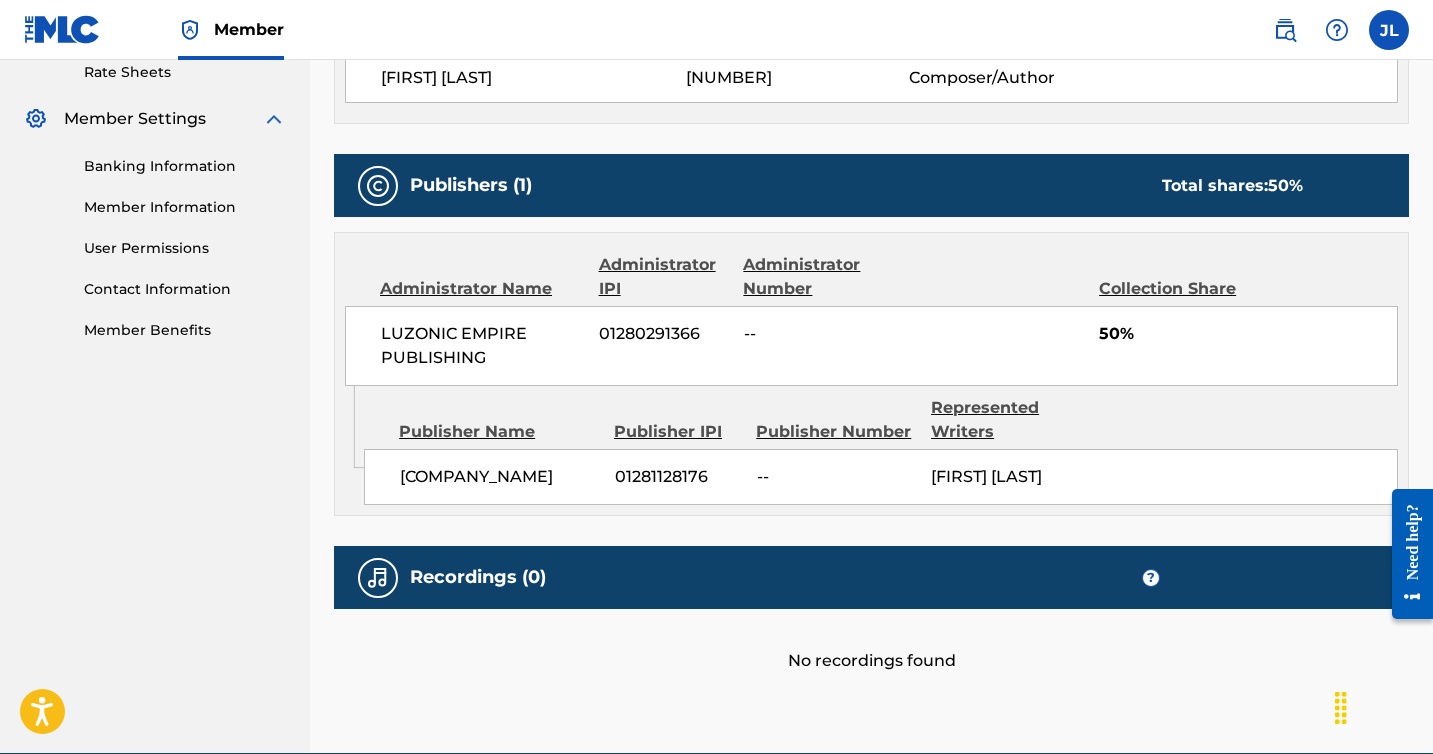 scroll, scrollTop: 782, scrollLeft: 0, axis: vertical 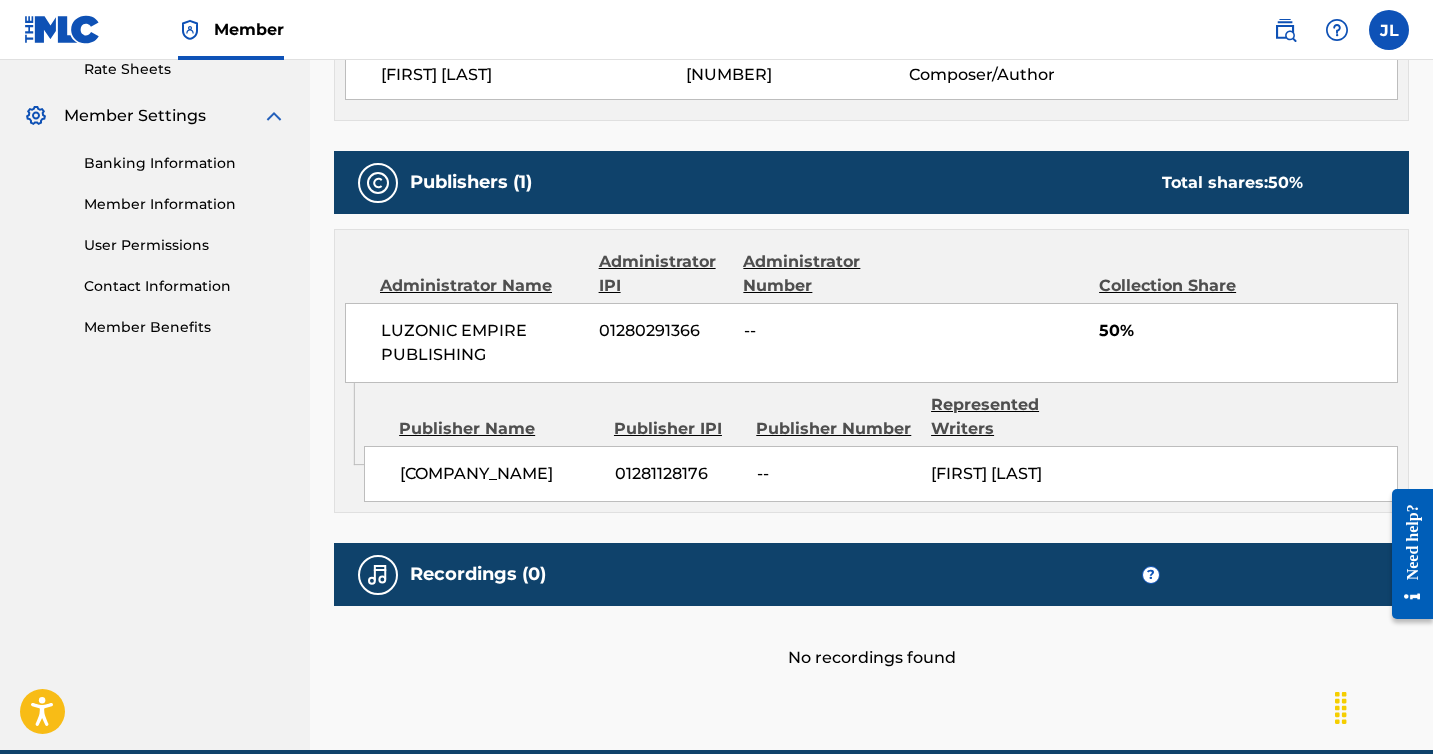 click on "[FIRST] [LAST]" at bounding box center (1010, 474) 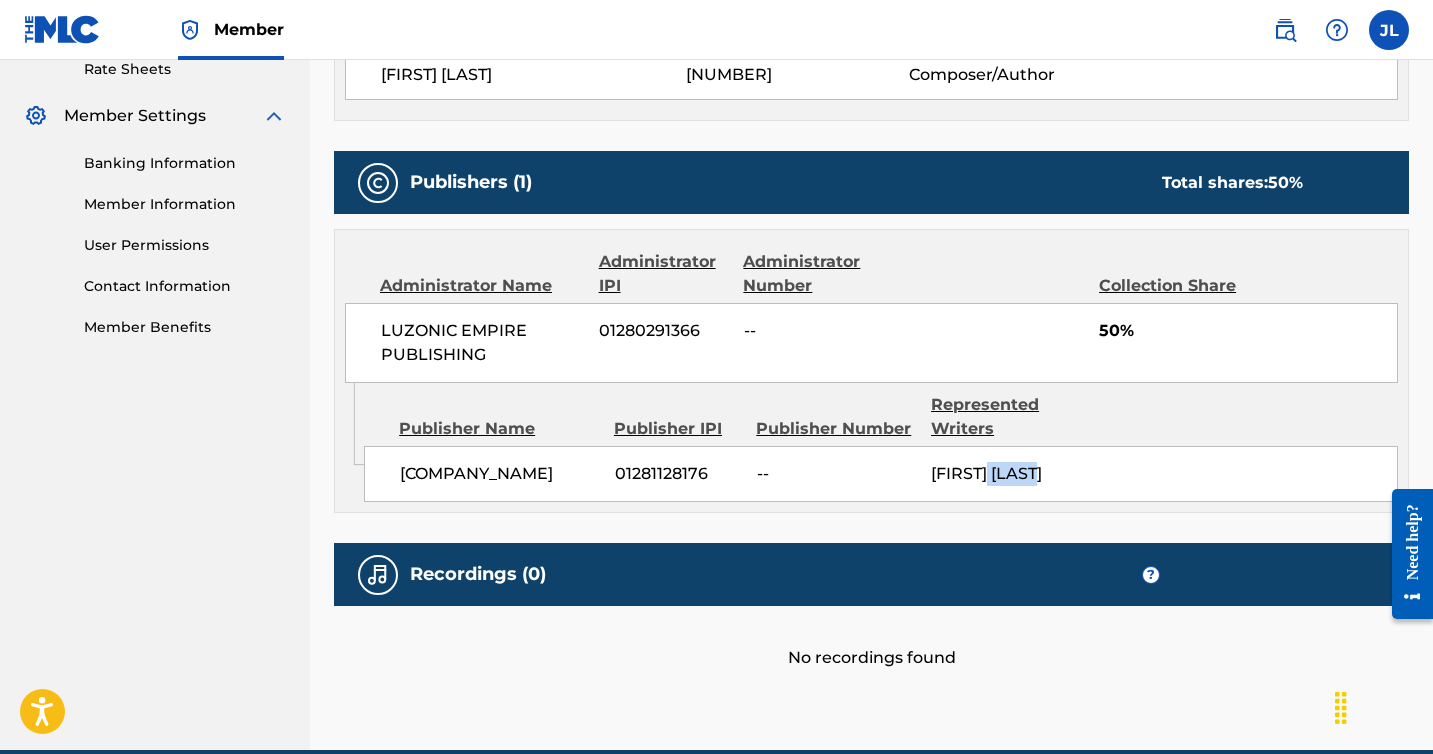 click on "[FIRST] [LAST]" at bounding box center [1010, 474] 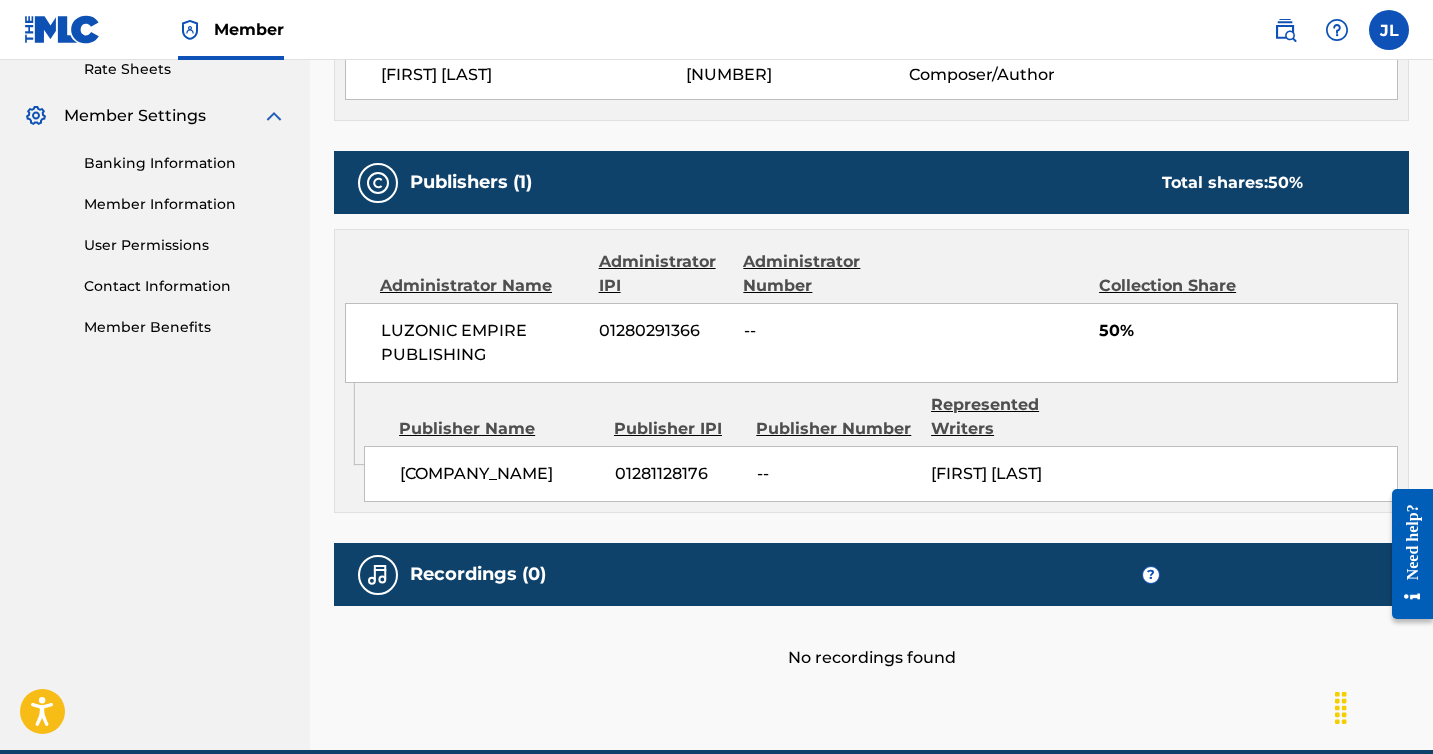 click on "[FIRST] [LAST]" at bounding box center [1010, 474] 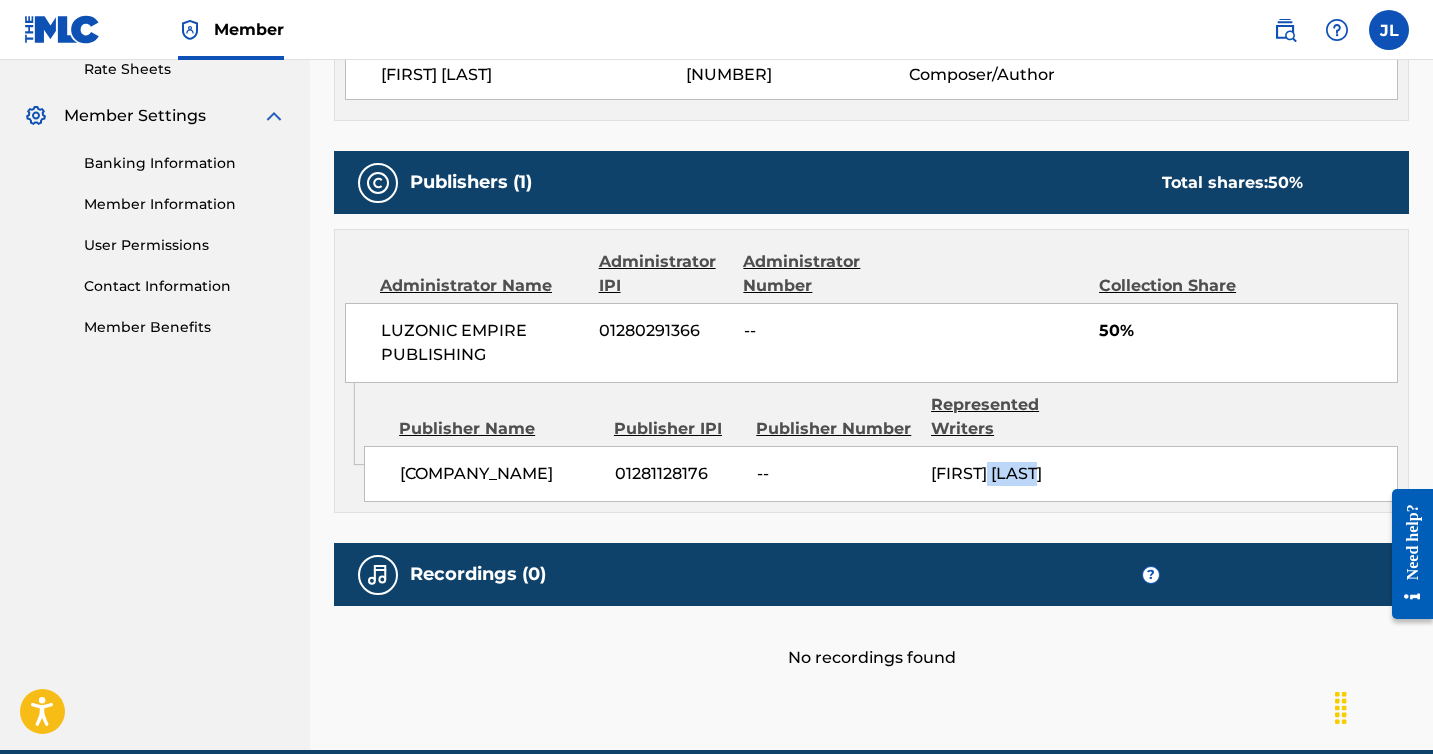 click on "[FIRST] [LAST]" at bounding box center [1010, 474] 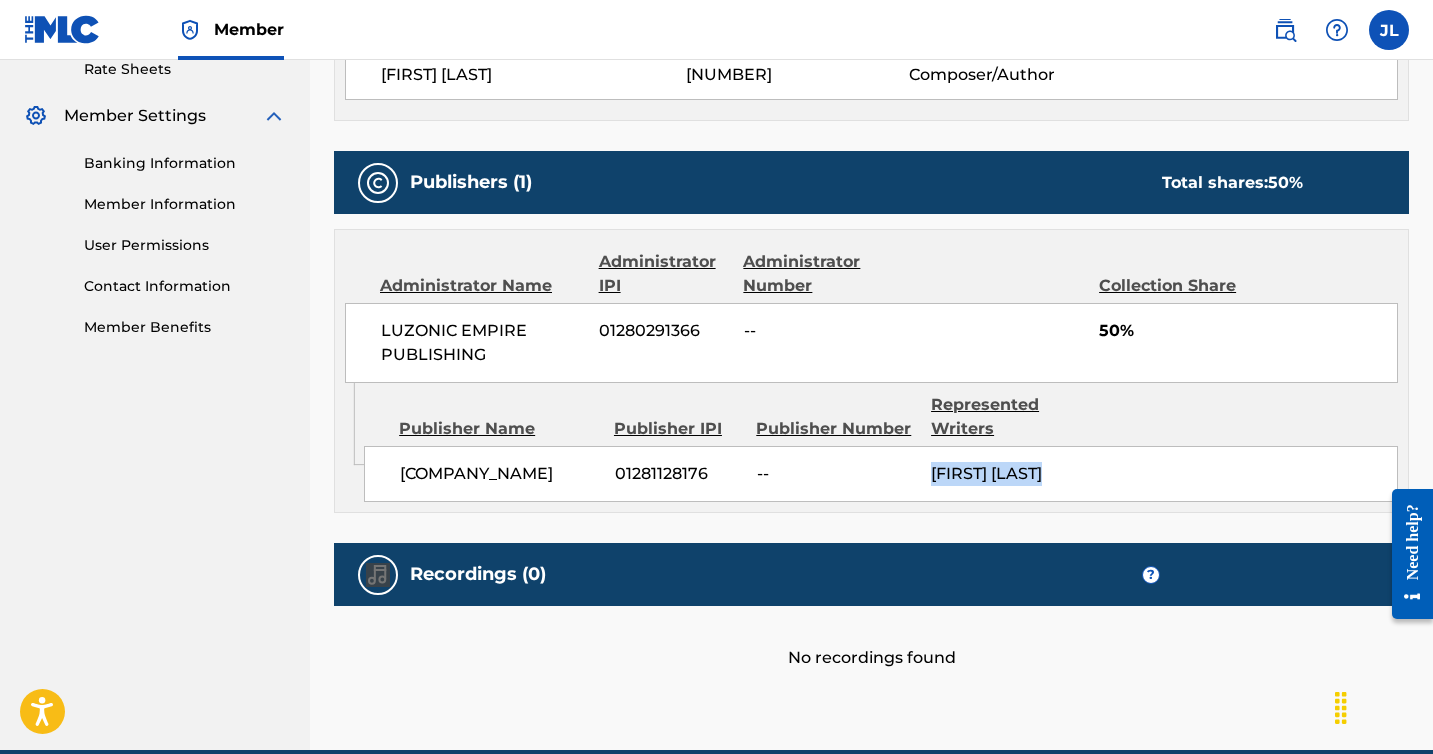 click on "[FIRST] [LAST]" at bounding box center (1010, 474) 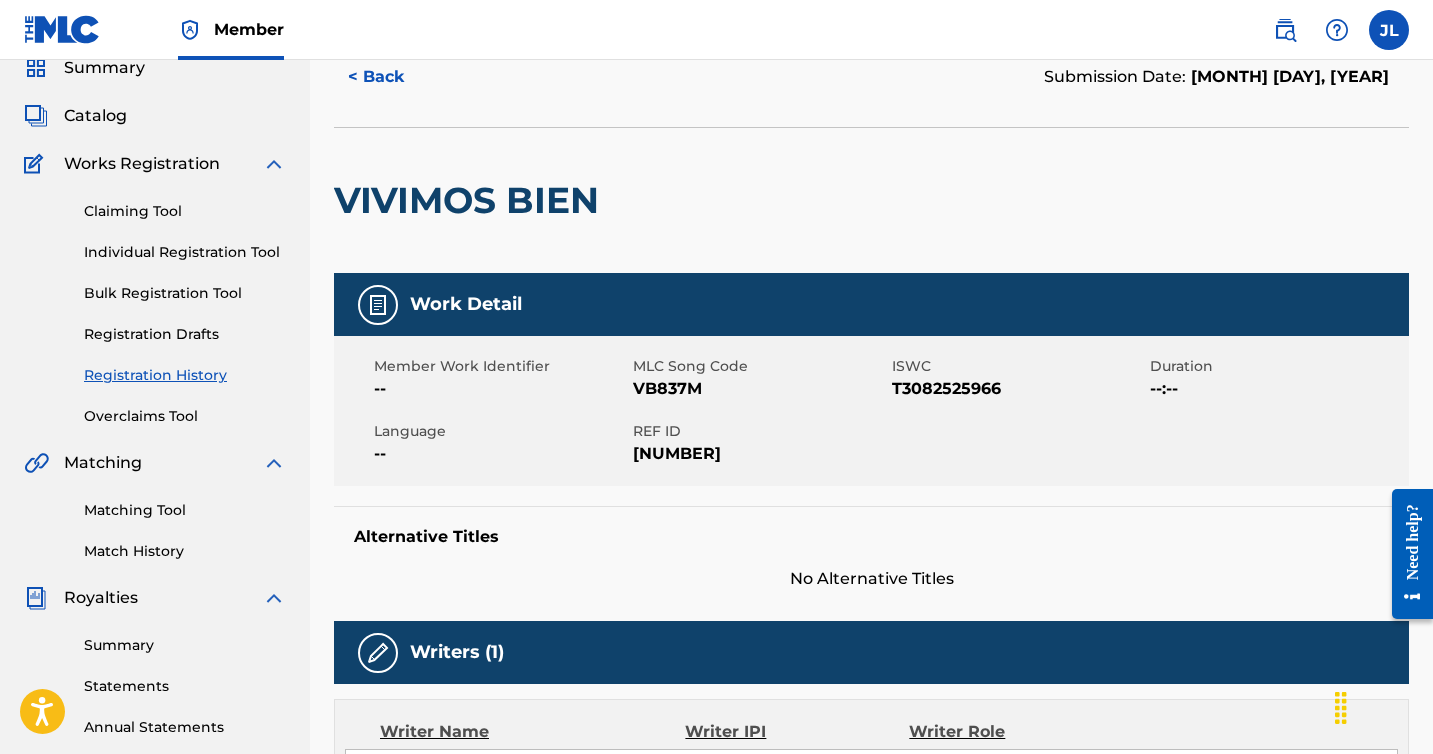 scroll, scrollTop: 23, scrollLeft: 0, axis: vertical 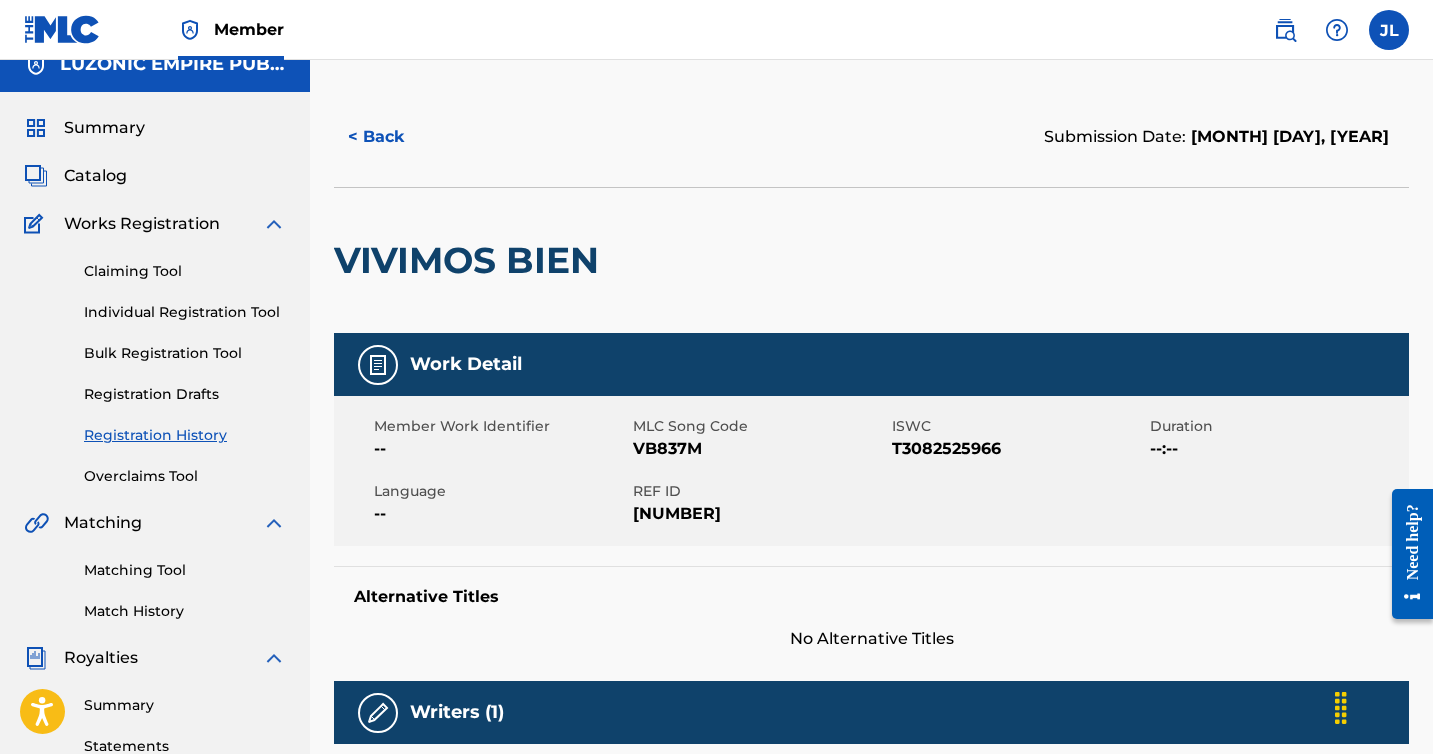 click on "Claiming Tool" at bounding box center [185, 271] 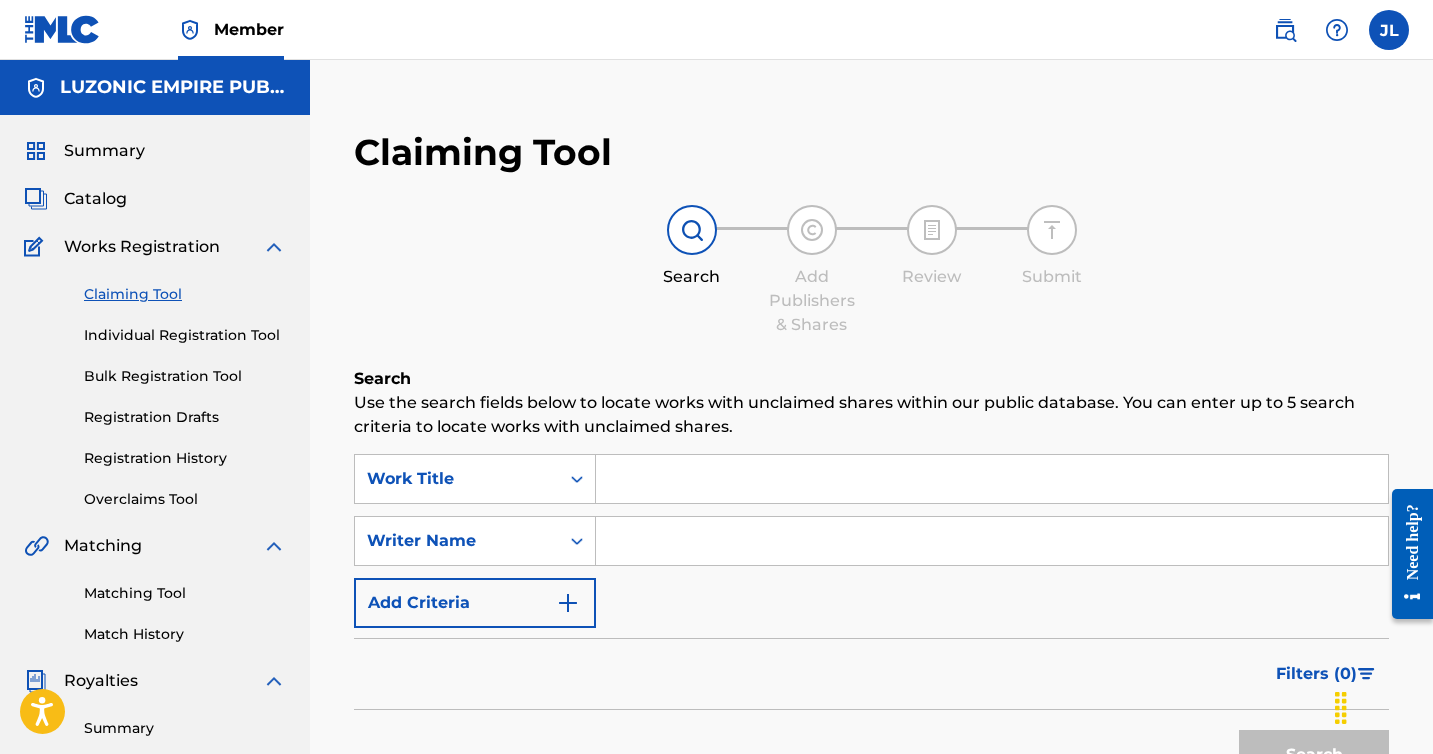 click at bounding box center (992, 479) 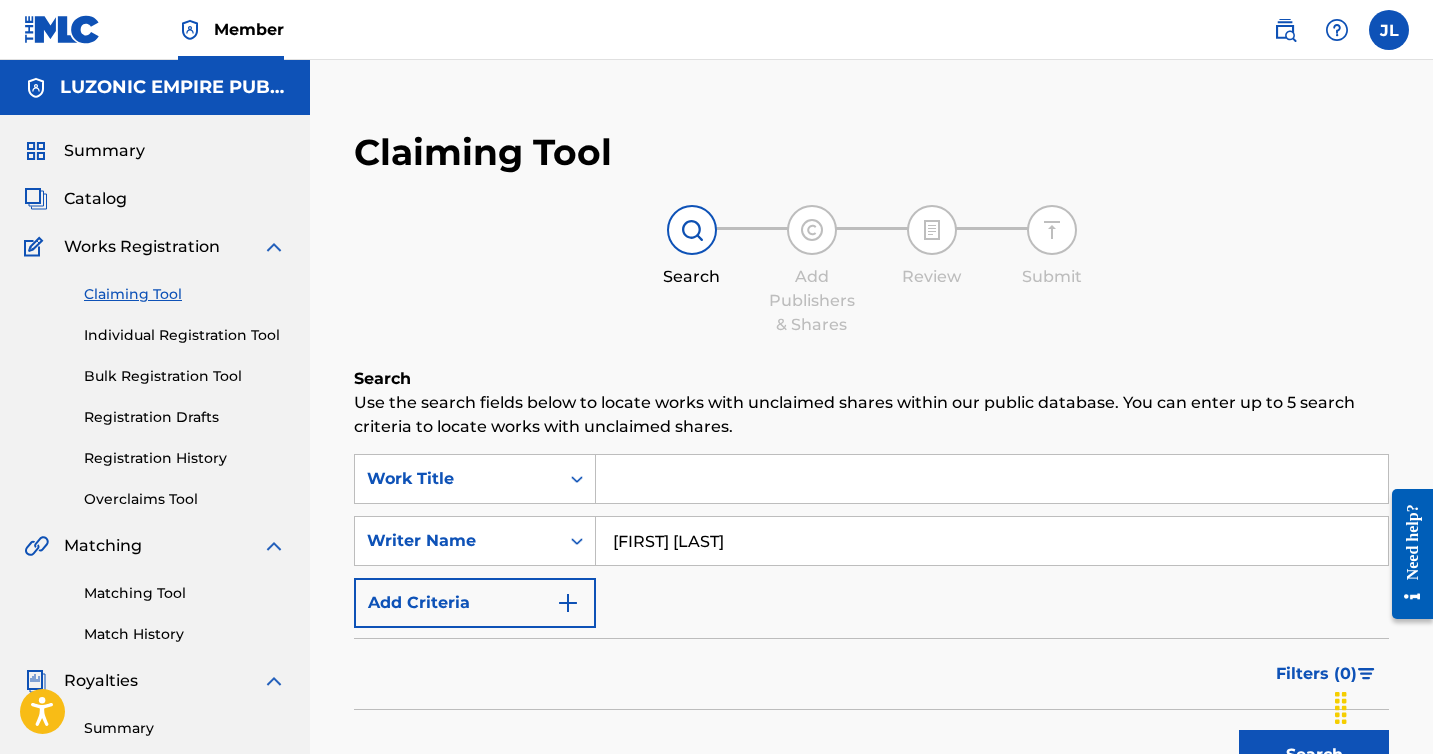 scroll, scrollTop: 125, scrollLeft: 0, axis: vertical 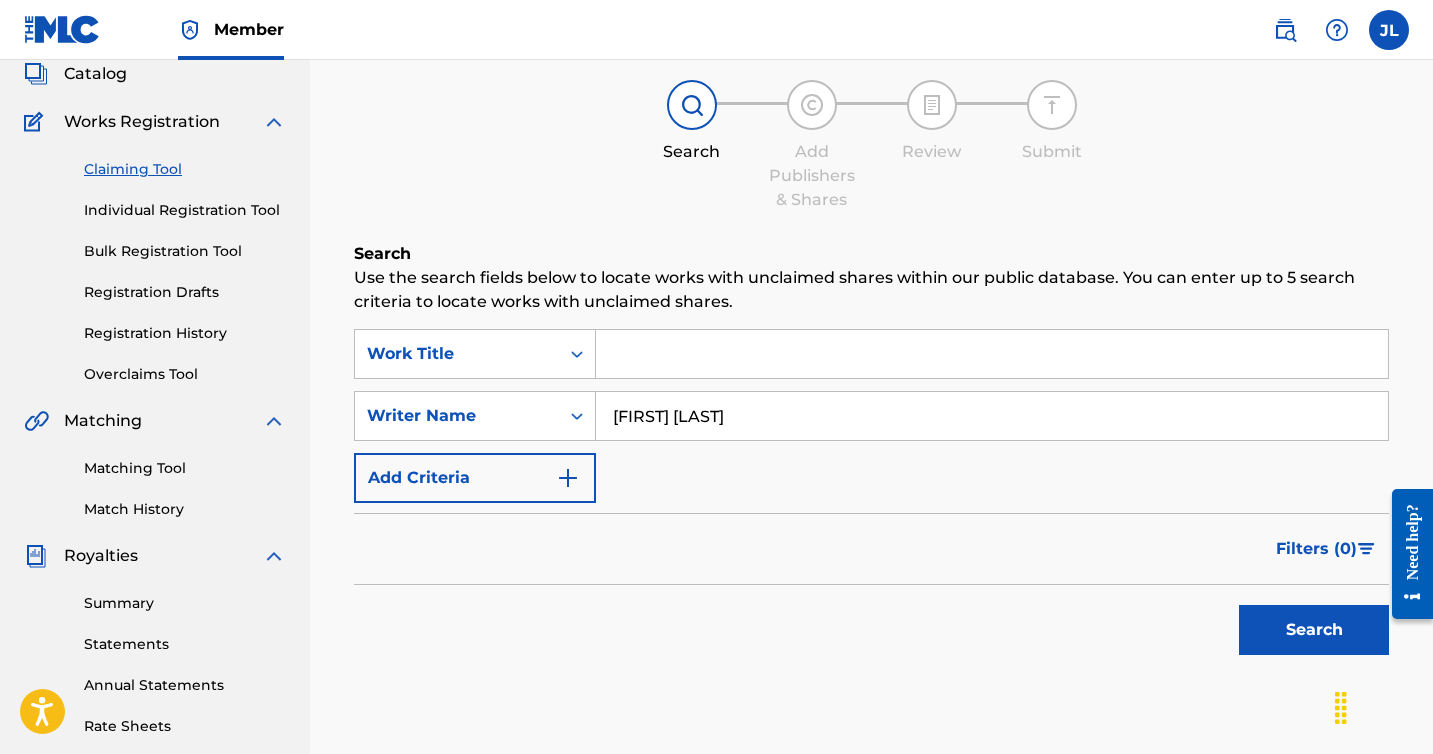 type on "[FIRST] [LAST]" 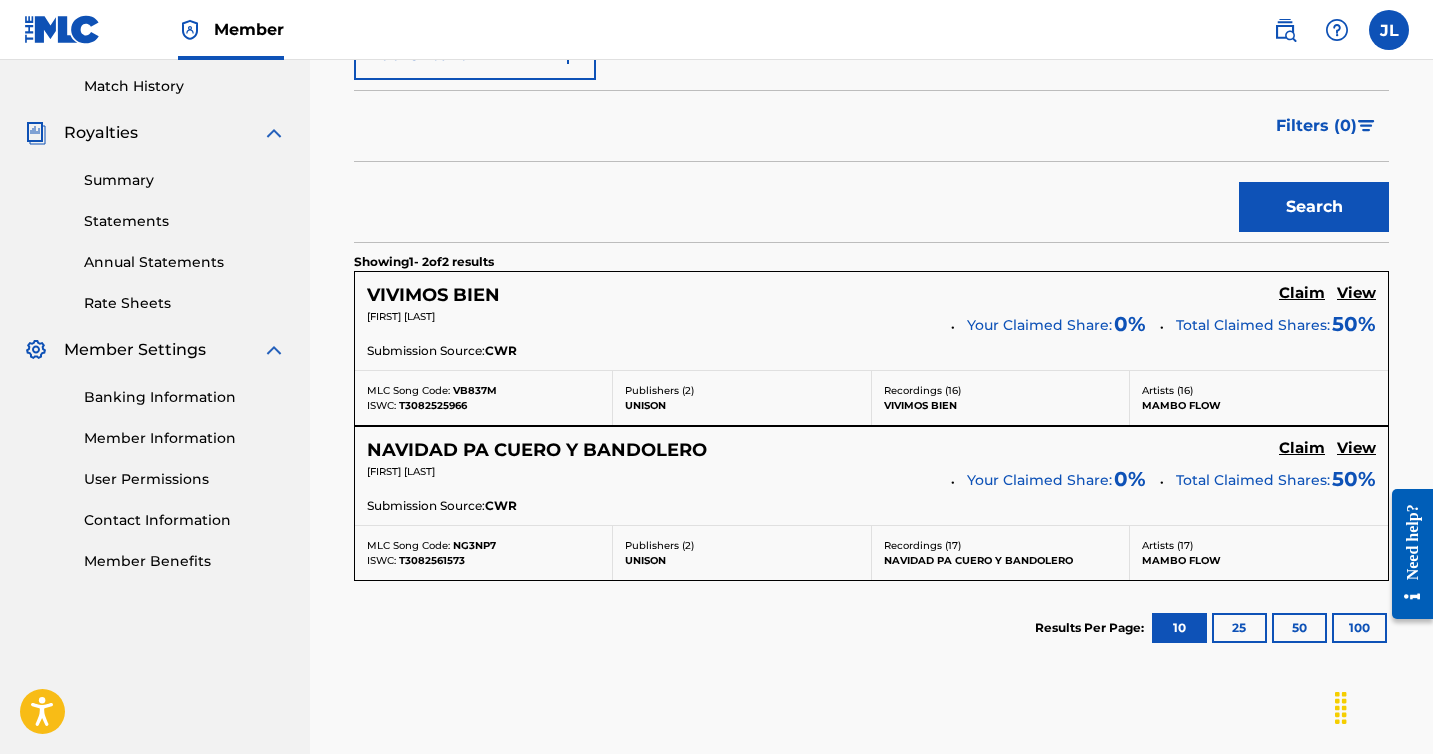scroll, scrollTop: 553, scrollLeft: 0, axis: vertical 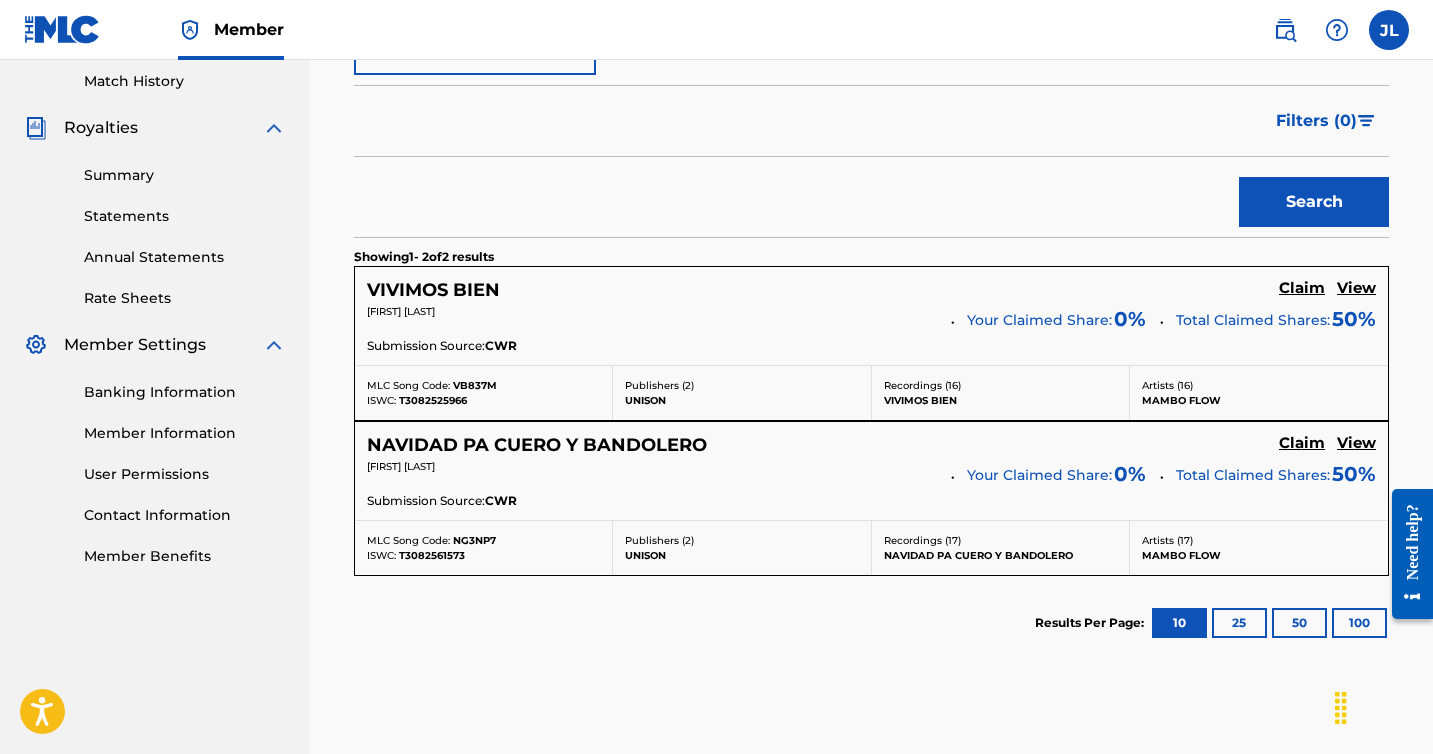 click on "Claim" at bounding box center [1302, 288] 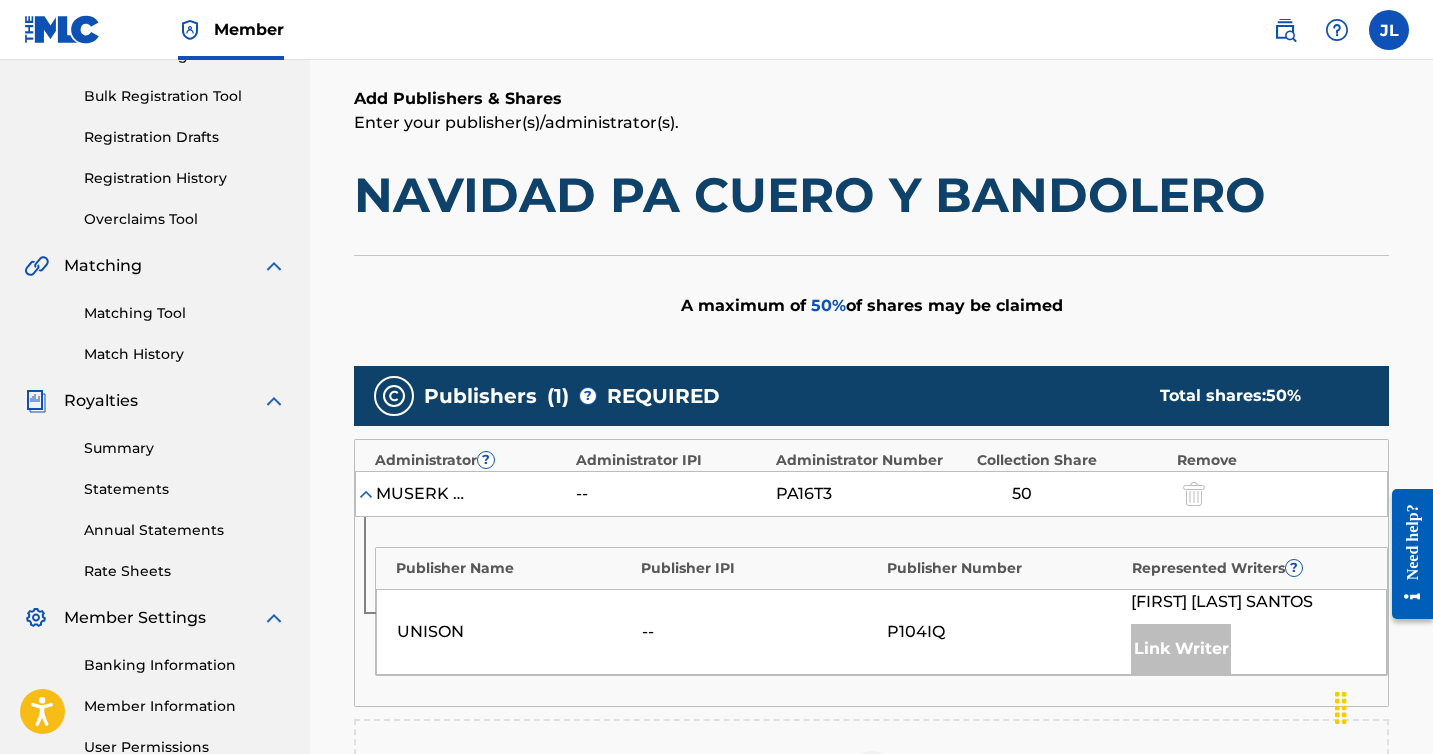 scroll, scrollTop: 421, scrollLeft: 0, axis: vertical 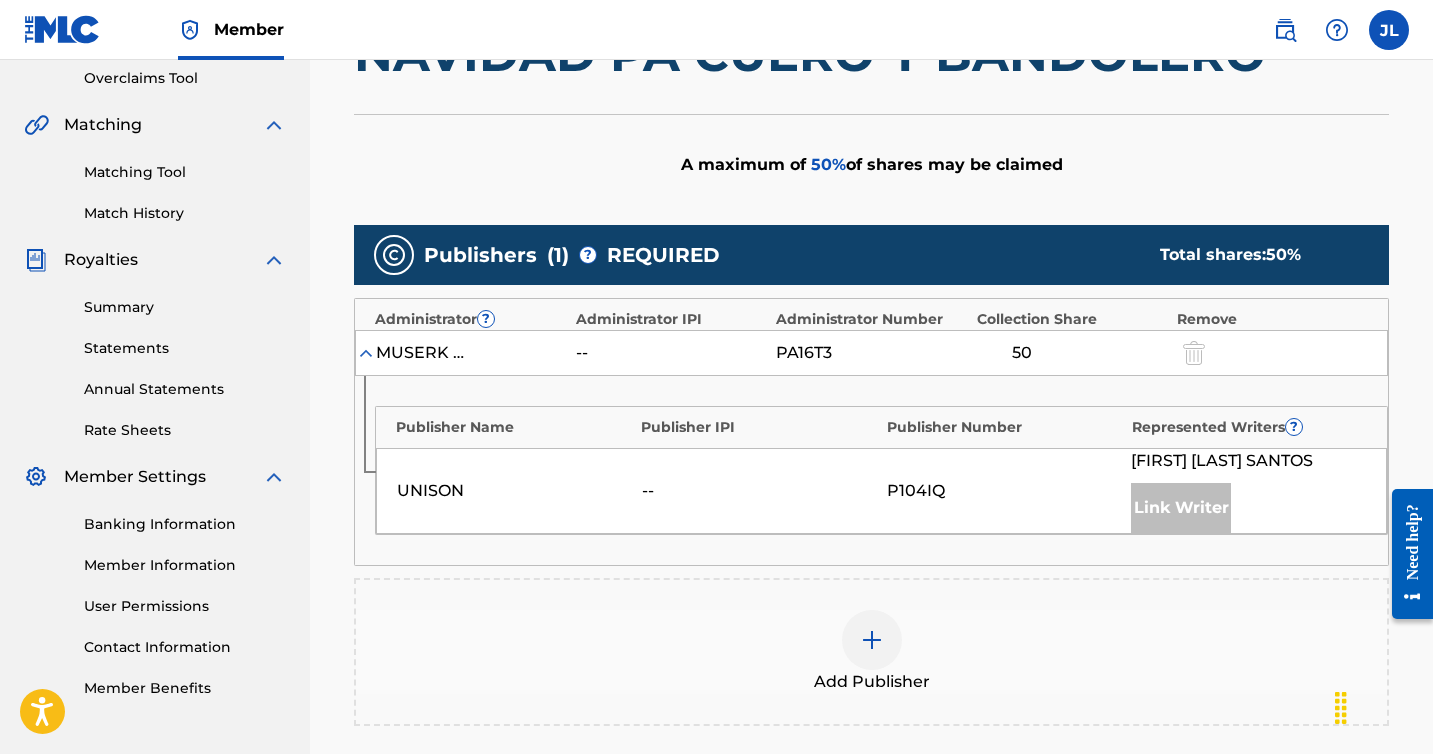 click at bounding box center [872, 640] 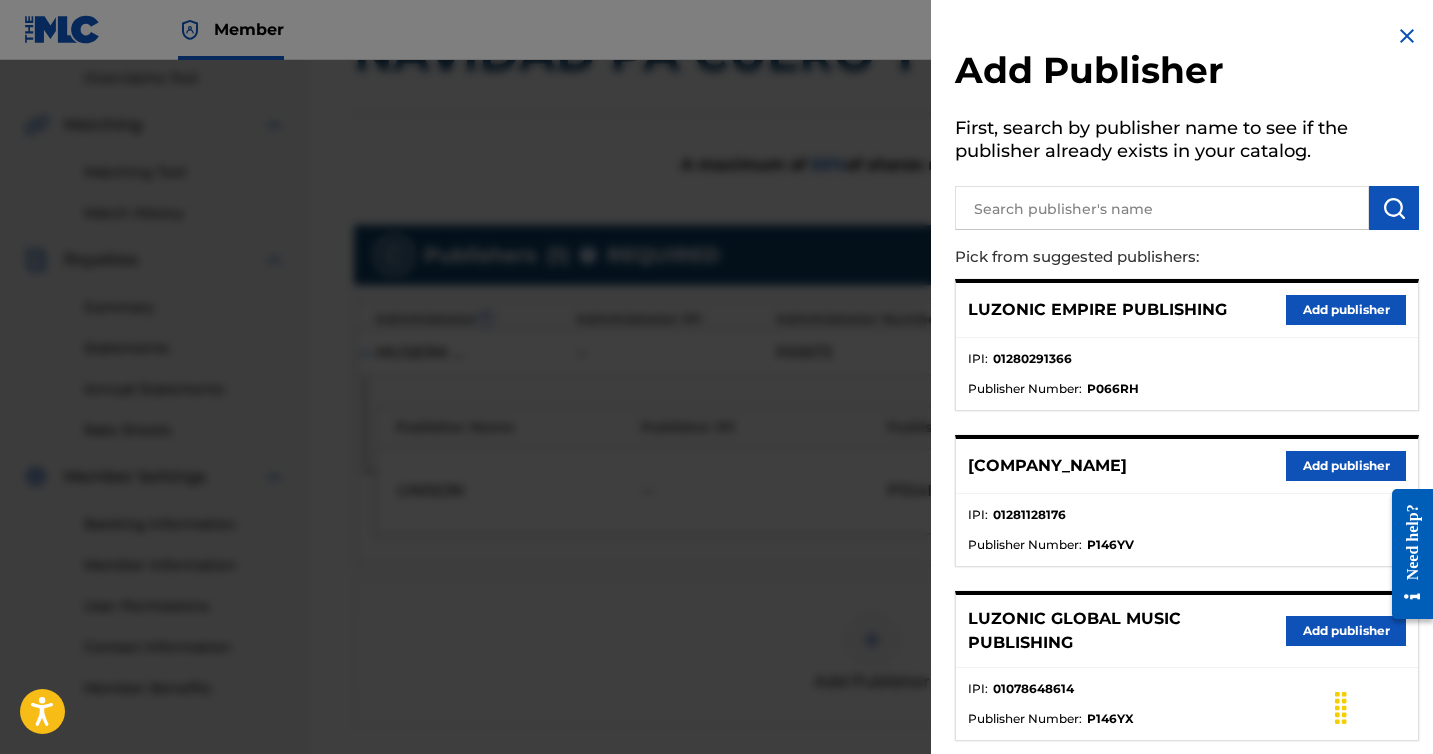 click on "Add publisher" at bounding box center [1346, 466] 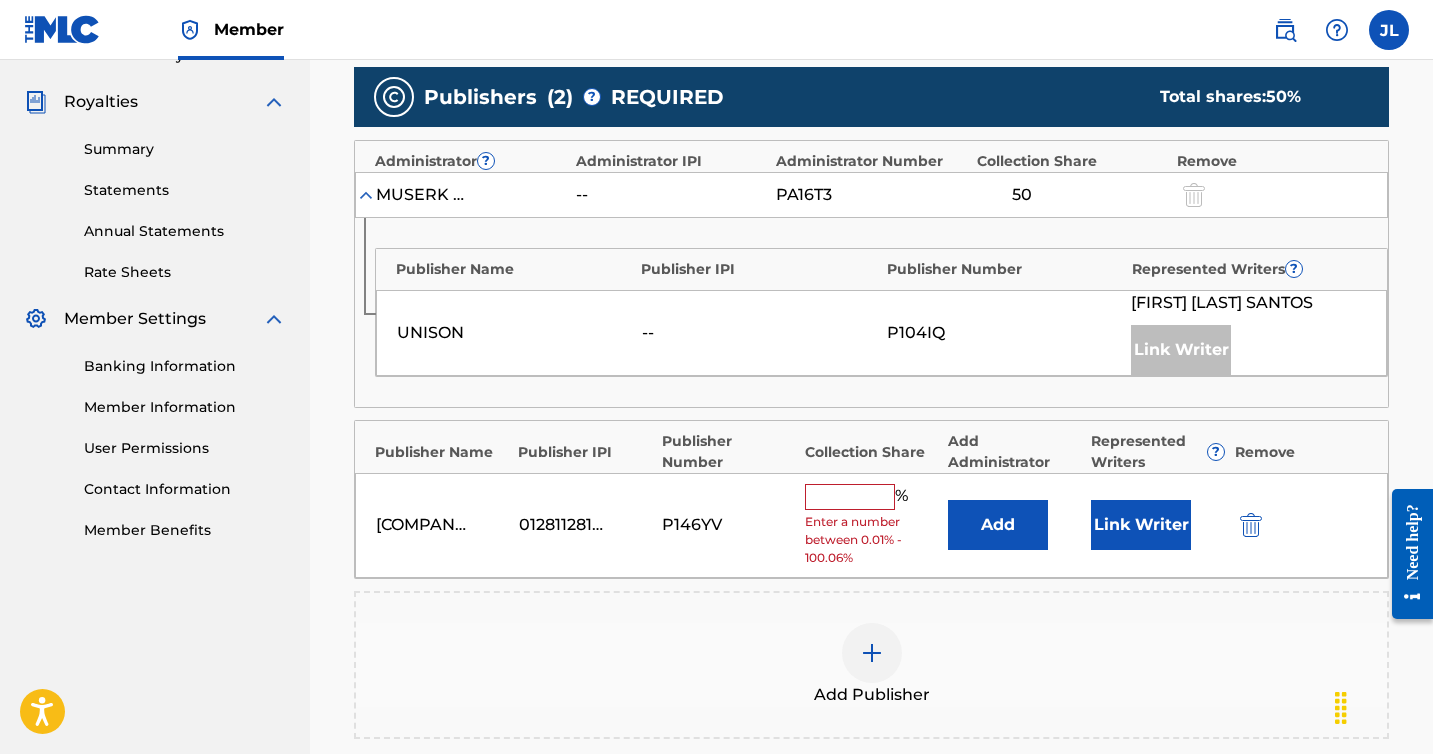 scroll, scrollTop: 606, scrollLeft: 0, axis: vertical 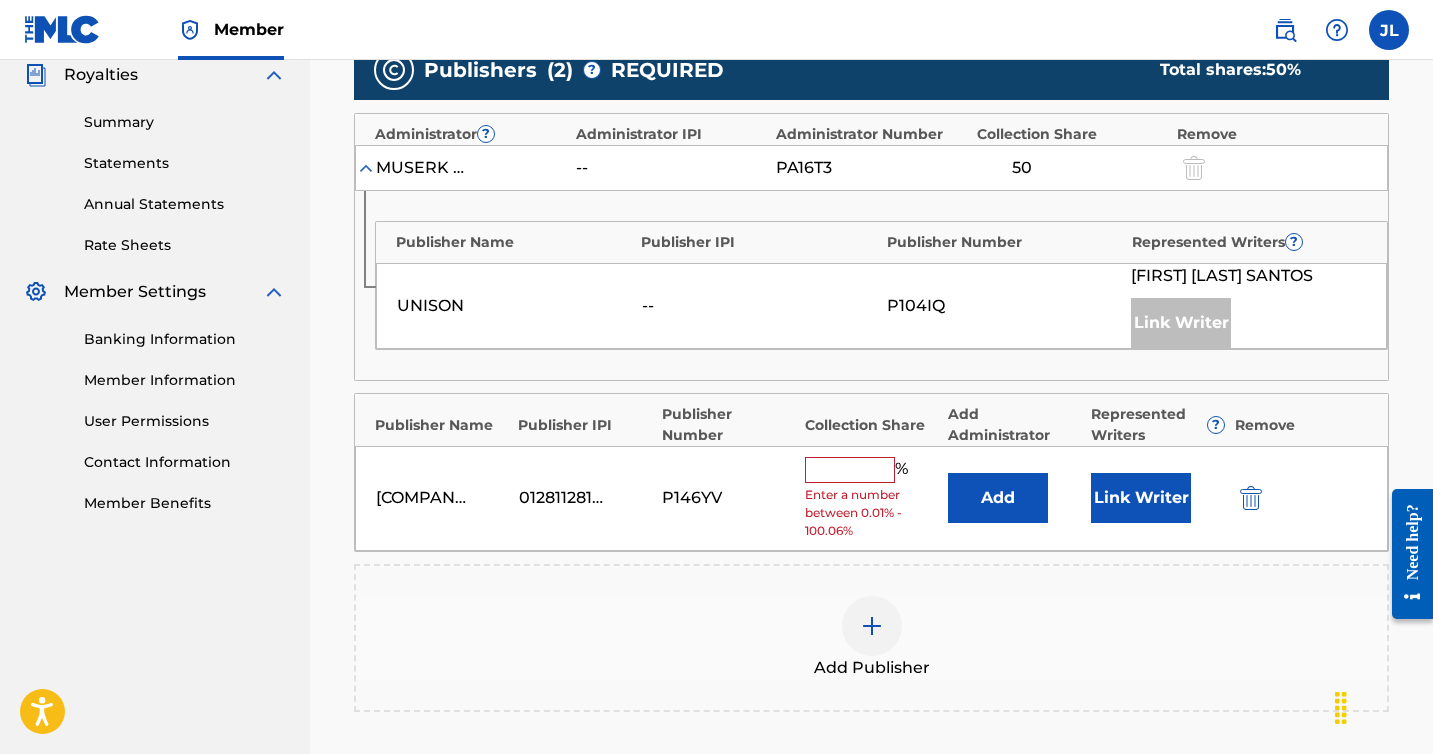 click at bounding box center [850, 470] 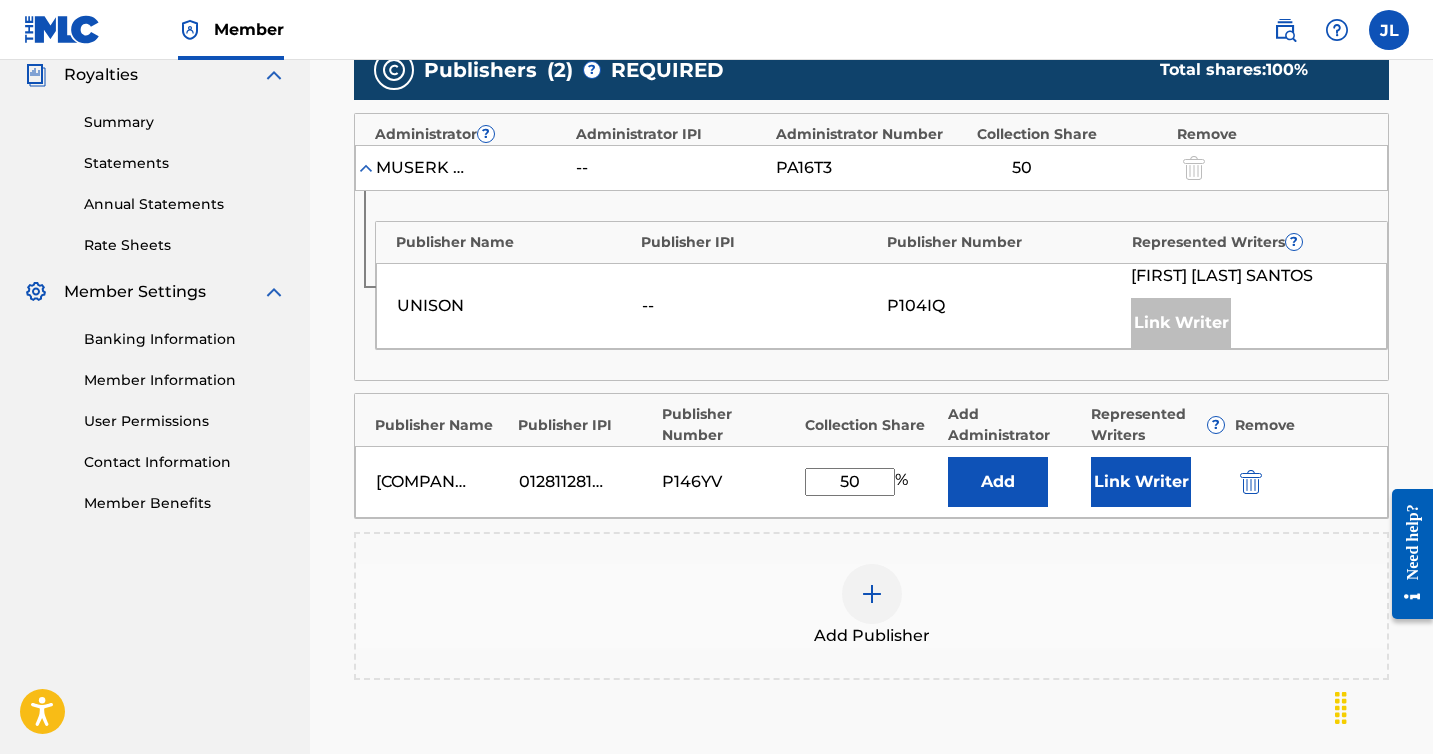 type on "50" 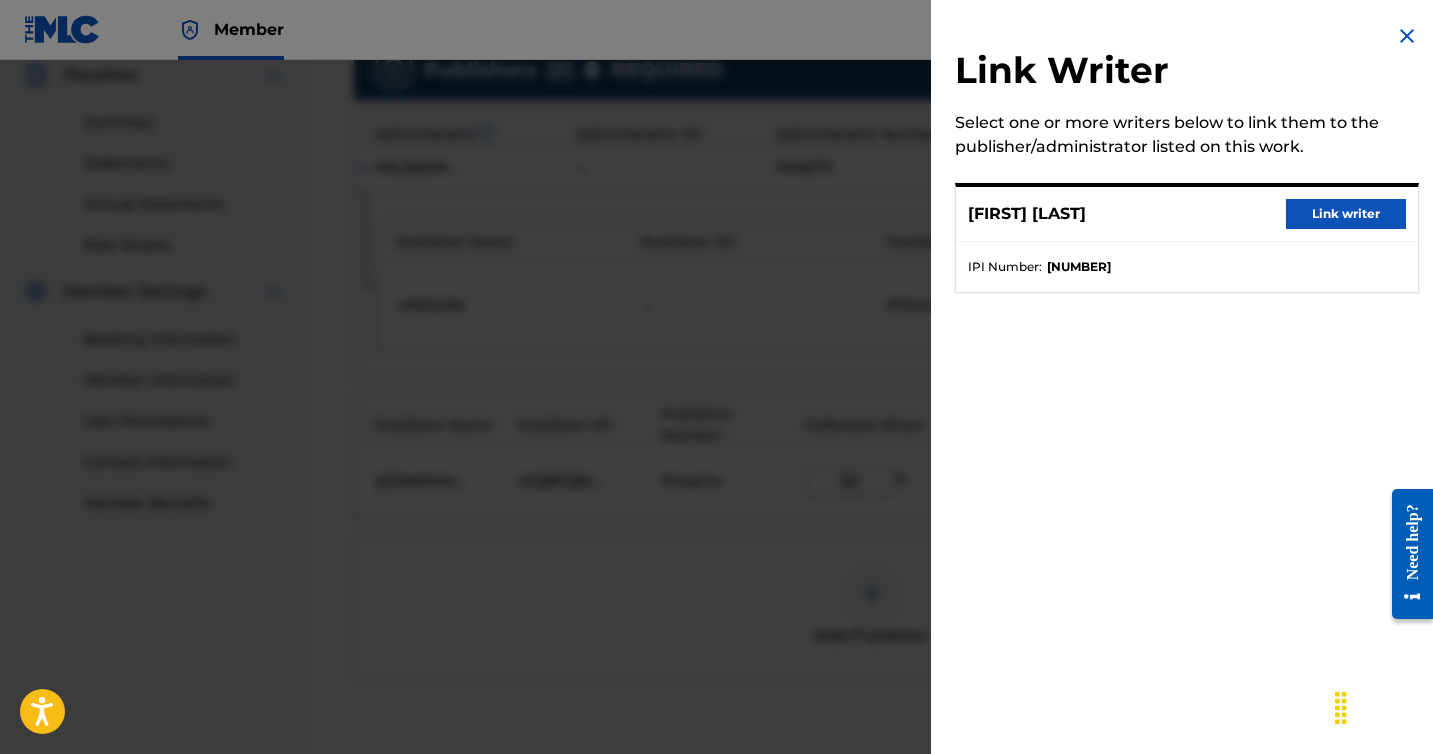 click on "Link writer" at bounding box center (1346, 214) 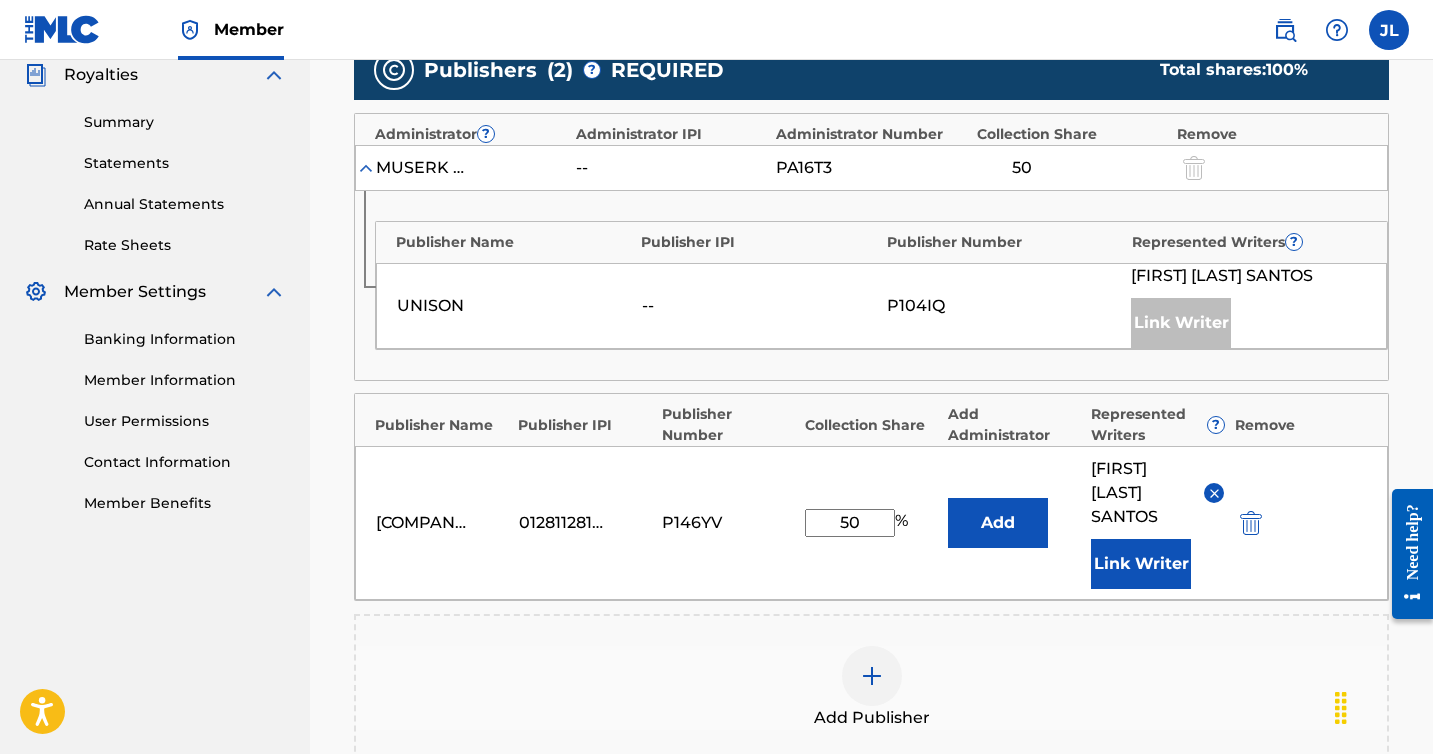 click on "Add" at bounding box center (998, 523) 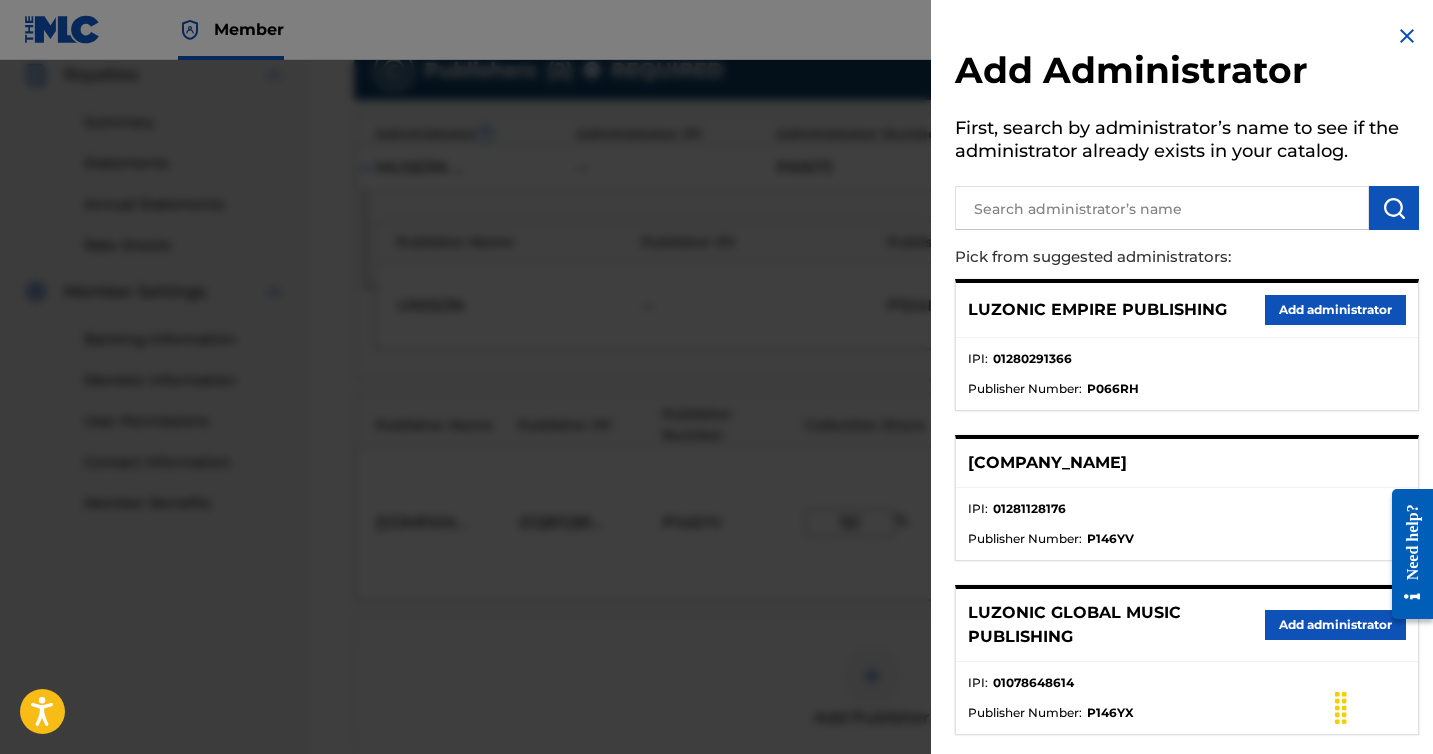 click on "Add administrator" at bounding box center (1335, 310) 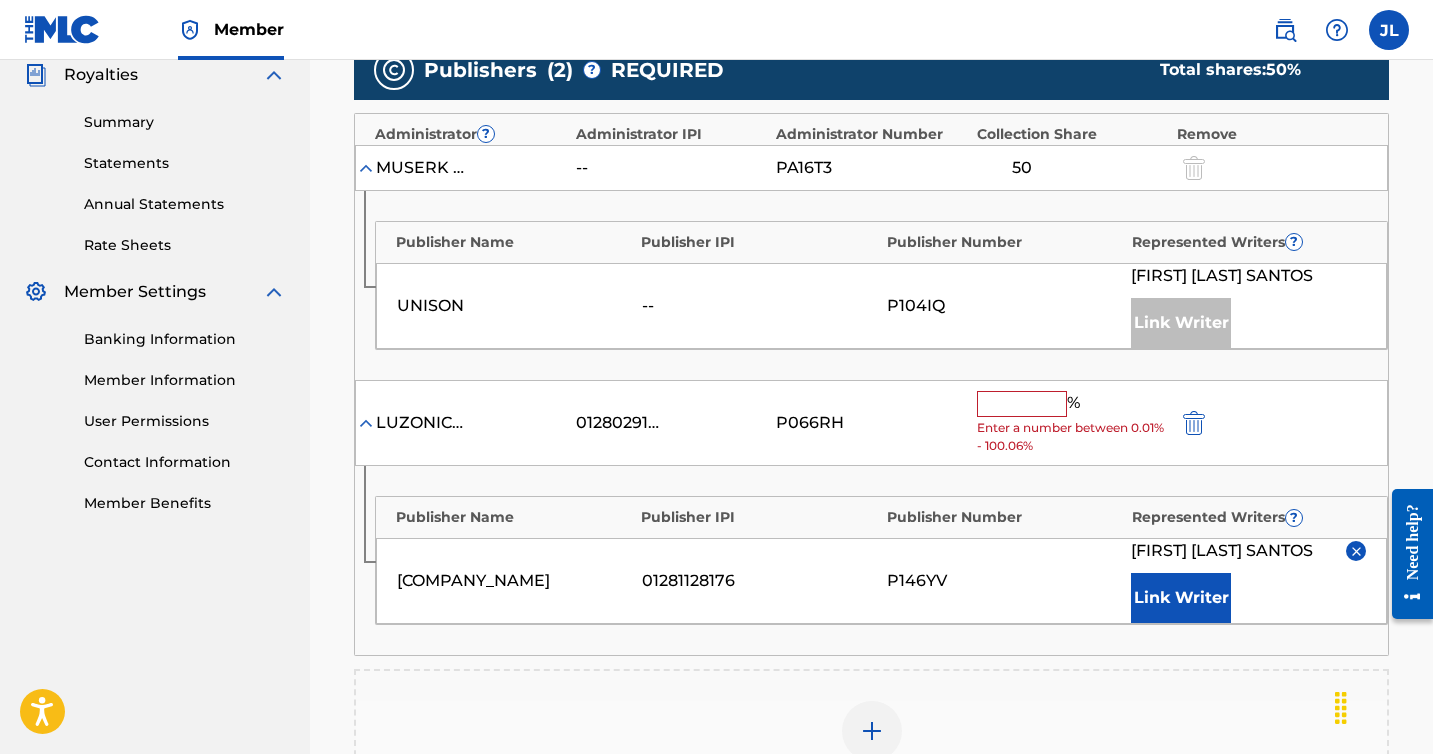click at bounding box center [1022, 404] 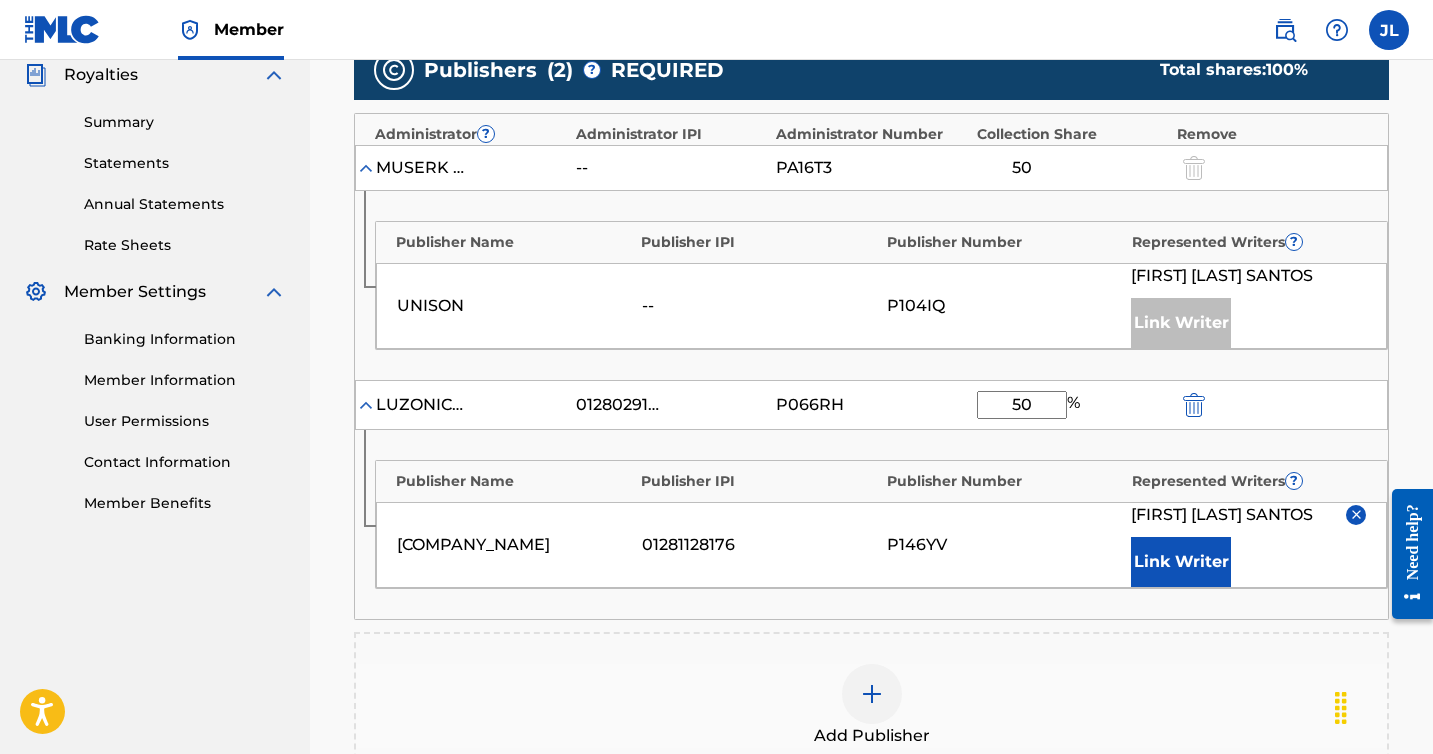 type on "50" 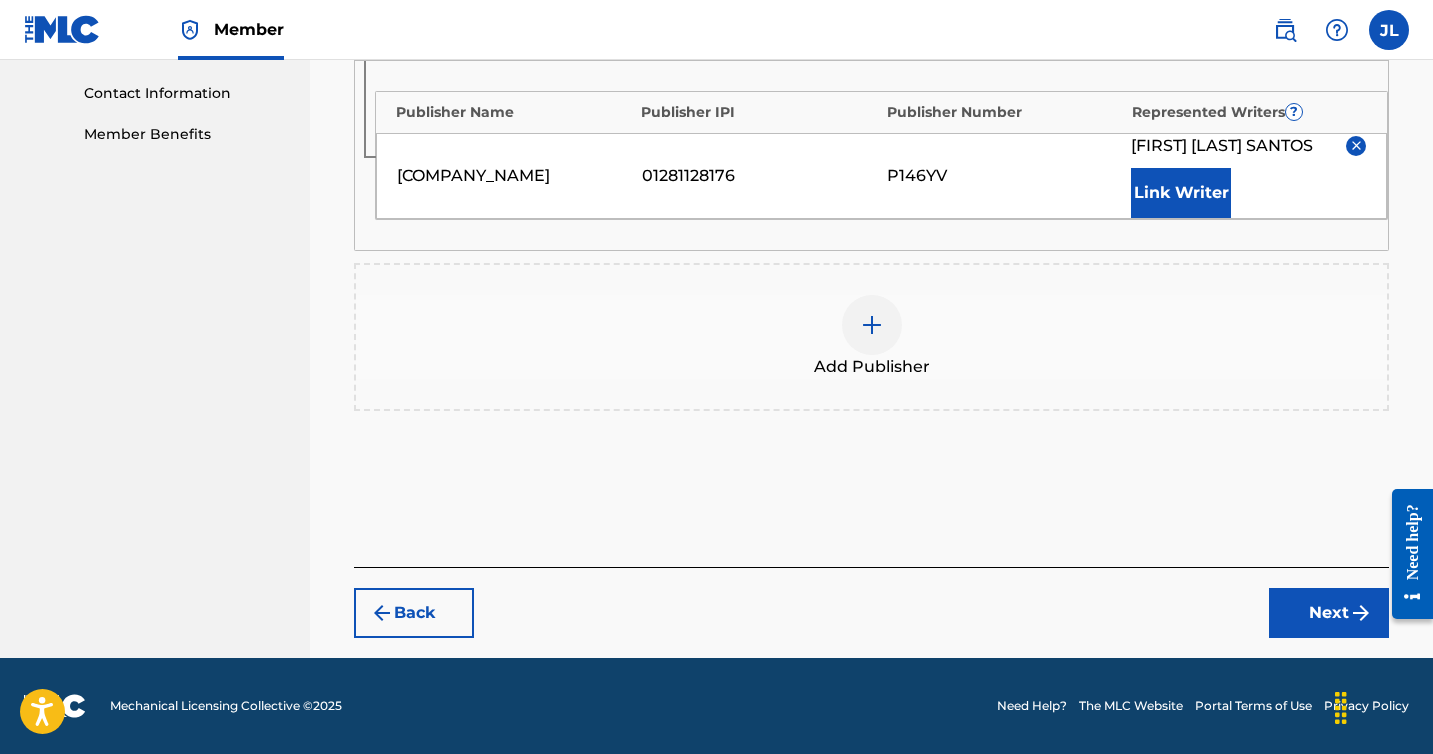 click on "Next" at bounding box center [1329, 613] 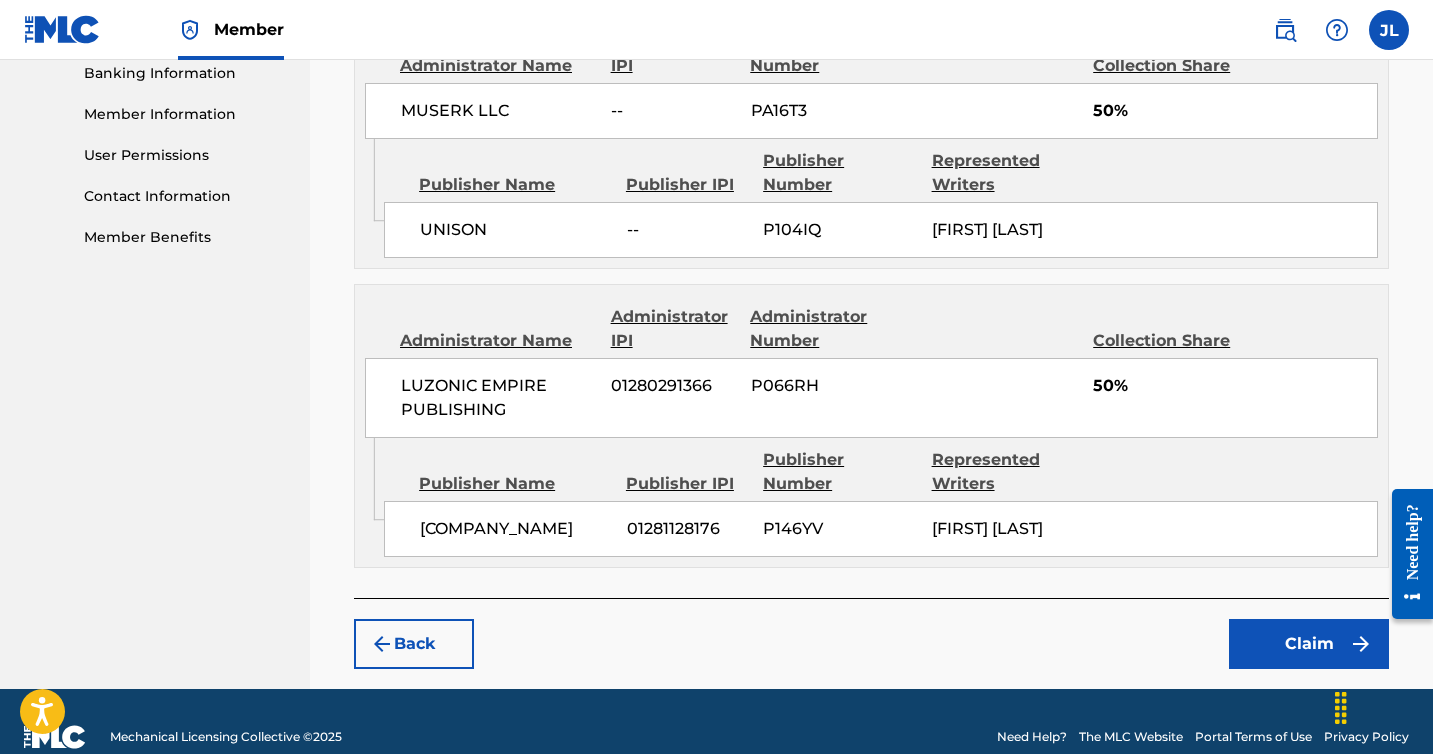 scroll, scrollTop: 923, scrollLeft: 0, axis: vertical 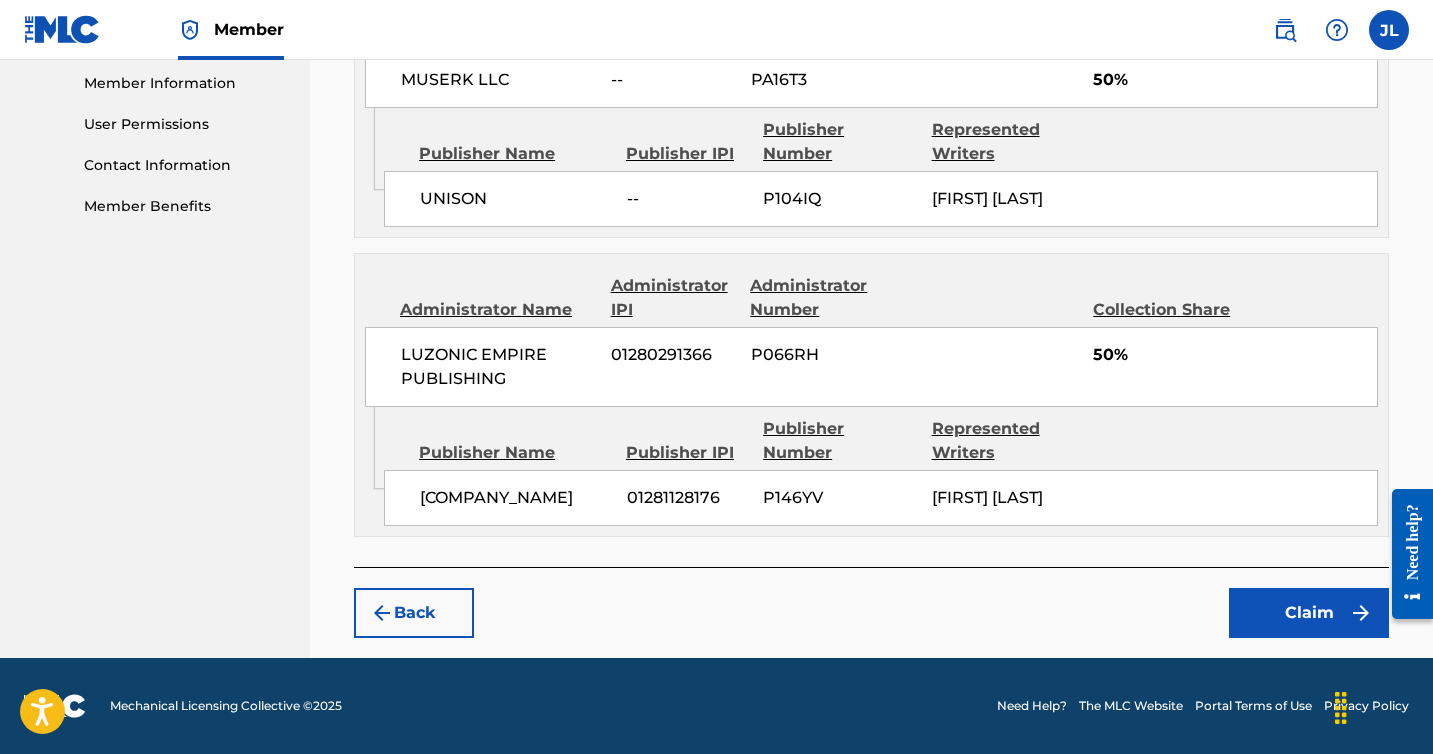 click on "Claim" at bounding box center (1309, 613) 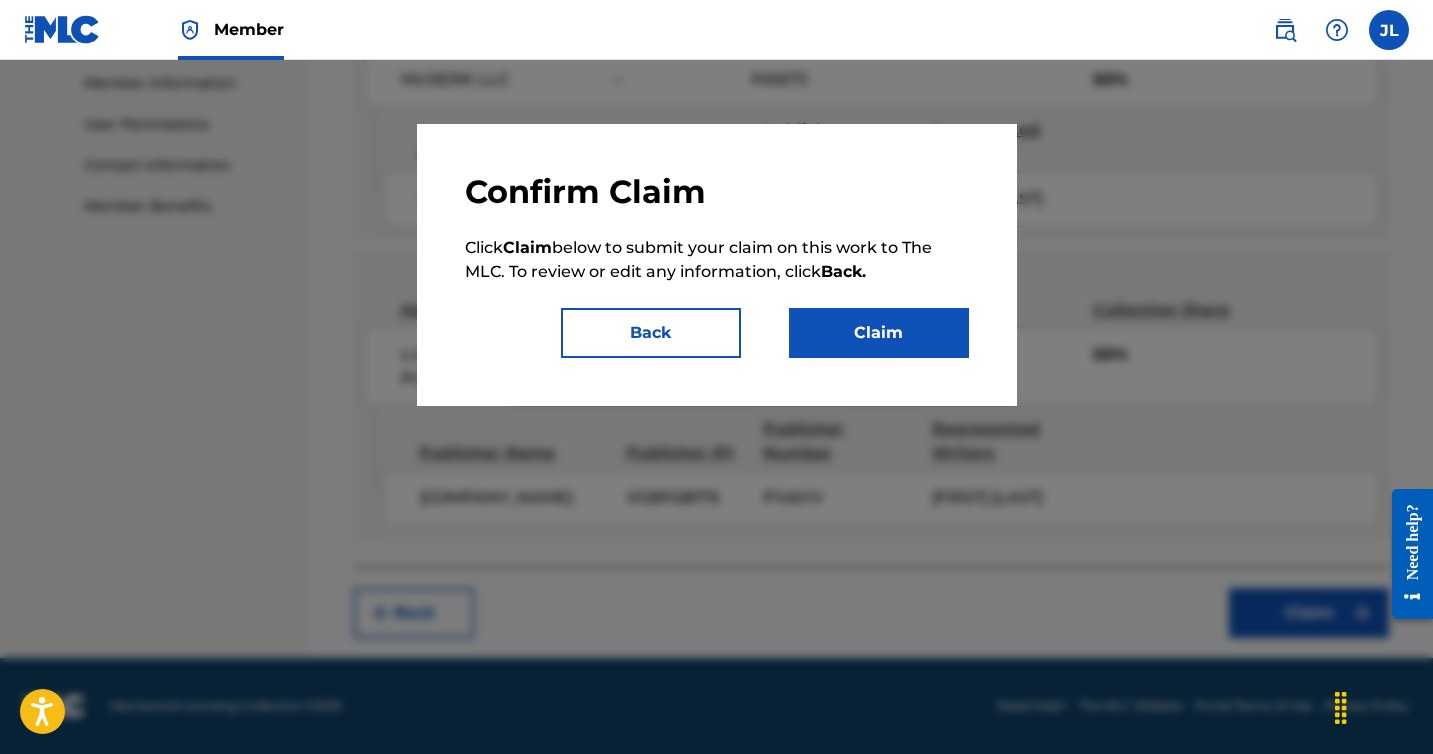 click on "Claim" at bounding box center [879, 333] 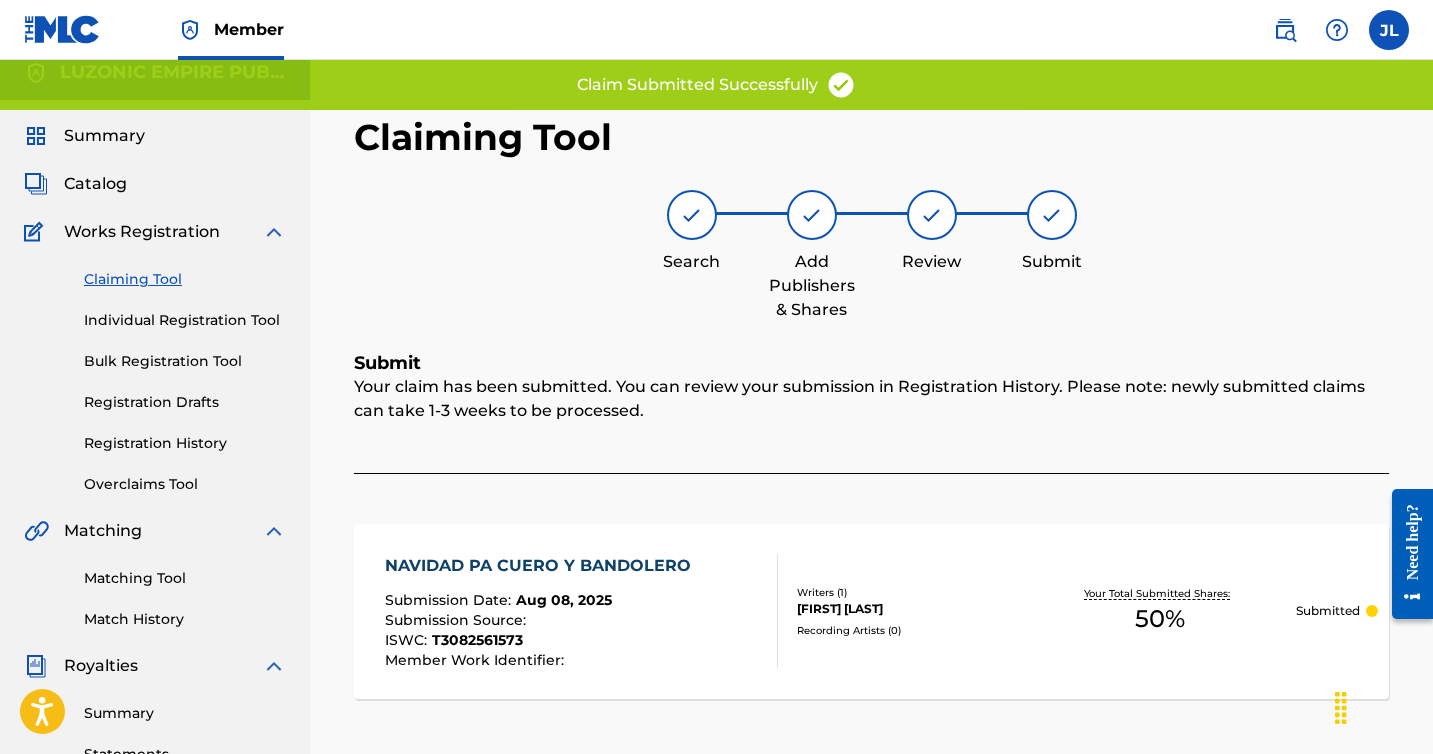 scroll, scrollTop: 0, scrollLeft: 0, axis: both 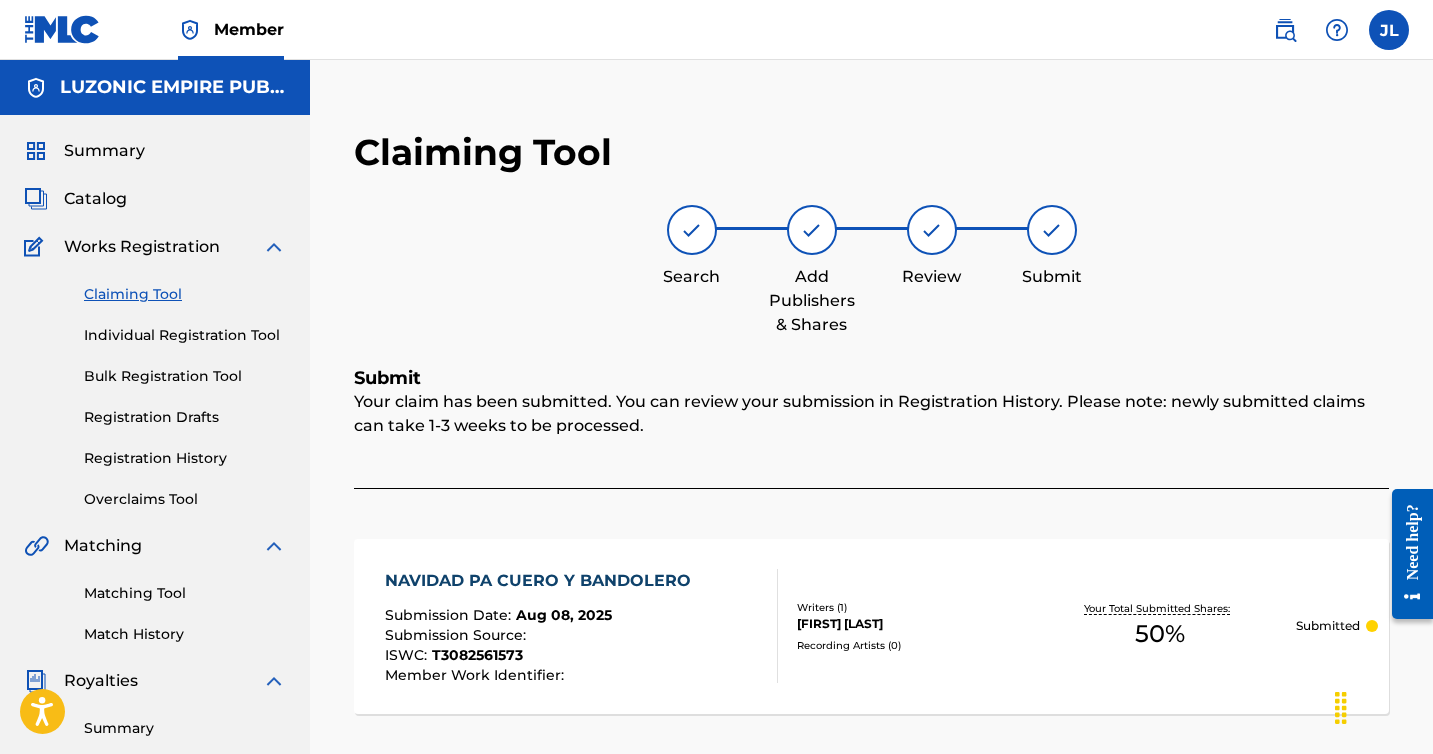 click on "NAVIDAD PA CUERO Y BANDOLERO" at bounding box center (543, 581) 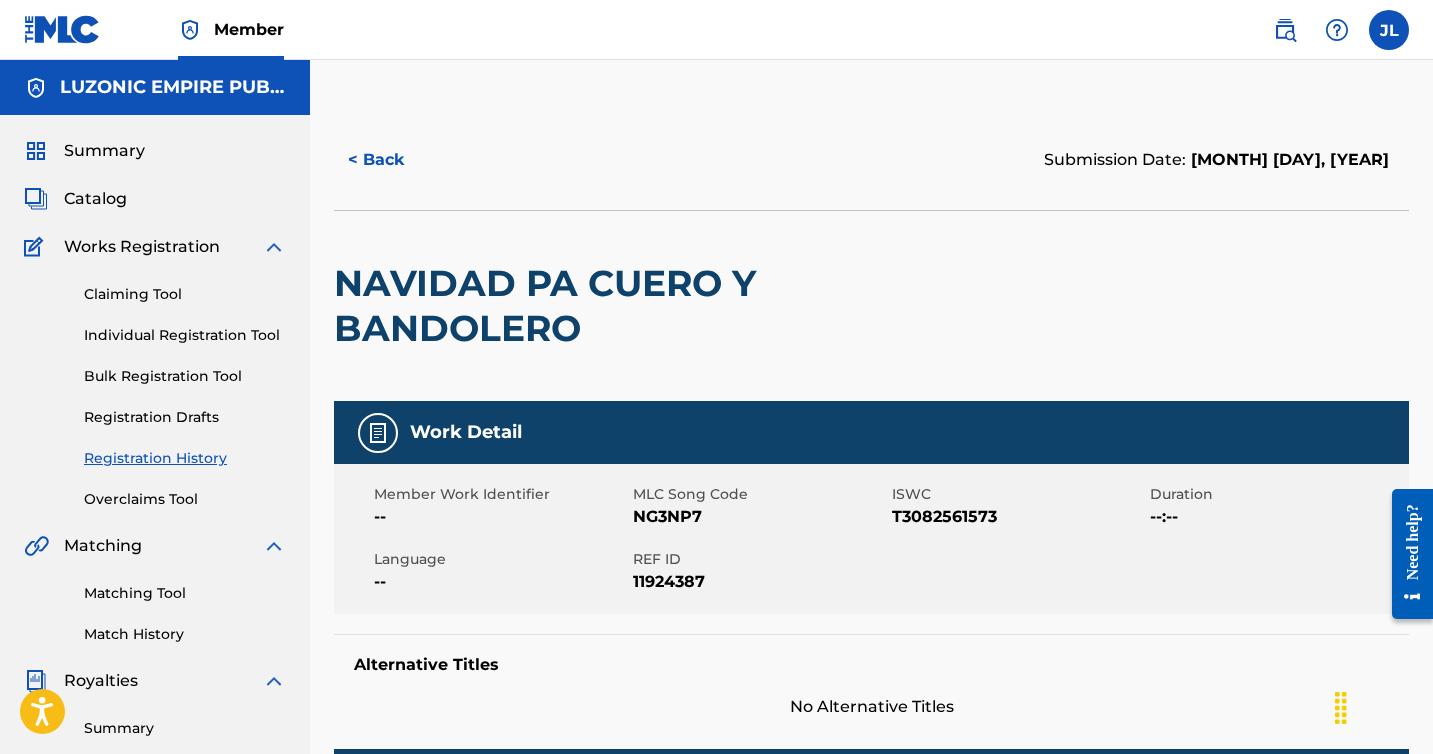 click on "NAVIDAD PA CUERO Y BANDOLERO" at bounding box center (656, 306) 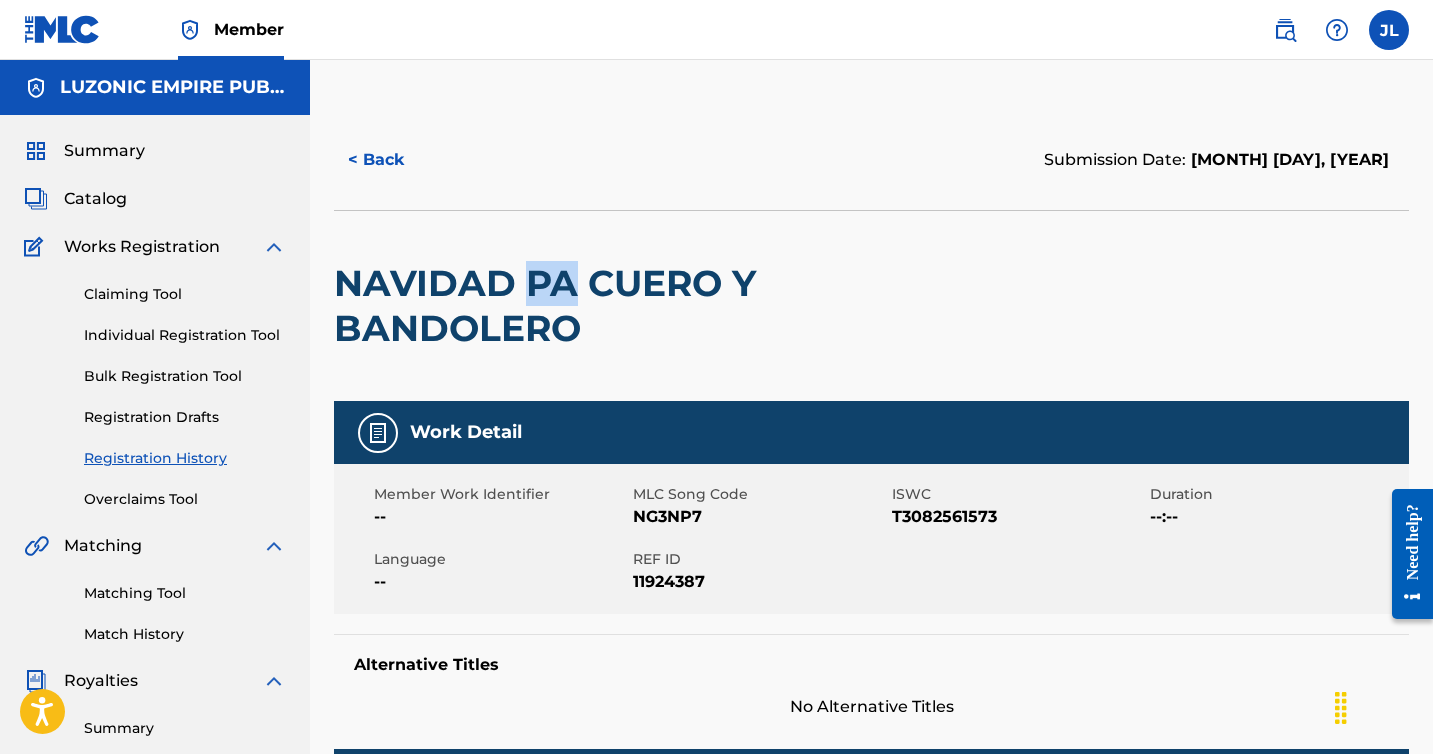 click on "NAVIDAD PA CUERO Y BANDOLERO" at bounding box center [656, 306] 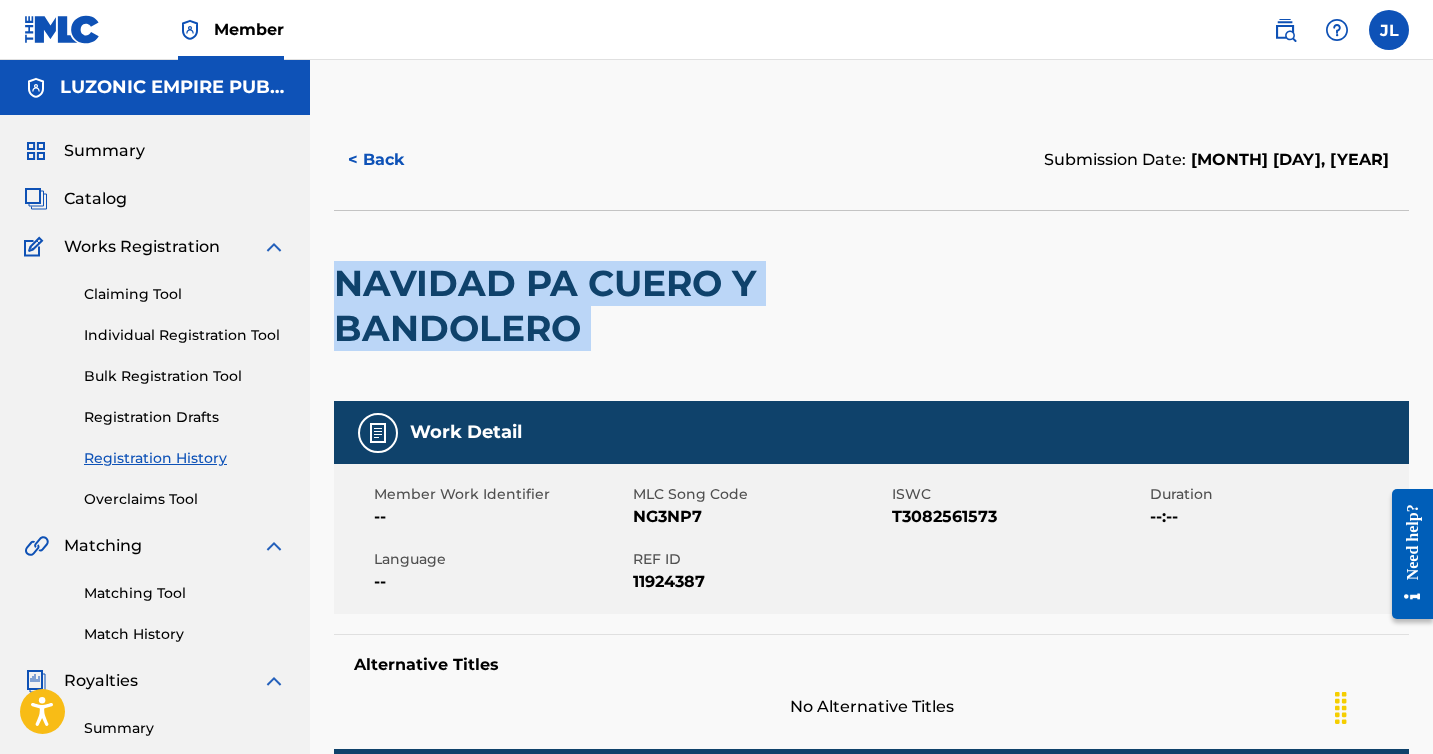 click on "NAVIDAD PA CUERO Y BANDOLERO" at bounding box center (656, 306) 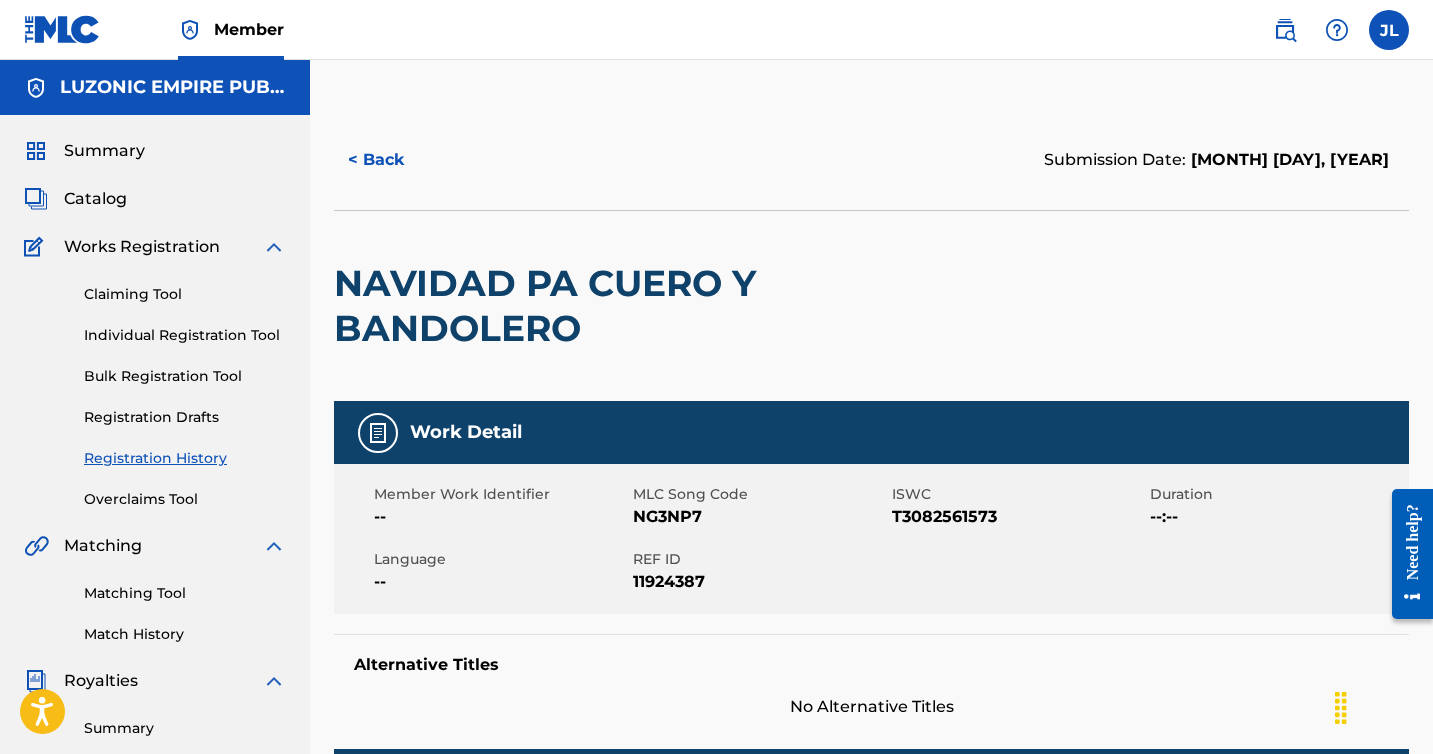click on "NG3NP7" at bounding box center (760, 517) 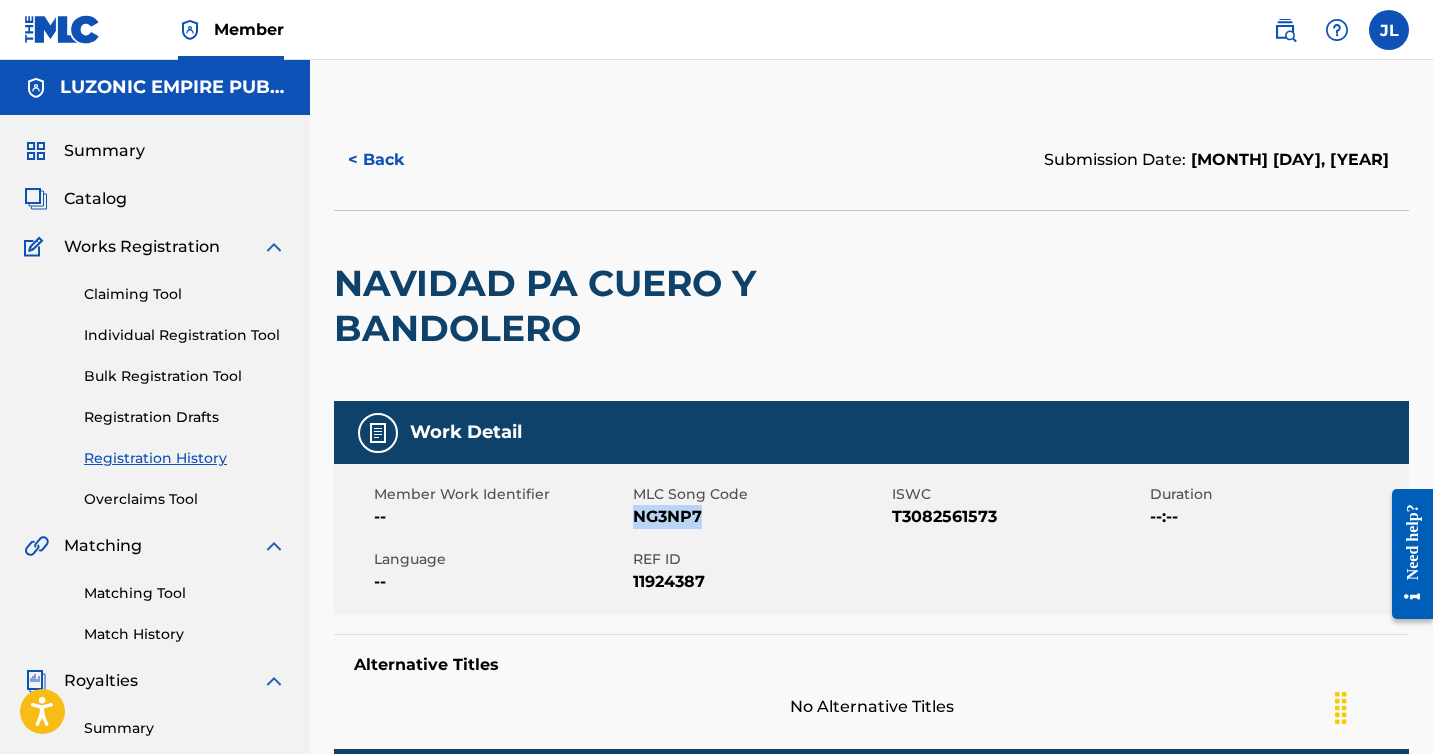 click on "NG3NP7" at bounding box center [760, 517] 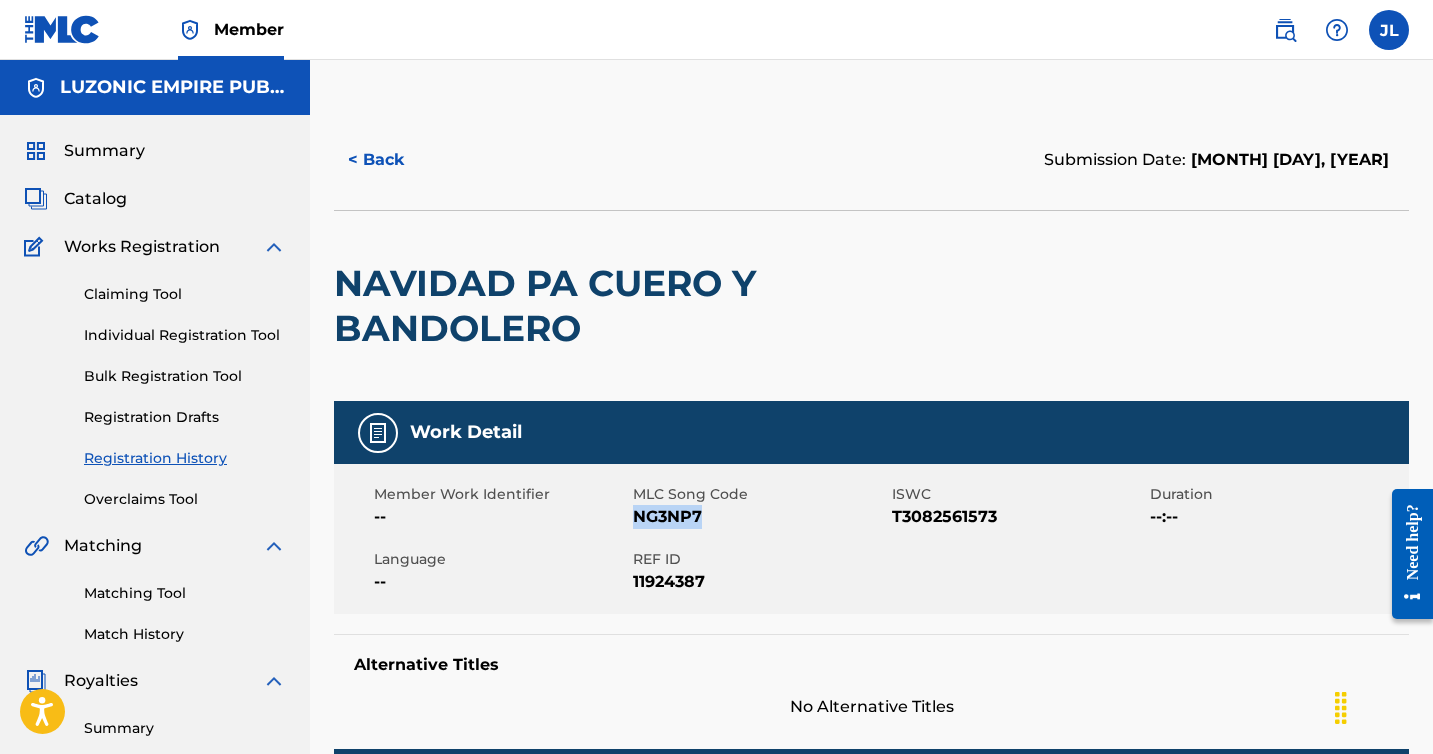 click on "< Back" at bounding box center [394, 160] 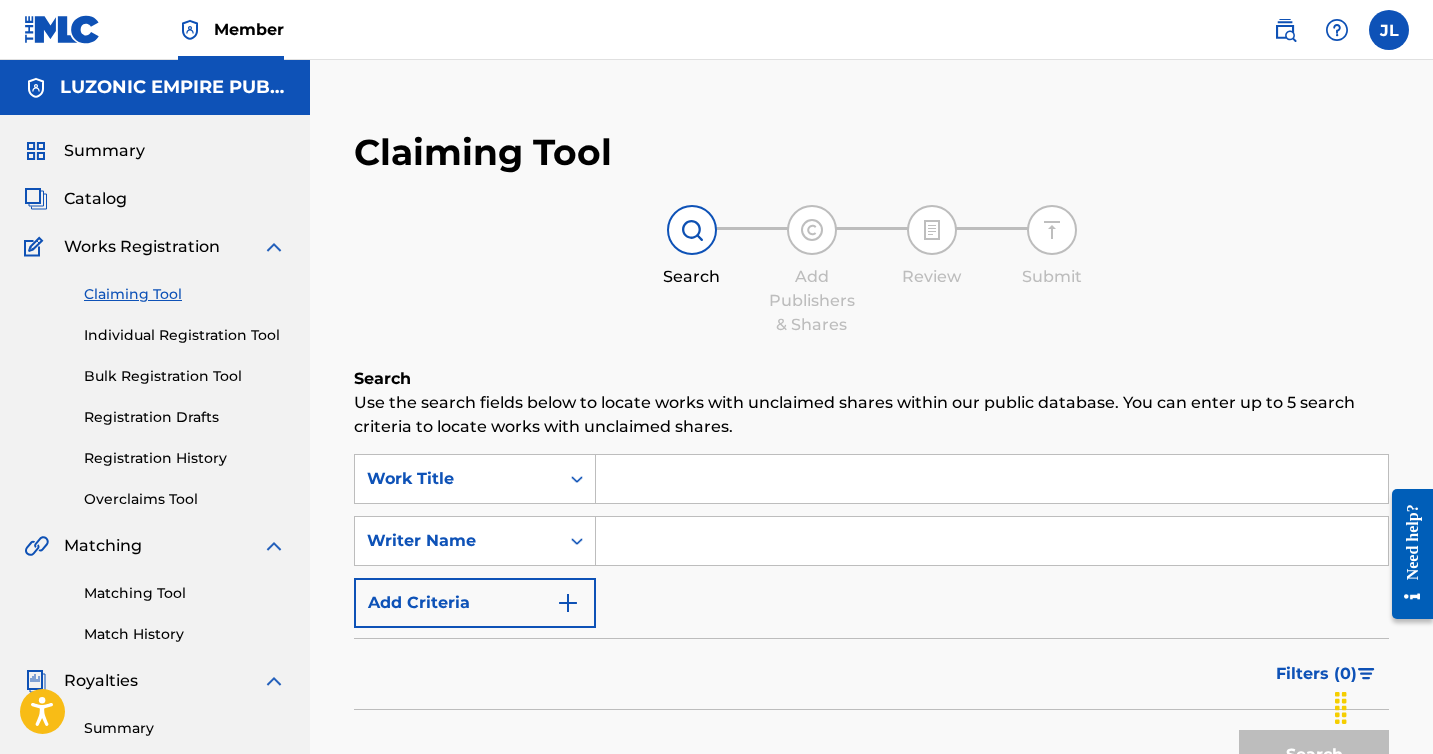 click on "Catalog" at bounding box center (95, 199) 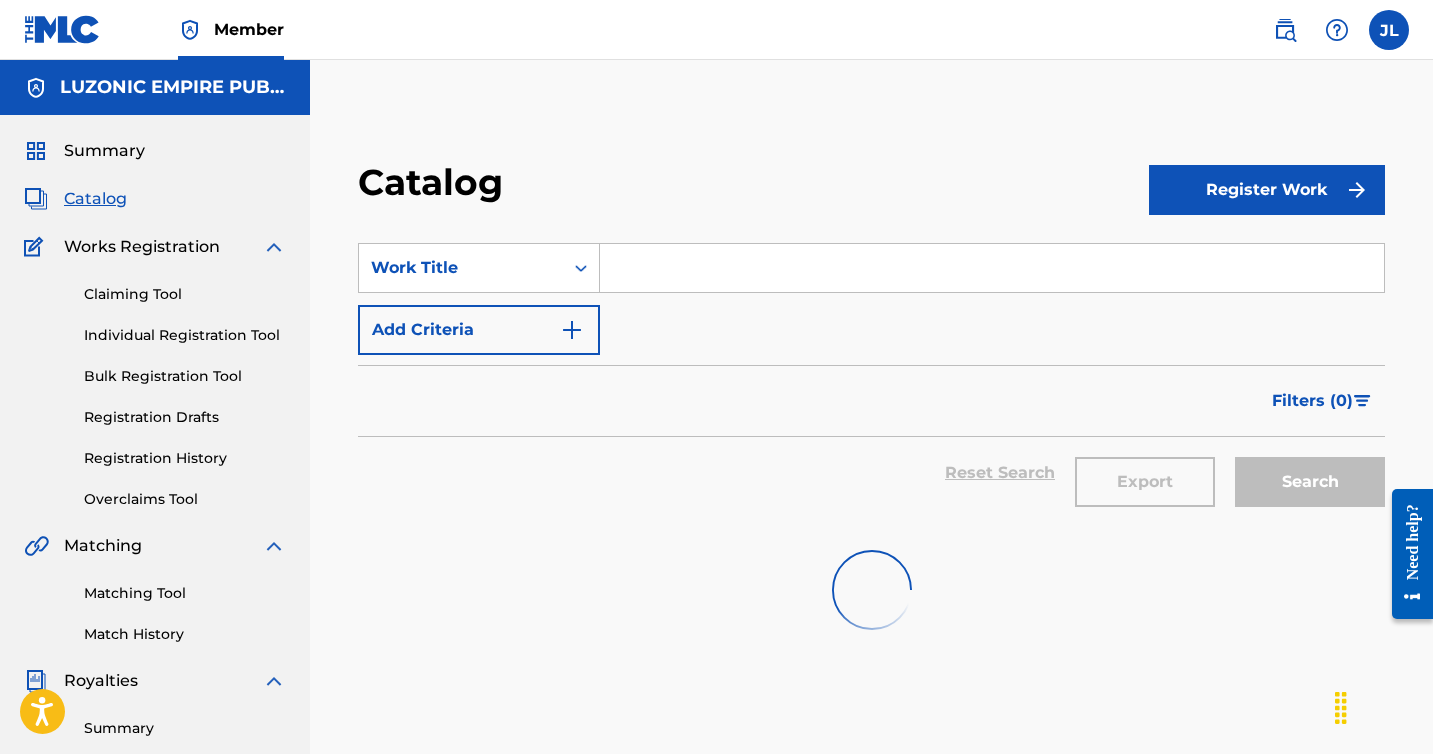 click at bounding box center [992, 268] 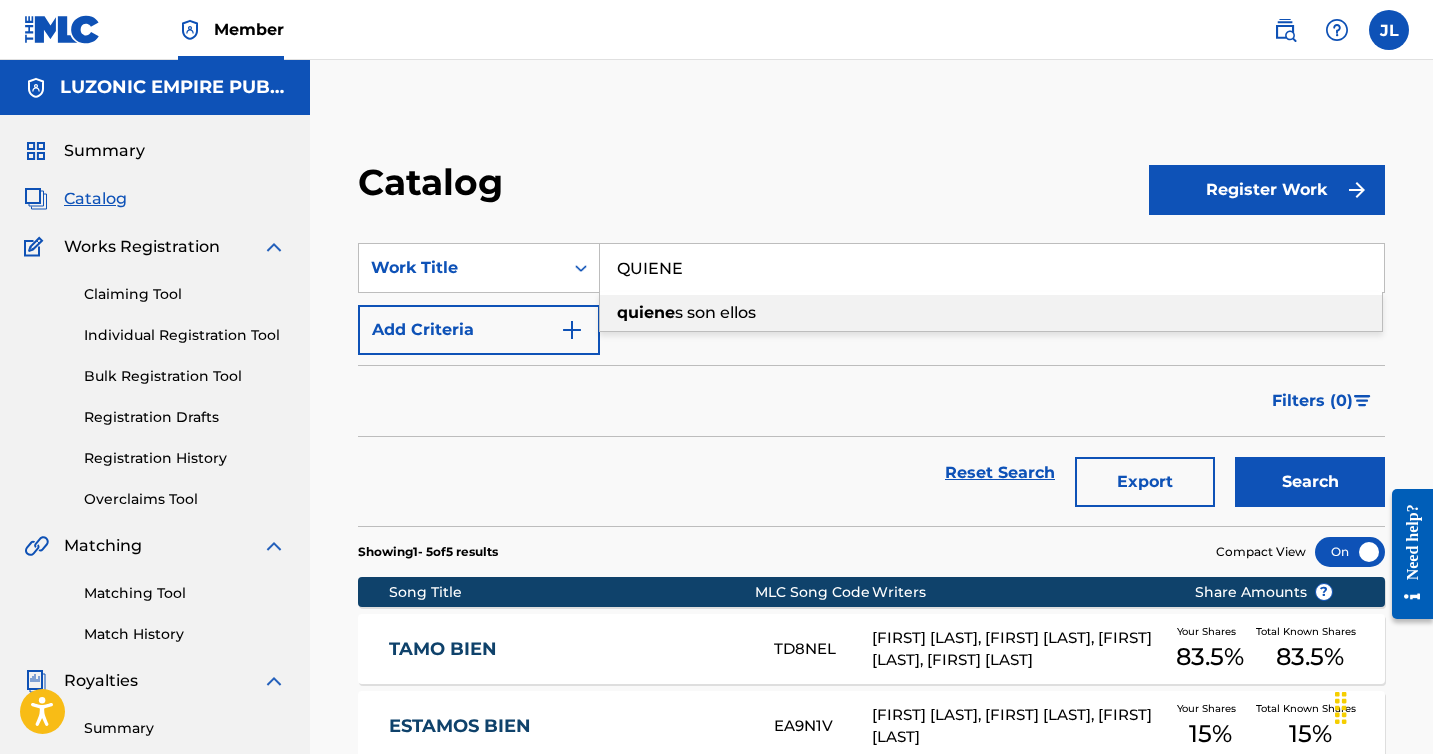 click on "quiene s son ellos" at bounding box center [991, 313] 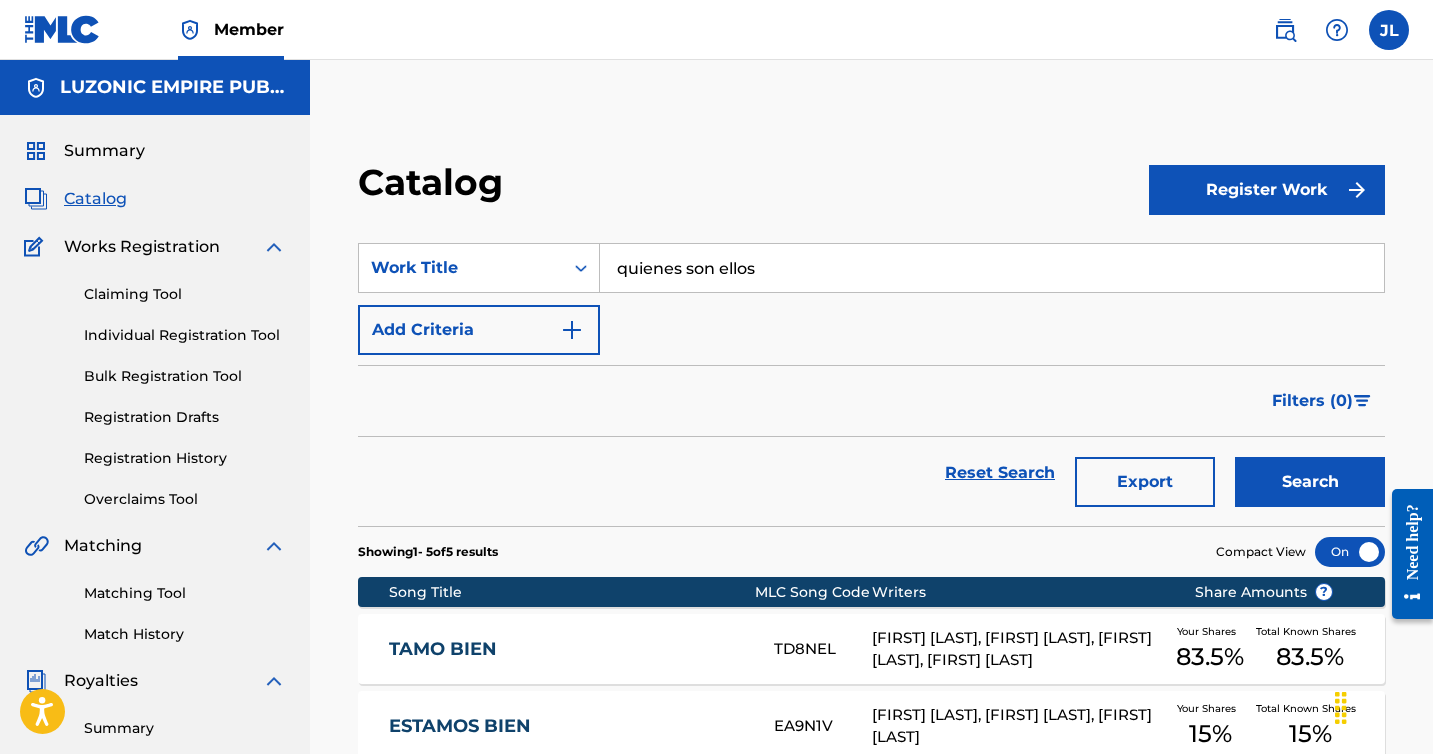 click on "Search" at bounding box center (1310, 482) 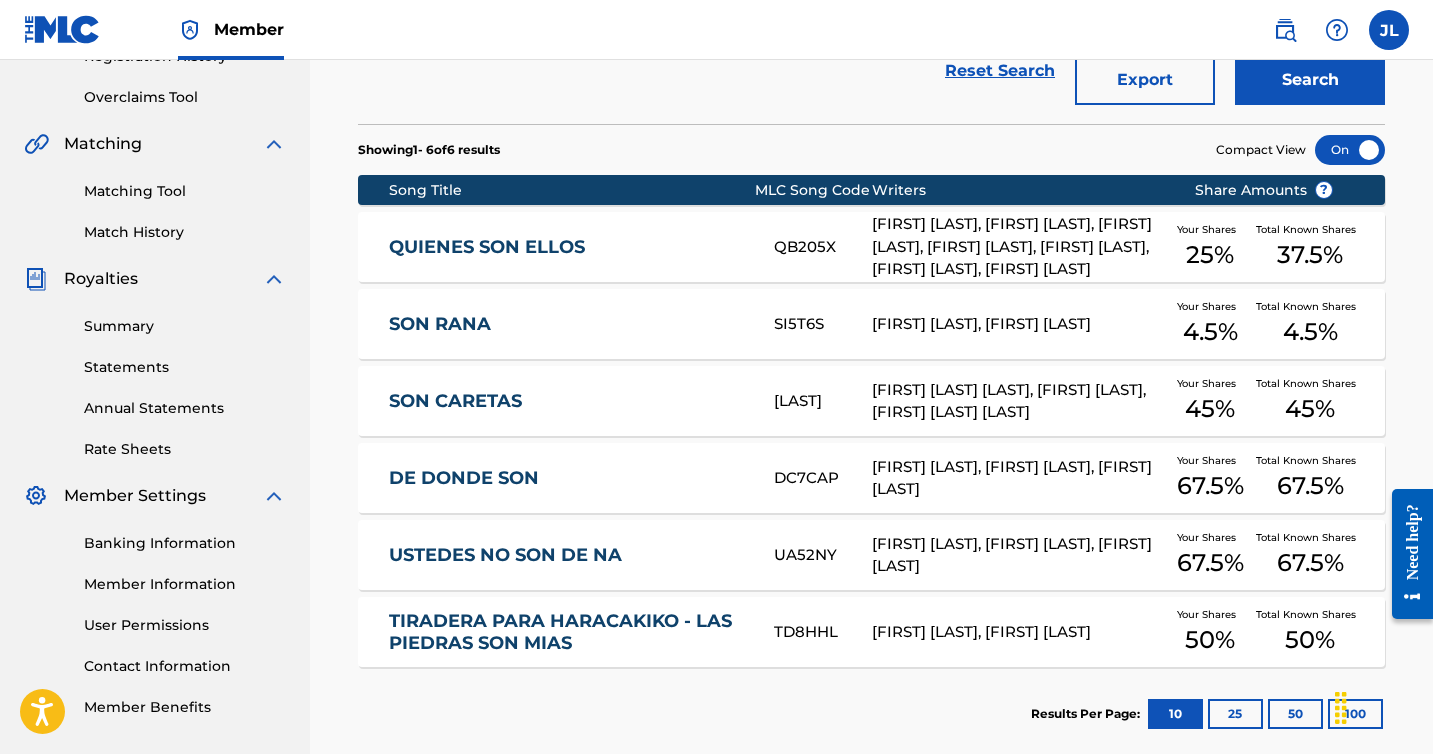 scroll, scrollTop: 408, scrollLeft: 0, axis: vertical 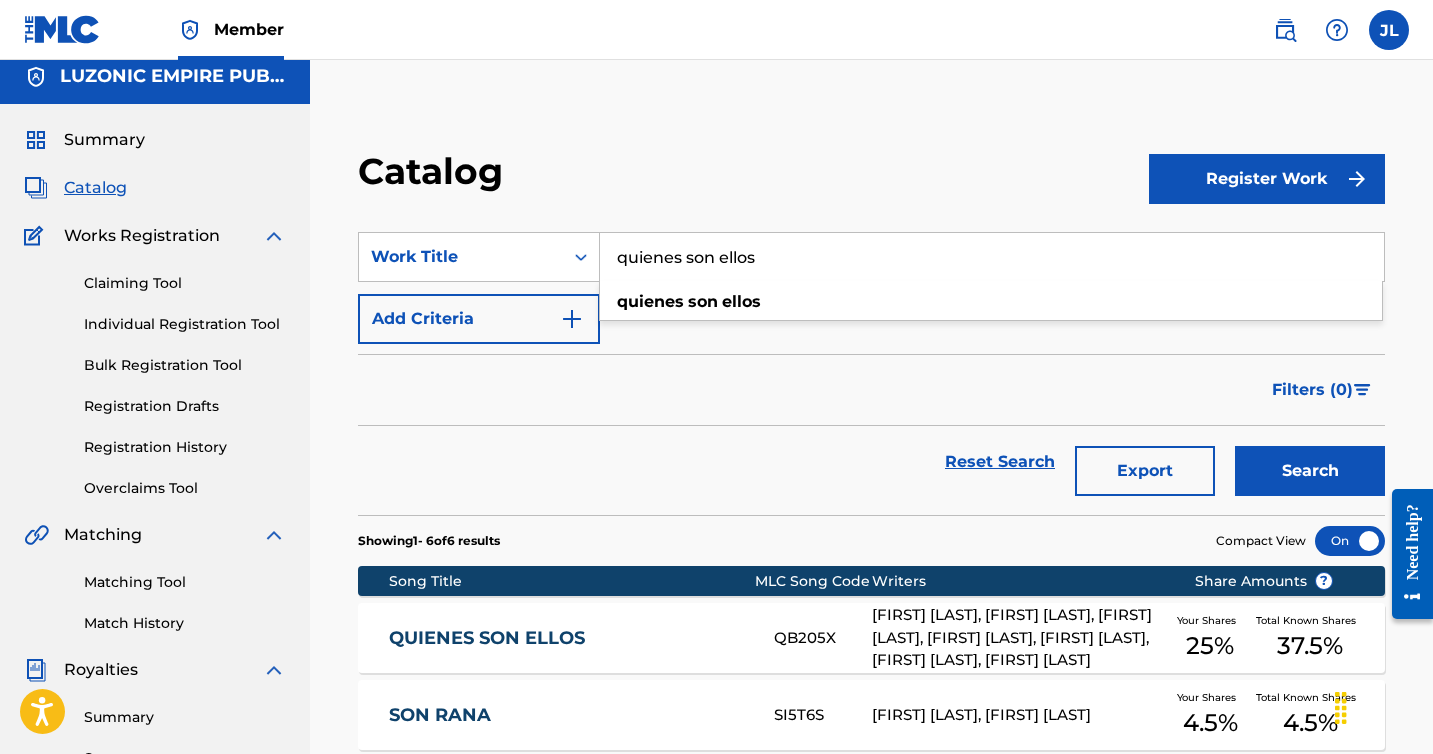 click on "Register Work" at bounding box center (1267, 179) 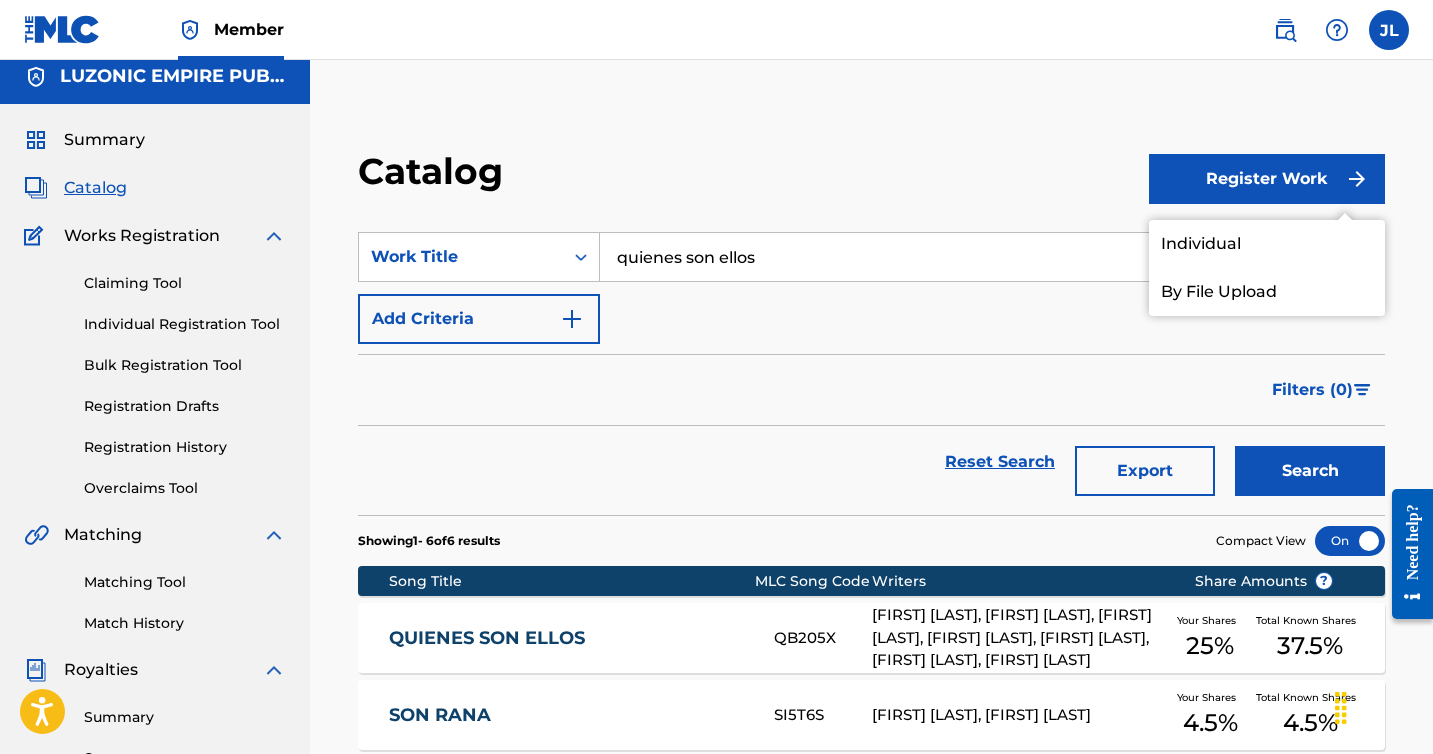 click on "By File Upload" at bounding box center [1267, 292] 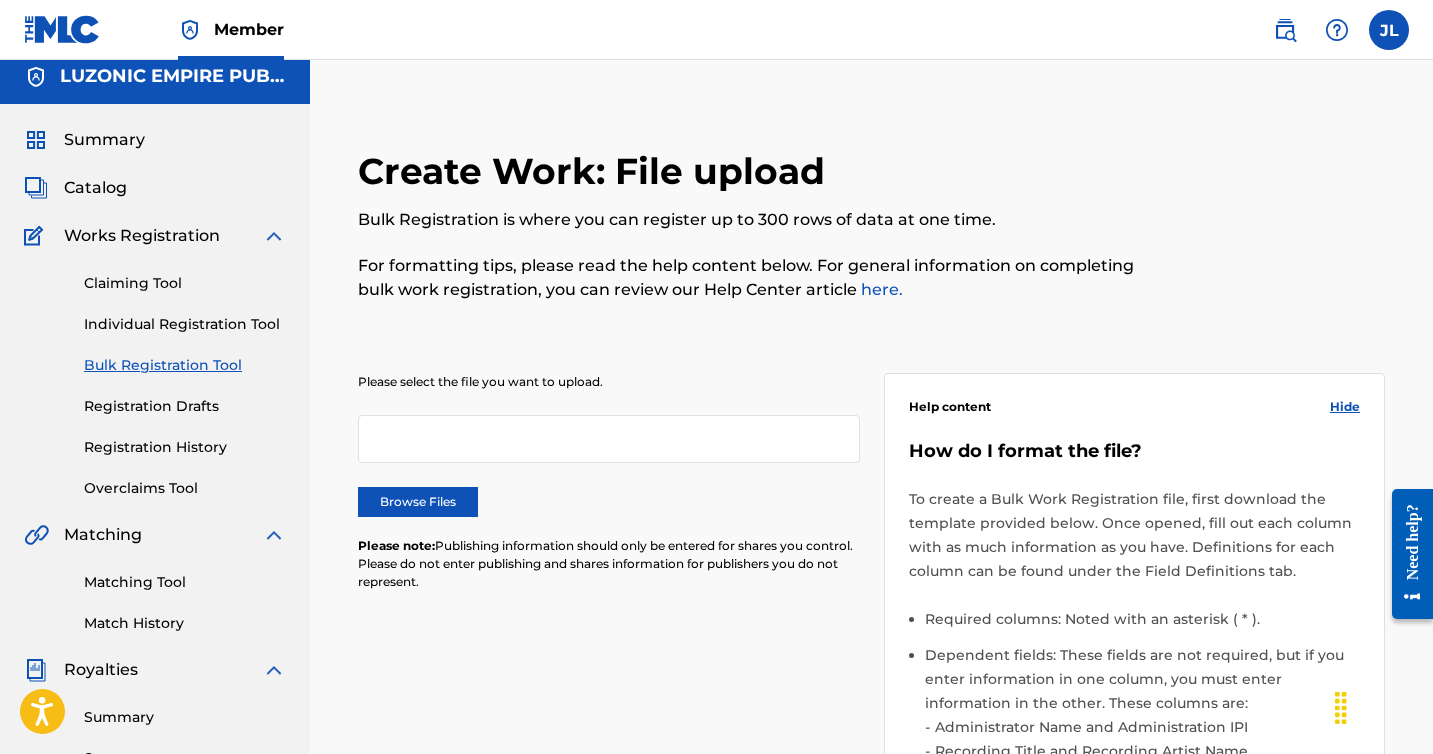 scroll, scrollTop: 0, scrollLeft: 0, axis: both 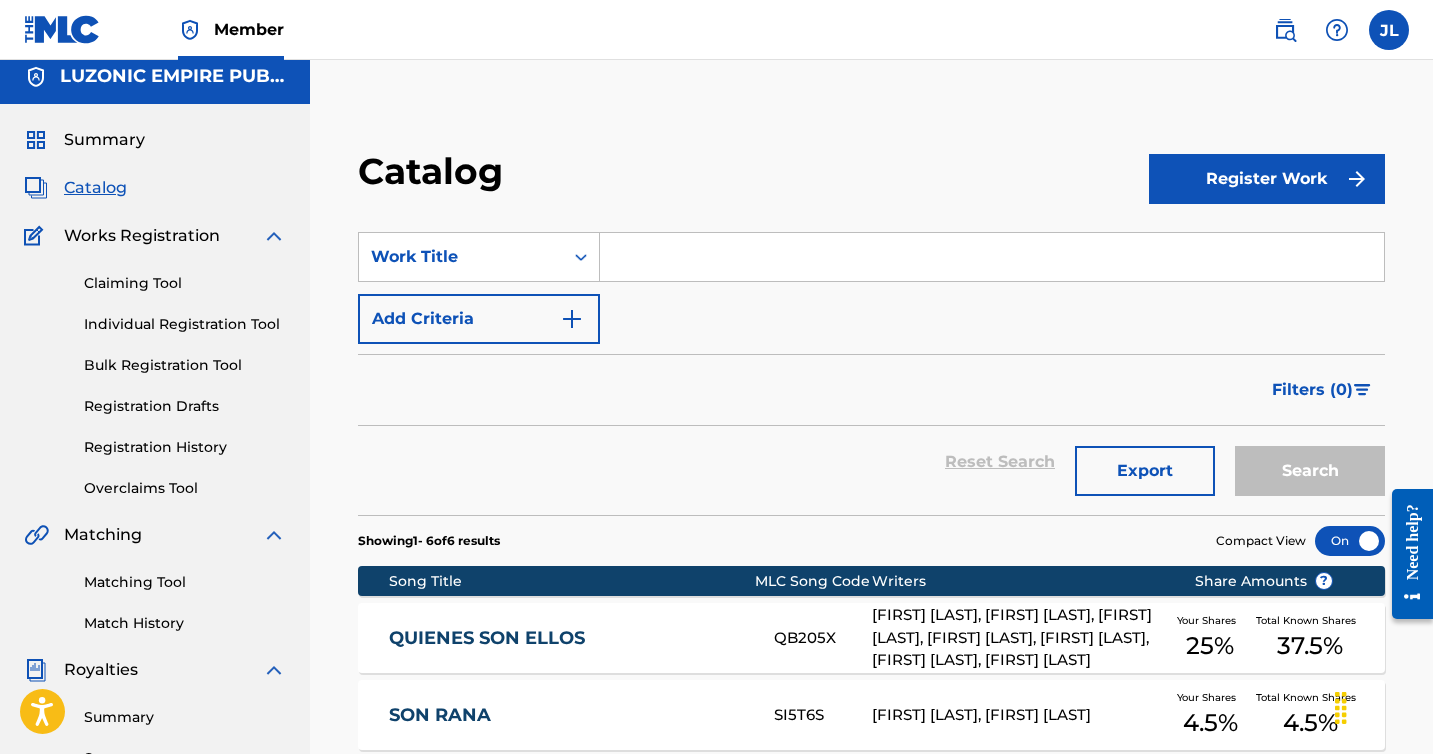 click on "Register Work" at bounding box center [1267, 179] 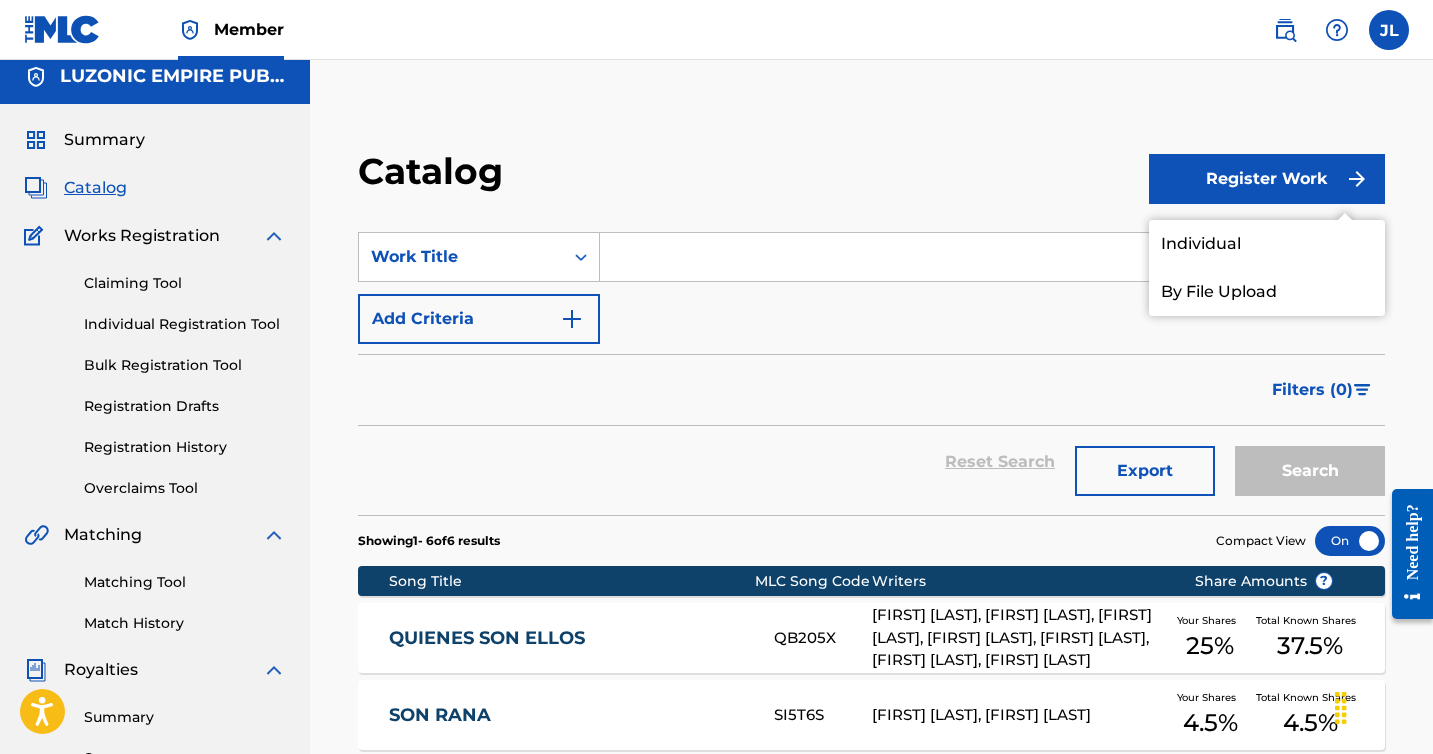 click on "Individual" at bounding box center (1267, 244) 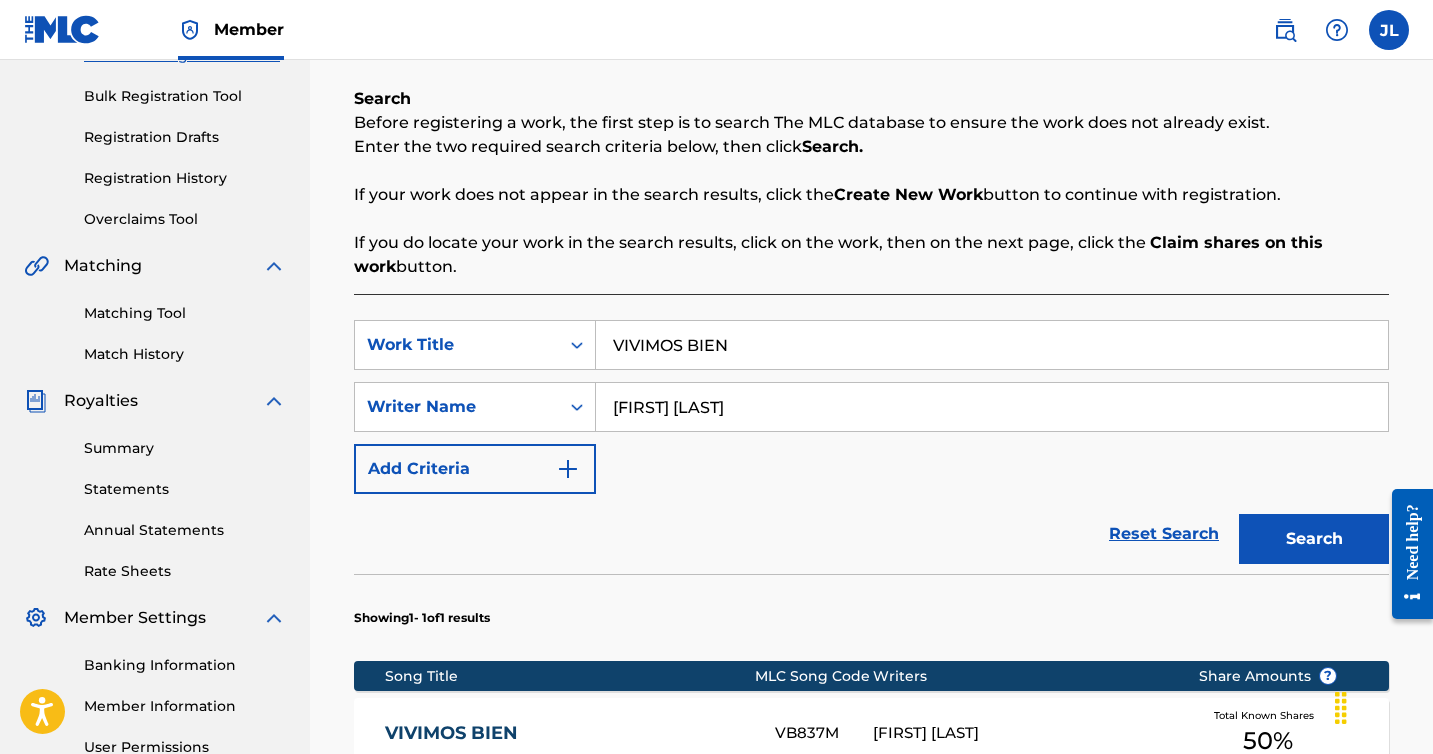 scroll, scrollTop: 327, scrollLeft: 0, axis: vertical 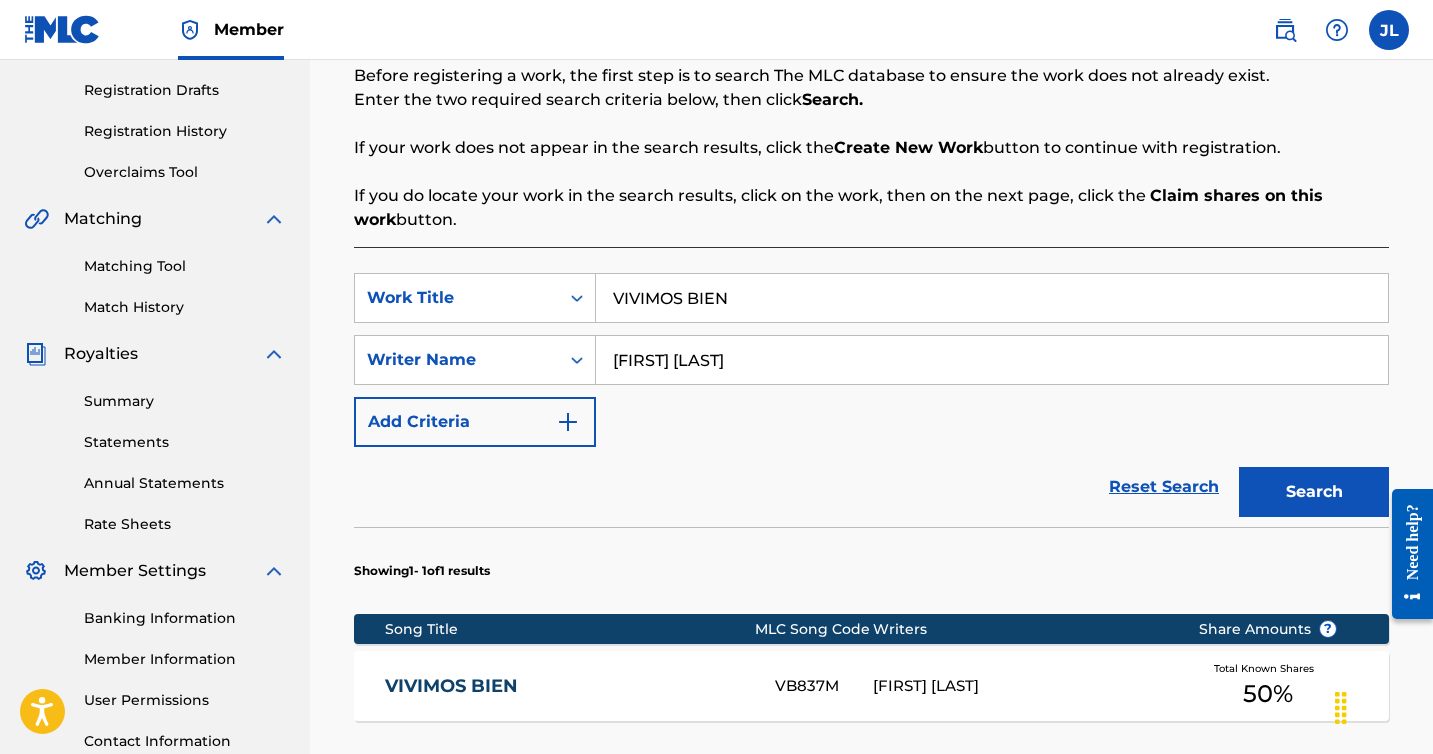 click on "VIVIMOS BIEN" at bounding box center (992, 298) 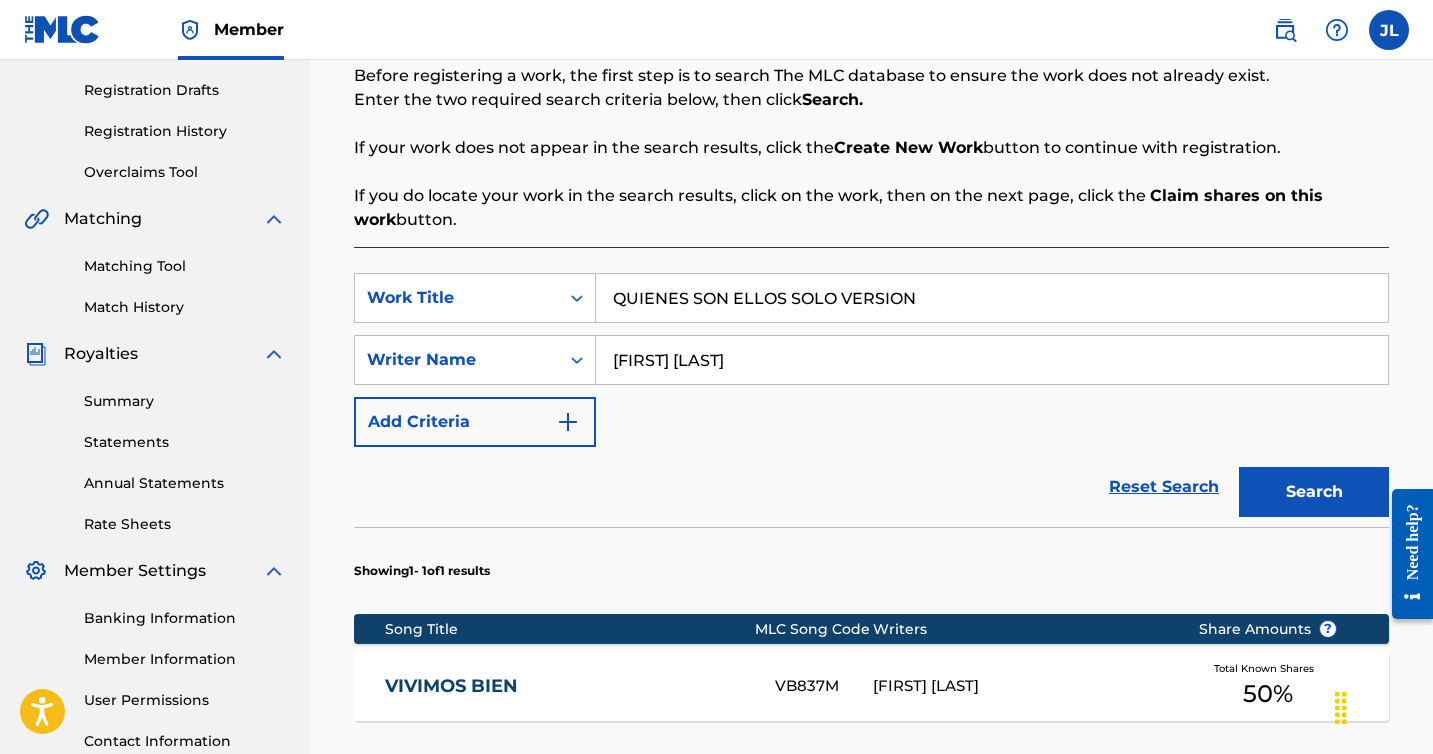 type on "QUIENES SON ELLOS SOLO VERSION" 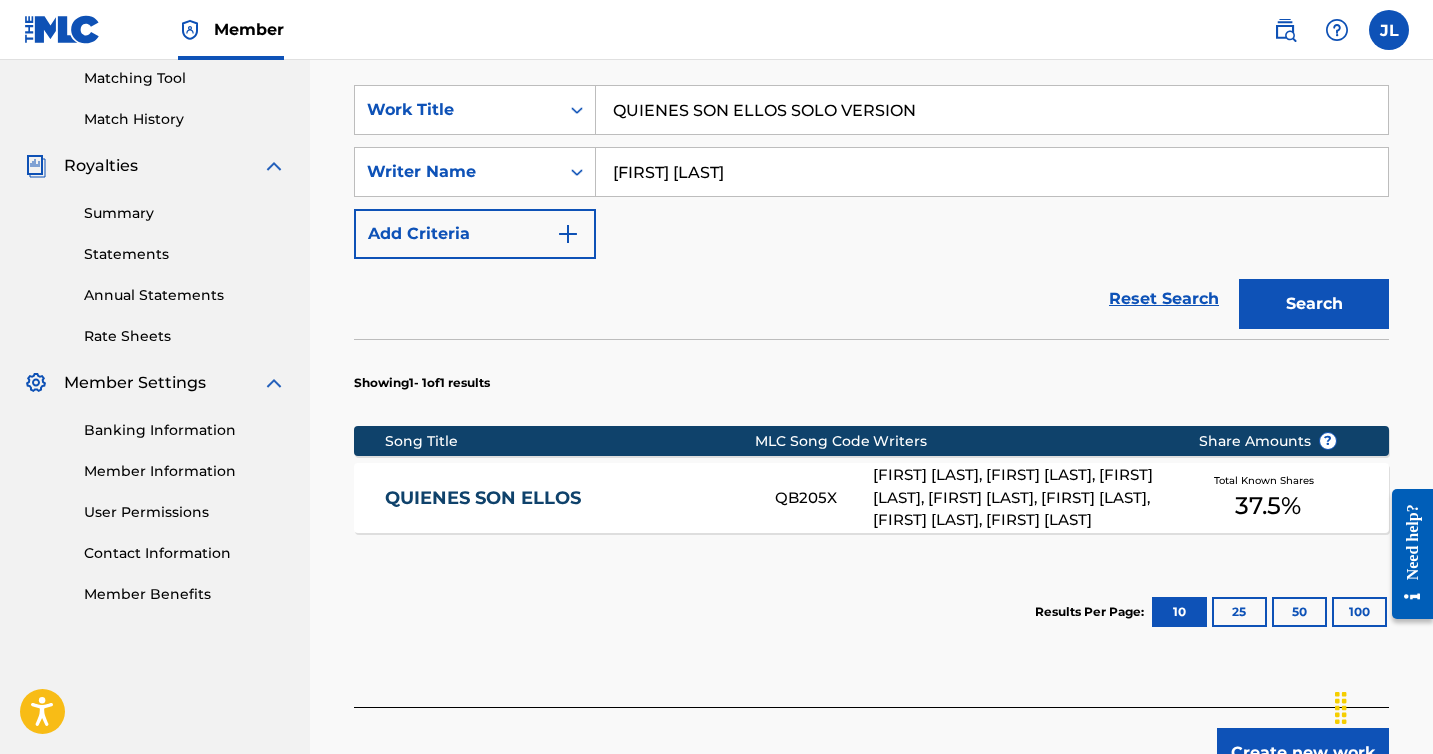 scroll, scrollTop: 541, scrollLeft: 0, axis: vertical 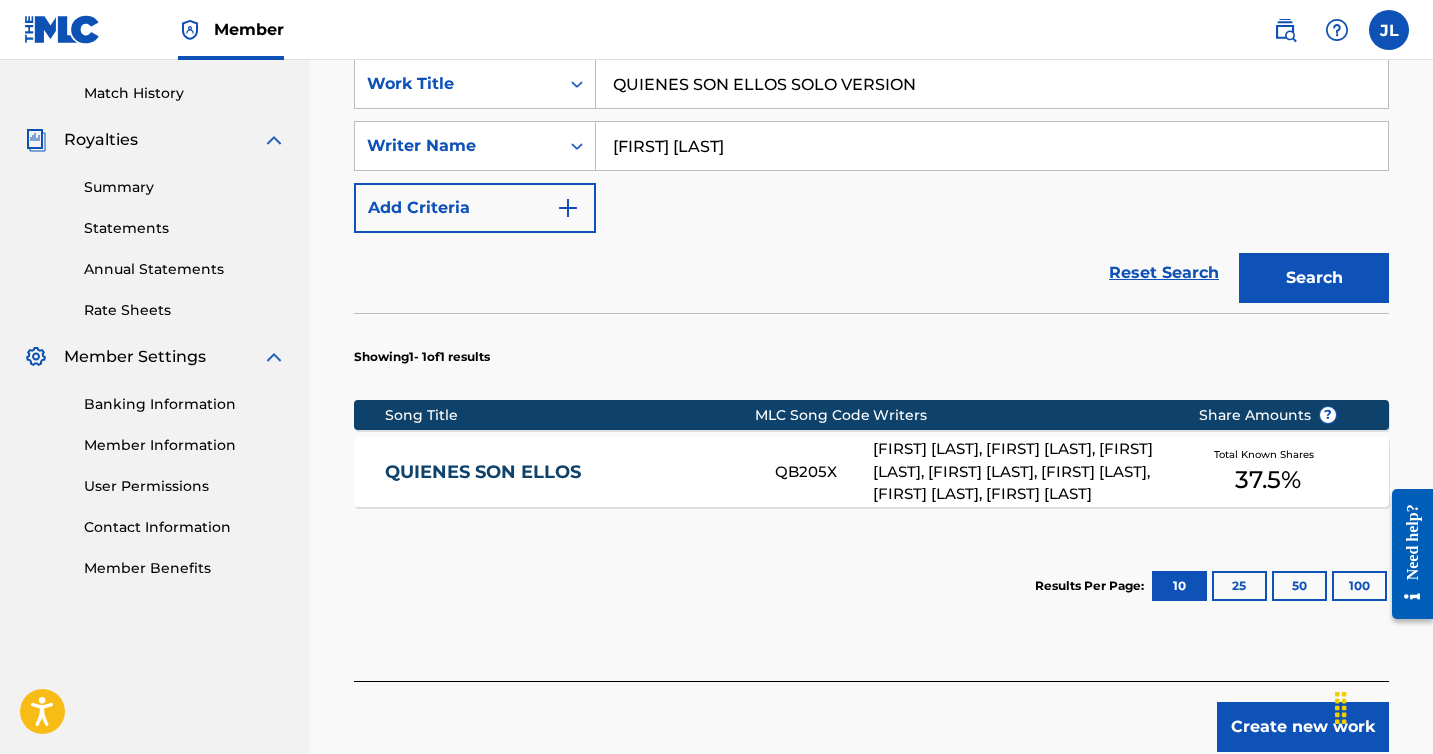 click on "Create new work" at bounding box center [1303, 727] 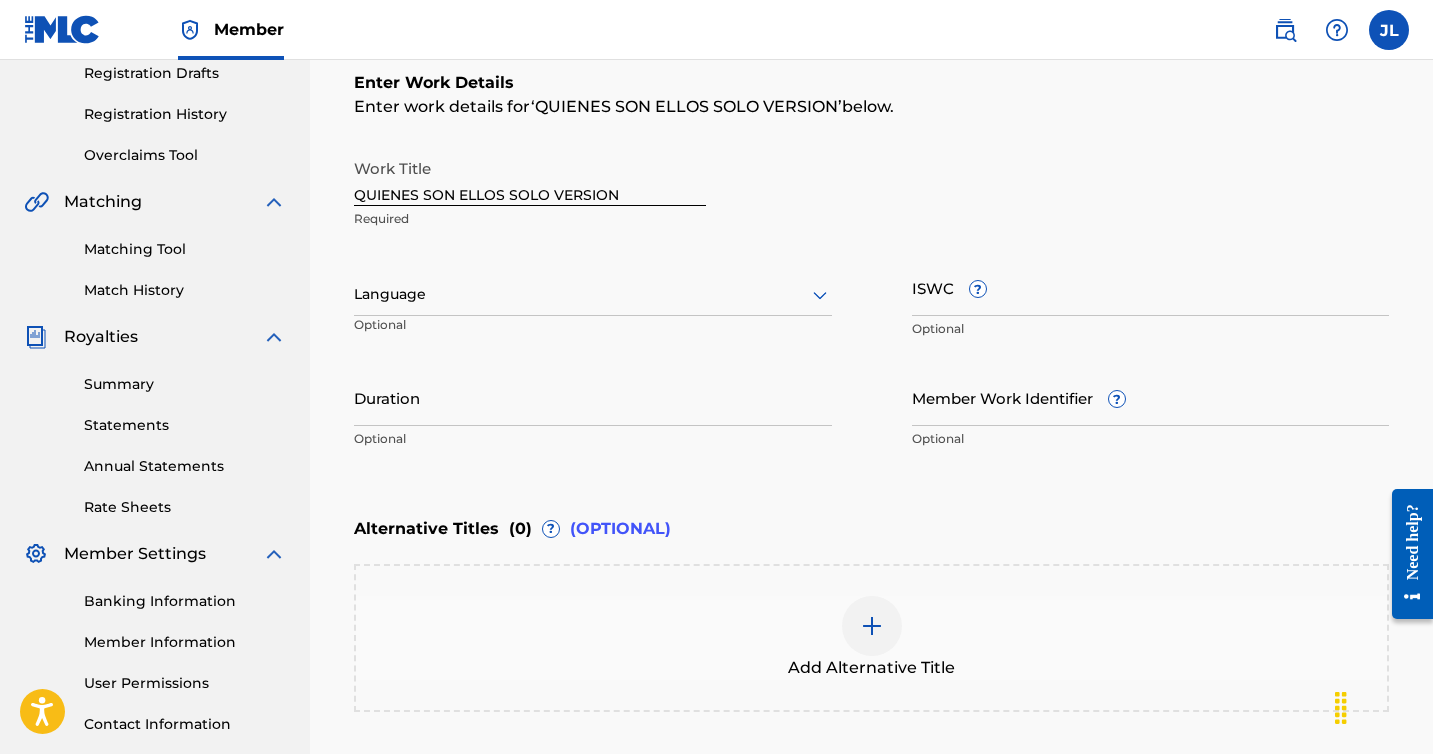 scroll, scrollTop: 319, scrollLeft: 0, axis: vertical 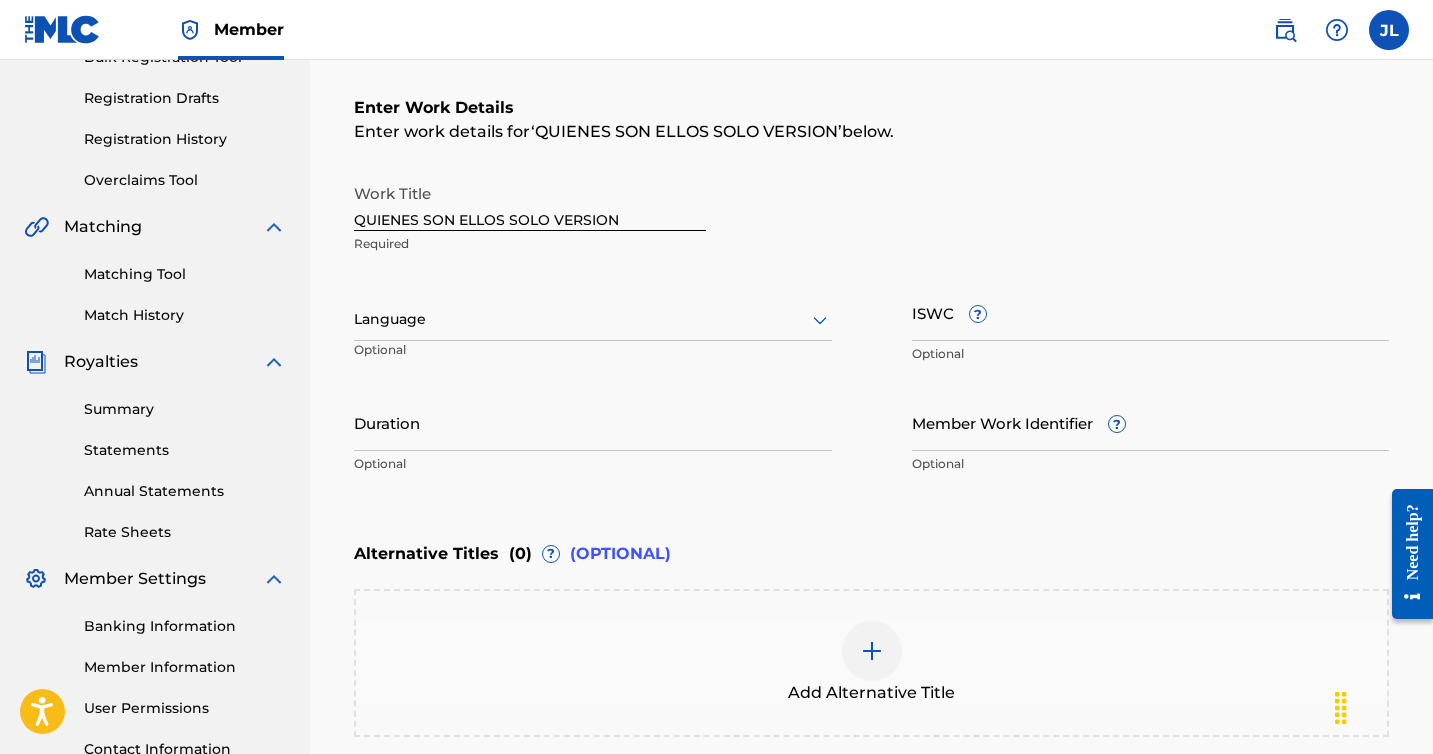 click at bounding box center (593, 319) 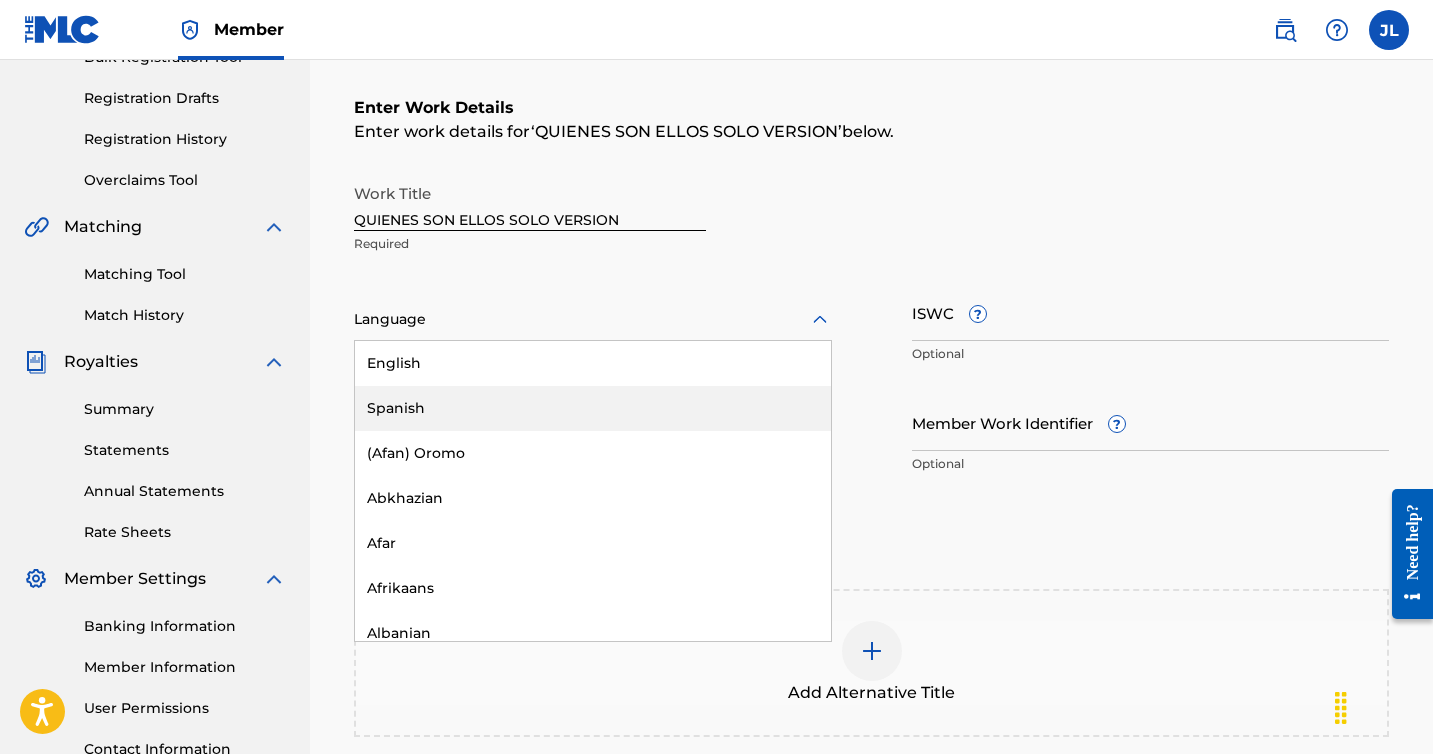 click on "Spanish" at bounding box center [593, 408] 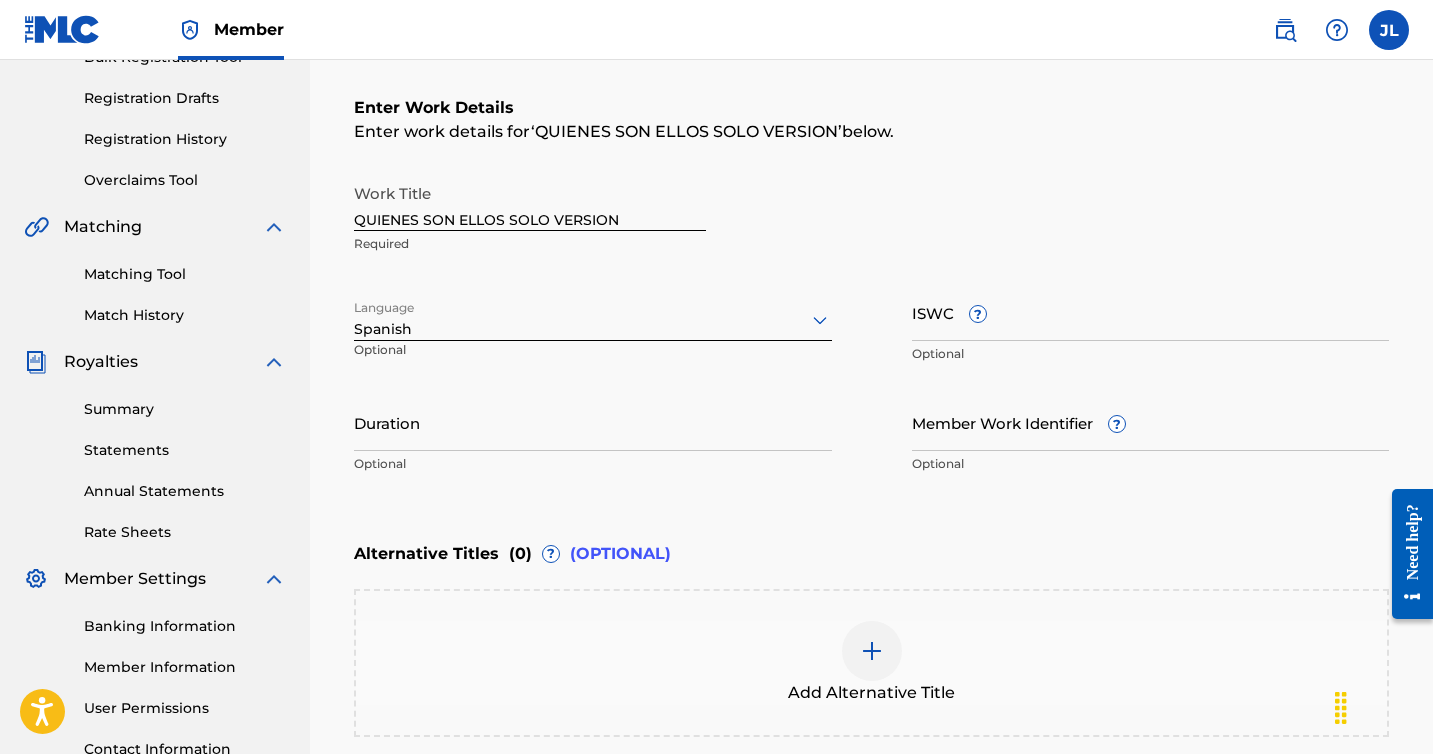 click on "Duration" at bounding box center [593, 422] 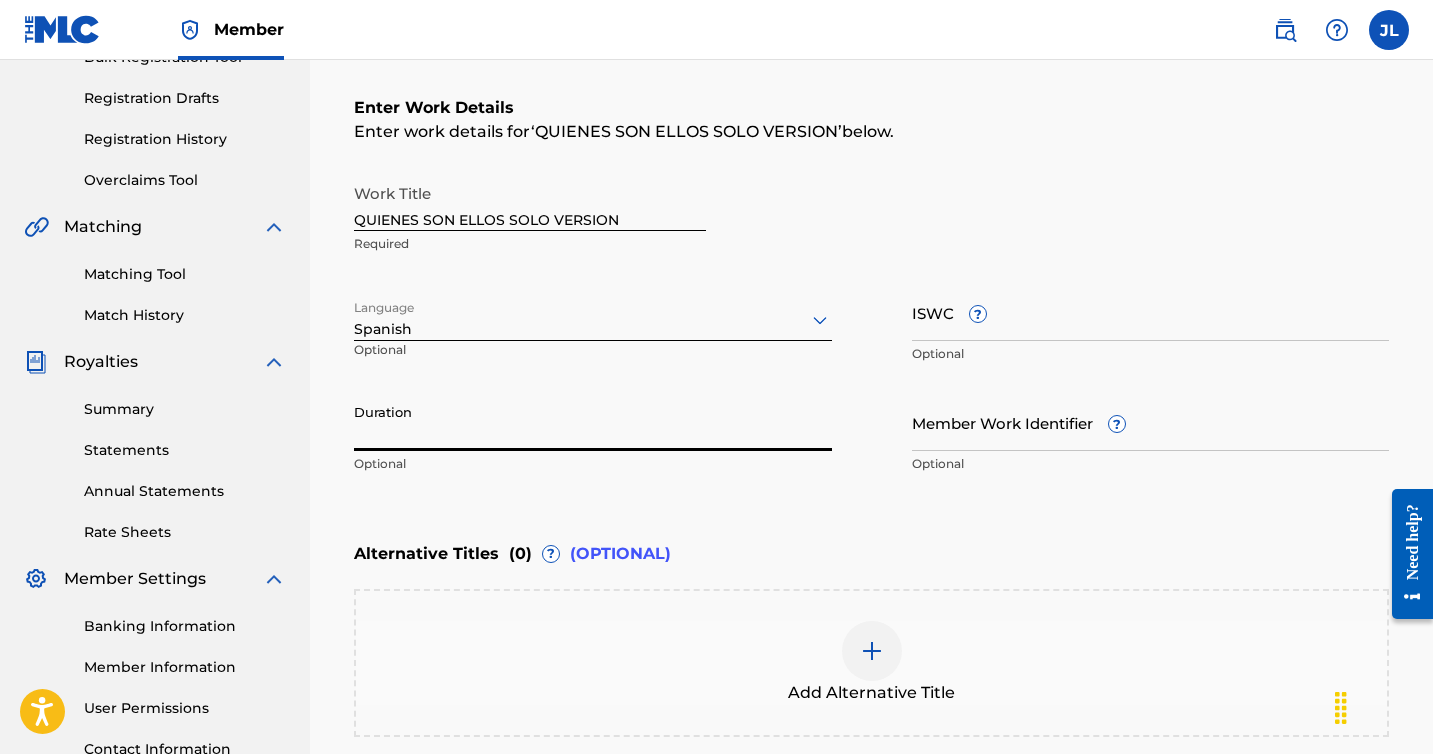 paste on "[WORK_ID]" 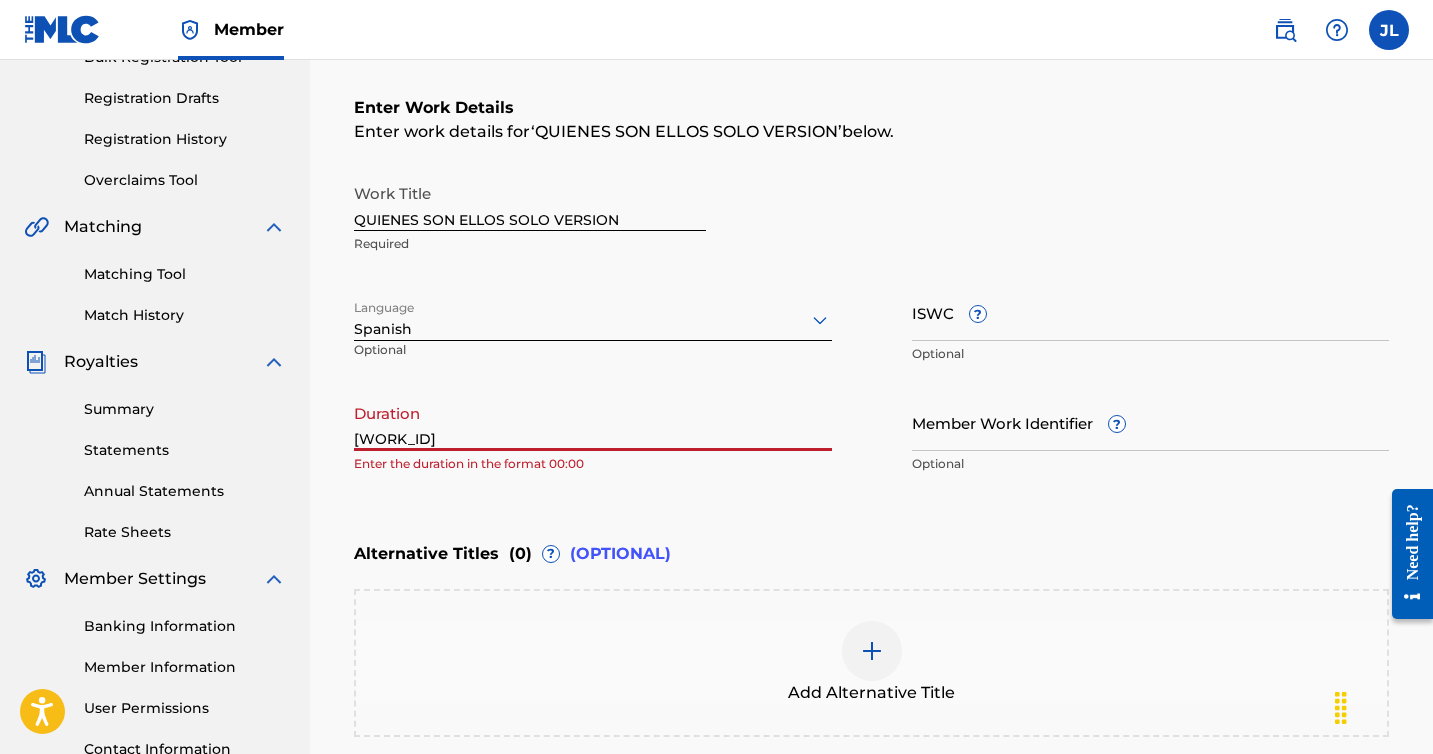 type 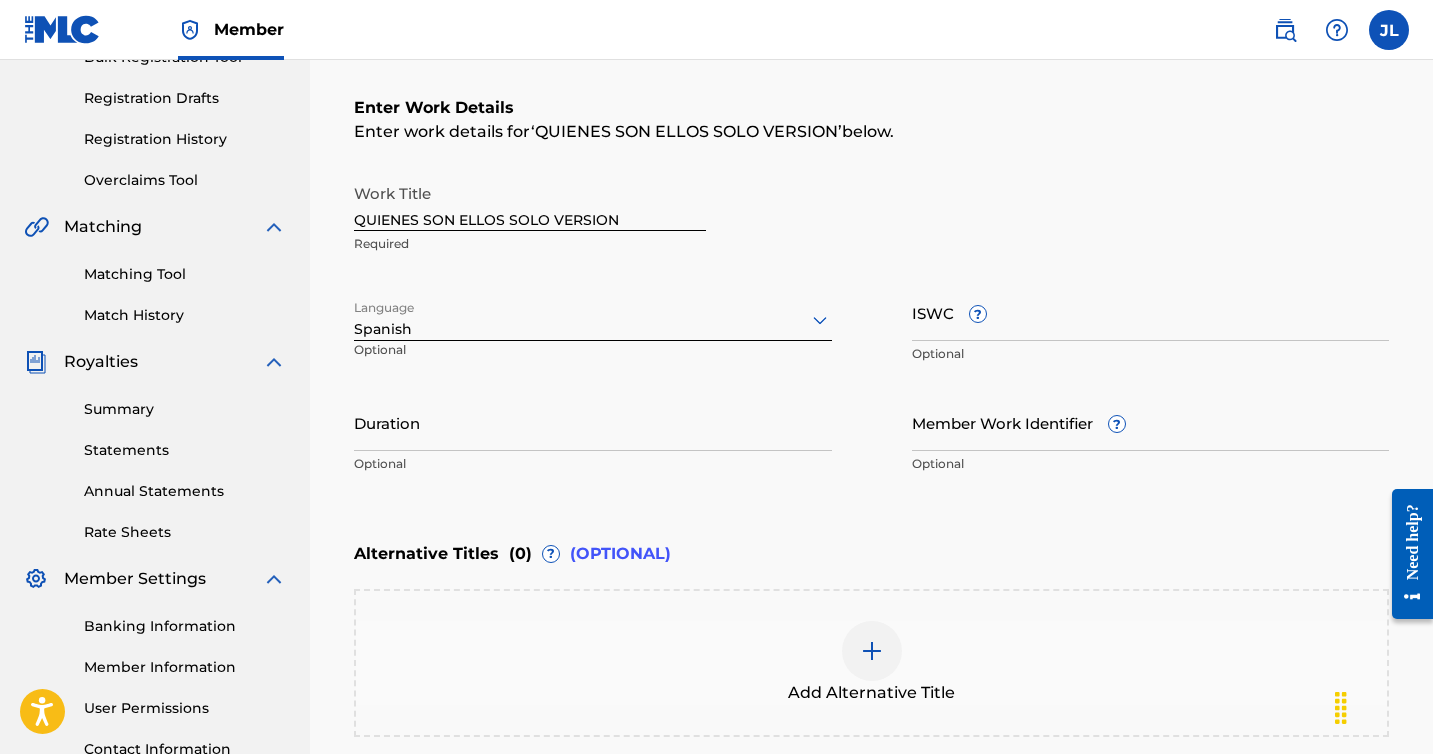 click on "Work Title   QUIENES SON ELLOS SOLO VERSION Required Language Spanish Optional ISWC   ? Optional Duration   Optional Member Work Identifier   ? Optional" at bounding box center (871, 329) 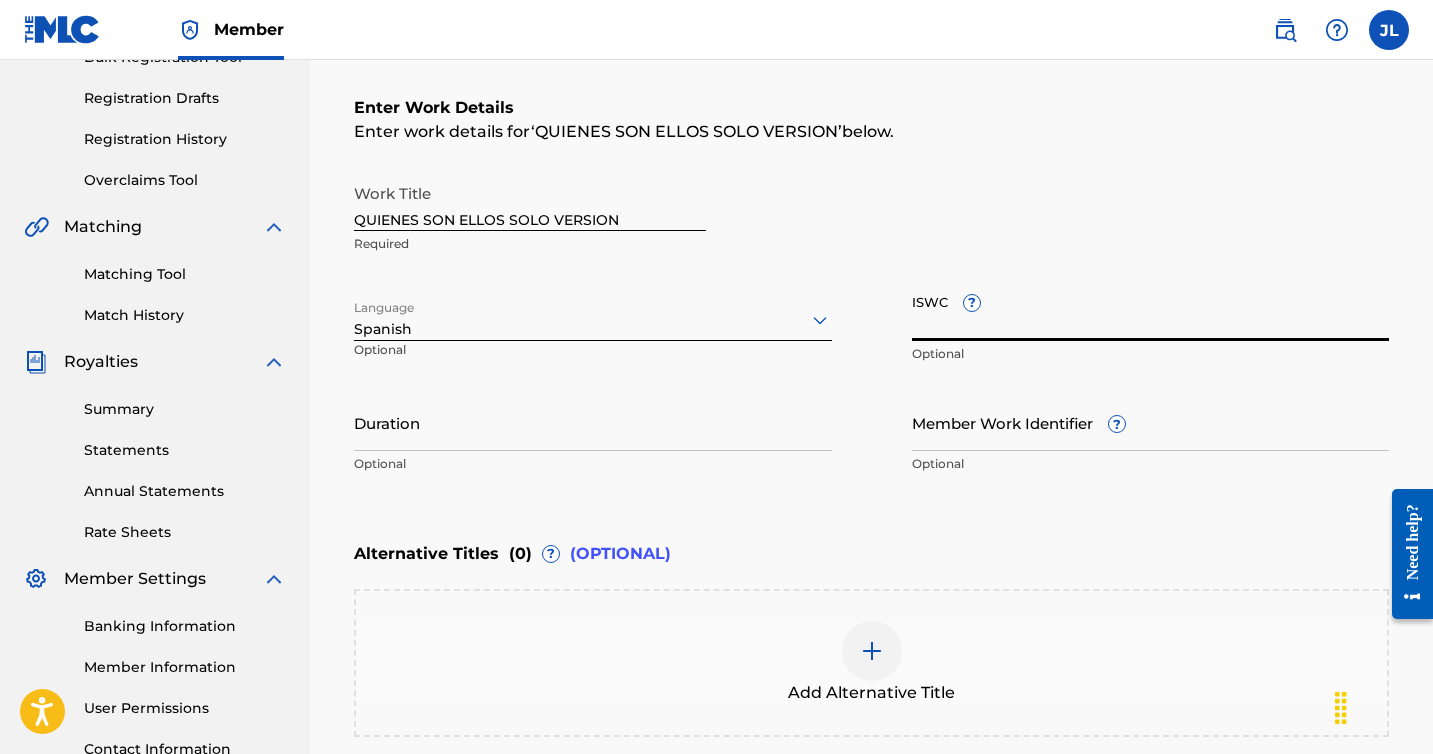 paste on "[WORK_ID]" 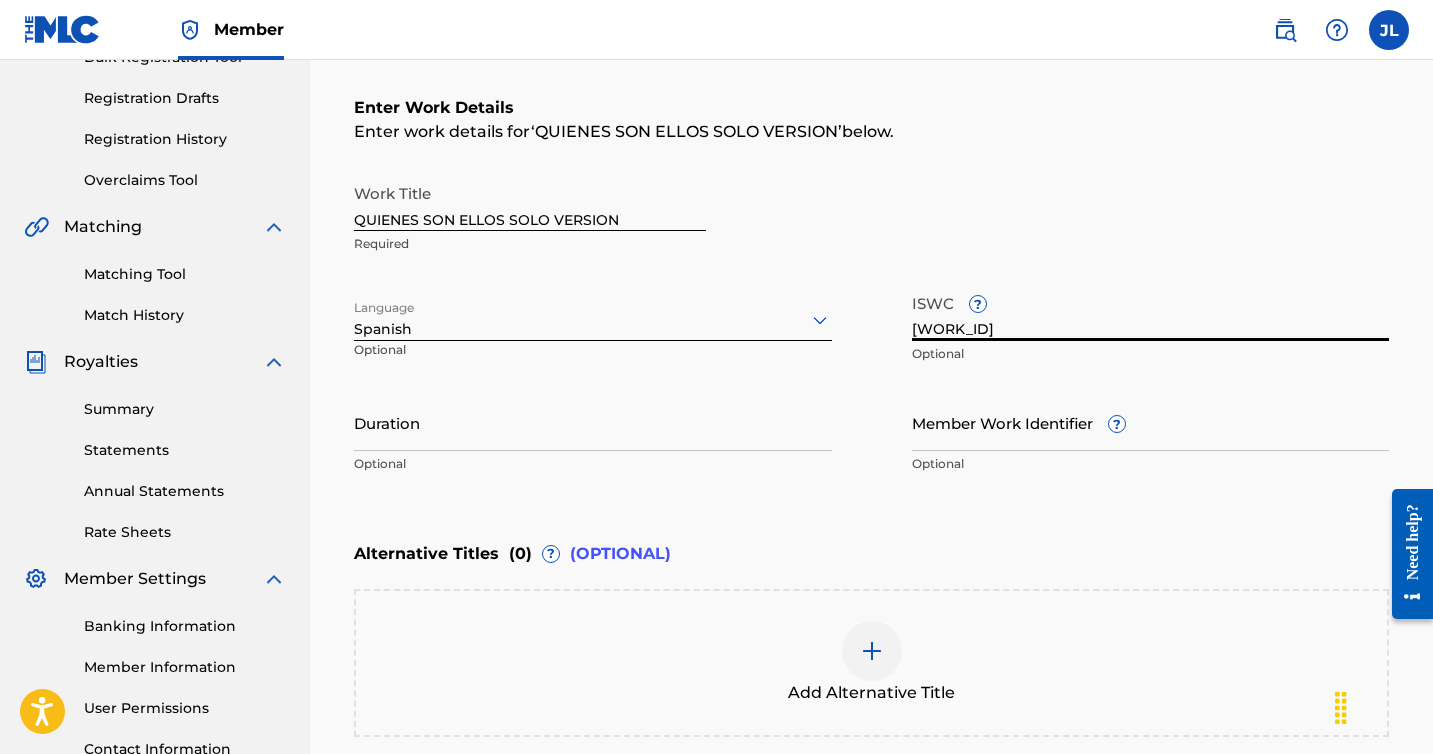 type on "[WORK_ID]" 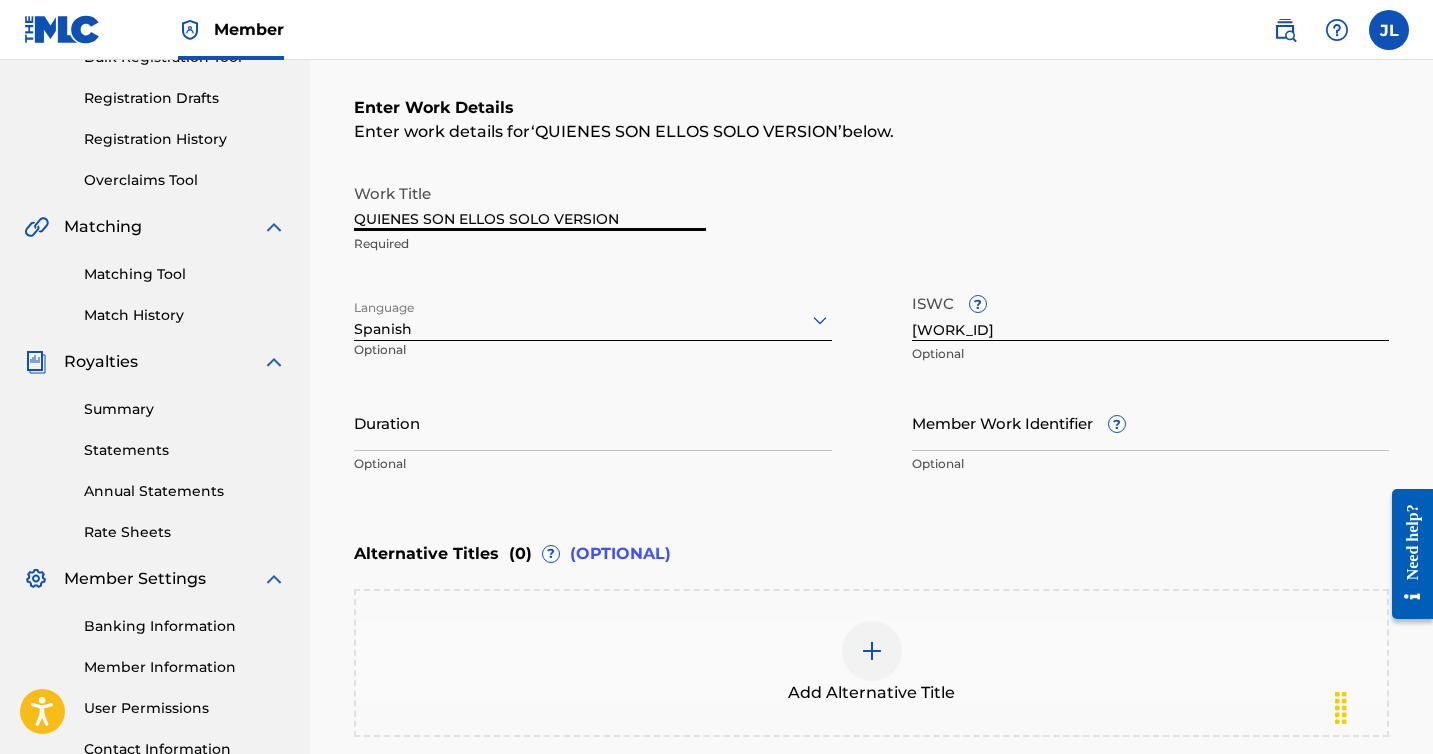 click on "QUIENES SON ELLOS SOLO VERSION" at bounding box center [530, 202] 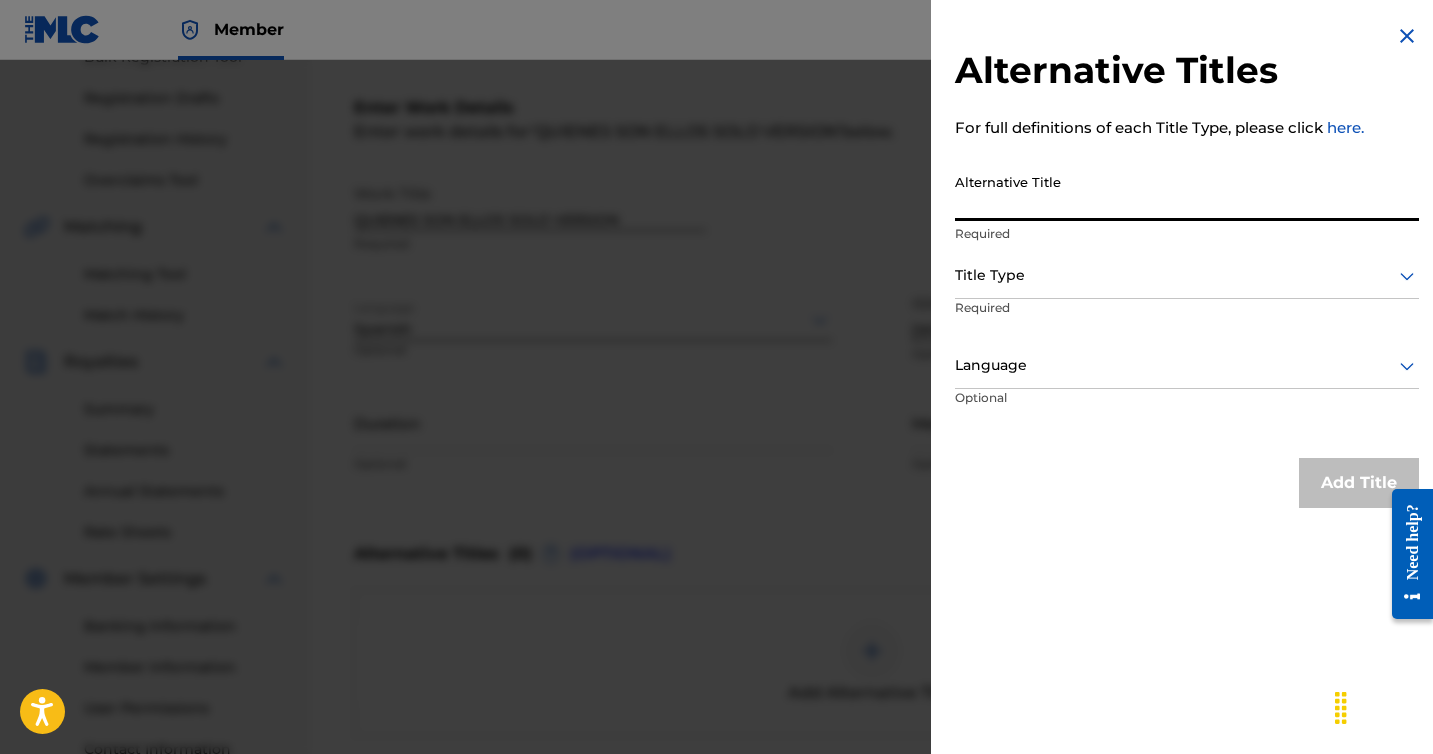 click on "Alternative Title" at bounding box center (1187, 192) 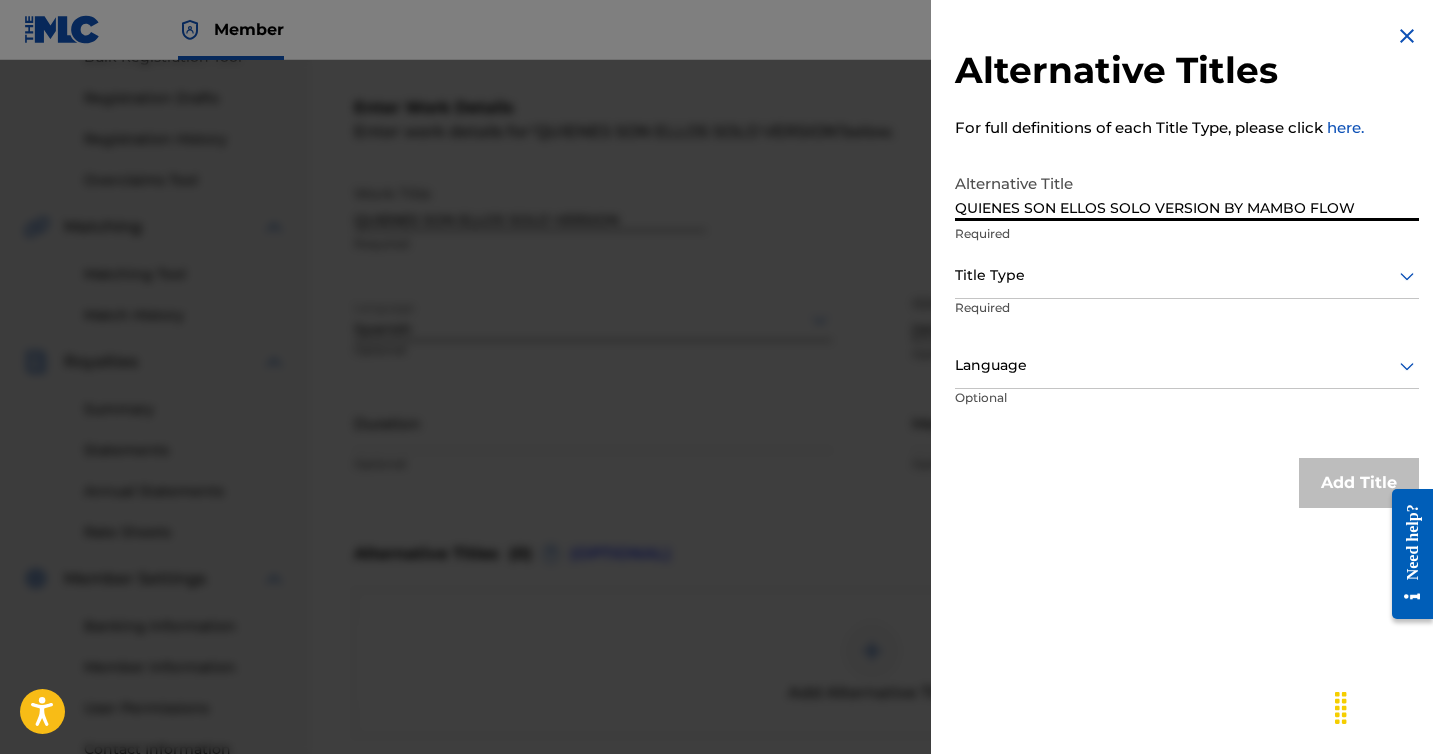 type on "QUIENES SON ELLOS SOLO VERSION BY MAMBO FLOW" 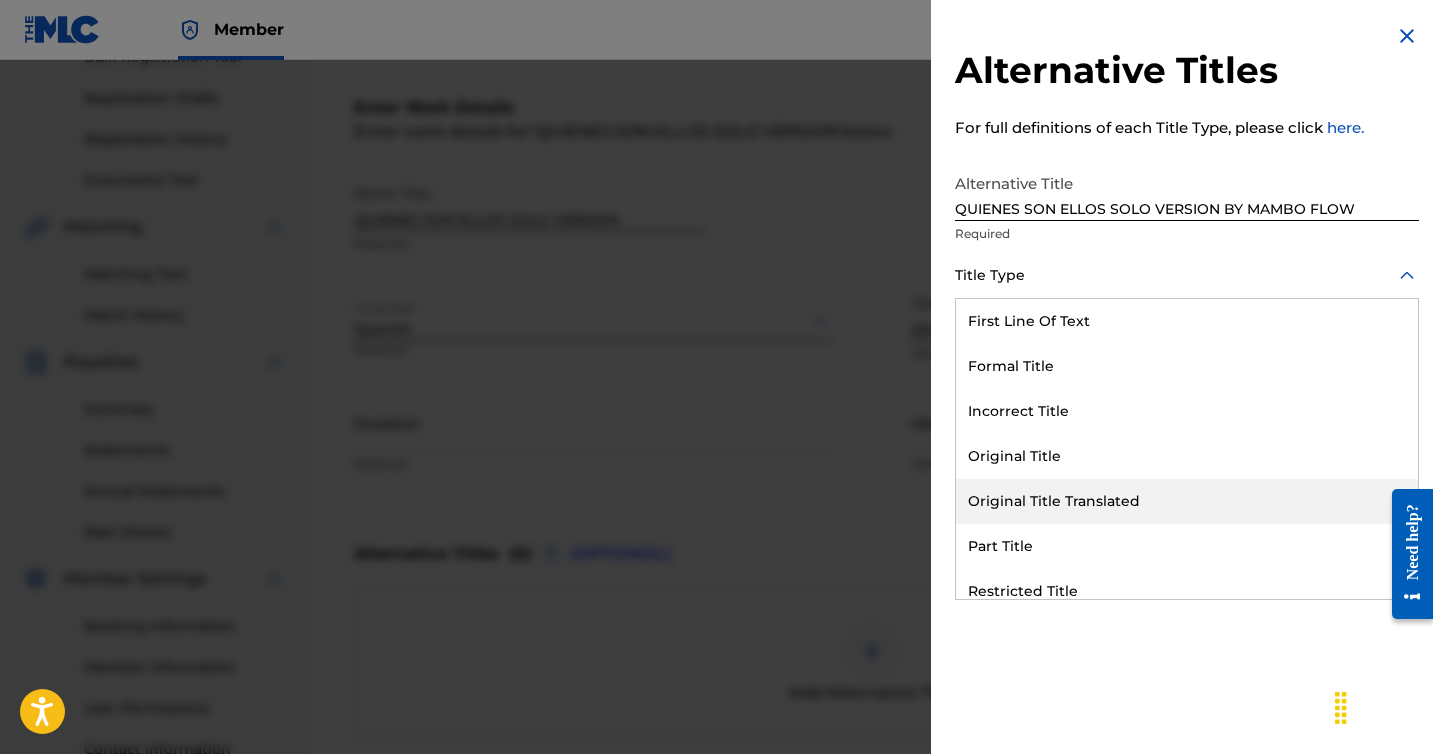 scroll, scrollTop: 195, scrollLeft: 0, axis: vertical 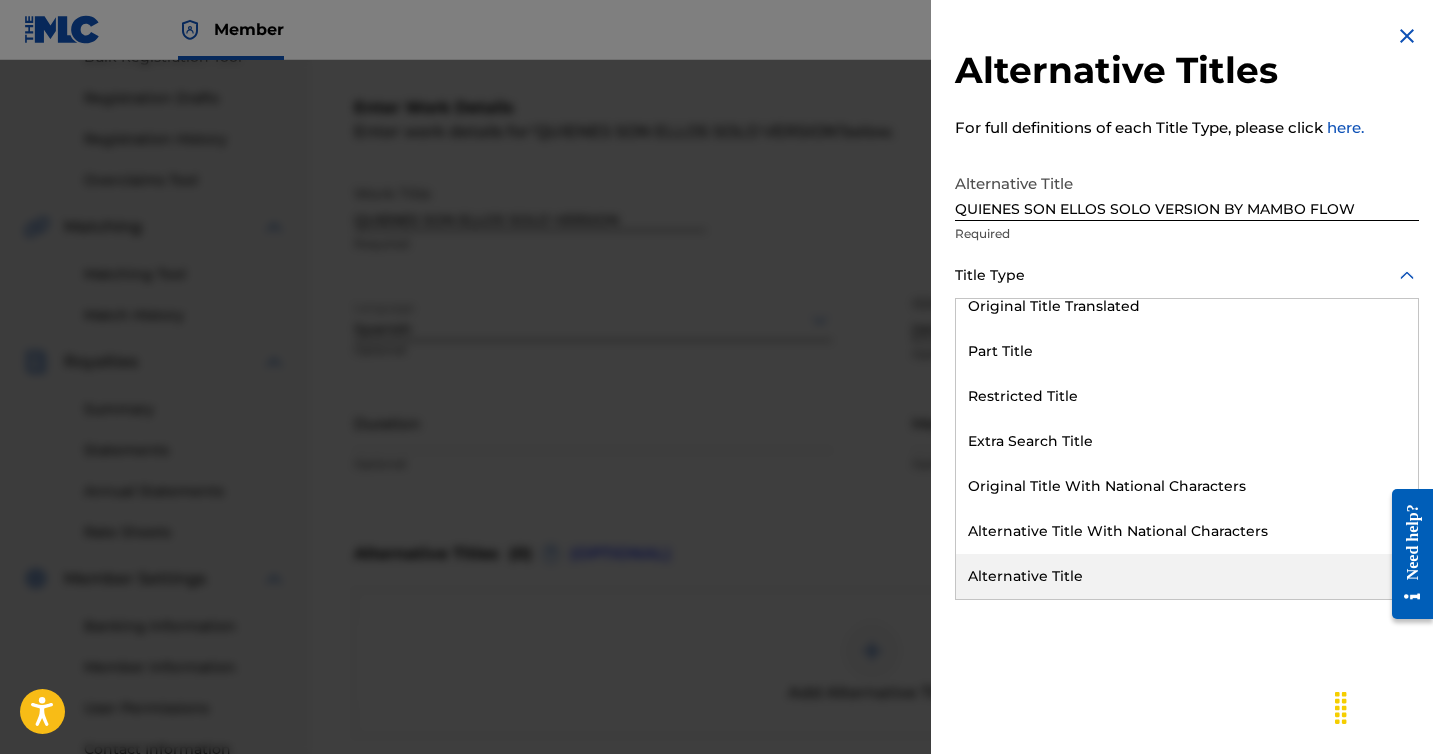 click on "Alternative Title" at bounding box center (1187, 576) 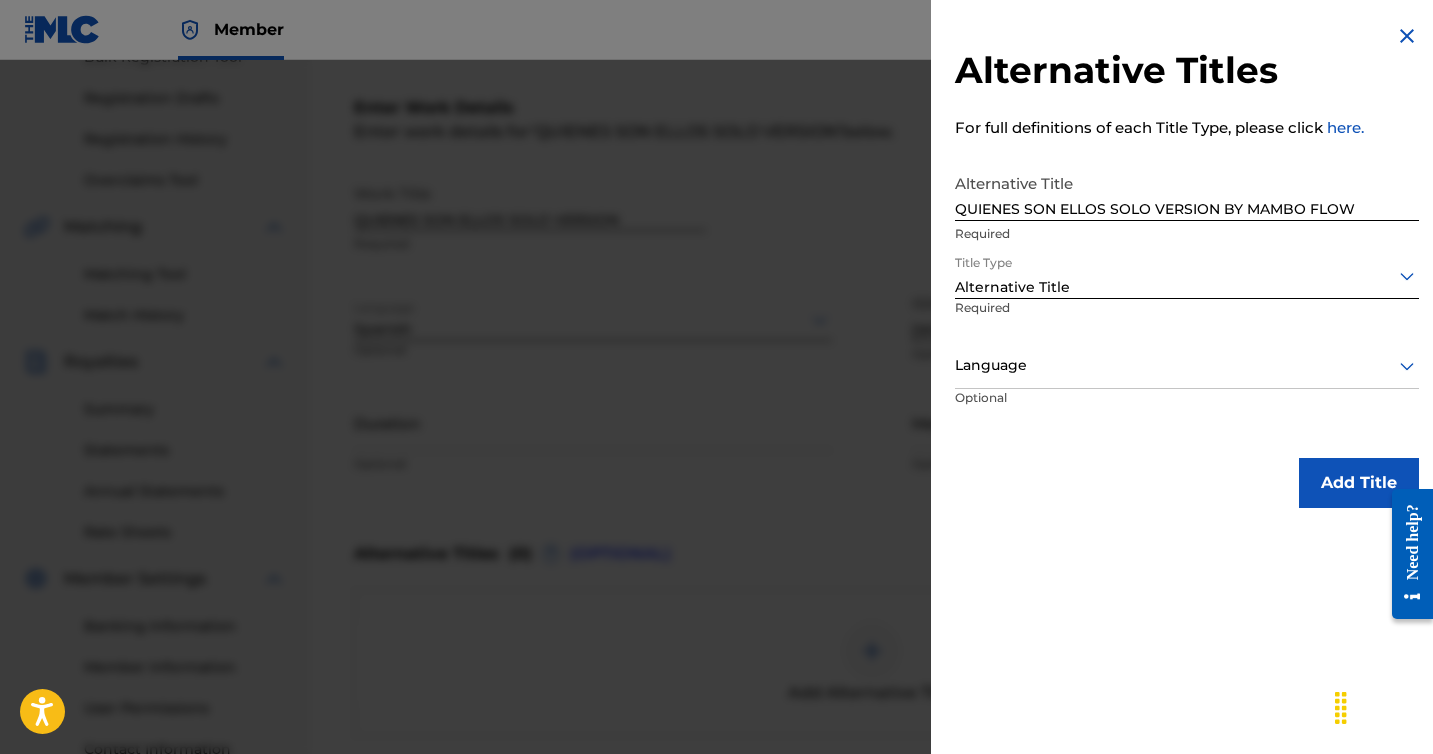 click on "Optional" at bounding box center (1030, 411) 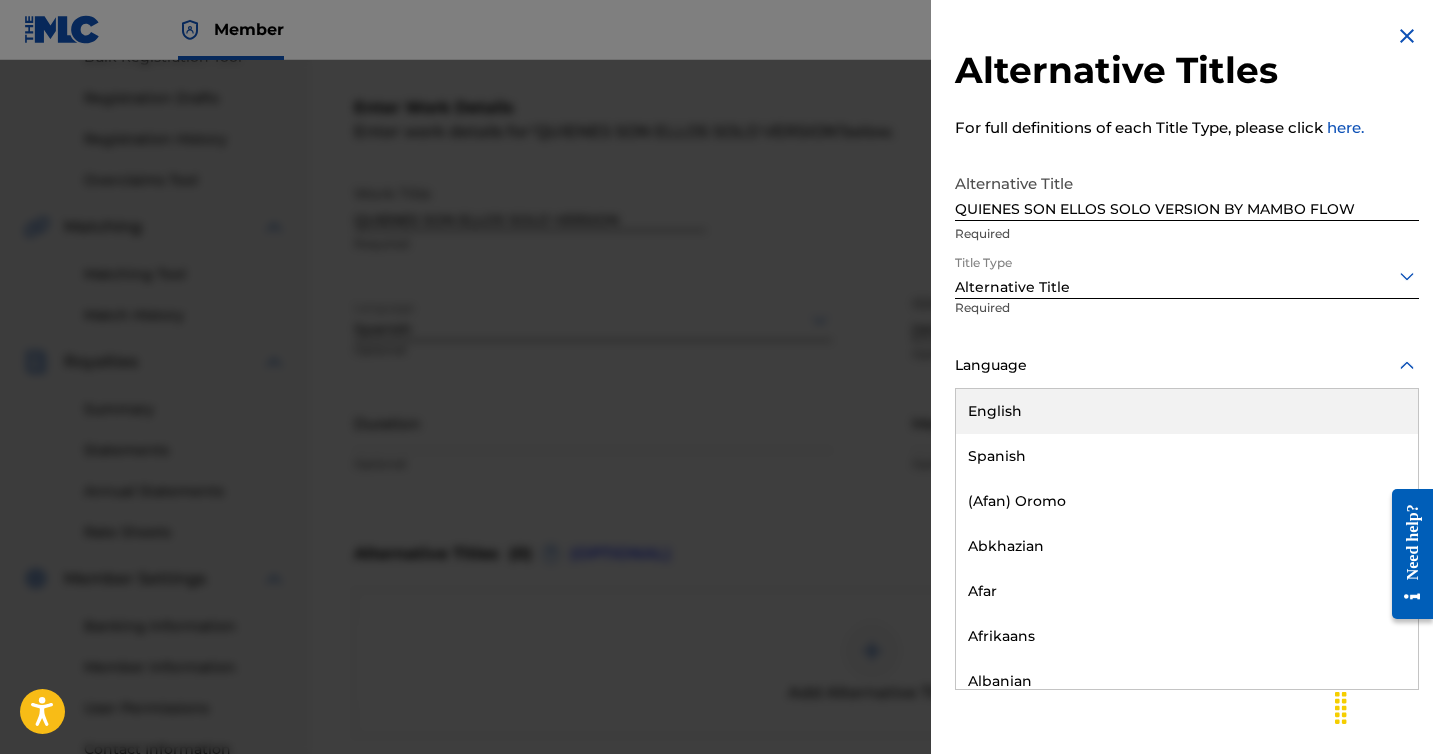 click on "Spanish" at bounding box center [1187, 456] 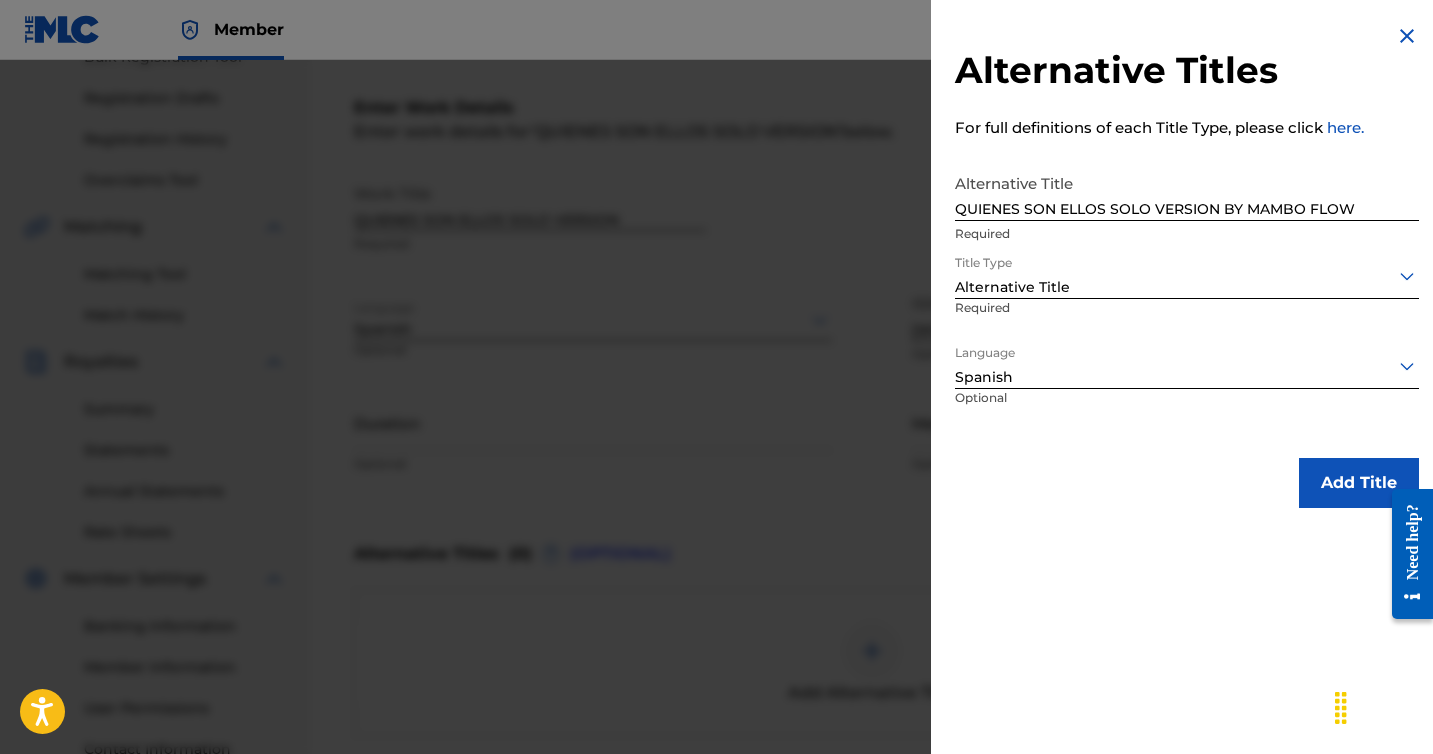 click on "Add Title" at bounding box center (1359, 483) 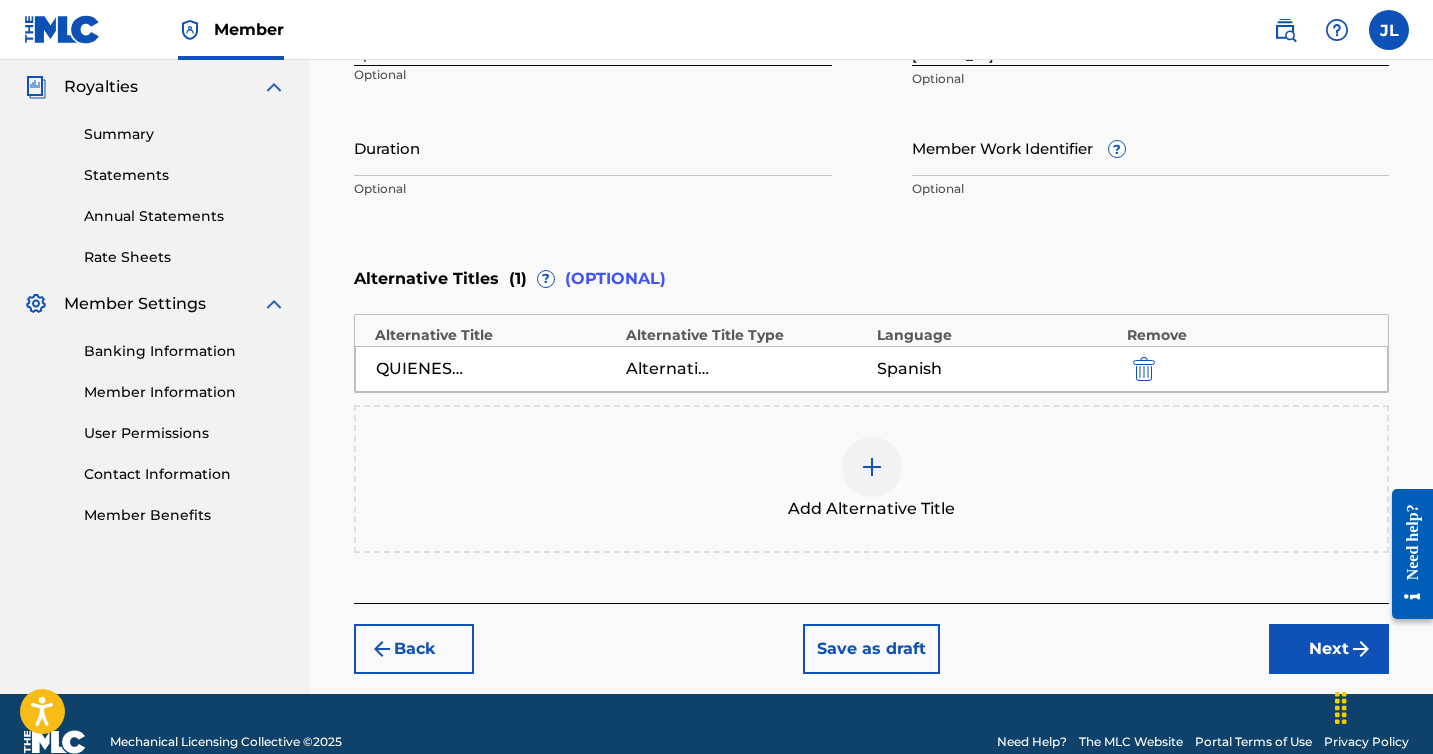 scroll, scrollTop: 630, scrollLeft: 0, axis: vertical 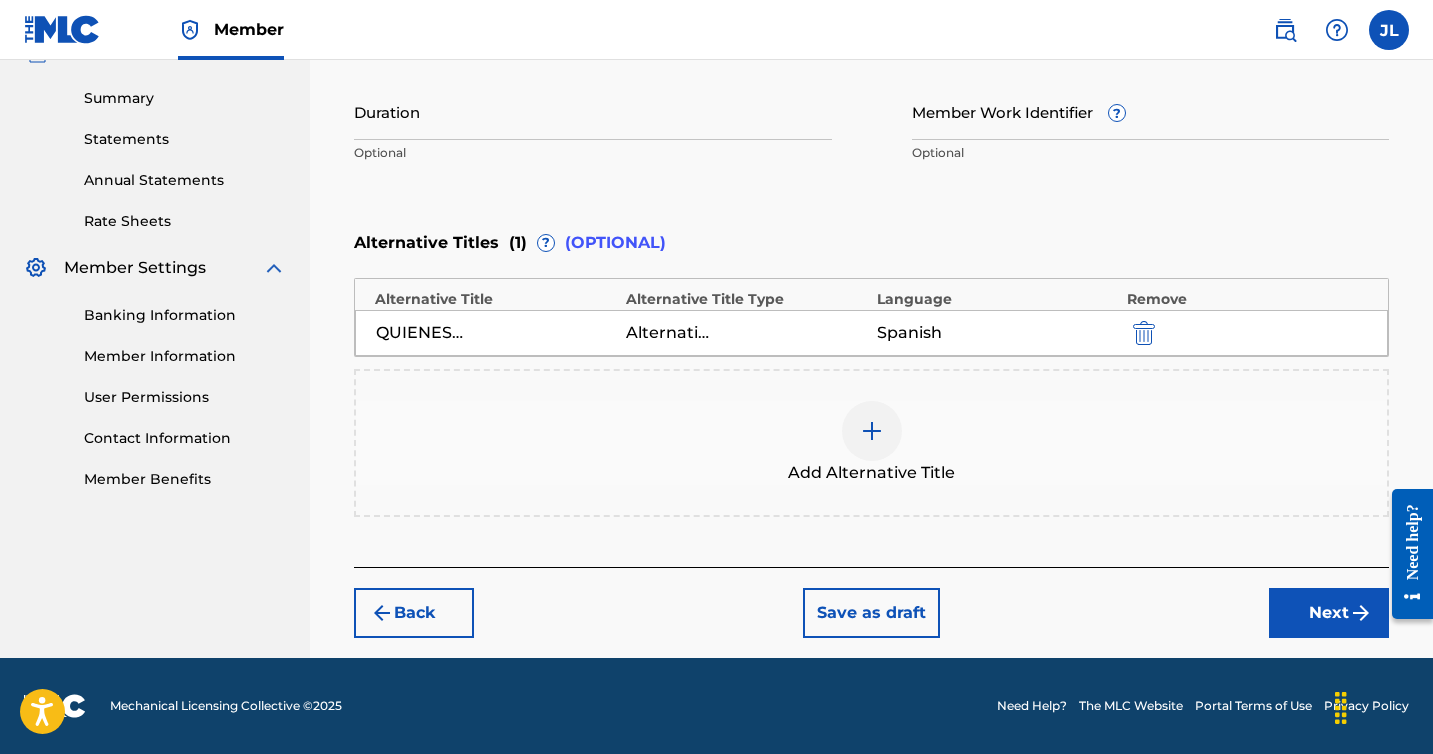 click on "Next" at bounding box center [1329, 613] 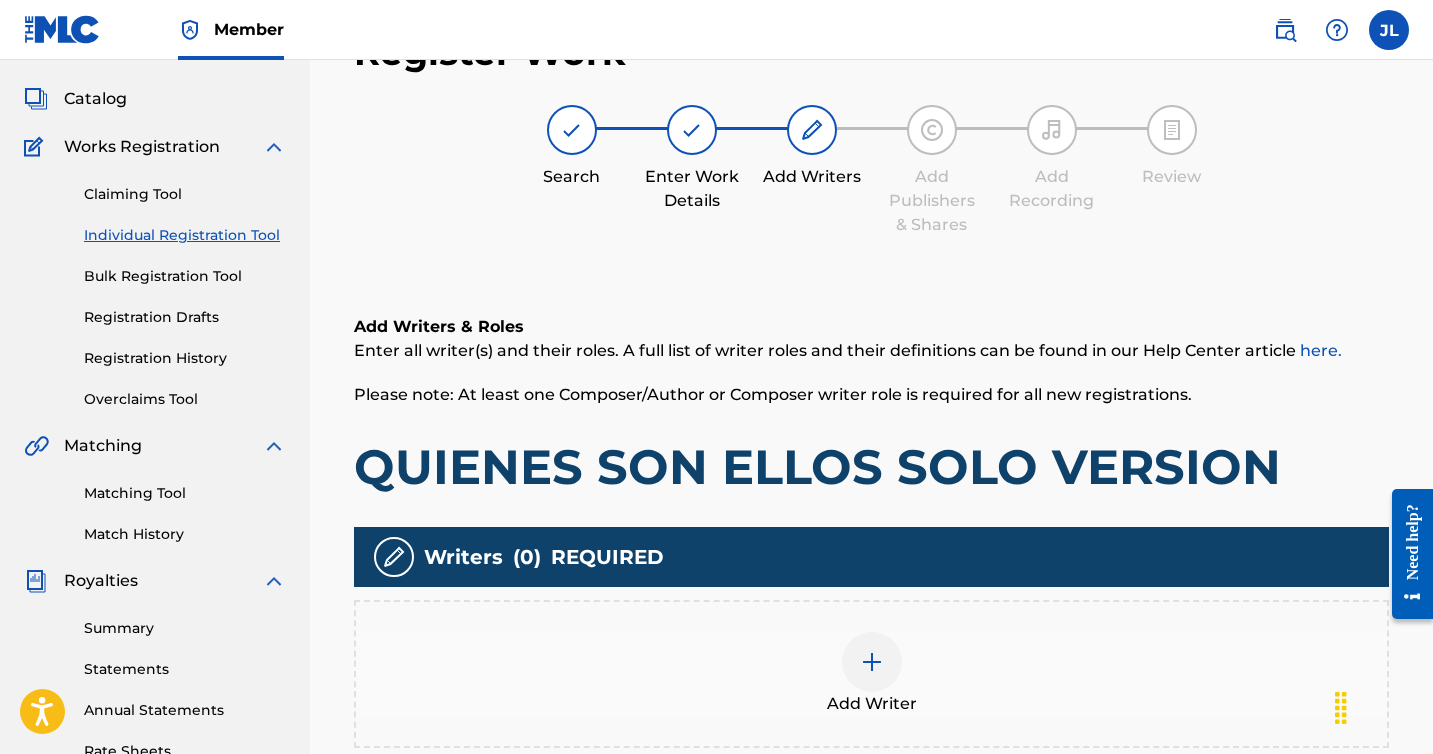 scroll, scrollTop: 90, scrollLeft: 0, axis: vertical 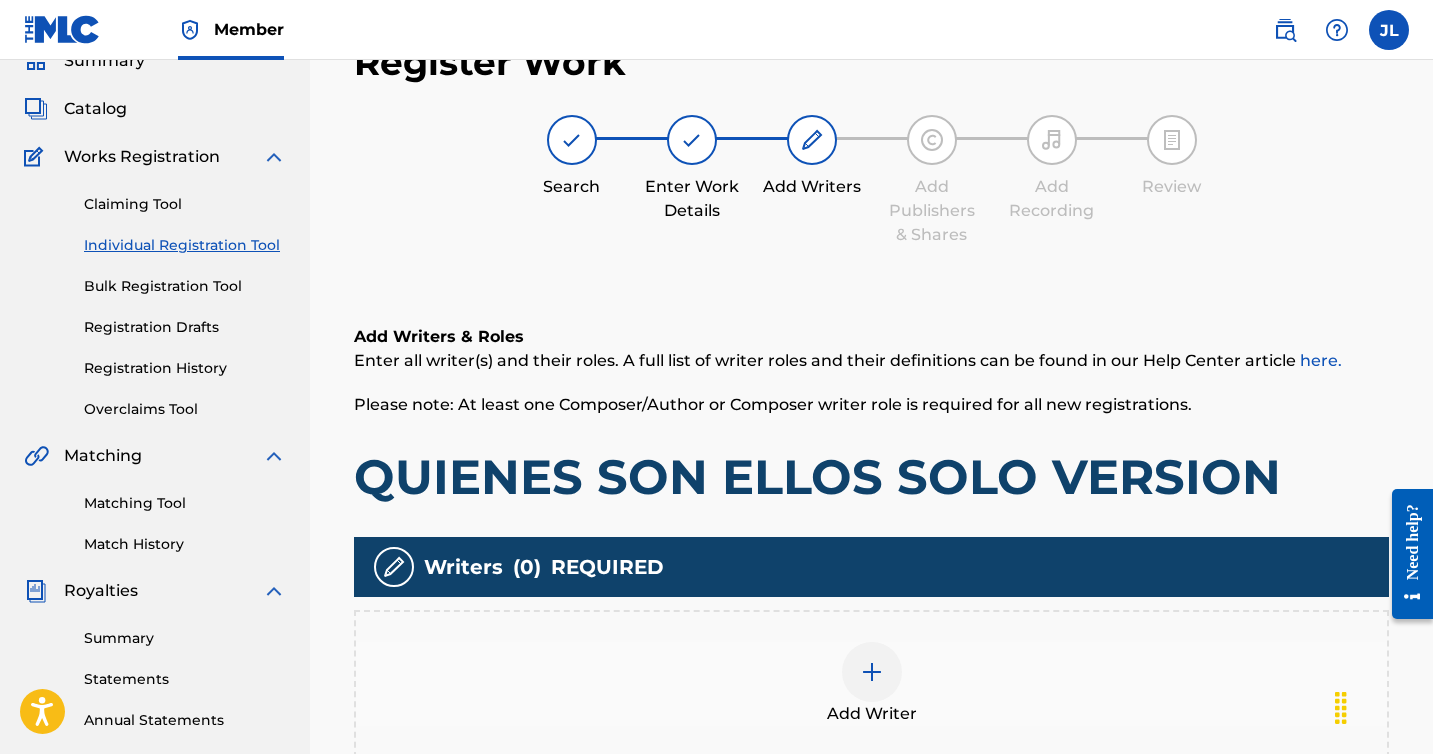 click at bounding box center (872, 672) 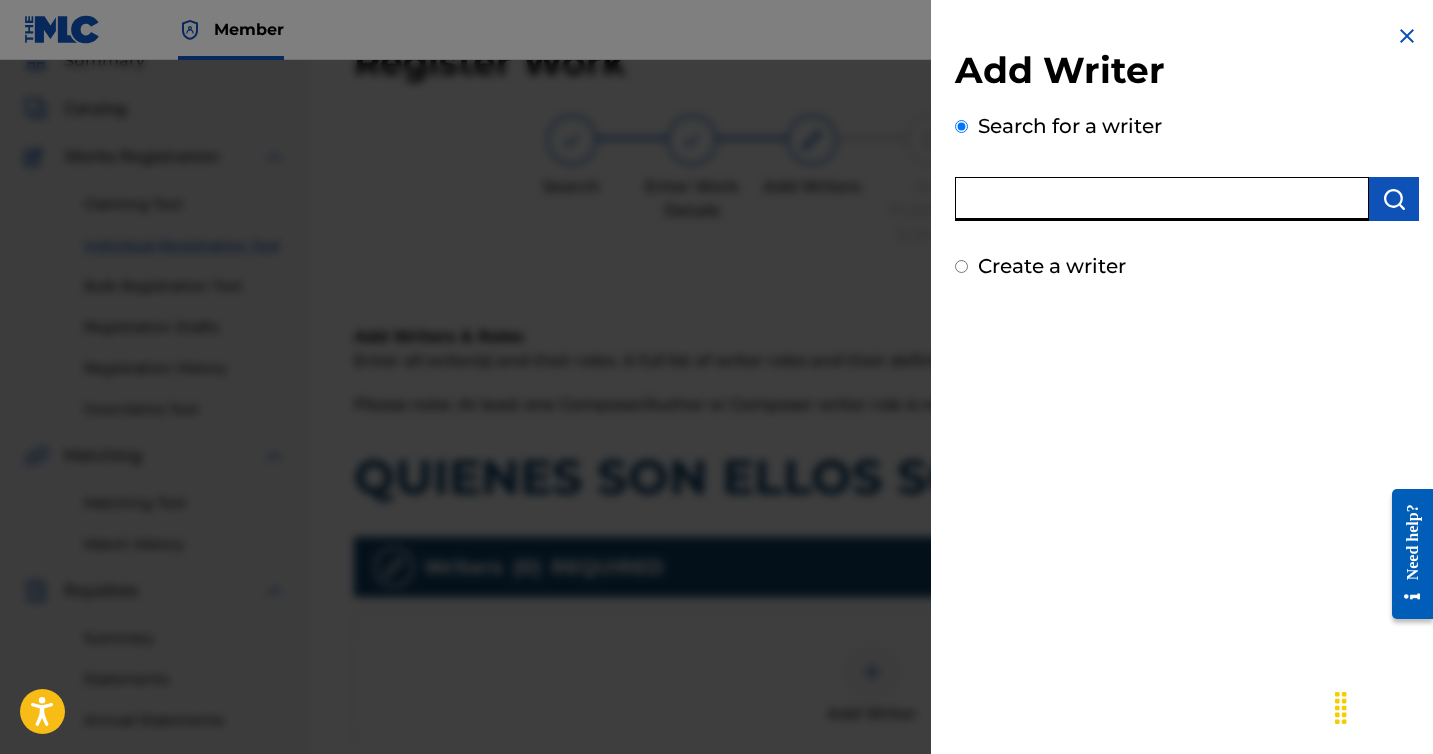 click at bounding box center (1162, 199) 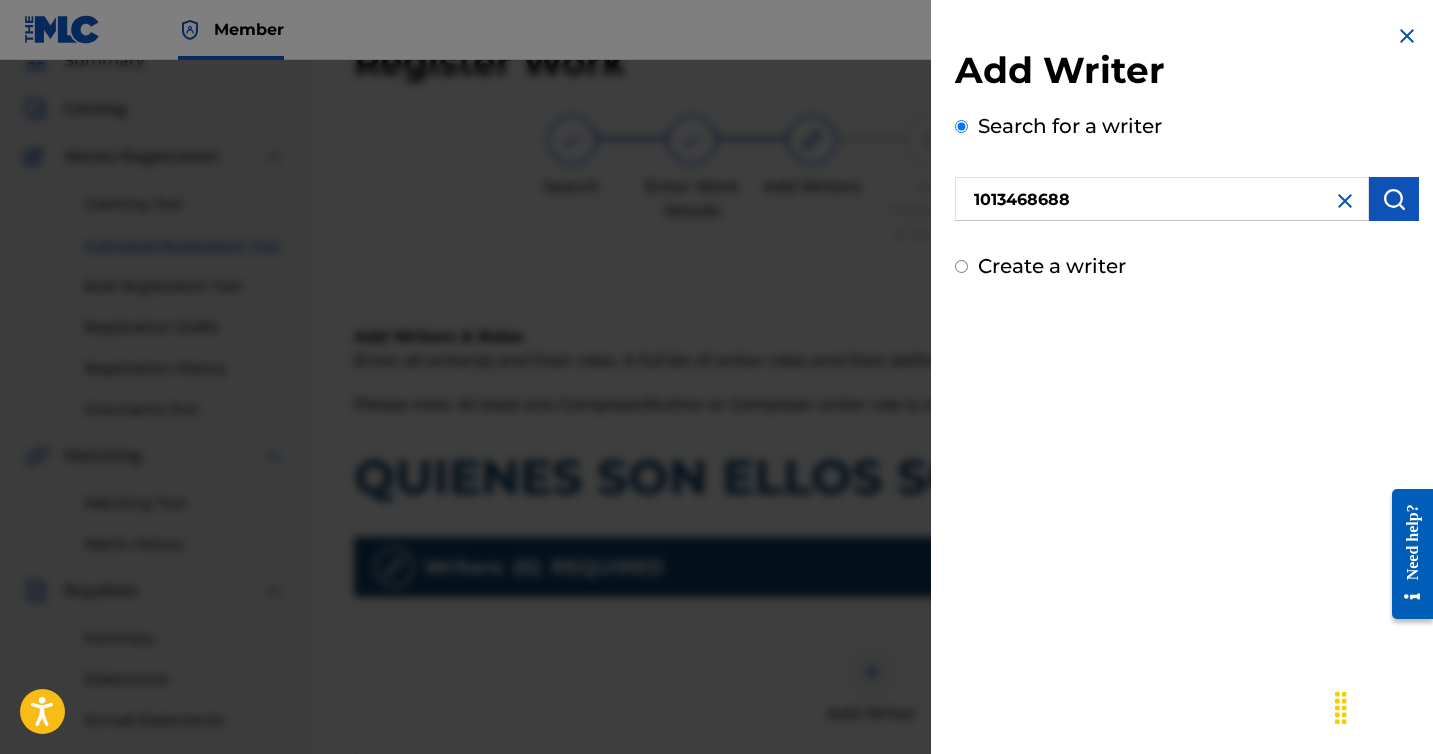 click at bounding box center [1394, 199] 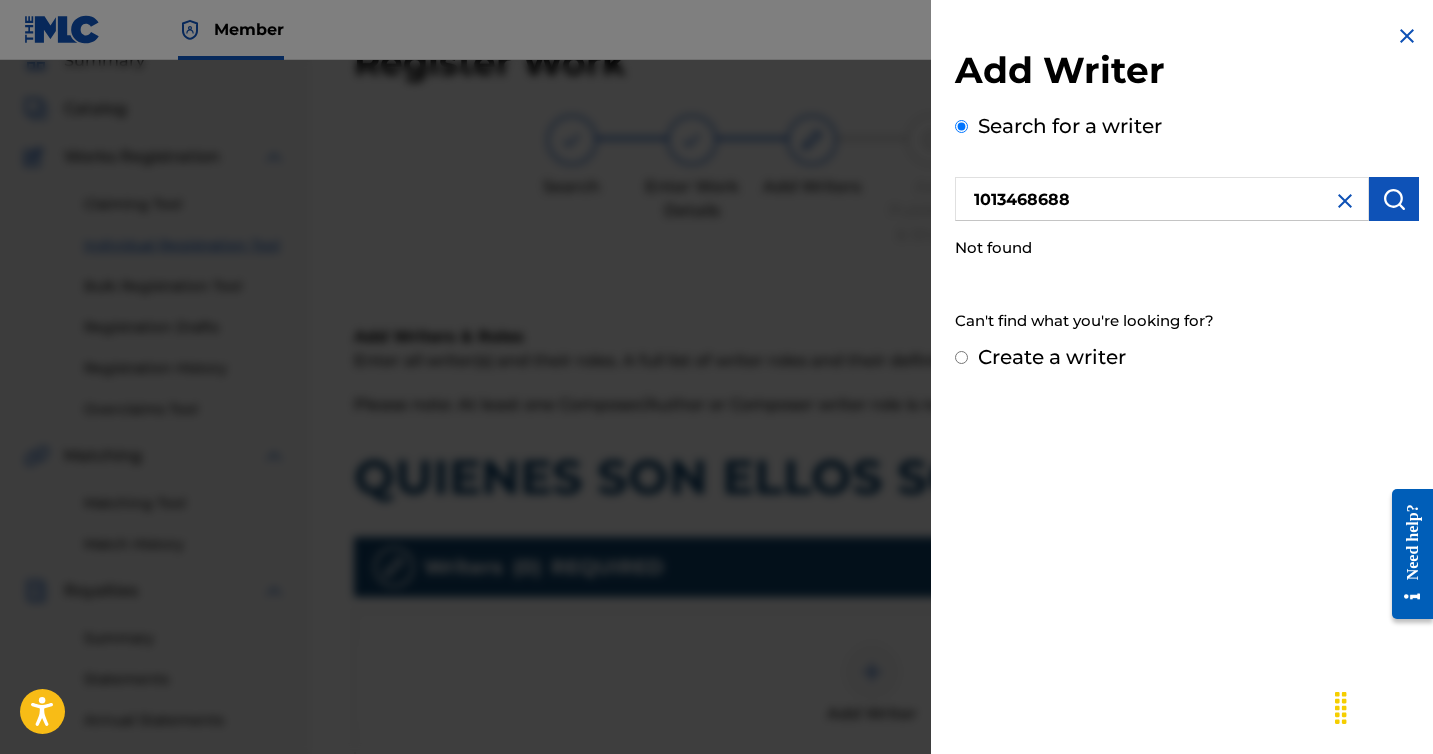 click on "1013468688" at bounding box center (1162, 199) 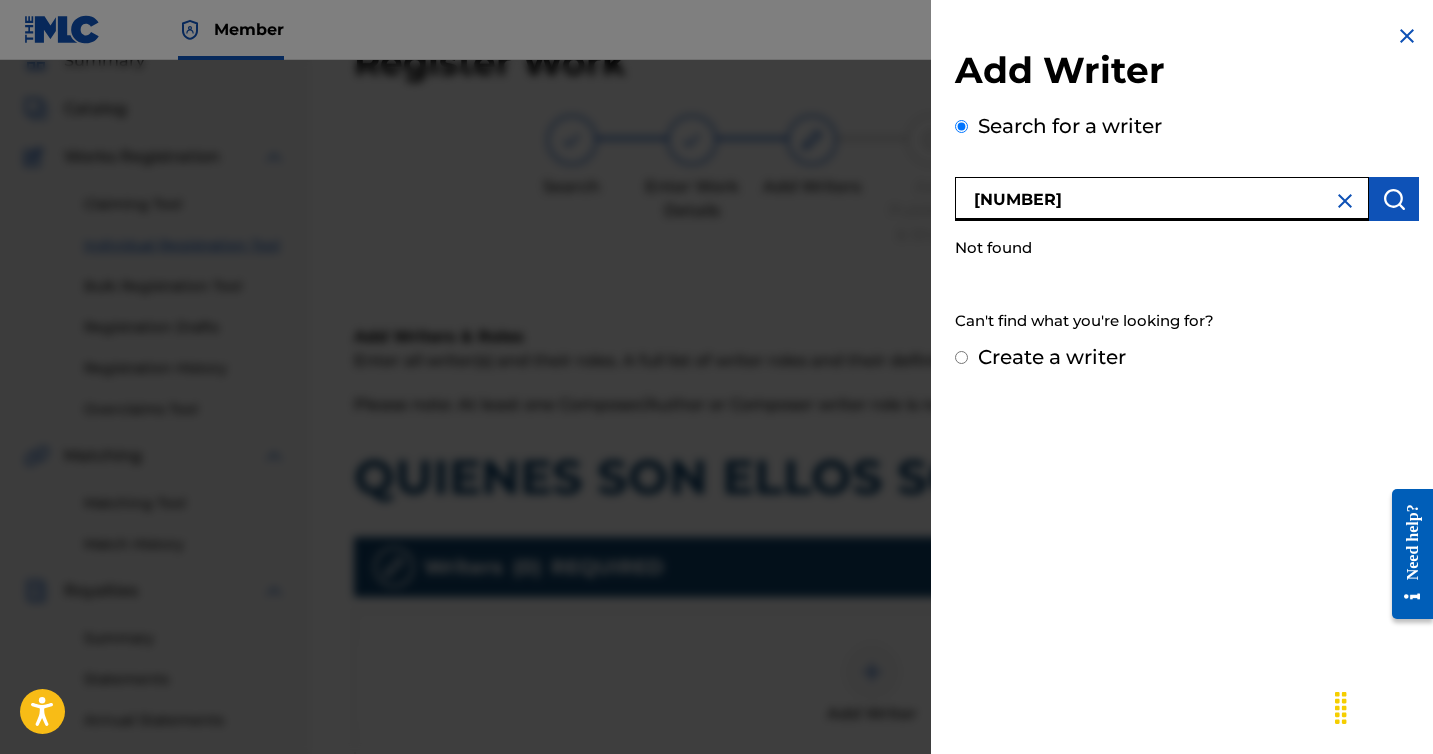 type on "[NUMBER]" 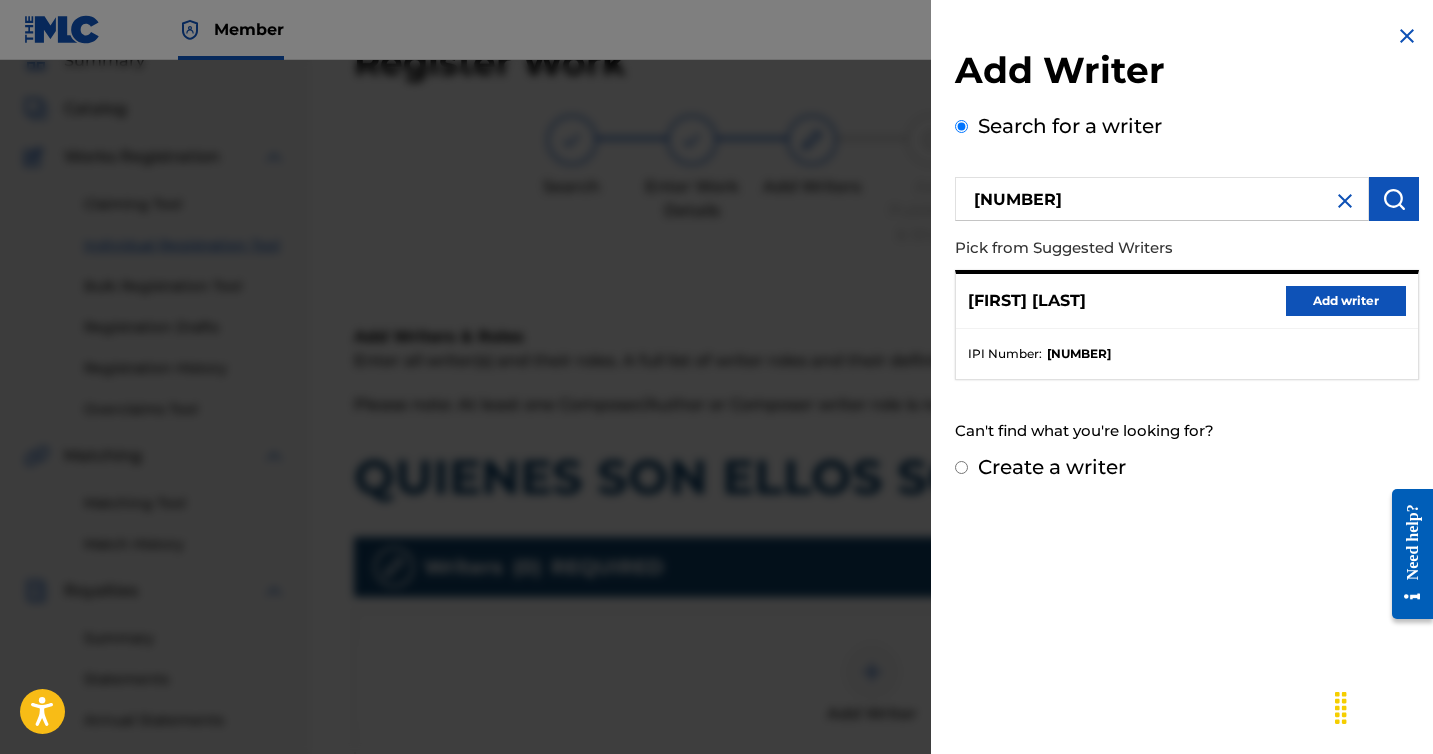 click on "Add writer" at bounding box center [1346, 301] 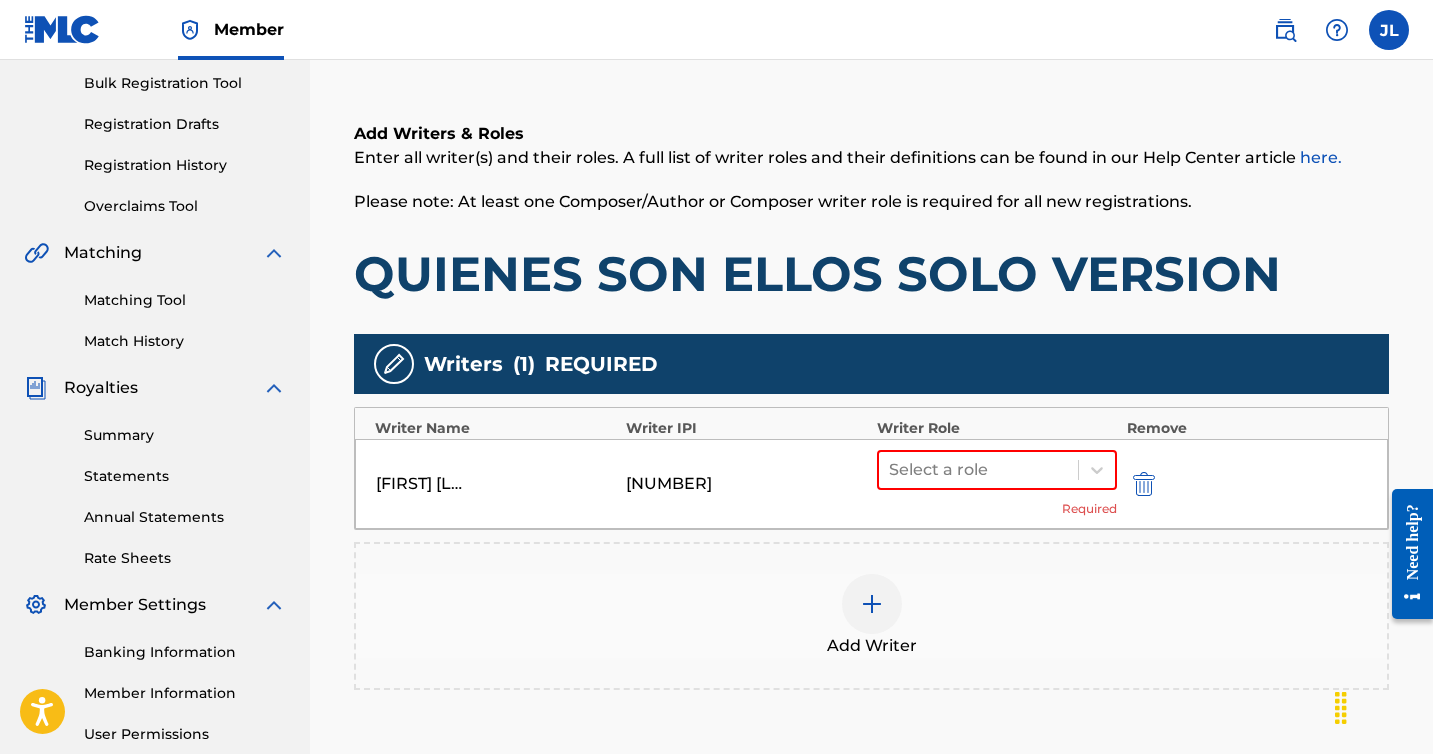 scroll, scrollTop: 335, scrollLeft: 0, axis: vertical 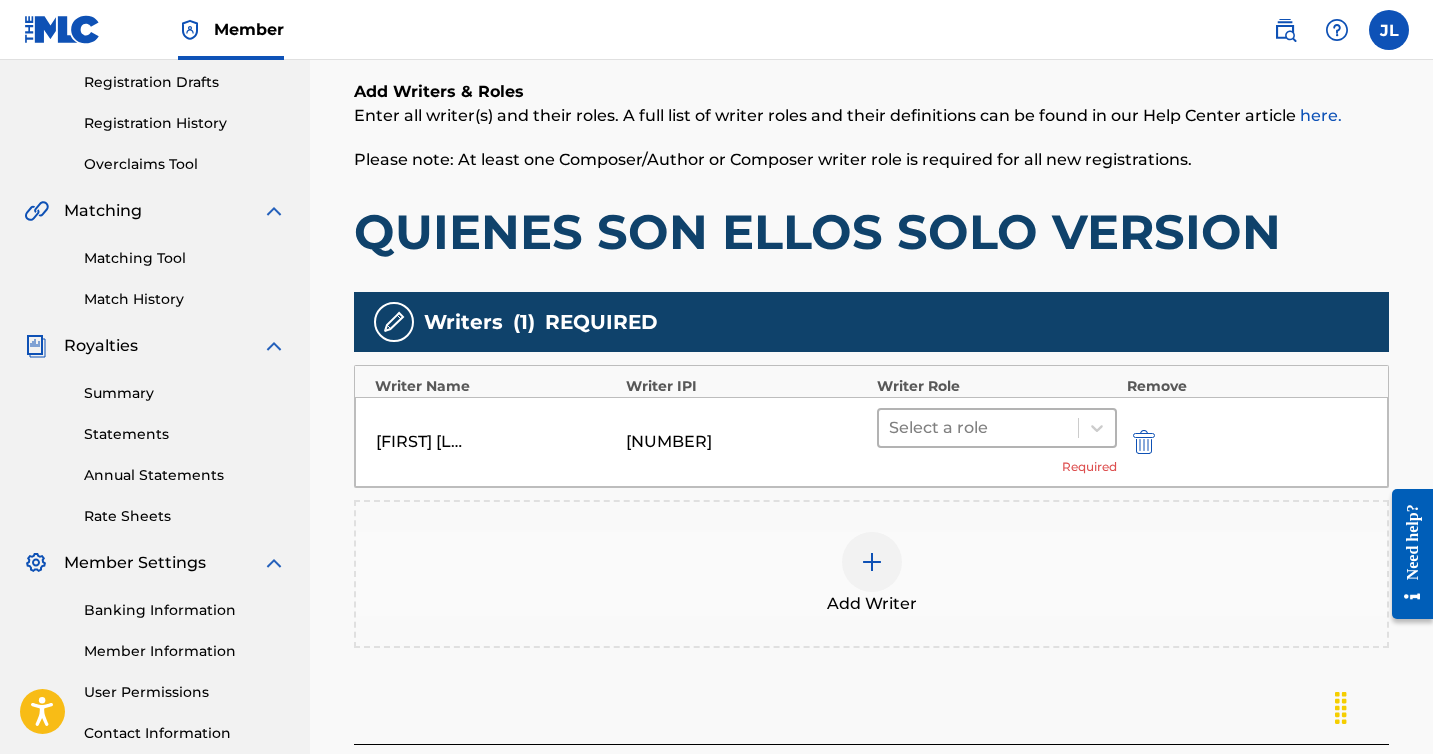 click at bounding box center [978, 428] 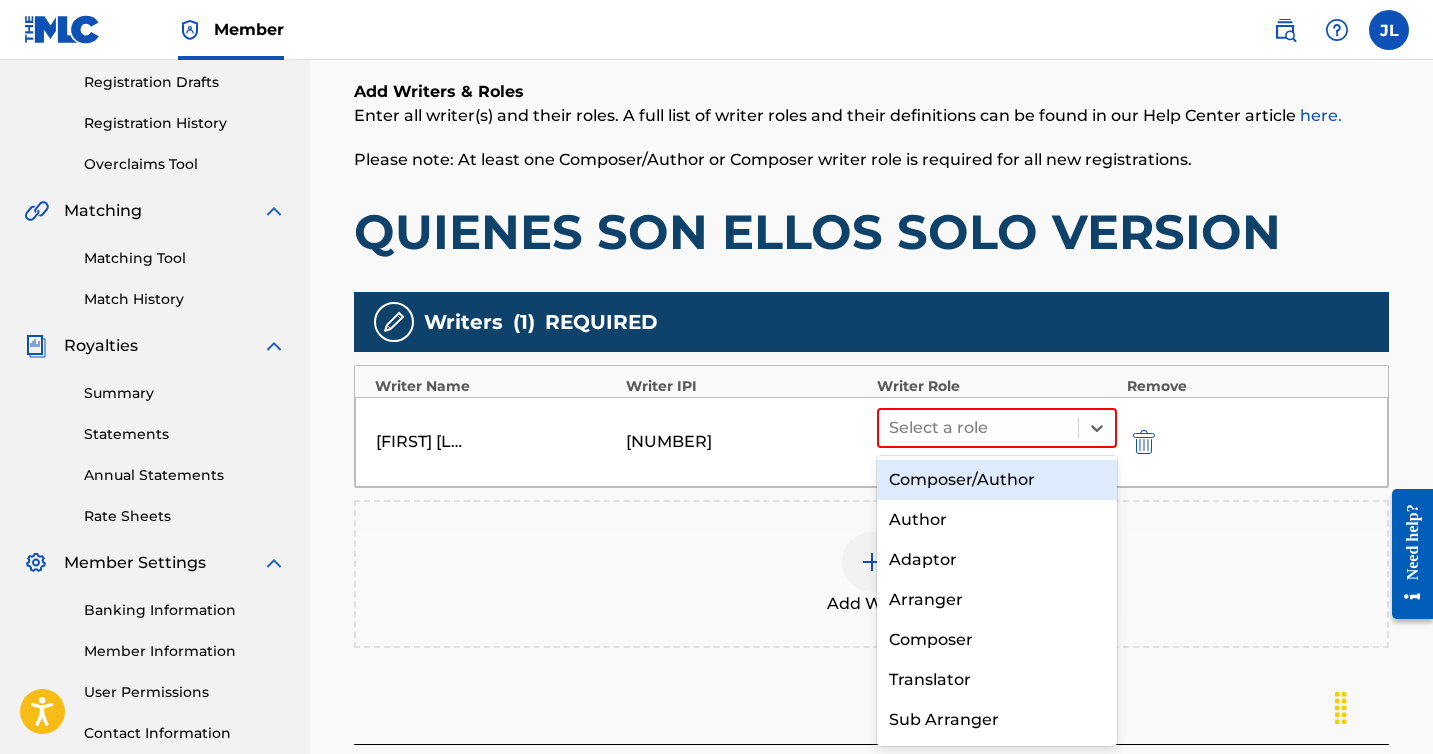 click on "Composer/Author" at bounding box center [997, 480] 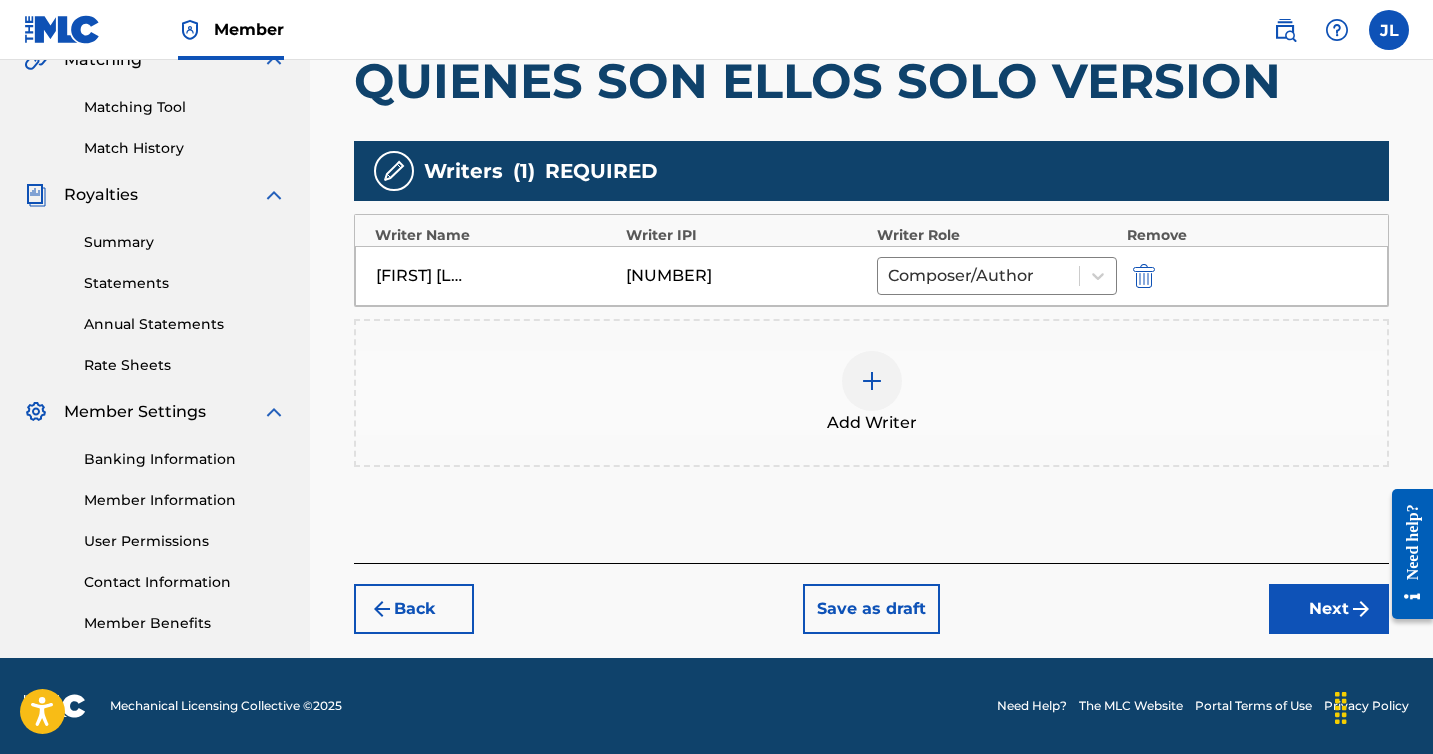 click on "Next" at bounding box center [1329, 609] 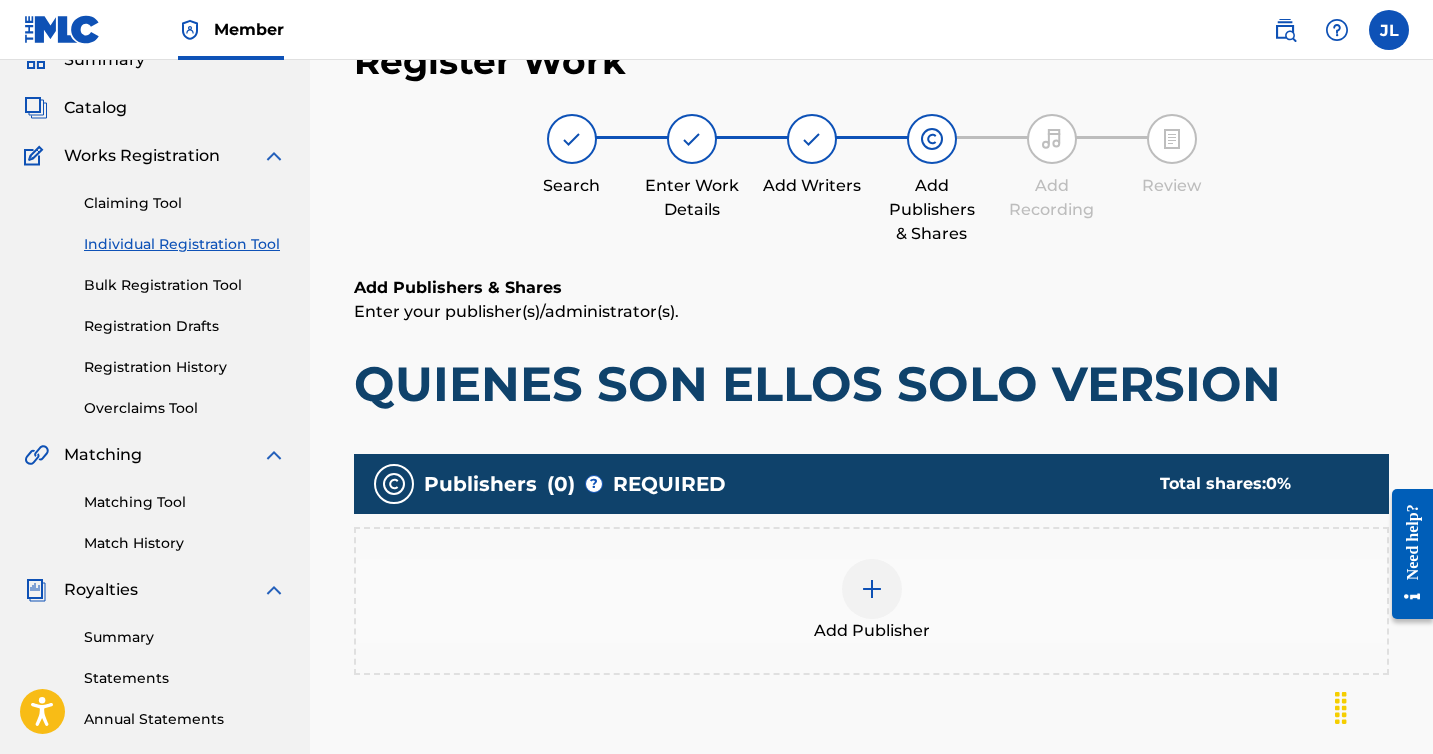 scroll, scrollTop: 90, scrollLeft: 0, axis: vertical 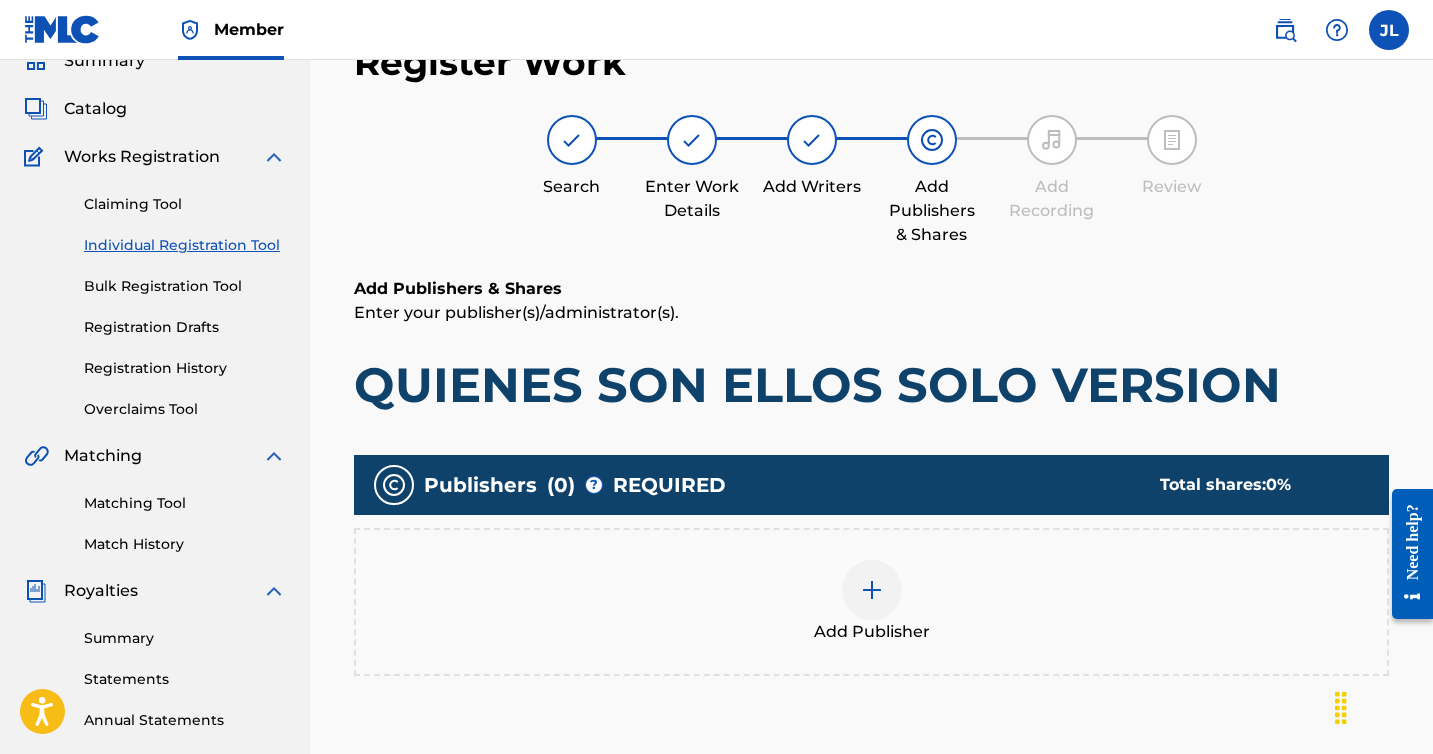 click on "Add Publisher" at bounding box center [871, 602] 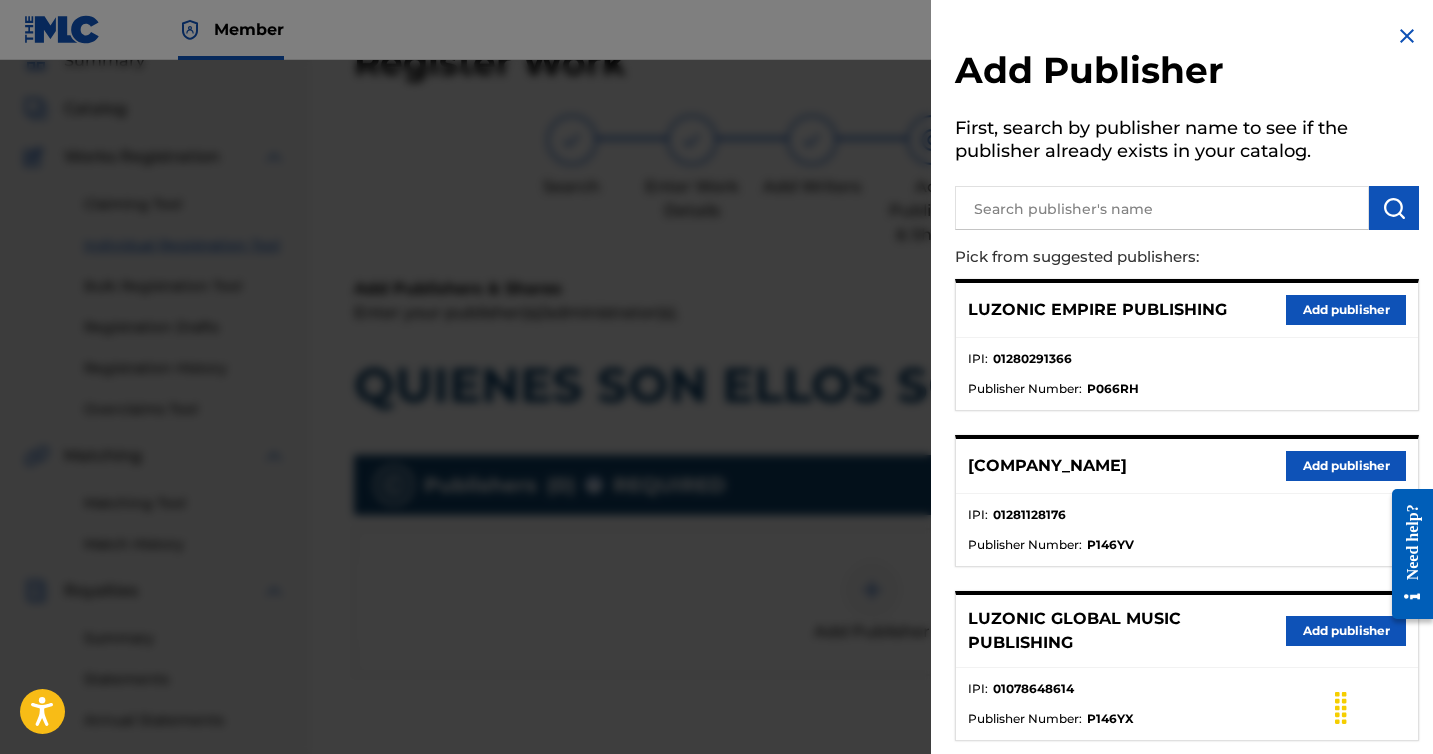 click on "Add publisher" at bounding box center [1346, 466] 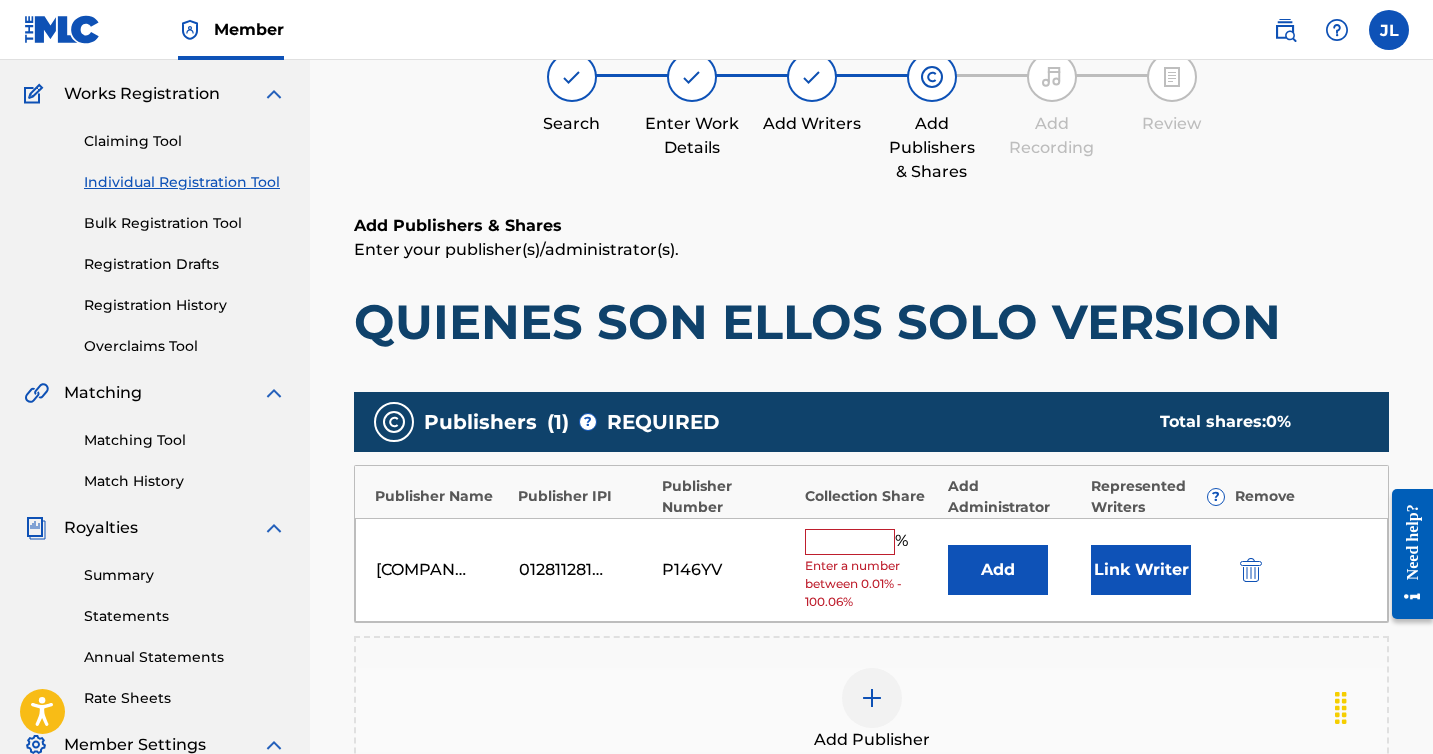 scroll, scrollTop: 237, scrollLeft: 0, axis: vertical 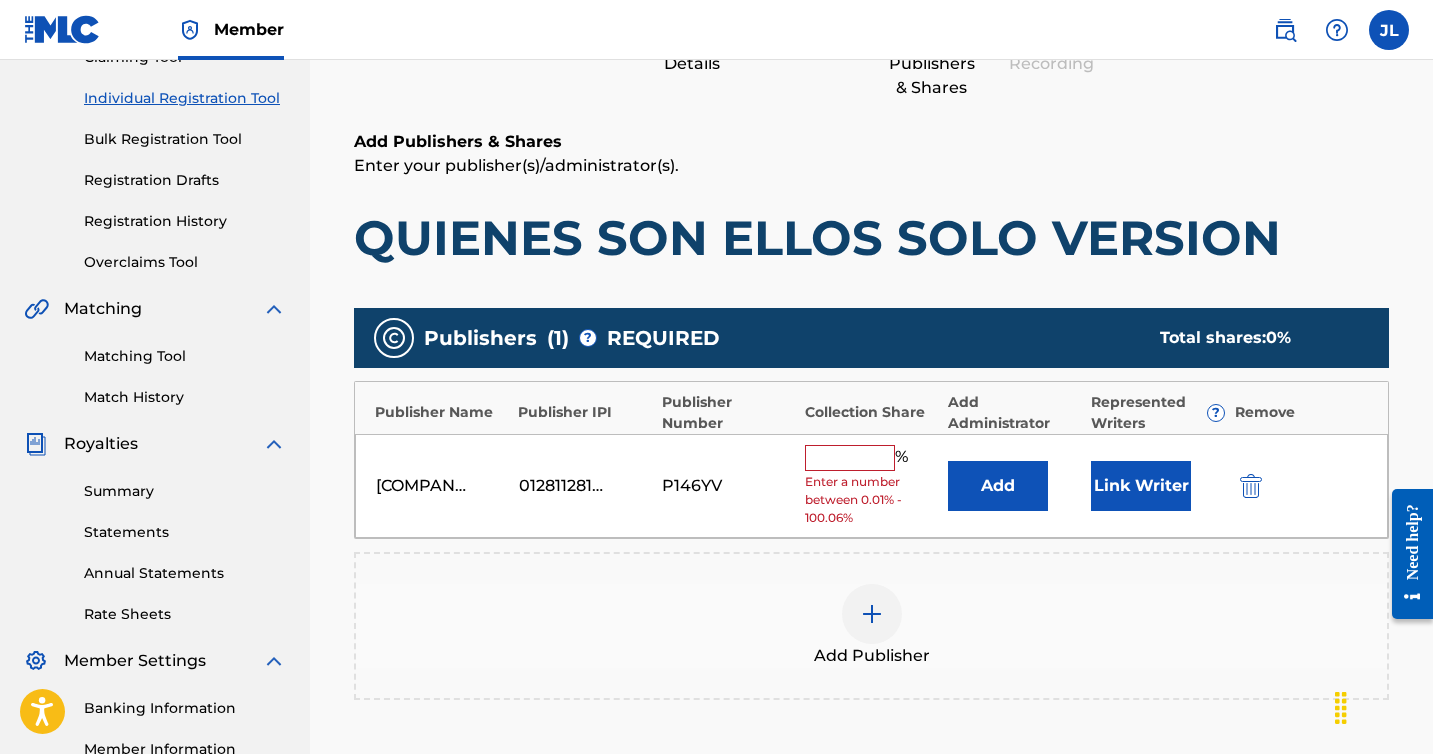click on "Add" at bounding box center [998, 486] 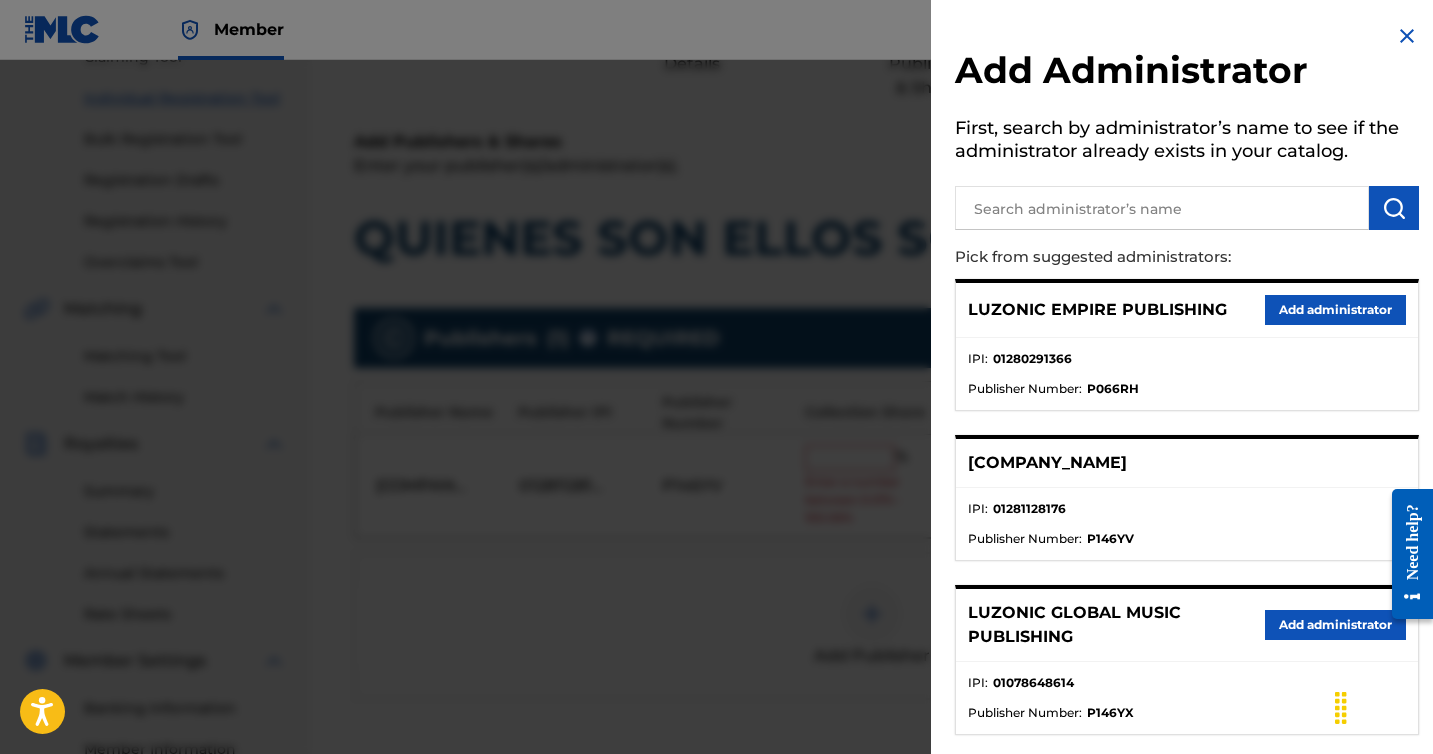 click on "Add administrator" at bounding box center [1335, 310] 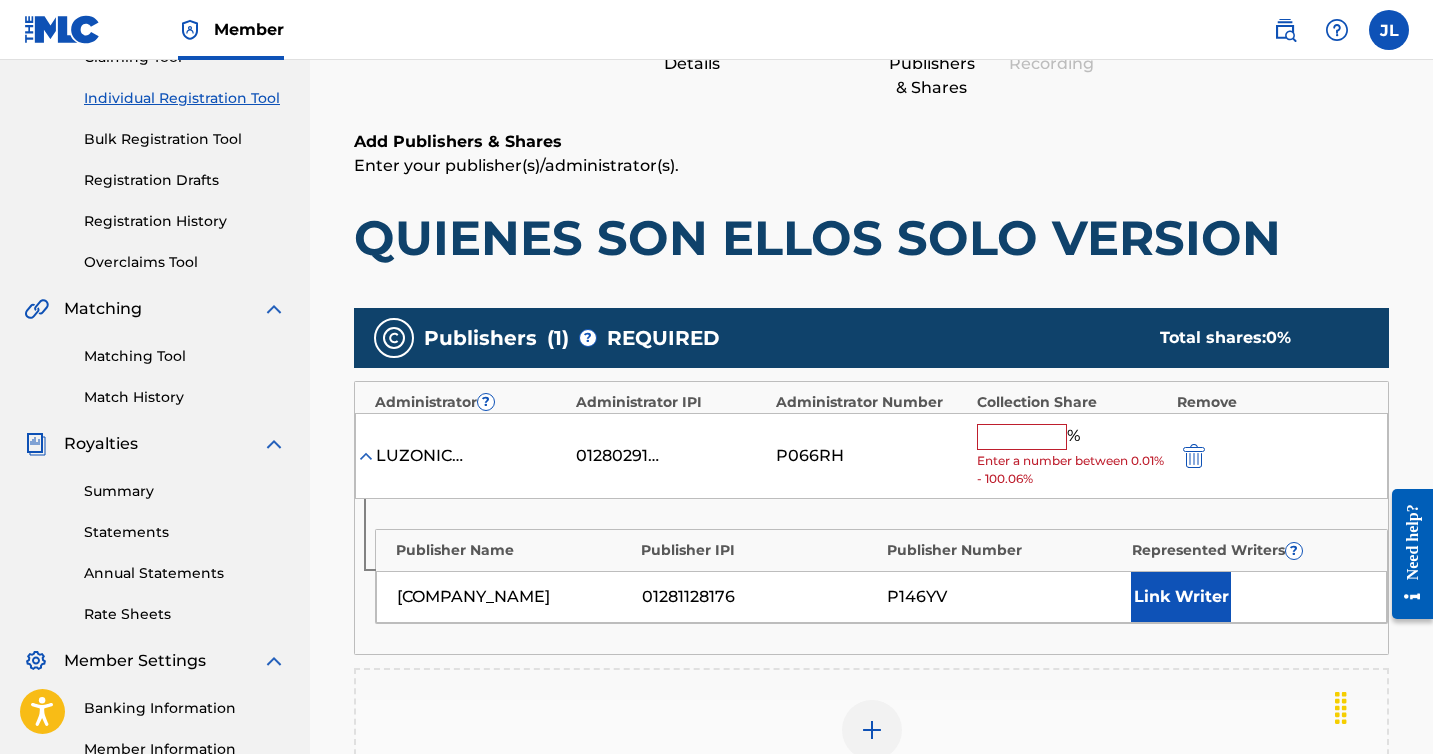 click at bounding box center (1022, 437) 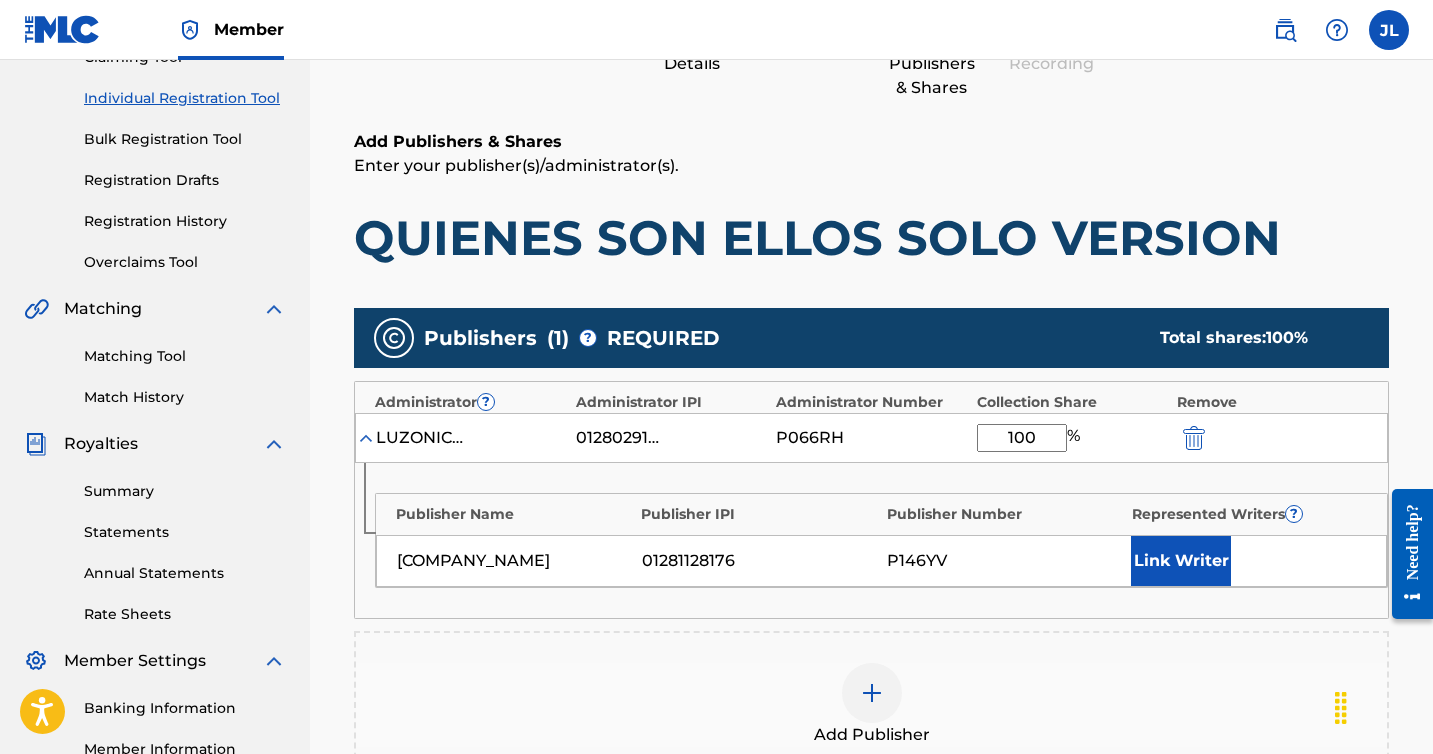 type on "100" 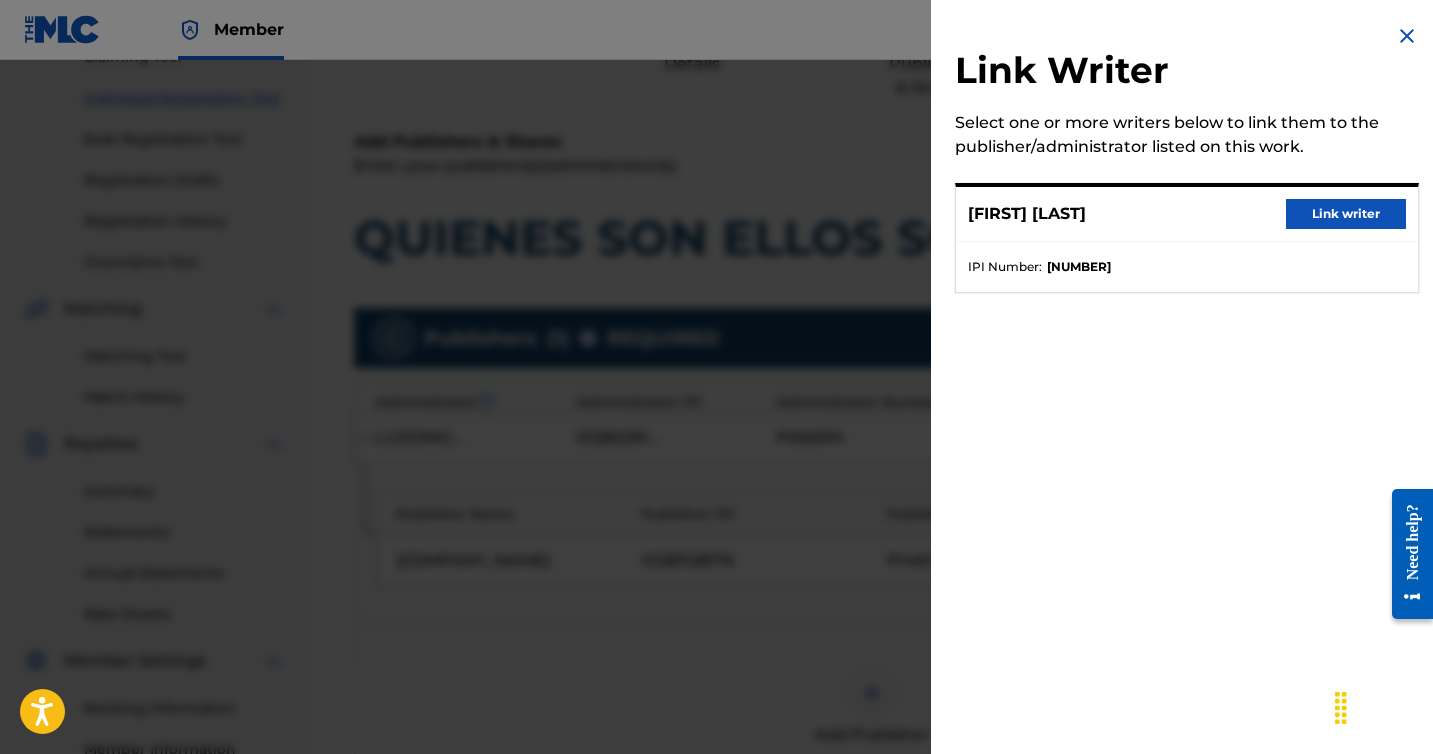 click on "Link writer" at bounding box center (1346, 214) 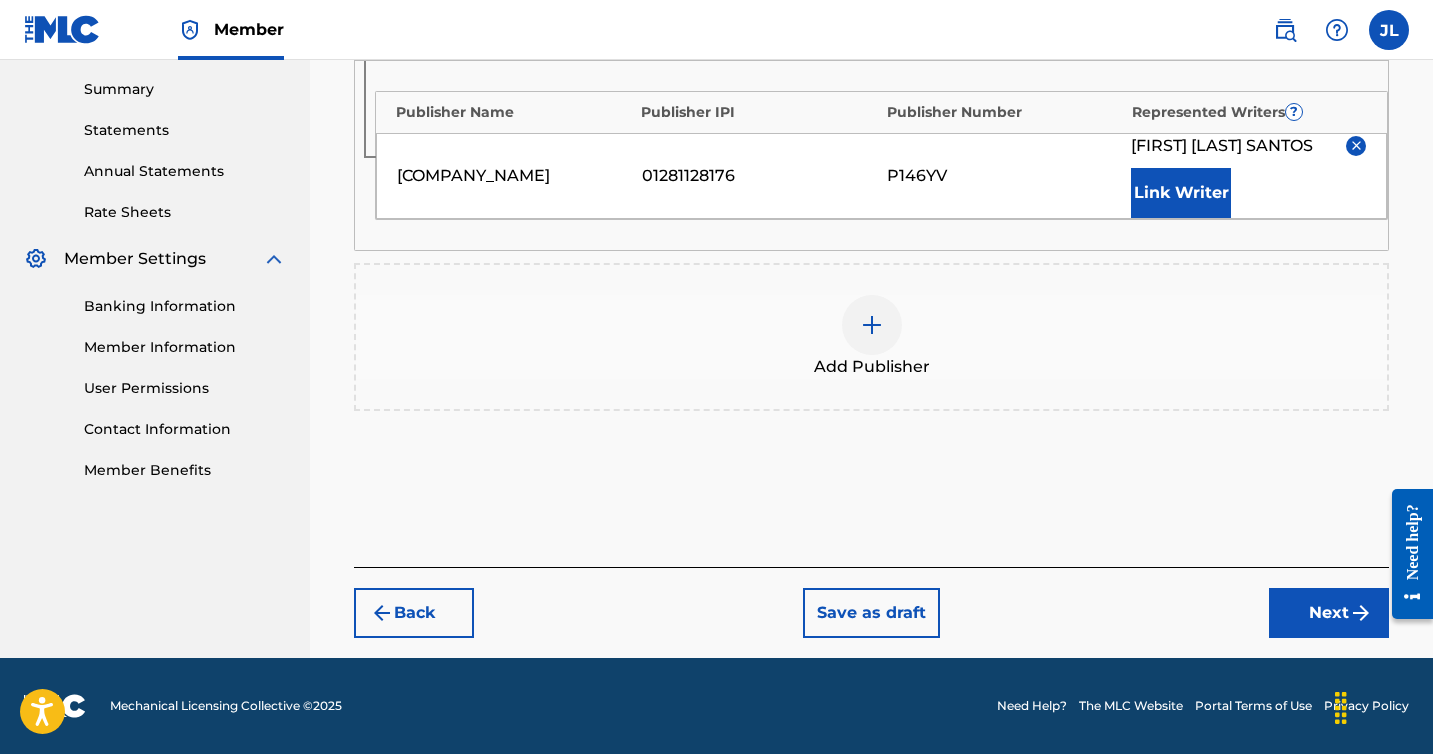 click on "Next" at bounding box center (1329, 613) 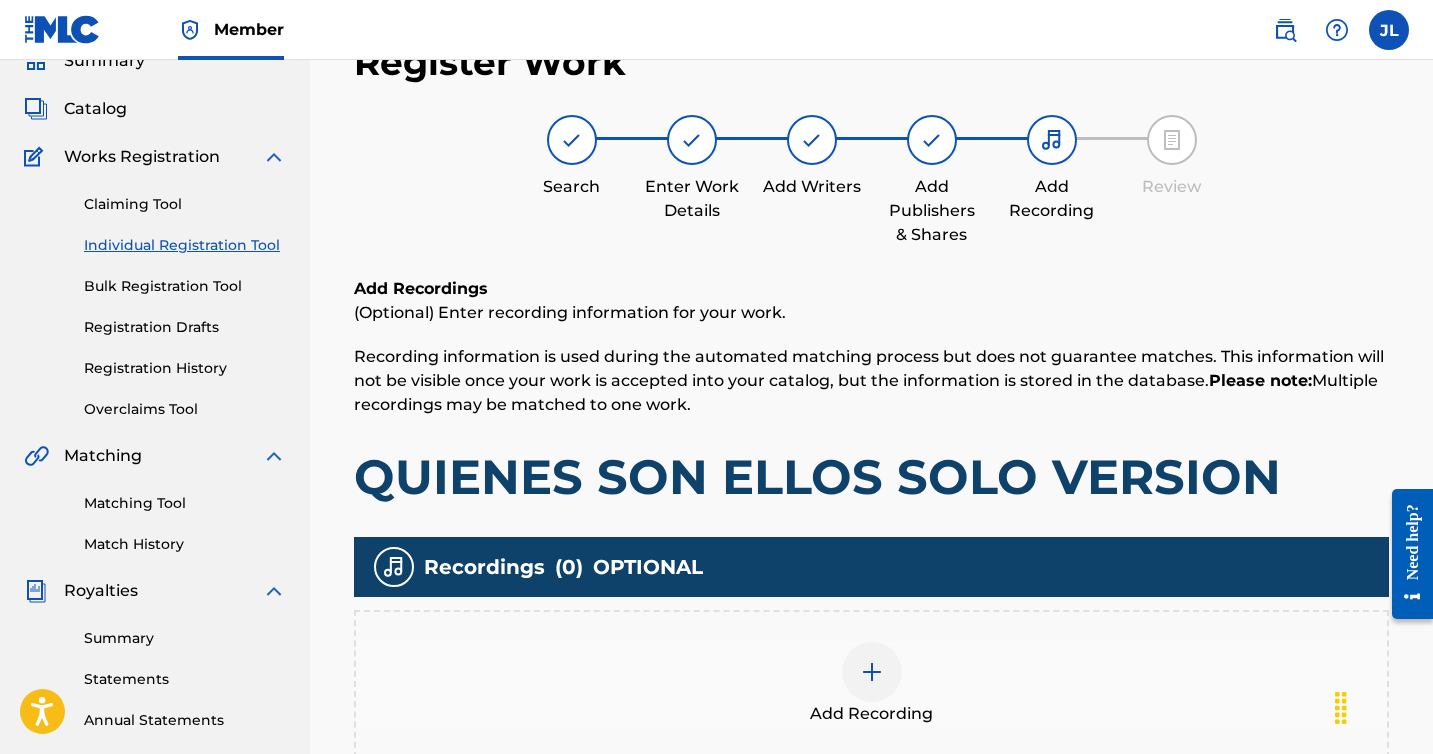 scroll, scrollTop: 309, scrollLeft: 0, axis: vertical 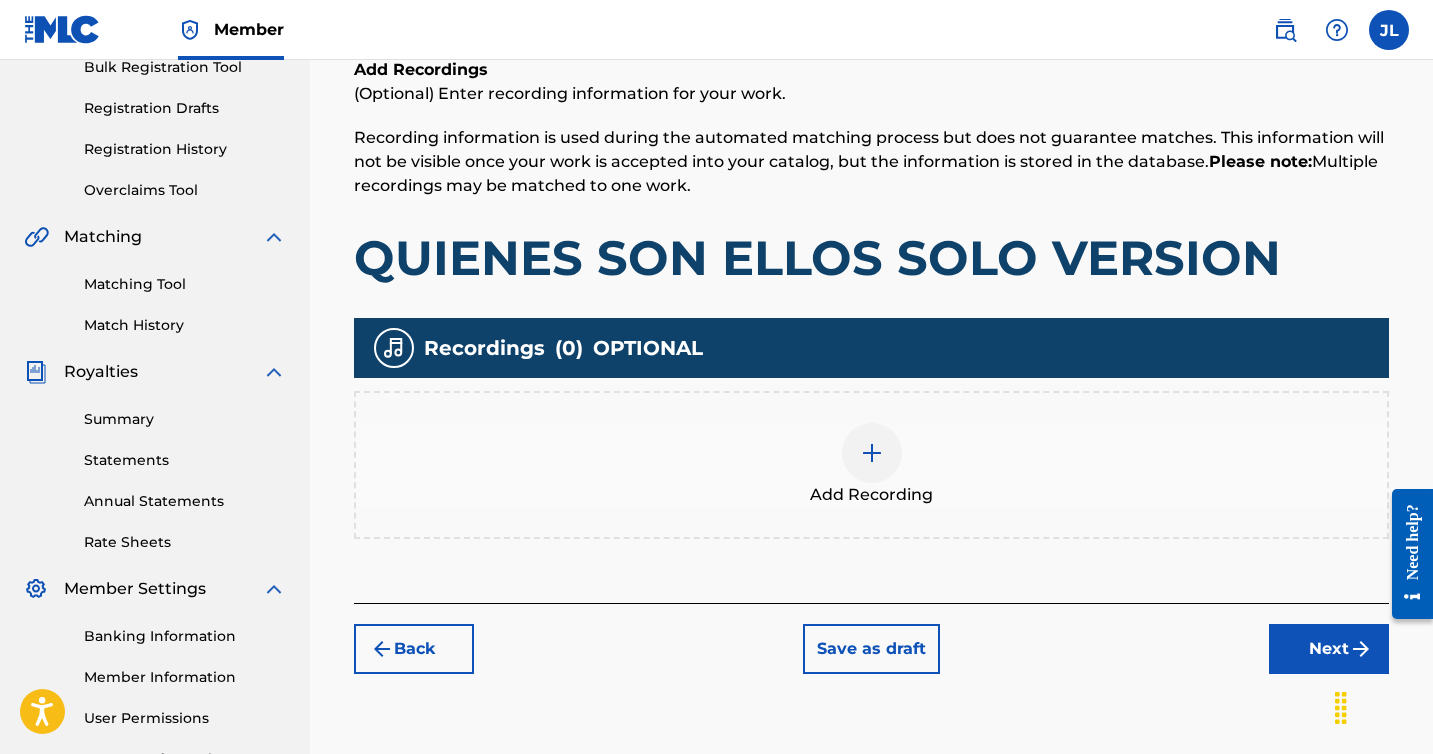 click at bounding box center [872, 453] 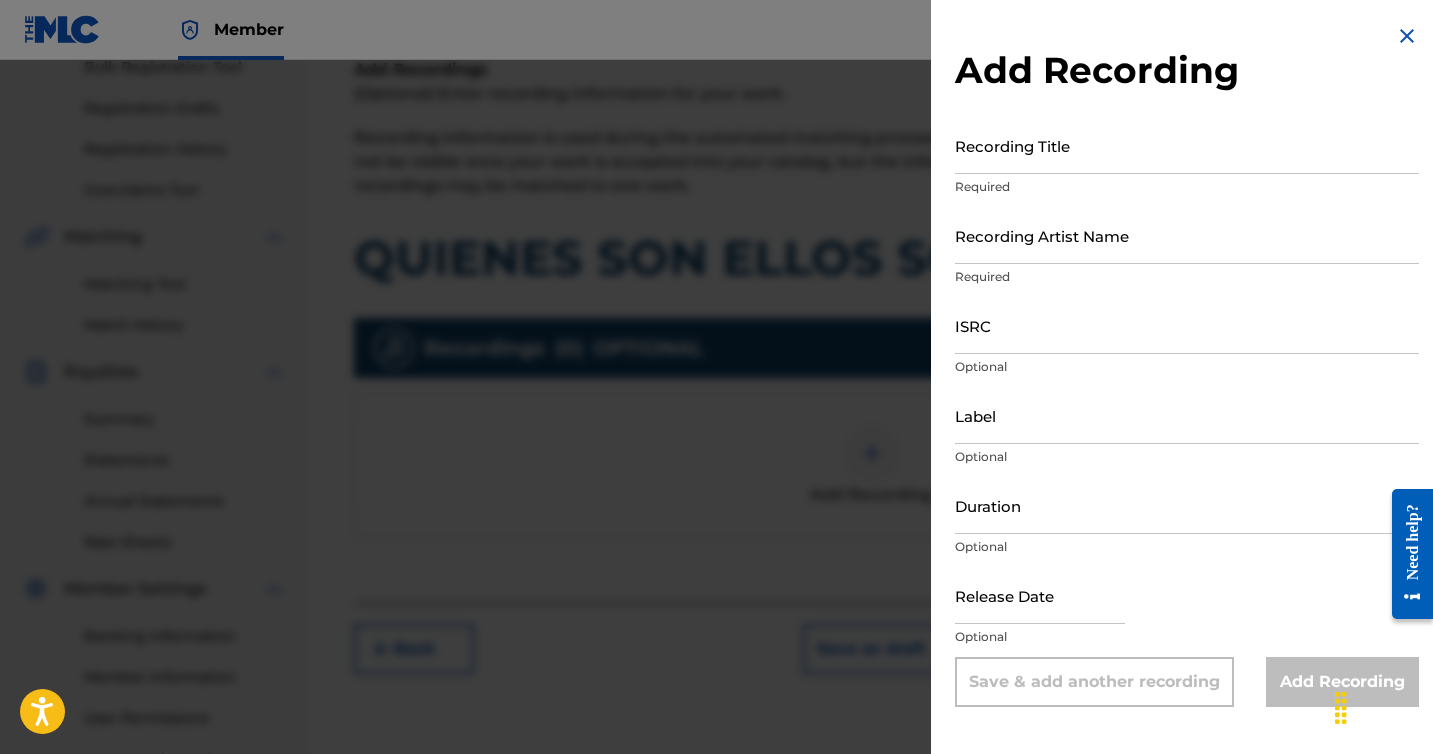 click on "Recording Title" at bounding box center (1187, 145) 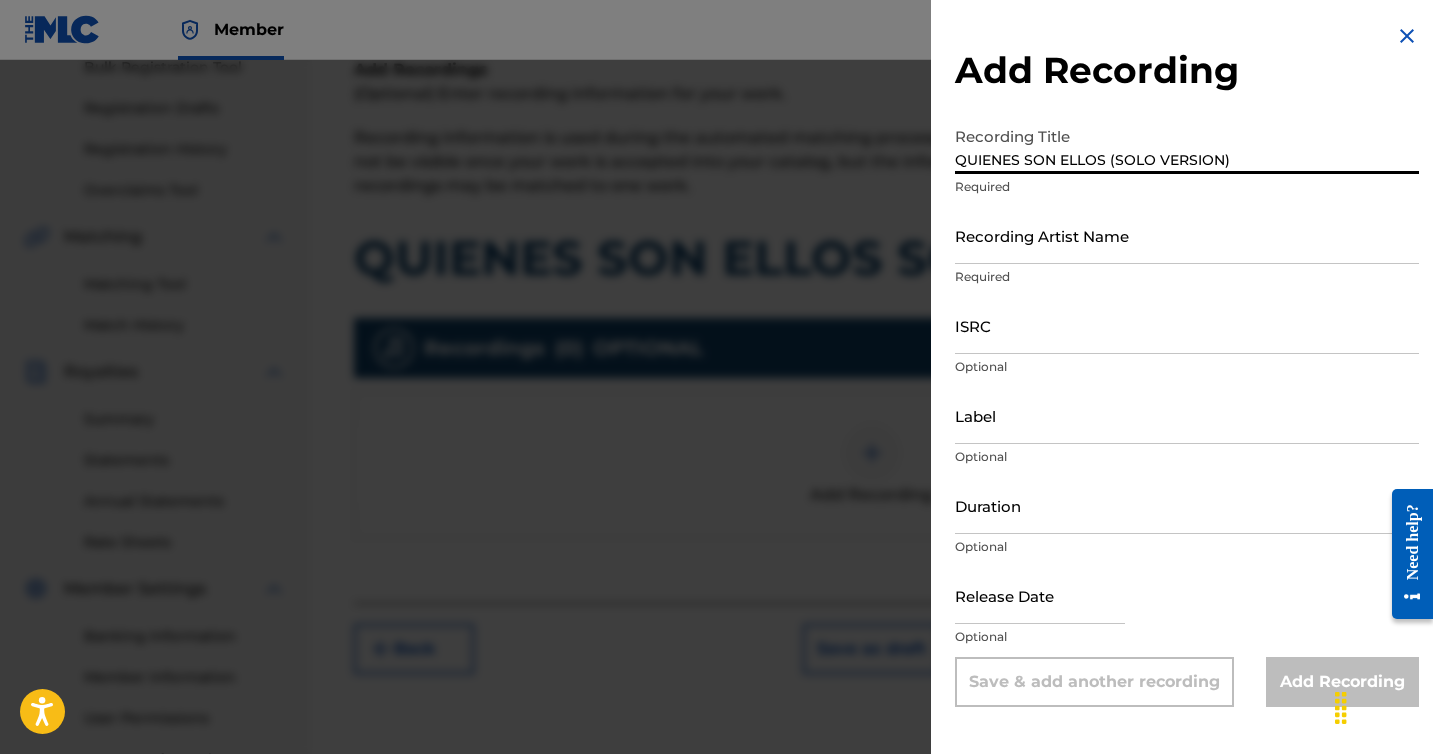 type on "QUIENES SON ELLOS (SOLO VERSION)" 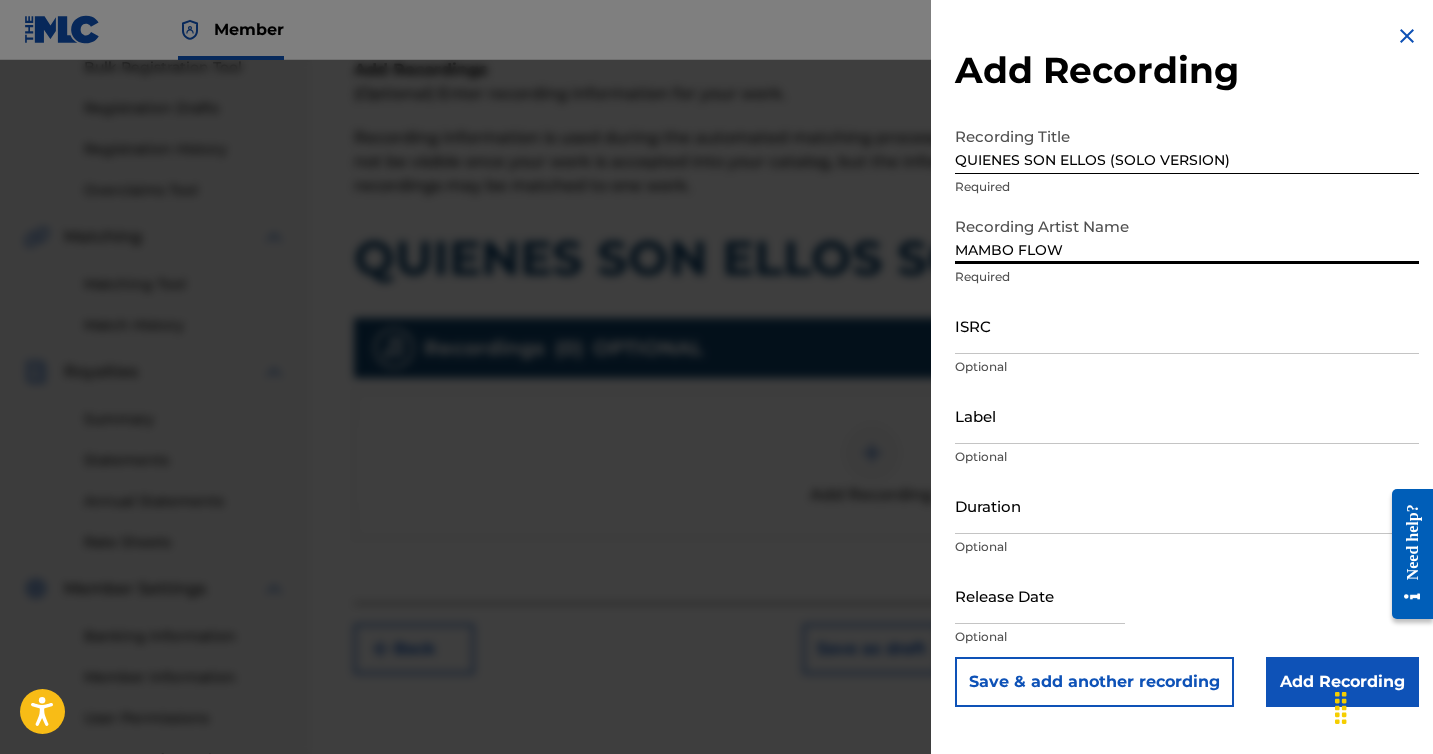type on "MAMBO FLOW" 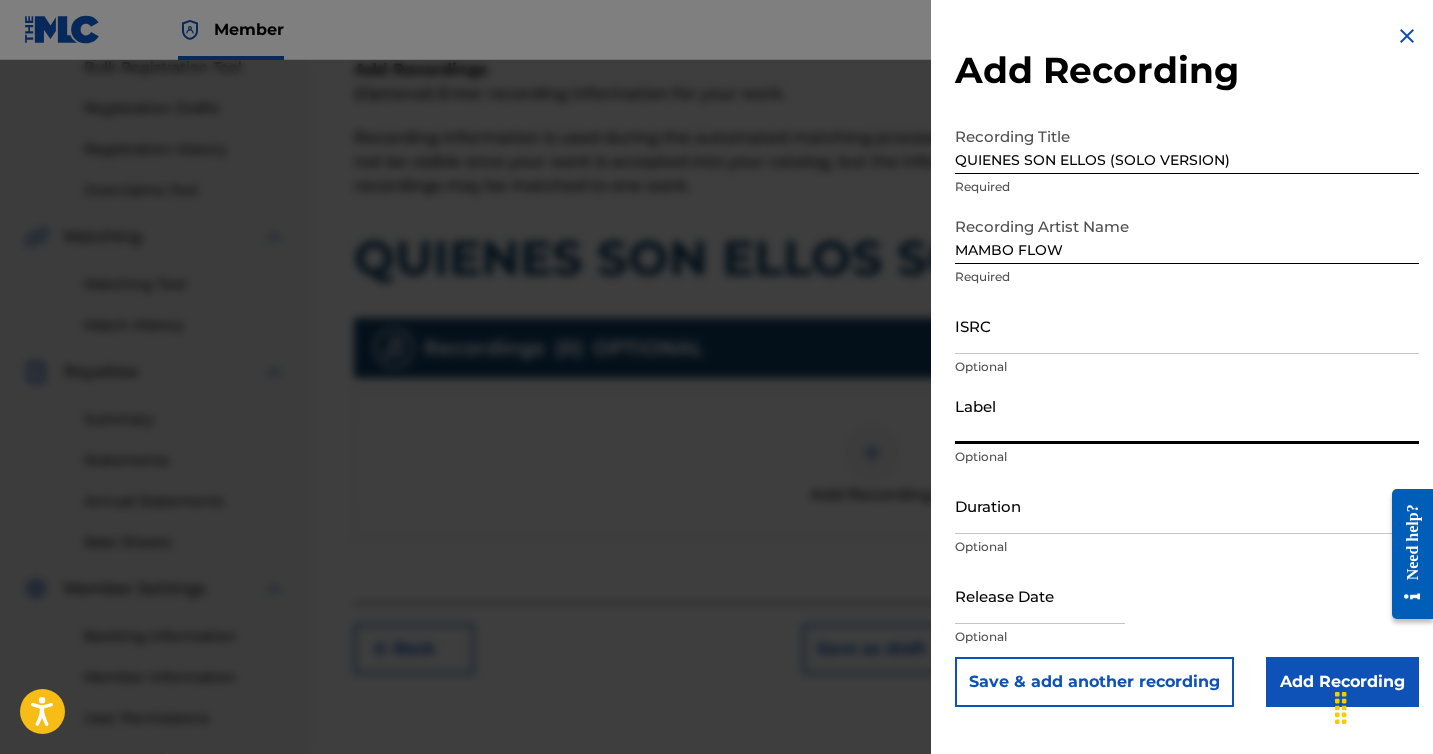 click on "Label" at bounding box center (1187, 415) 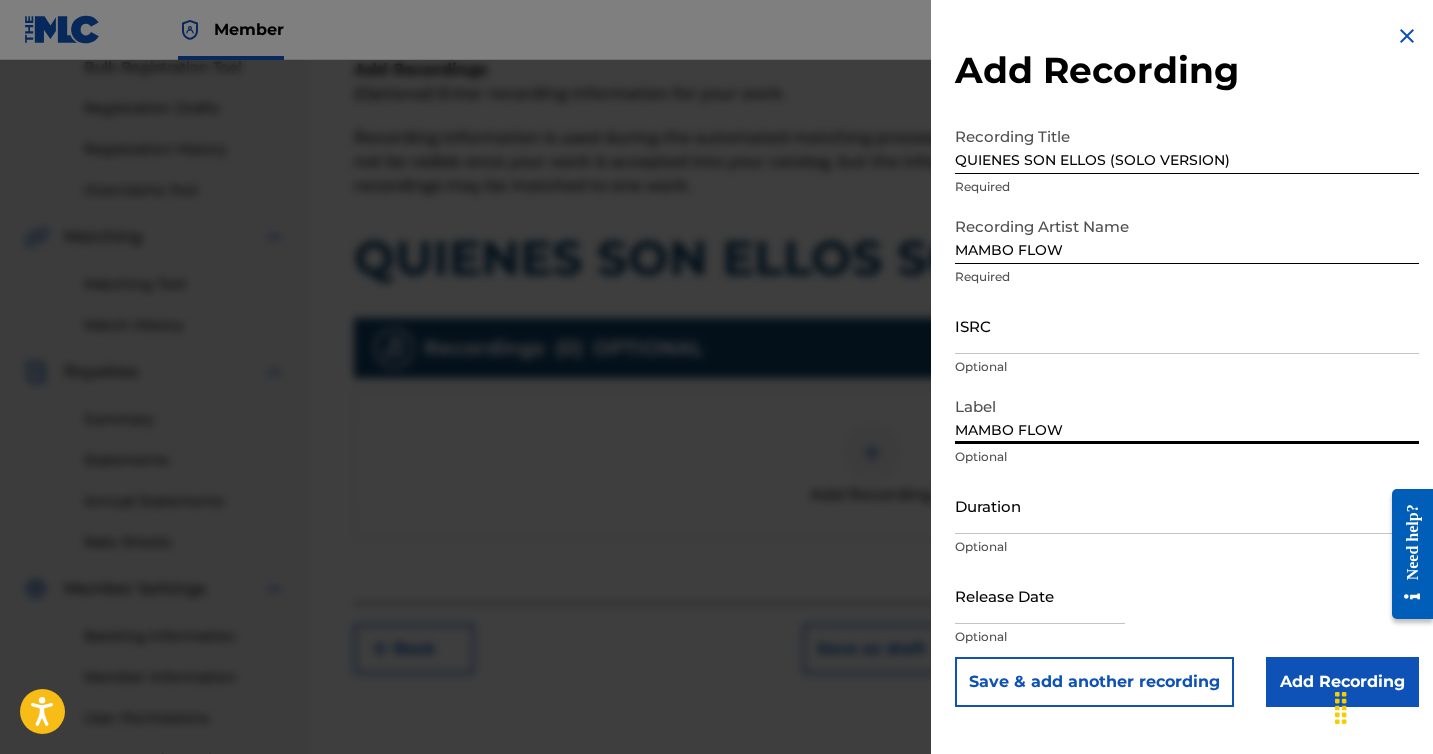 type on "MAMBO FLOW" 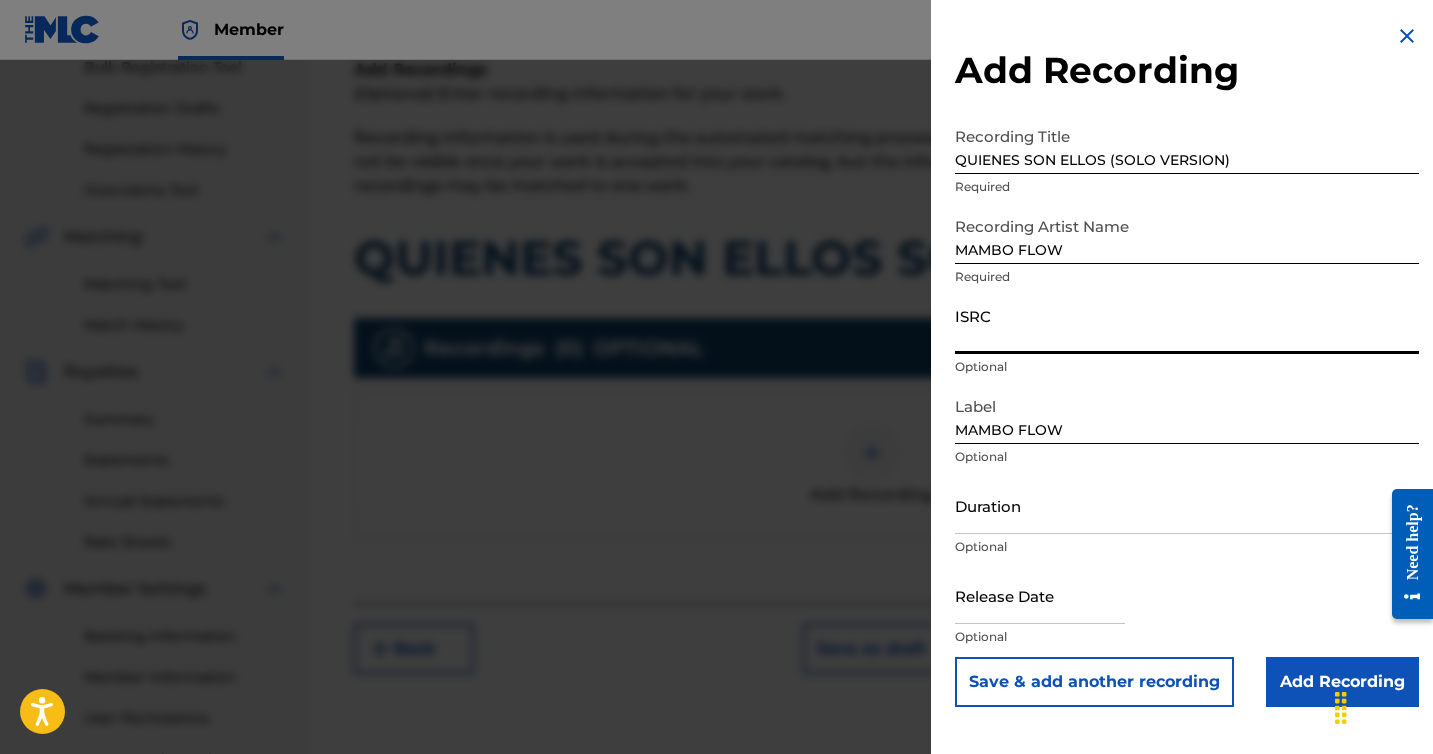 paste on "TCAEB1989442" 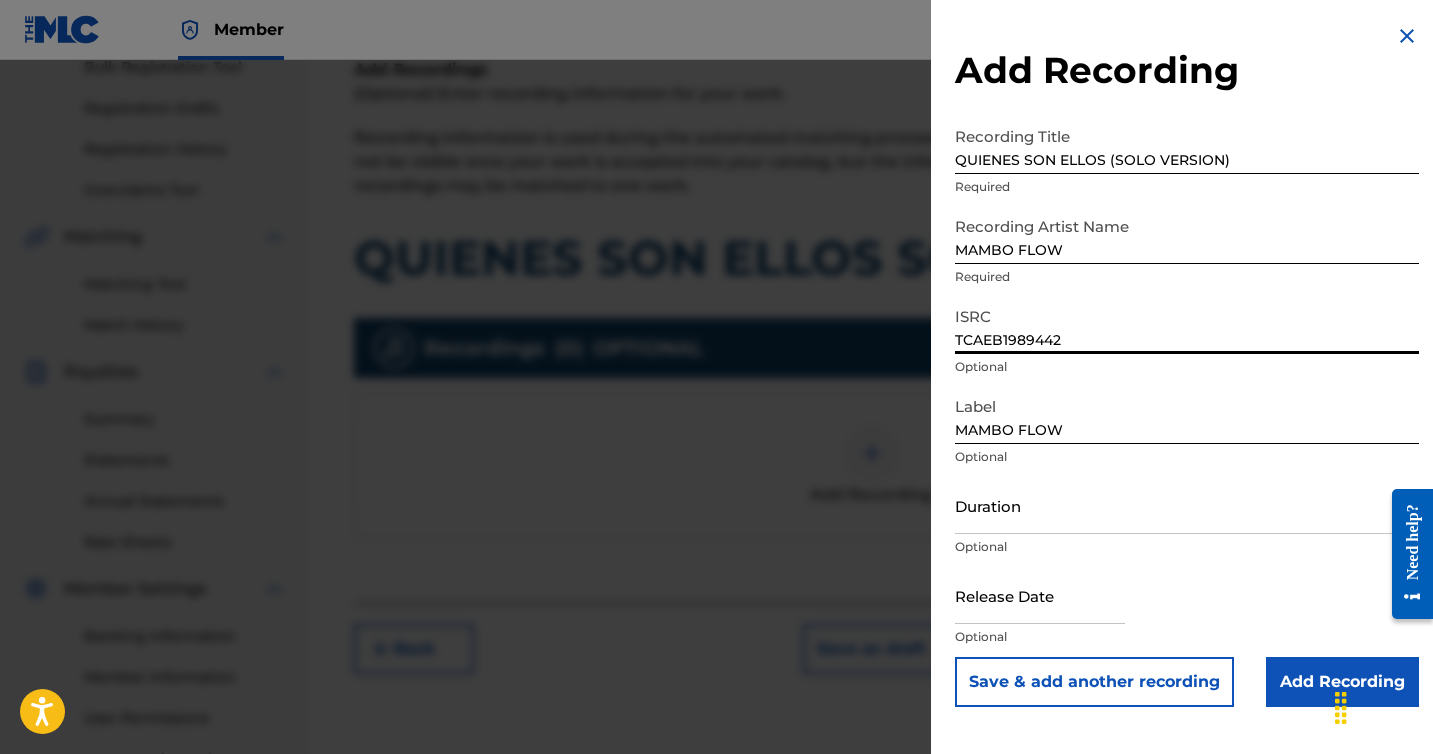 type on "TCAEB1989442" 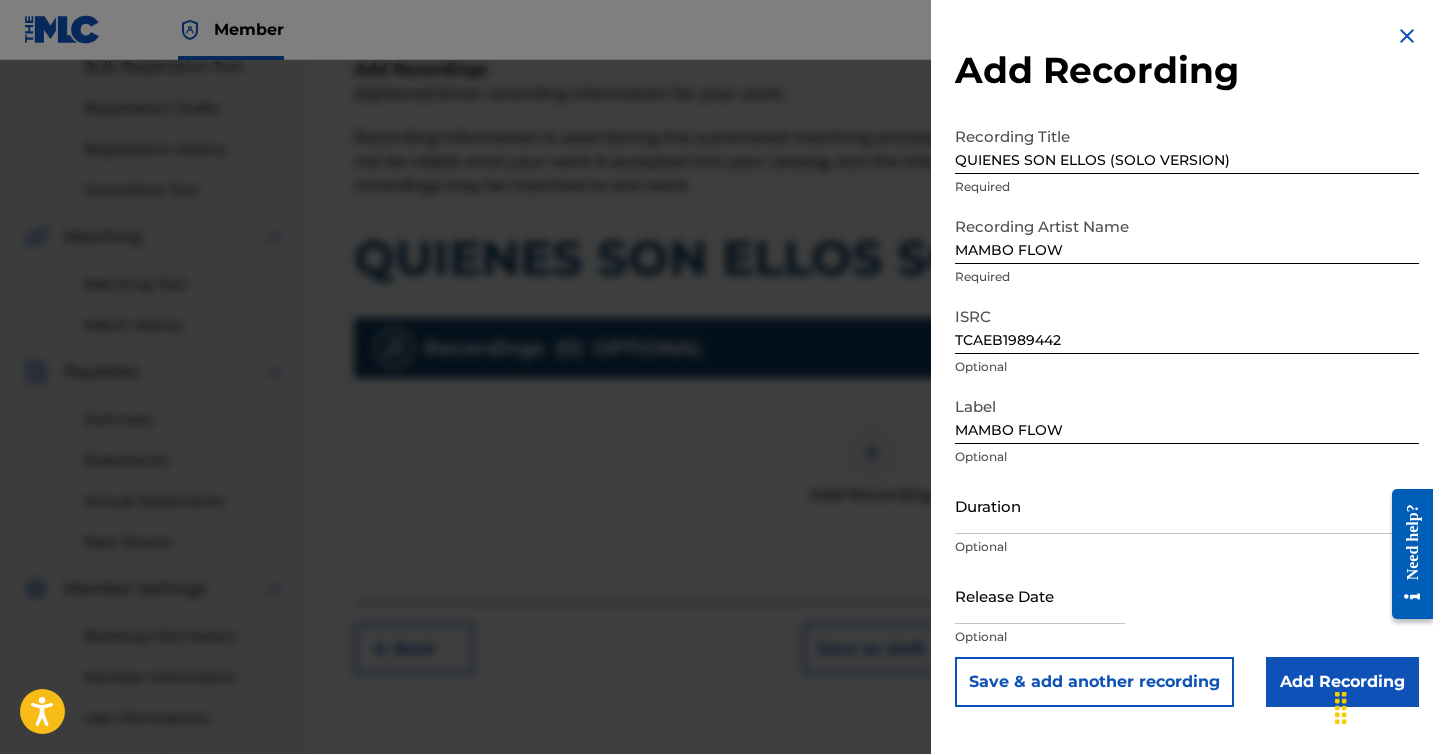 click at bounding box center (1040, 595) 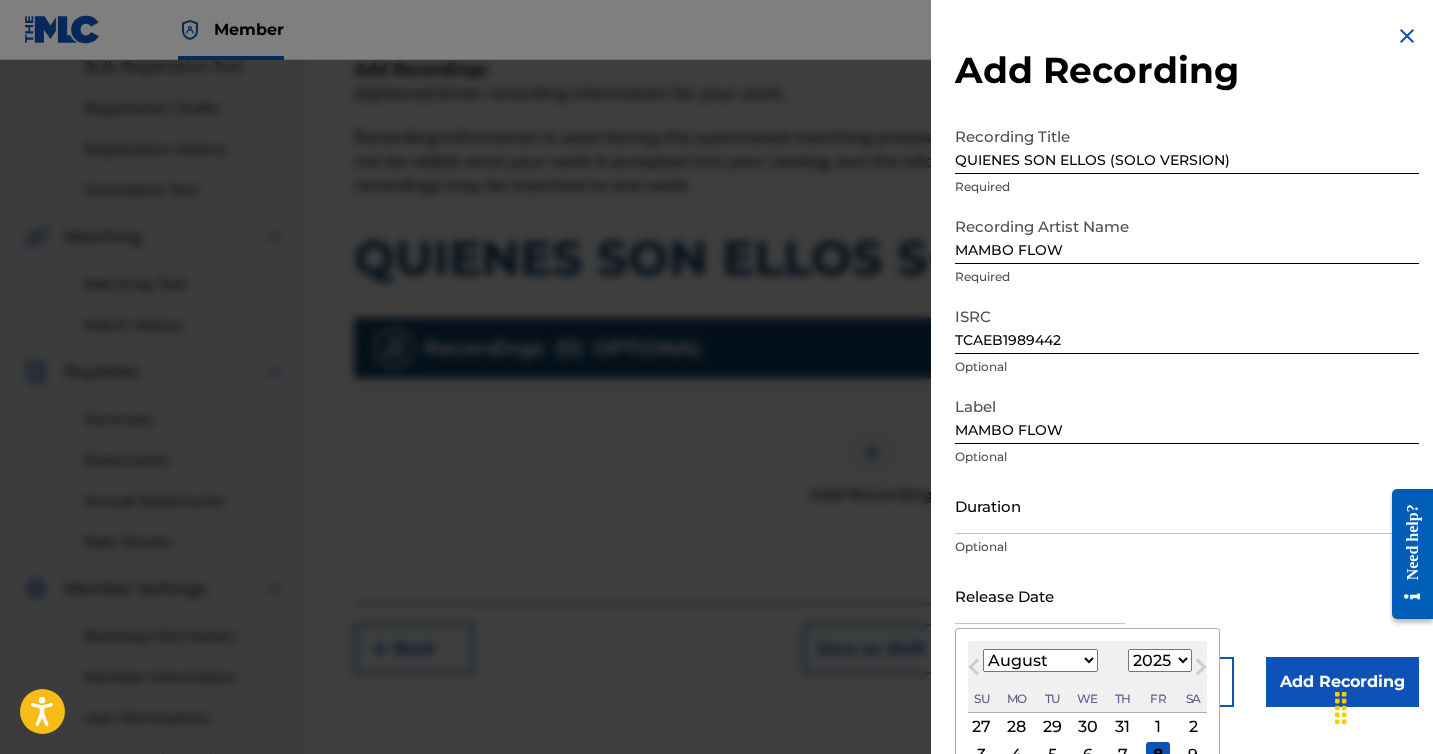 click on "January February March April May June July August September October November December" at bounding box center (1040, 660) 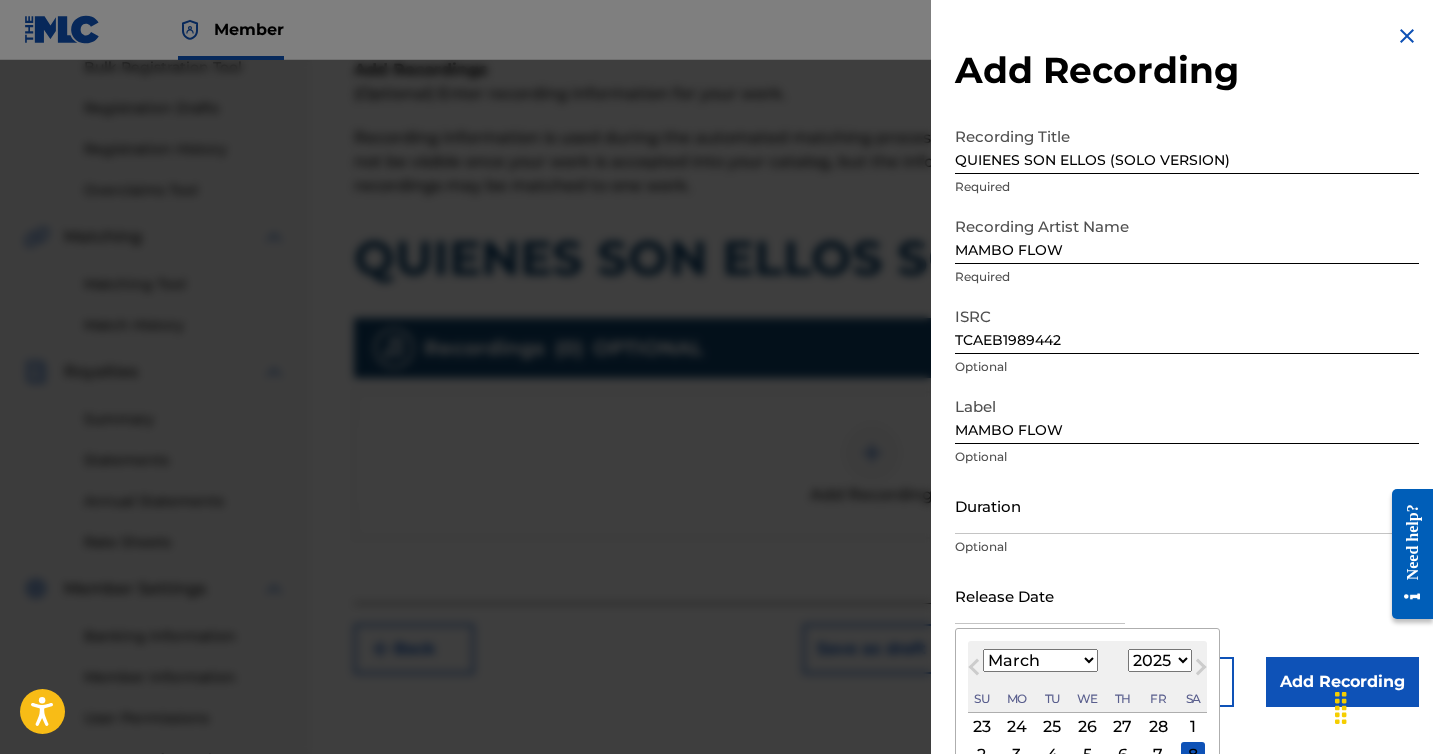 click on "January February March April May June July August September October November December" at bounding box center [1040, 660] 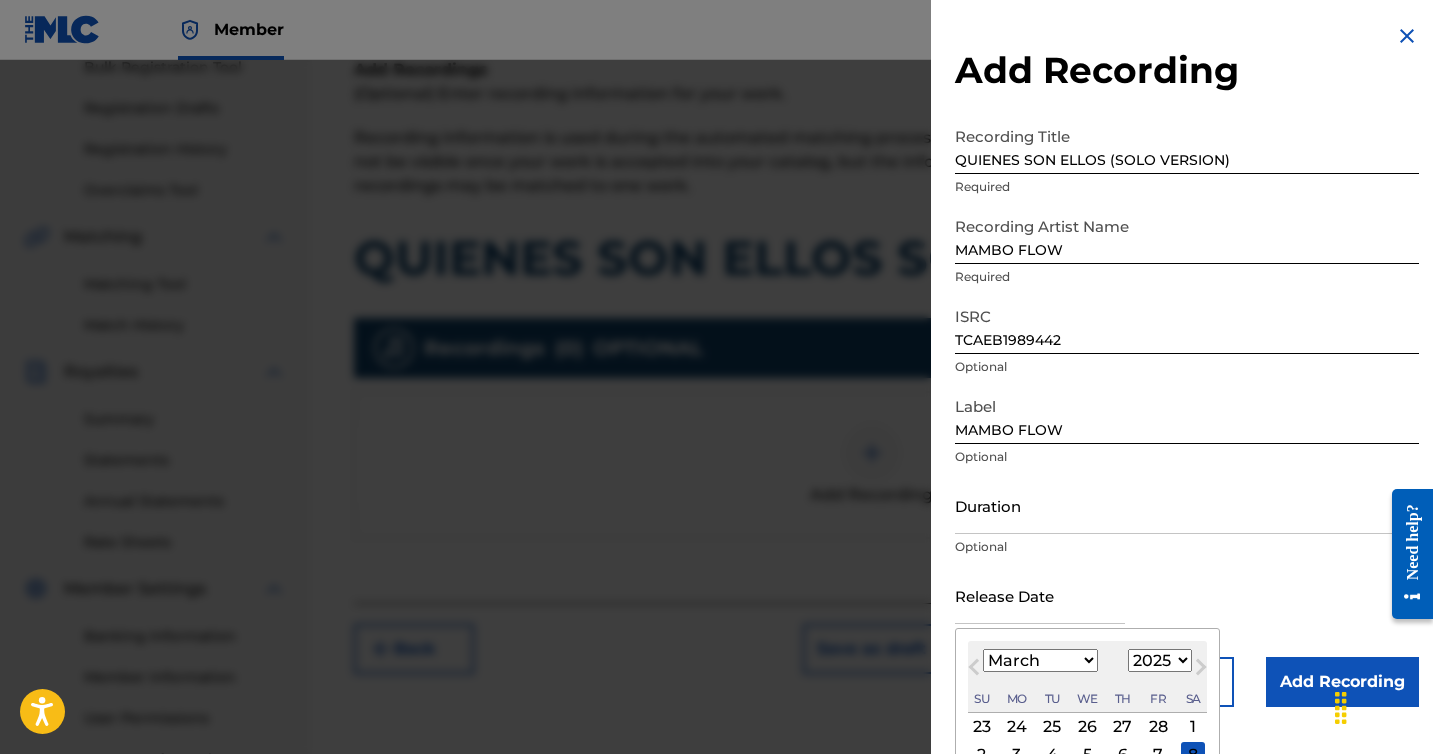 select on "1" 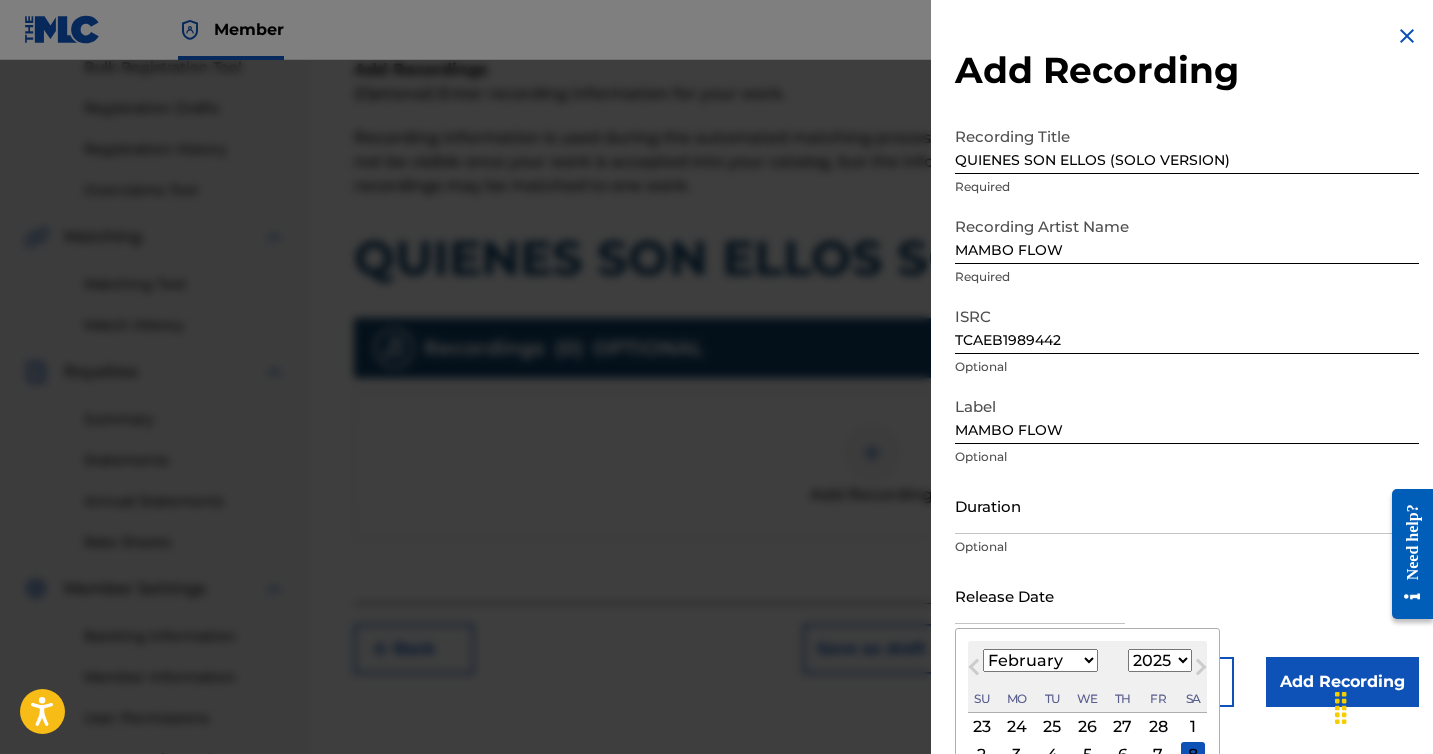 click on "1899 1900 1901 1902 1903 1904 1905 1906 1907 1908 1909 1910 1911 1912 1913 1914 1915 1916 1917 1918 1919 1920 1921 1922 1923 1924 1925 1926 1927 1928 1929 1930 1931 1932 1933 1934 1935 1936 1937 1938 1939 1940 1941 1942 1943 1944 1945 1946 1947 1948 1949 1950 1951 1952 1953 1954 1955 1956 1957 1958 1959 1960 1961 1962 1963 1964 1965 1966 1967 1968 1969 1970 1971 1972 1973 1974 1975 1976 1977 1978 1979 1980 1981 1982 1983 1984 1985 1986 1987 1988 1989 1990 1991 1992 1993 1994 1995 1996 1997 1998 1999 2000 2001 2002 2003 2004 2005 2006 2007 2008 2009 2010 2011 2012 2013 2014 2015 2016 2017 2018 2019 2020 2021 2022 2023 2024 2025 2026 2027 2028 2029 2030 2031 2032 2033 2034 2035 2036 2037 2038 2039 2040 2041 2042 2043 2044 2045 2046 2047 2048 2049 2050 2051 2052 2053 2054 2055 2056 2057 2058 2059 2060 2061 2062 2063 2064 2065 2066 2067 2068 2069 2070 2071 2072 2073 2074 2075 2076 2077 2078 2079 2080 2081 2082 2083 2084 2085 2086 2087 2088 2089 2090 2091 2092 2093 2094 2095 2096 2097 2098 2099 2100" at bounding box center [1160, 660] 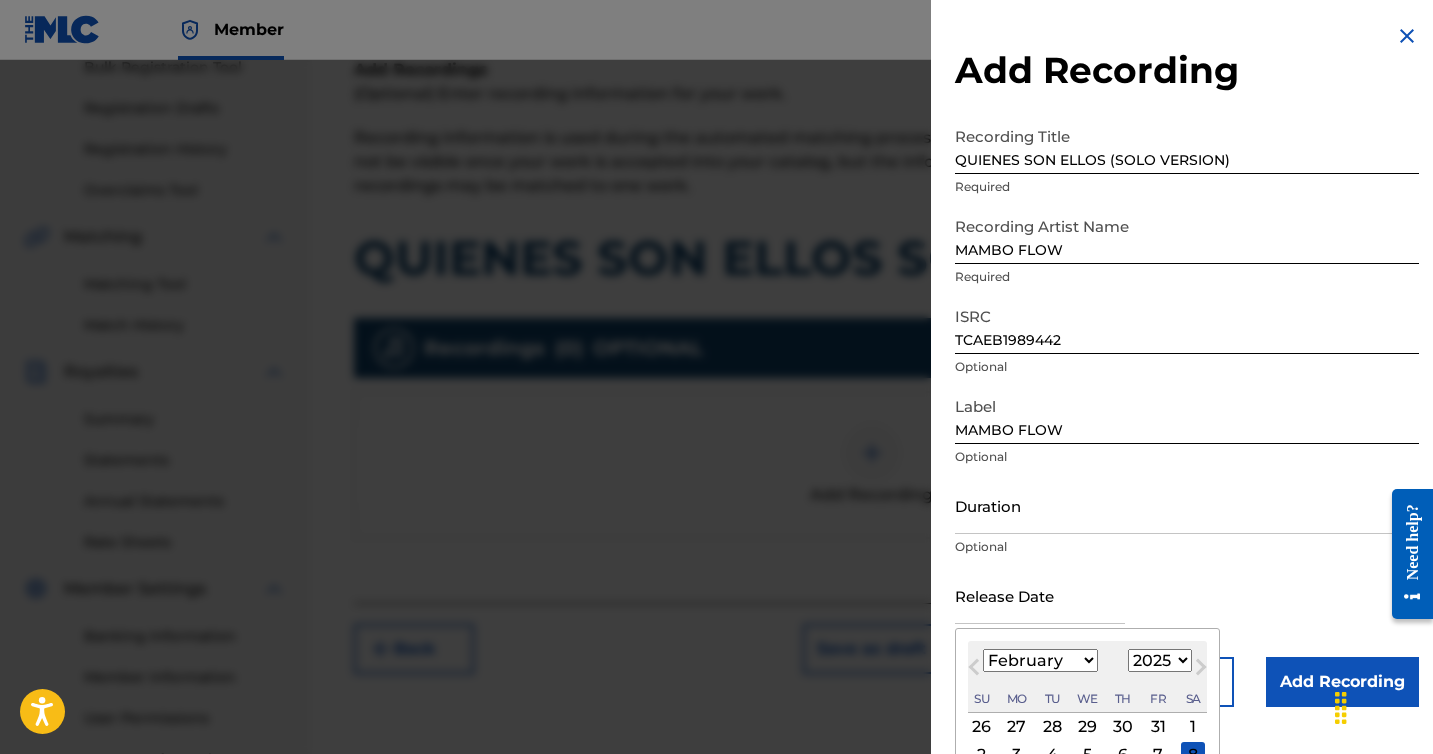 select on "2019" 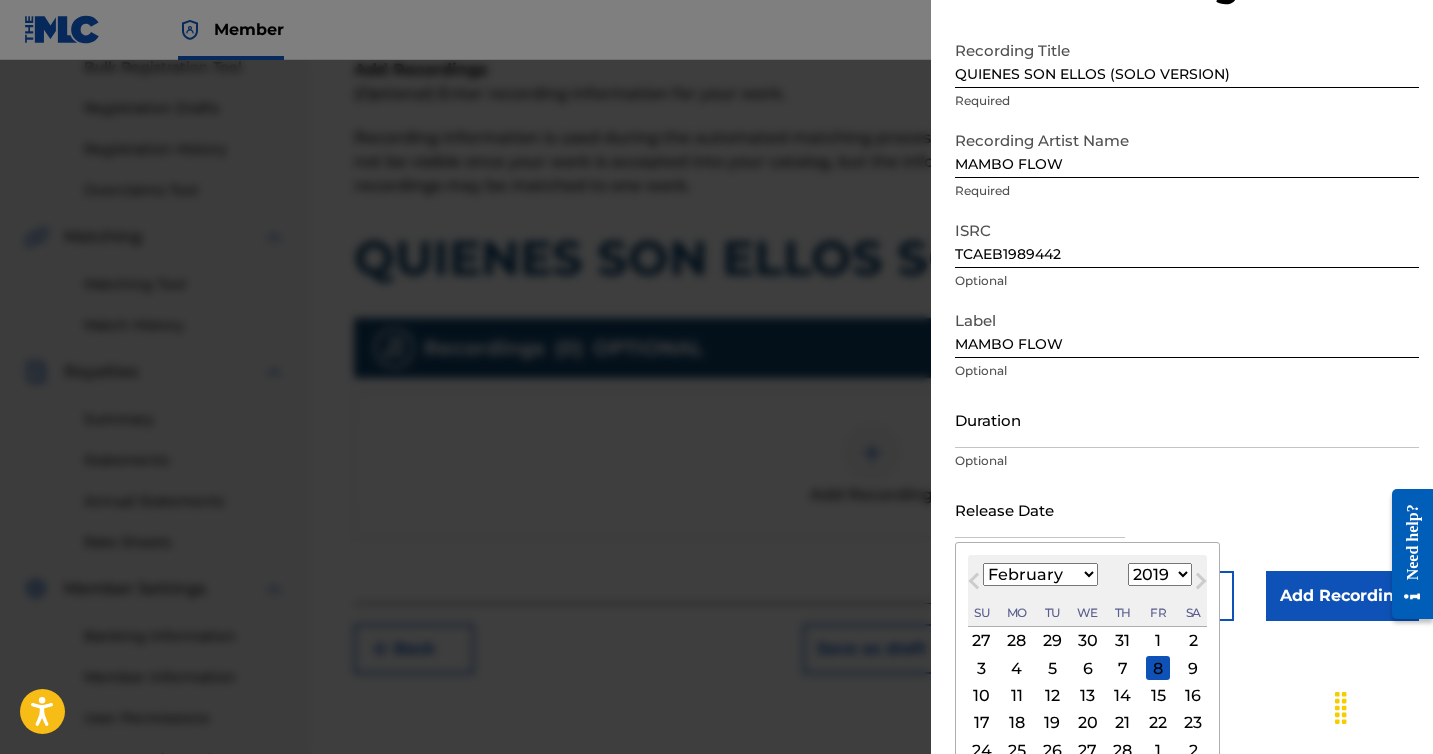 scroll, scrollTop: 128, scrollLeft: 0, axis: vertical 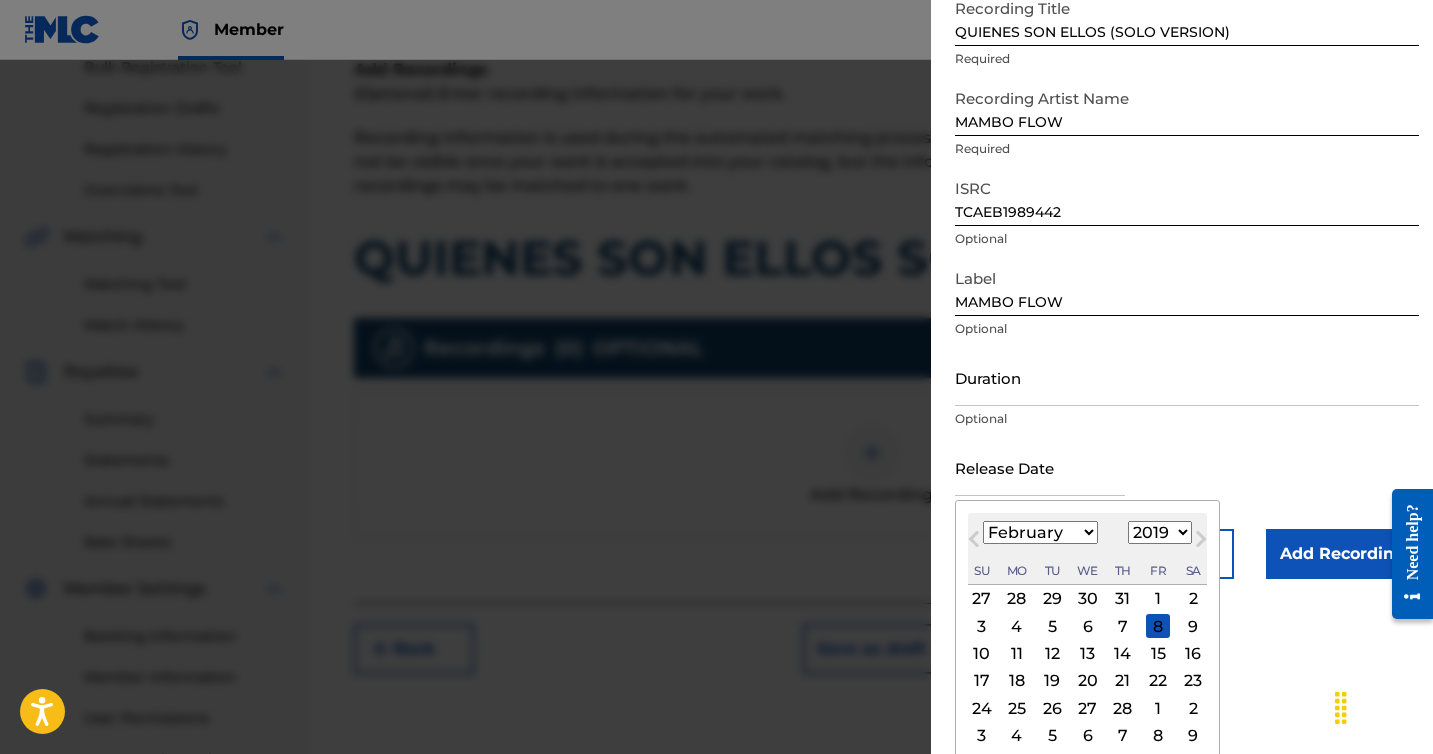 click on "6" at bounding box center [1088, 626] 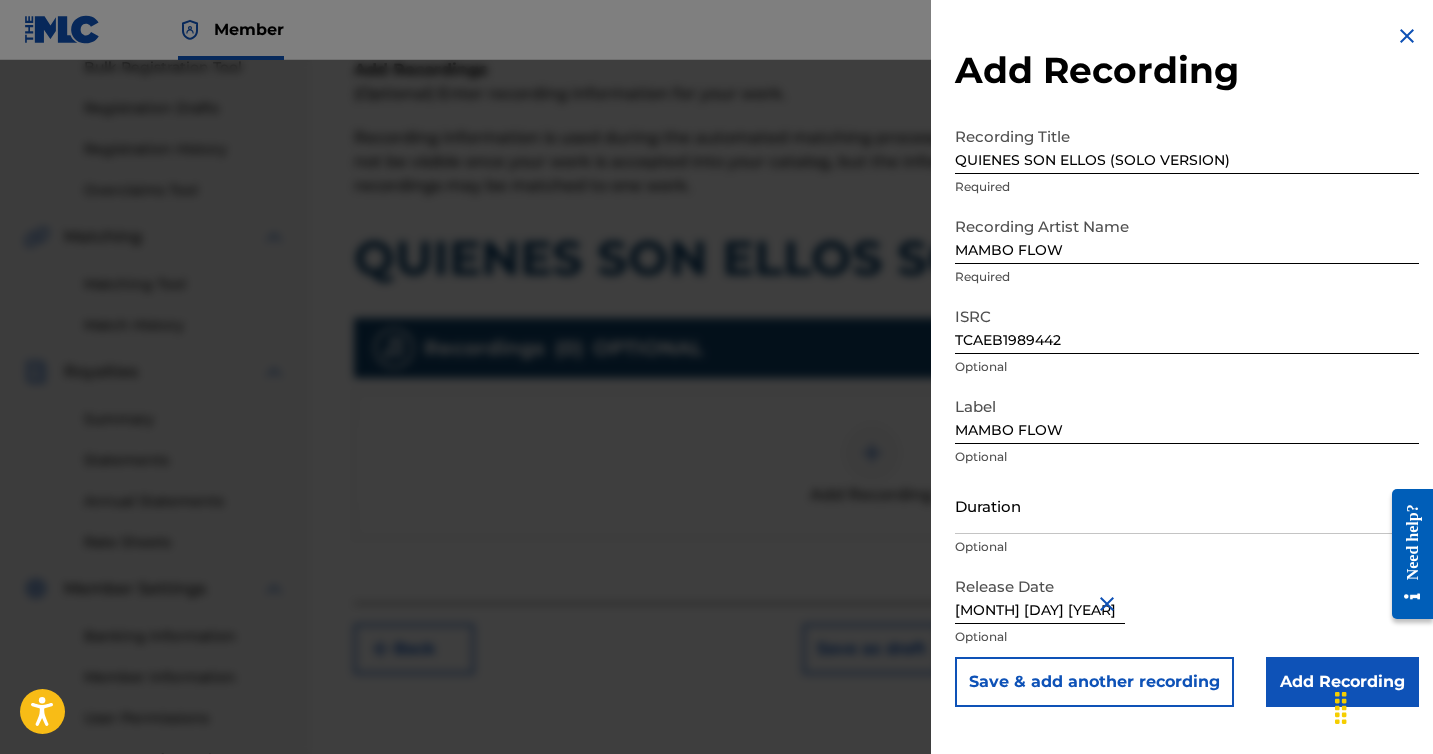 scroll, scrollTop: 0, scrollLeft: 0, axis: both 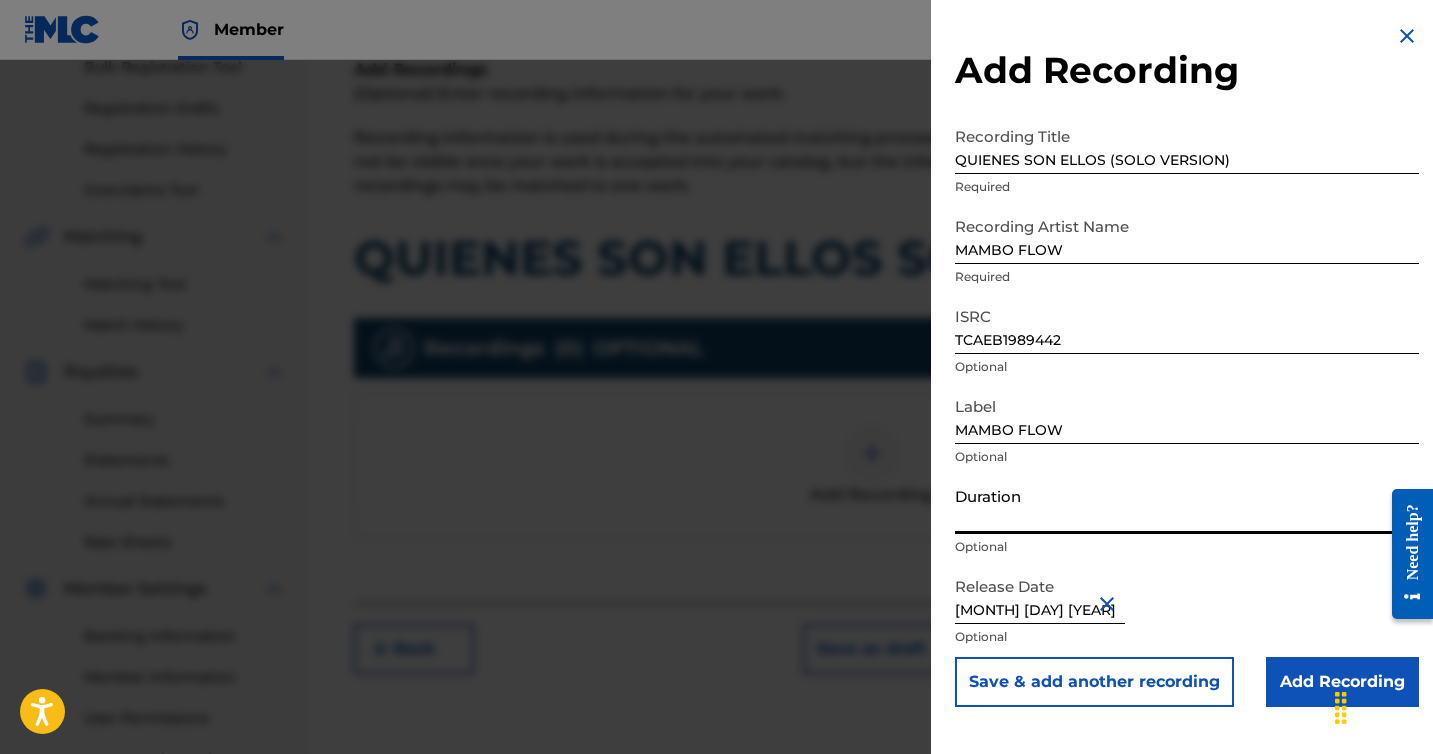 click on "Duration" at bounding box center (1187, 505) 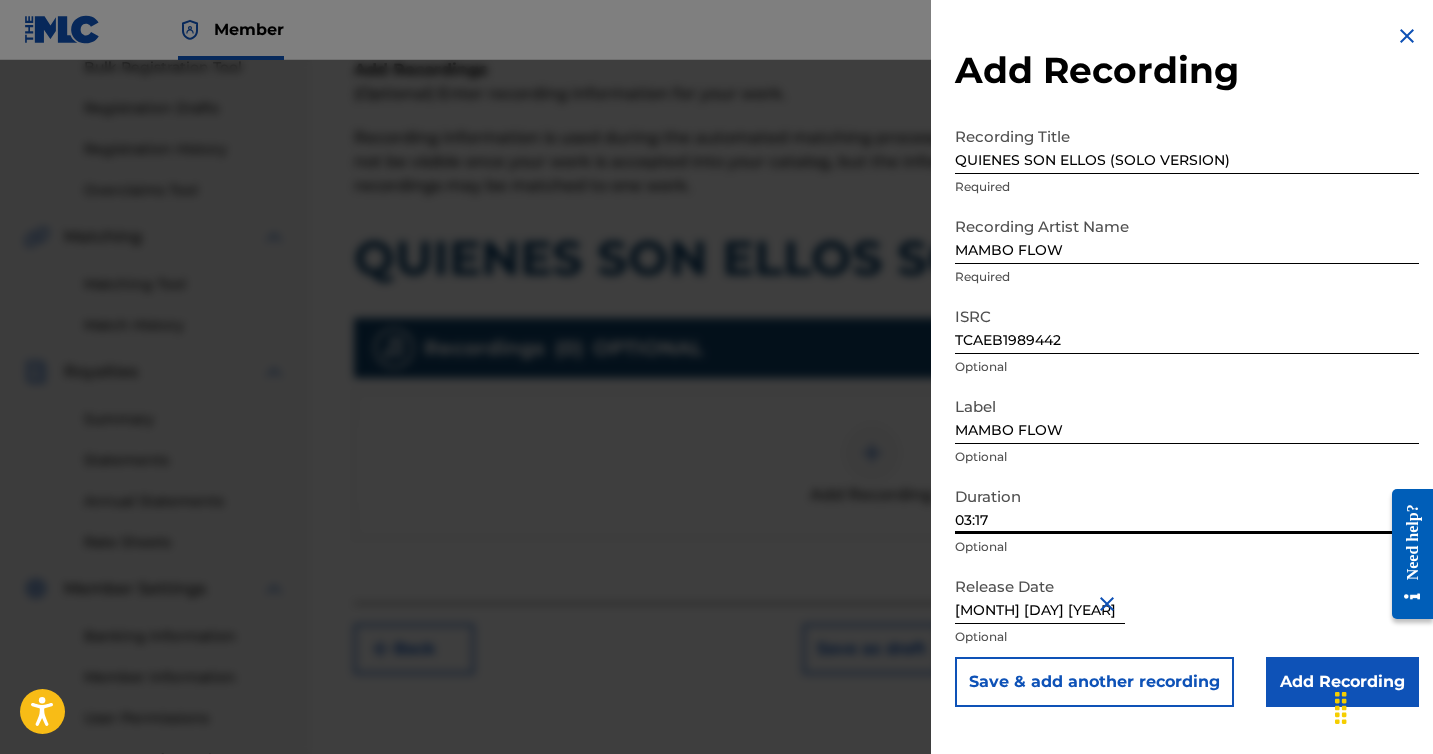 type on "03:17" 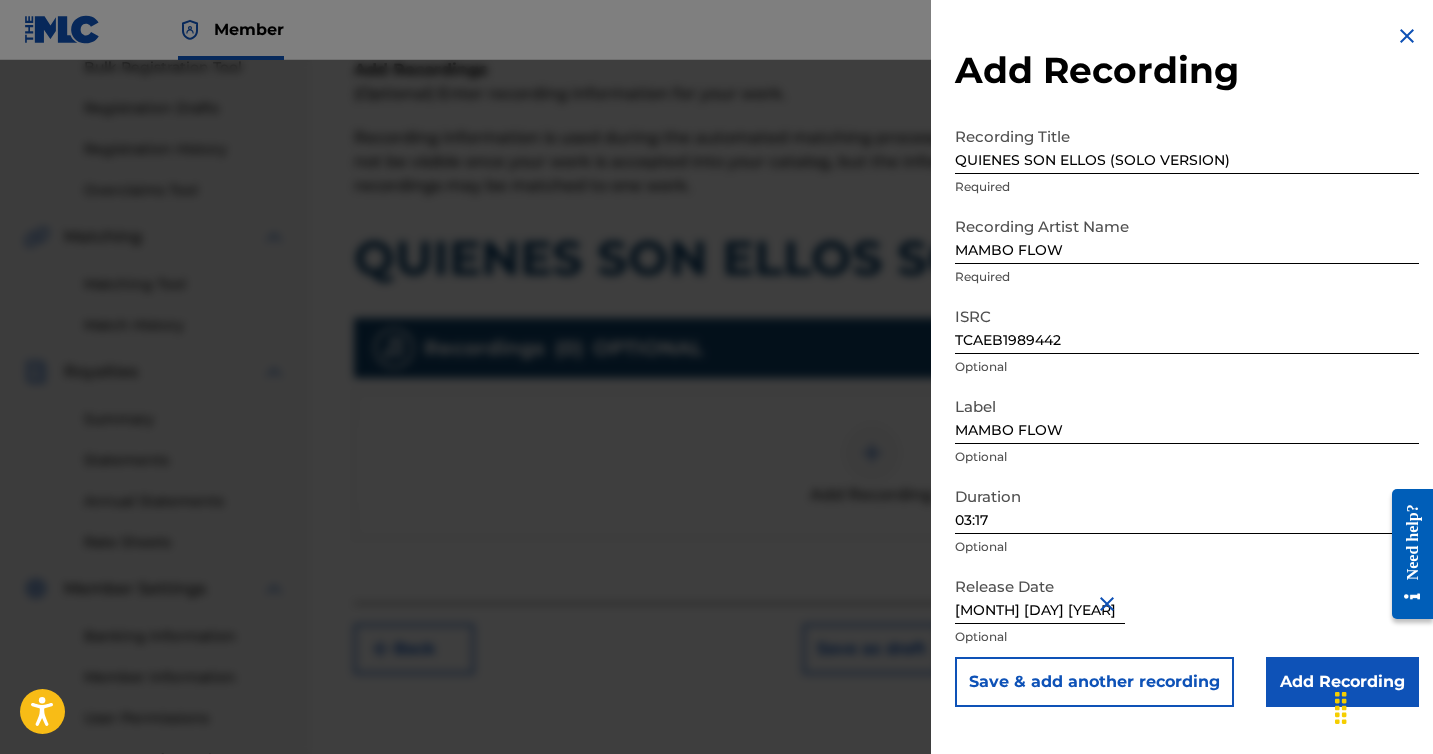 click on "Add Recording" at bounding box center (1342, 682) 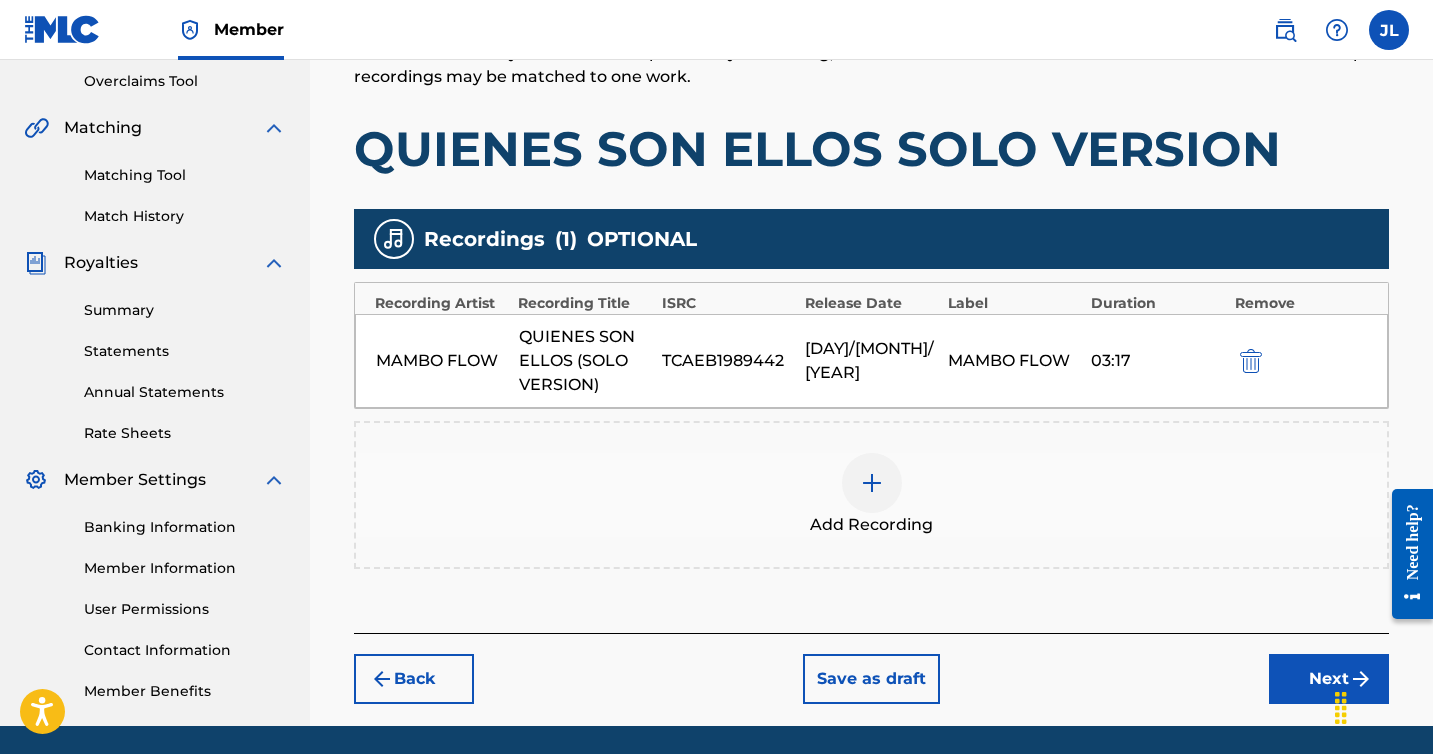 scroll, scrollTop: 486, scrollLeft: 0, axis: vertical 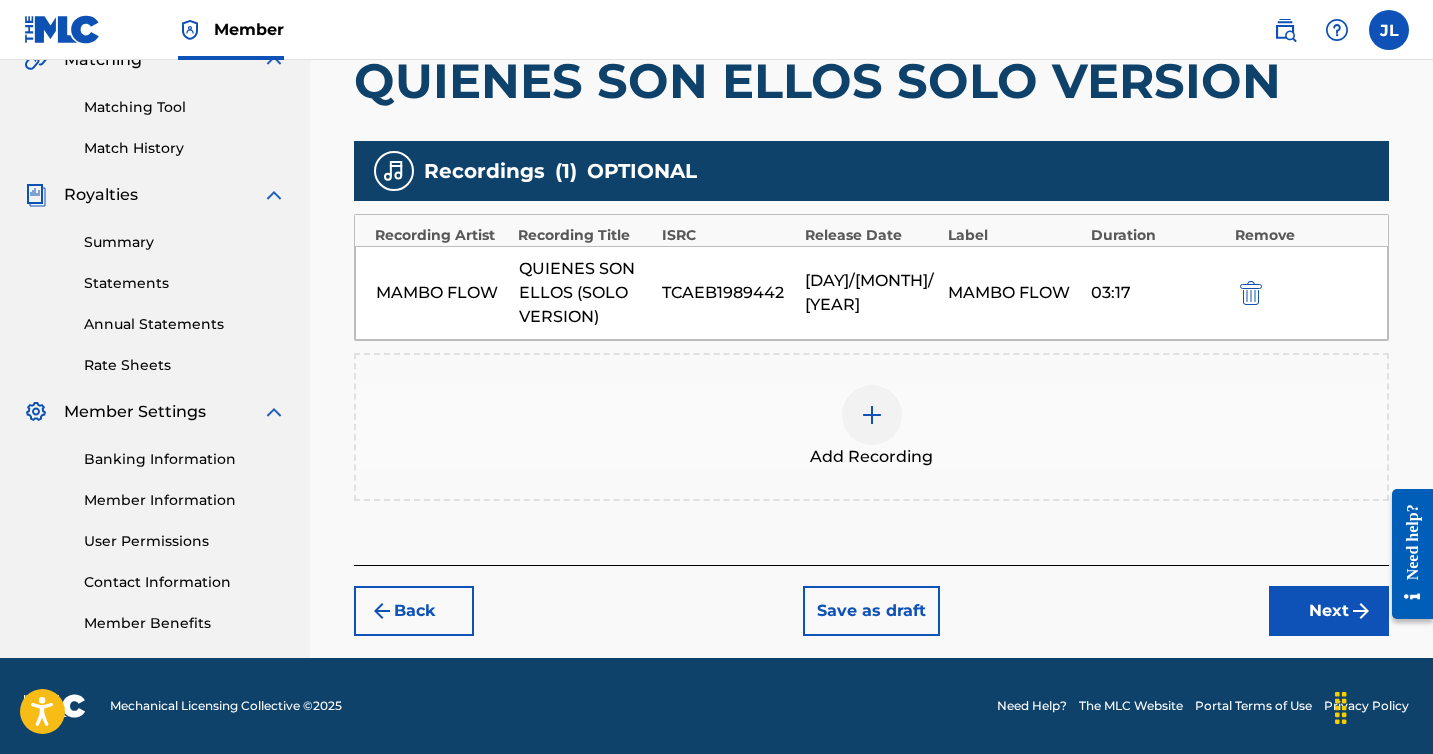 click on "Next" at bounding box center [1329, 611] 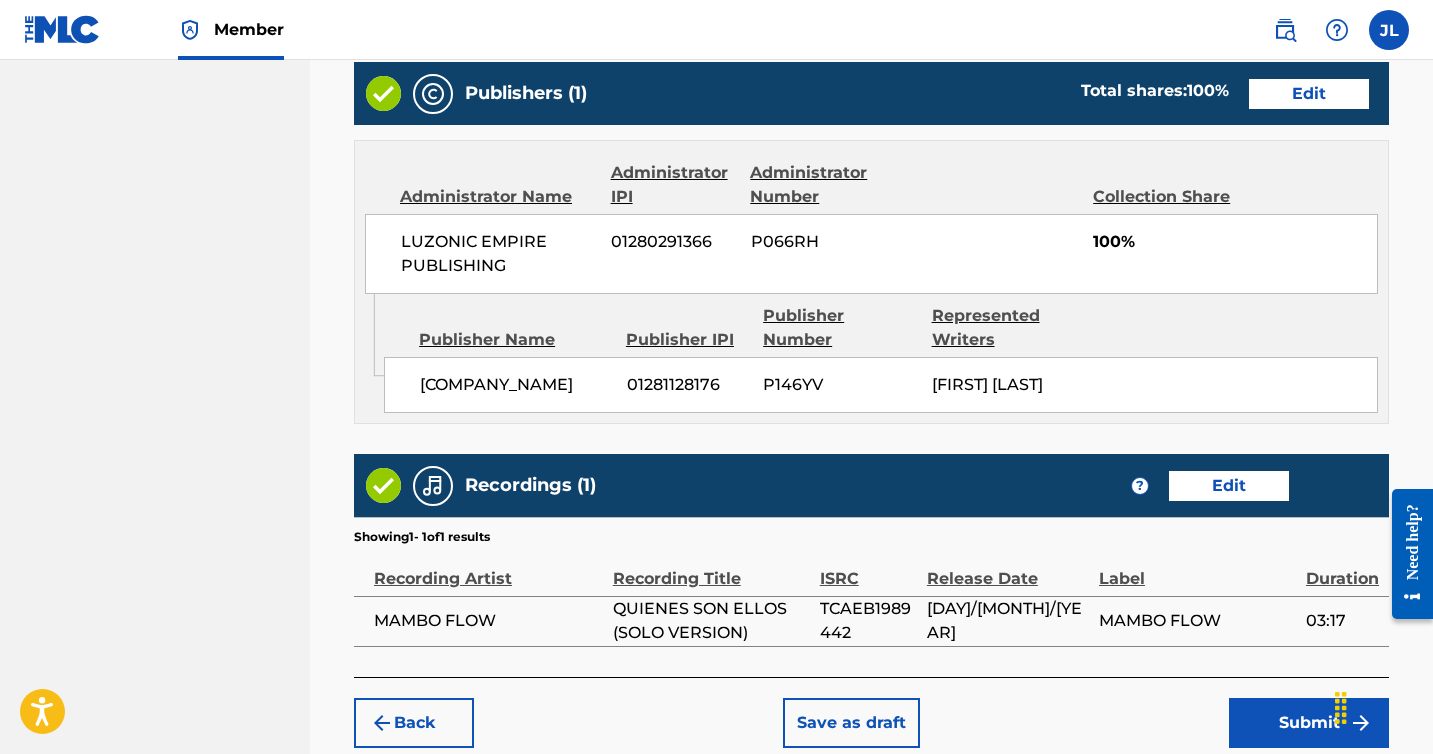 scroll, scrollTop: 1293, scrollLeft: 0, axis: vertical 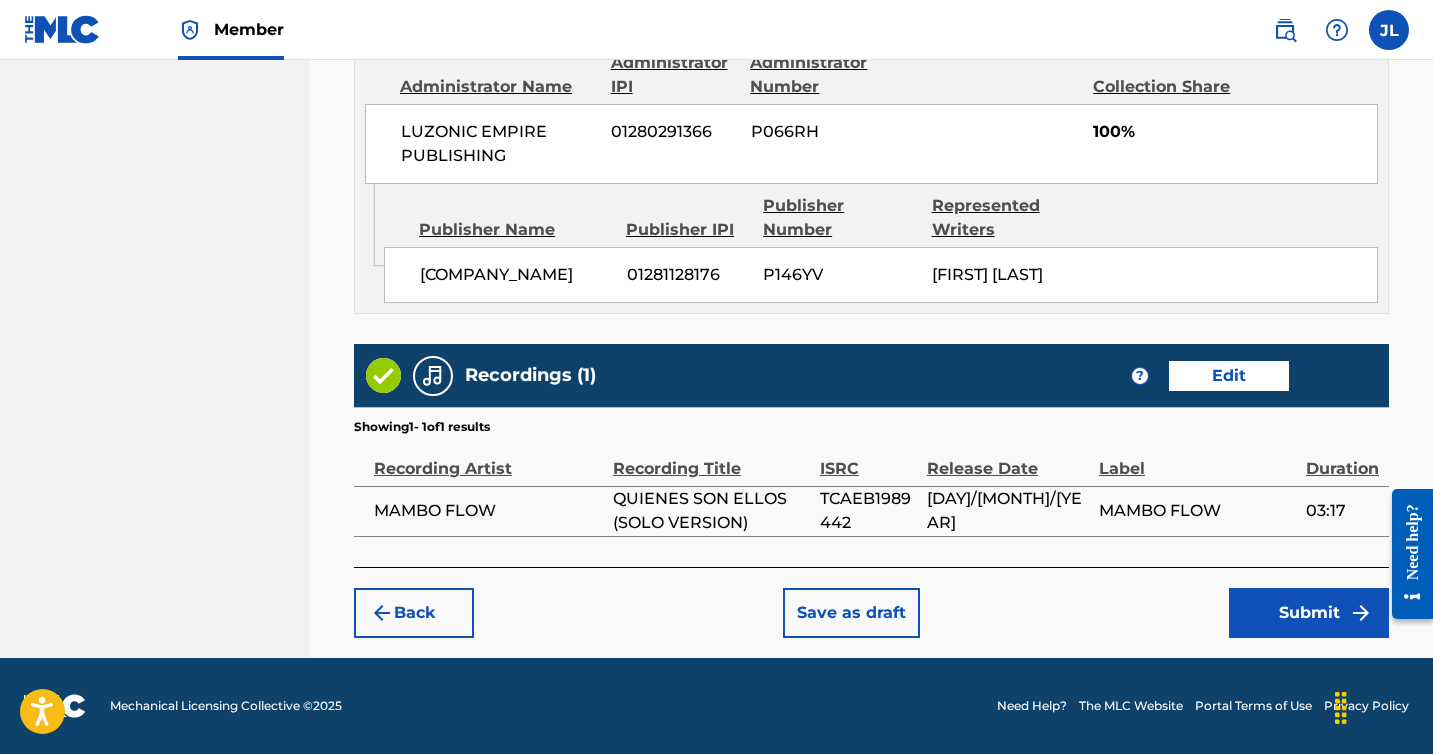click on "Submit" at bounding box center (1309, 613) 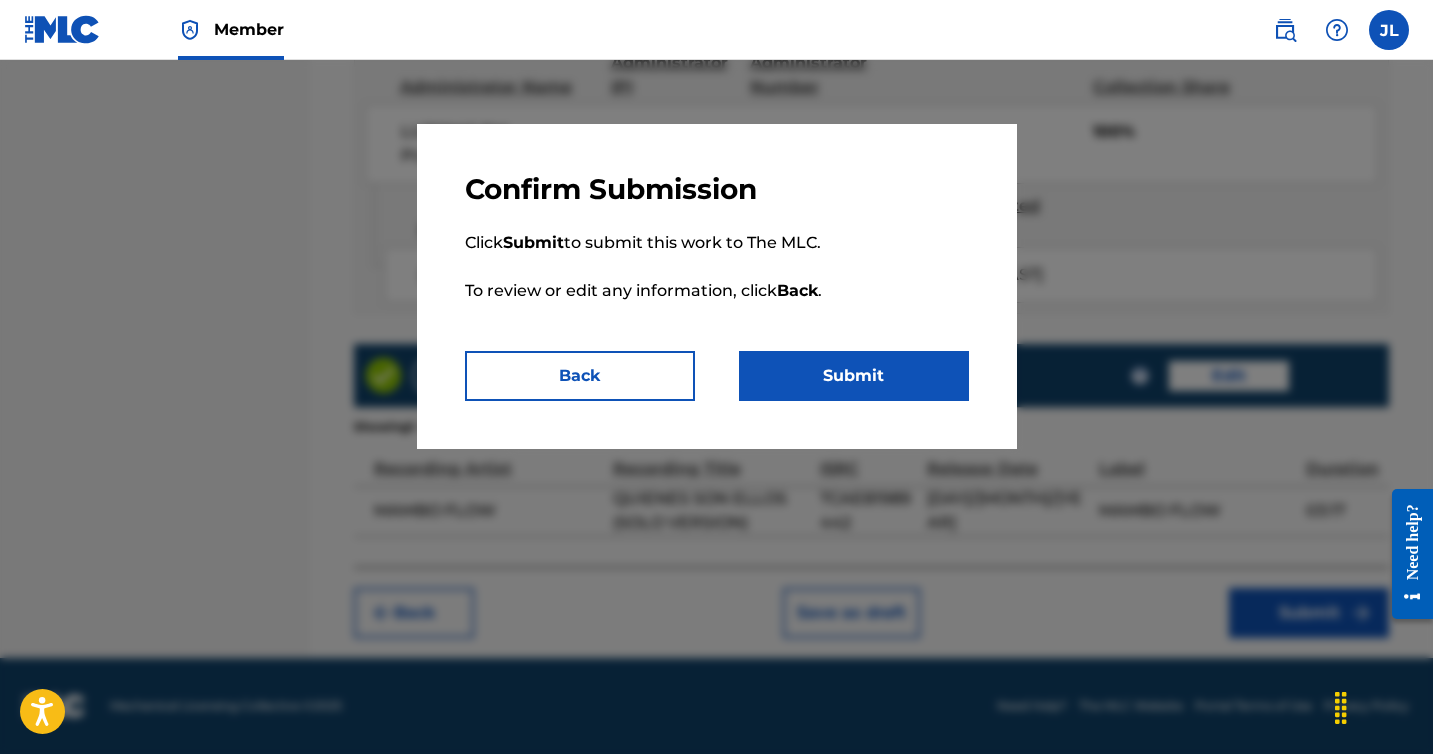 click on "Submit" at bounding box center [854, 376] 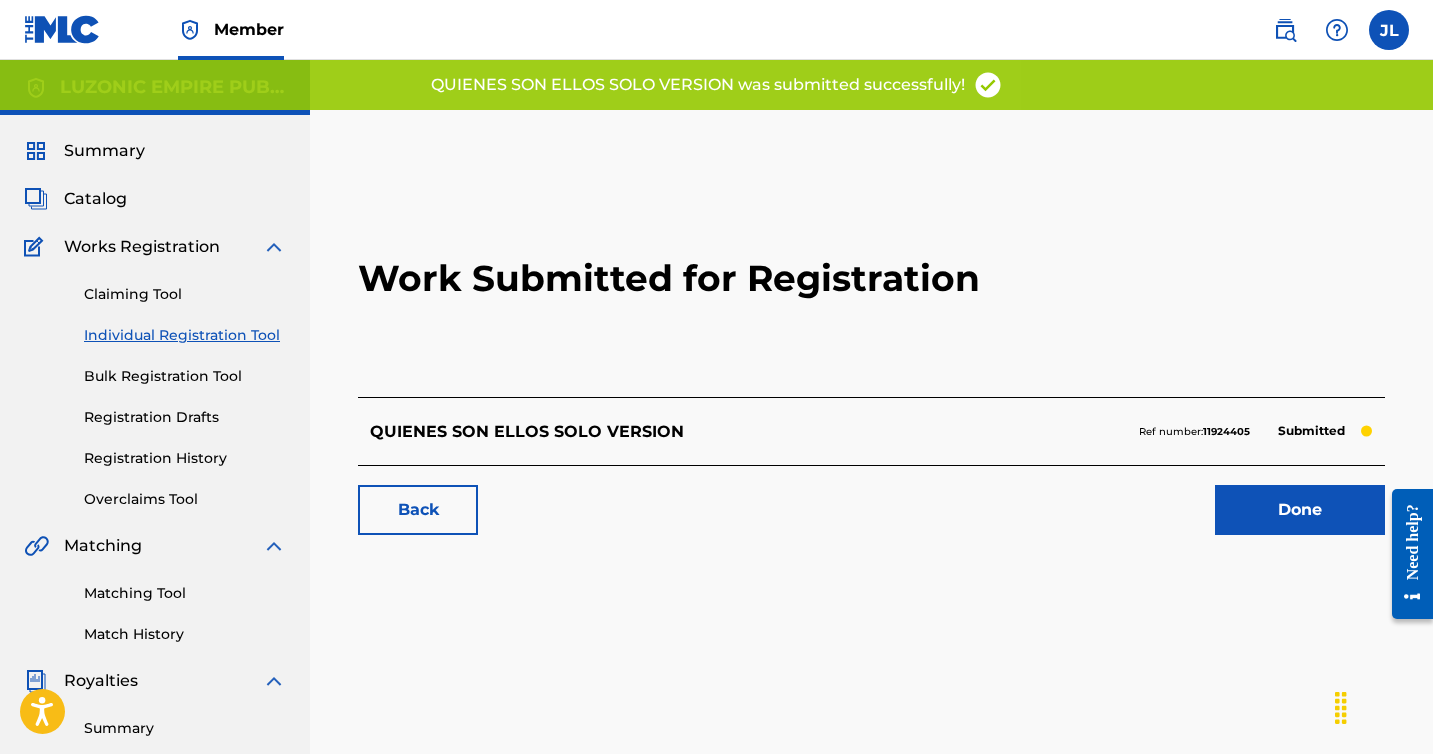 click on "Done" at bounding box center [1300, 510] 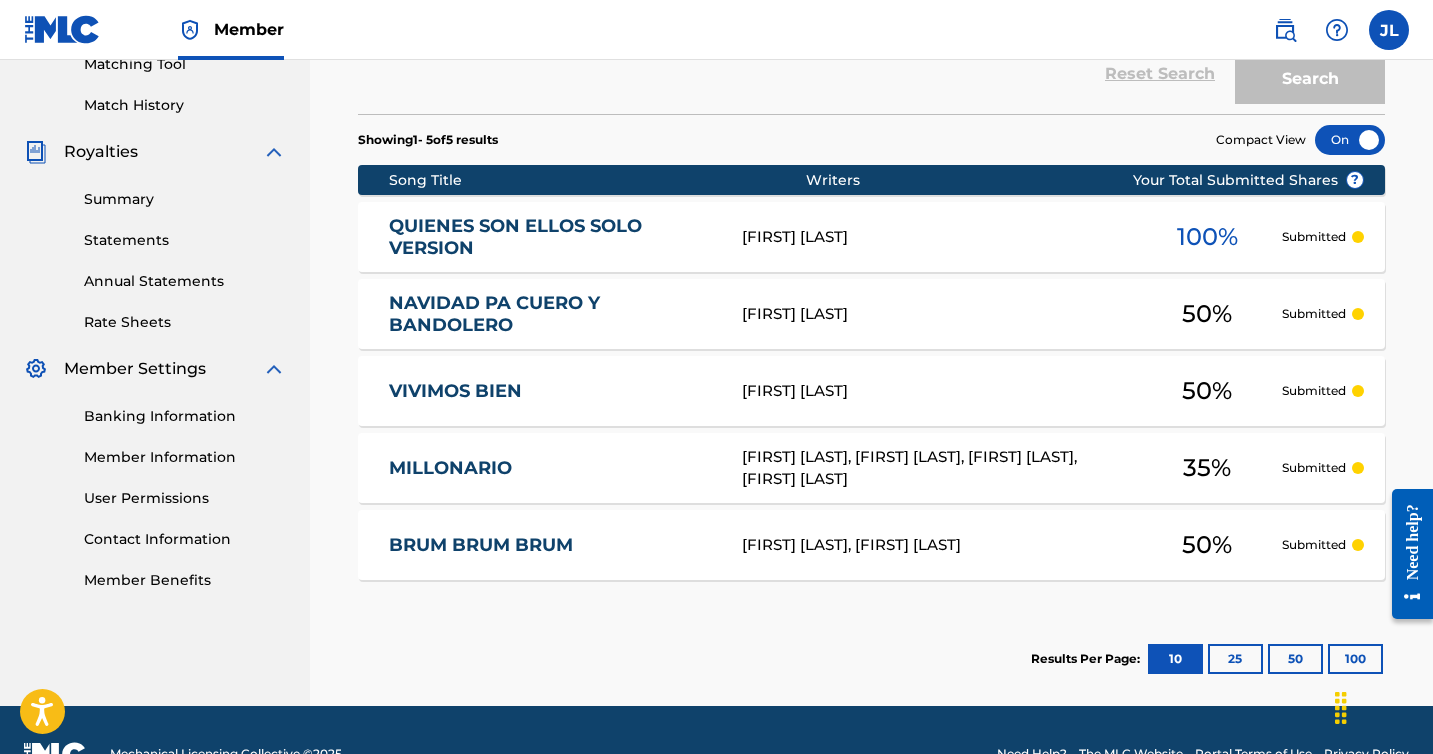 scroll, scrollTop: 0, scrollLeft: 0, axis: both 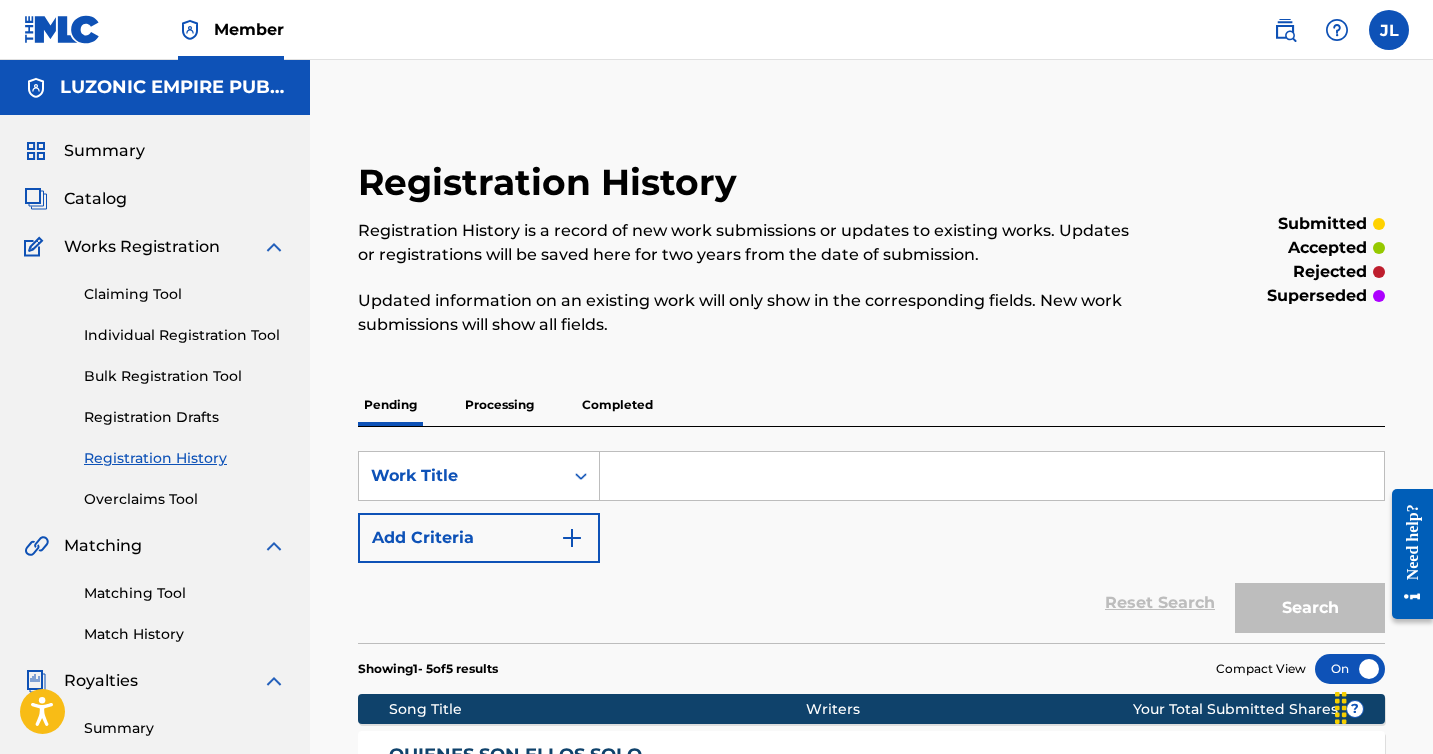 click on "Catalog" at bounding box center (95, 199) 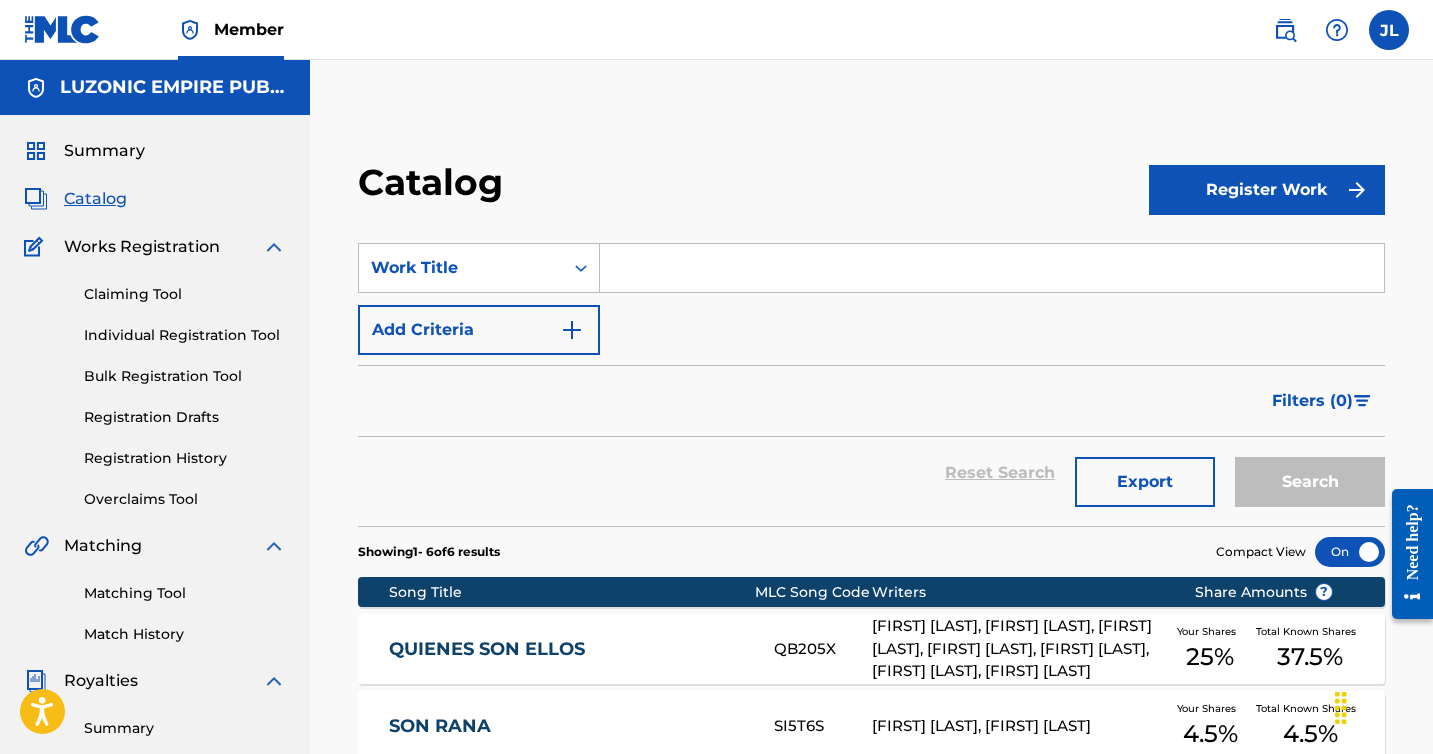 click on "Summary" at bounding box center (104, 151) 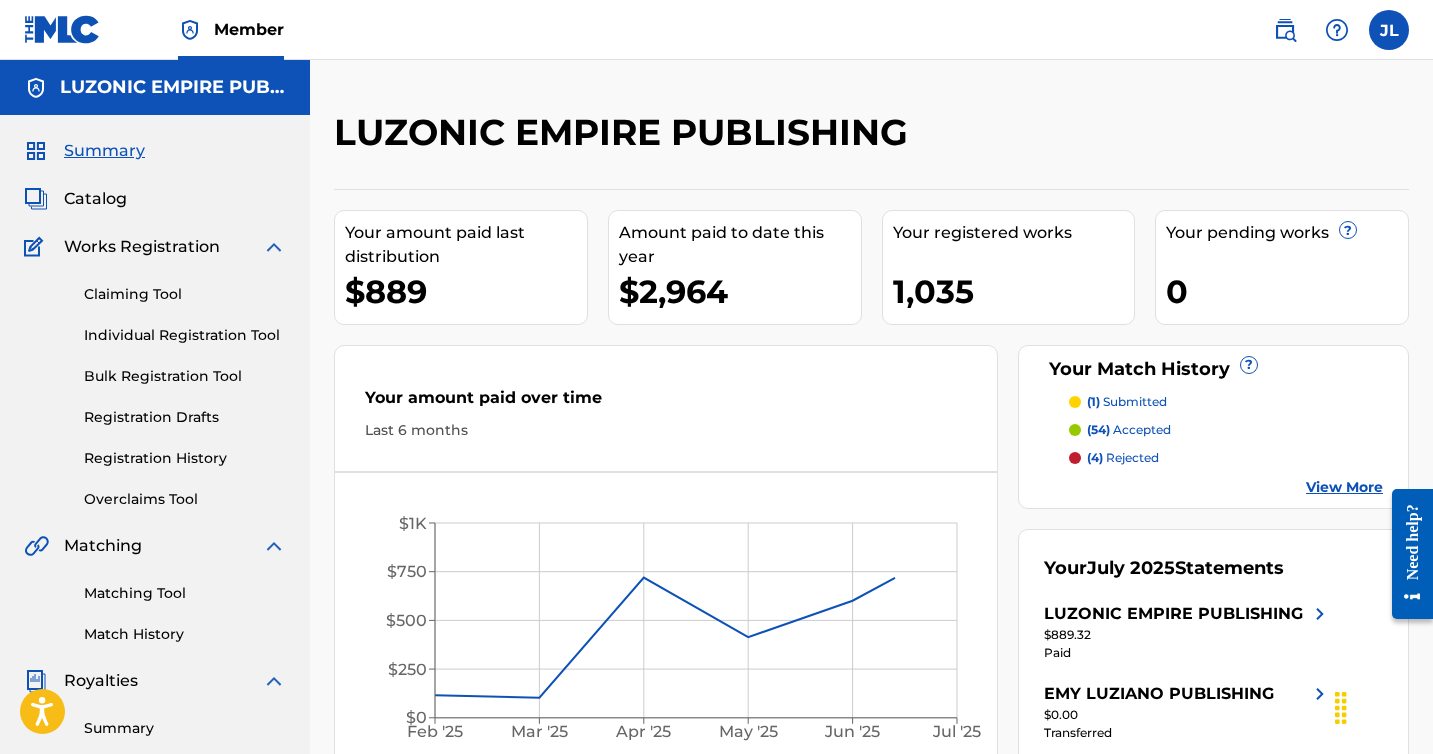 click on "Catalog" at bounding box center (95, 199) 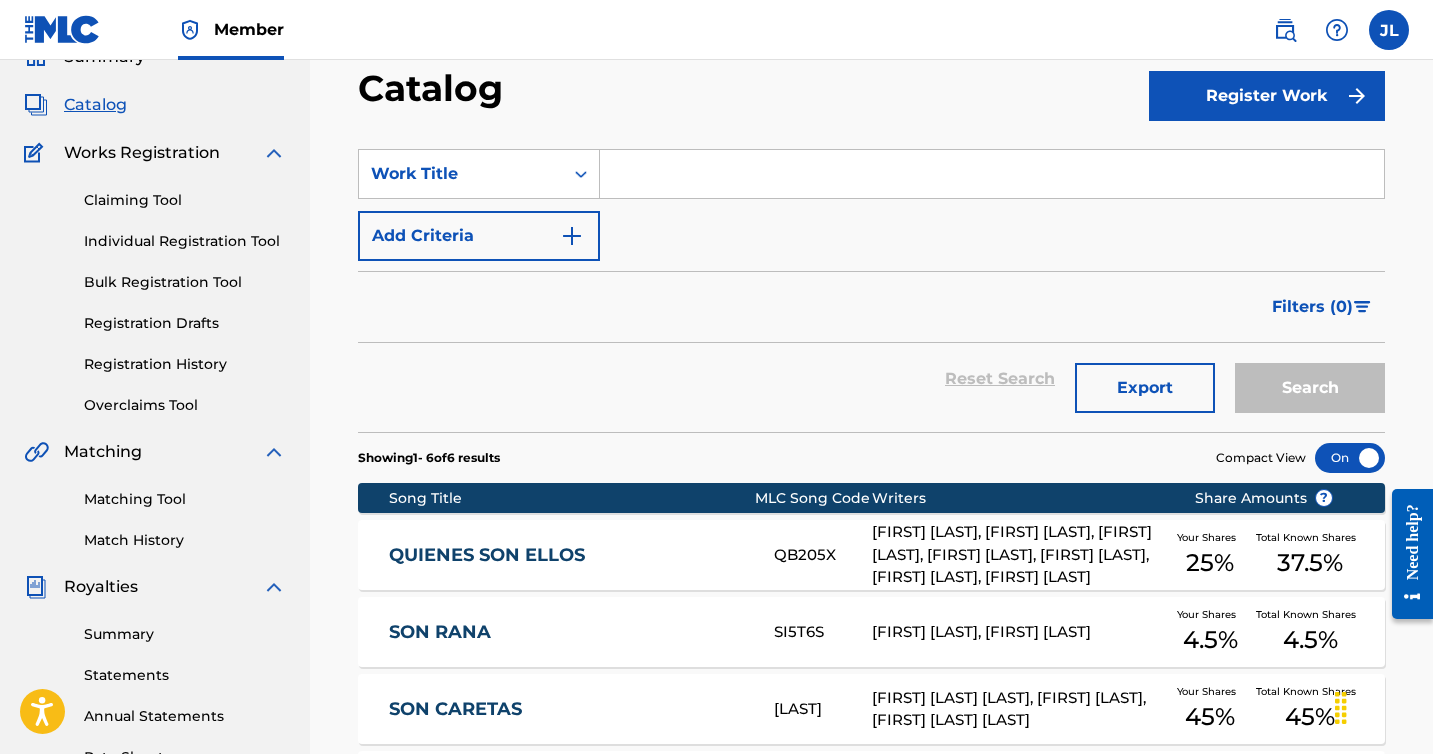 scroll, scrollTop: 0, scrollLeft: 0, axis: both 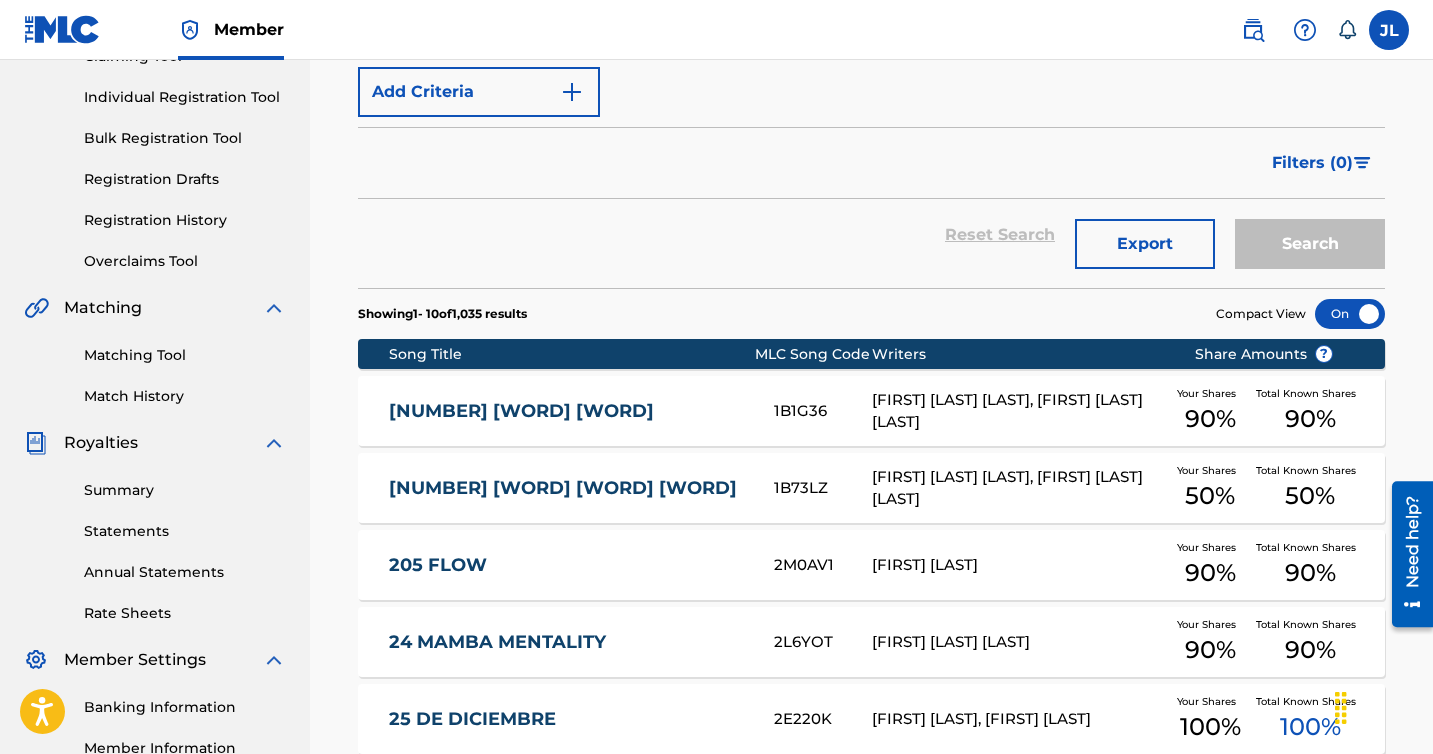 click on "Summary" at bounding box center [185, 490] 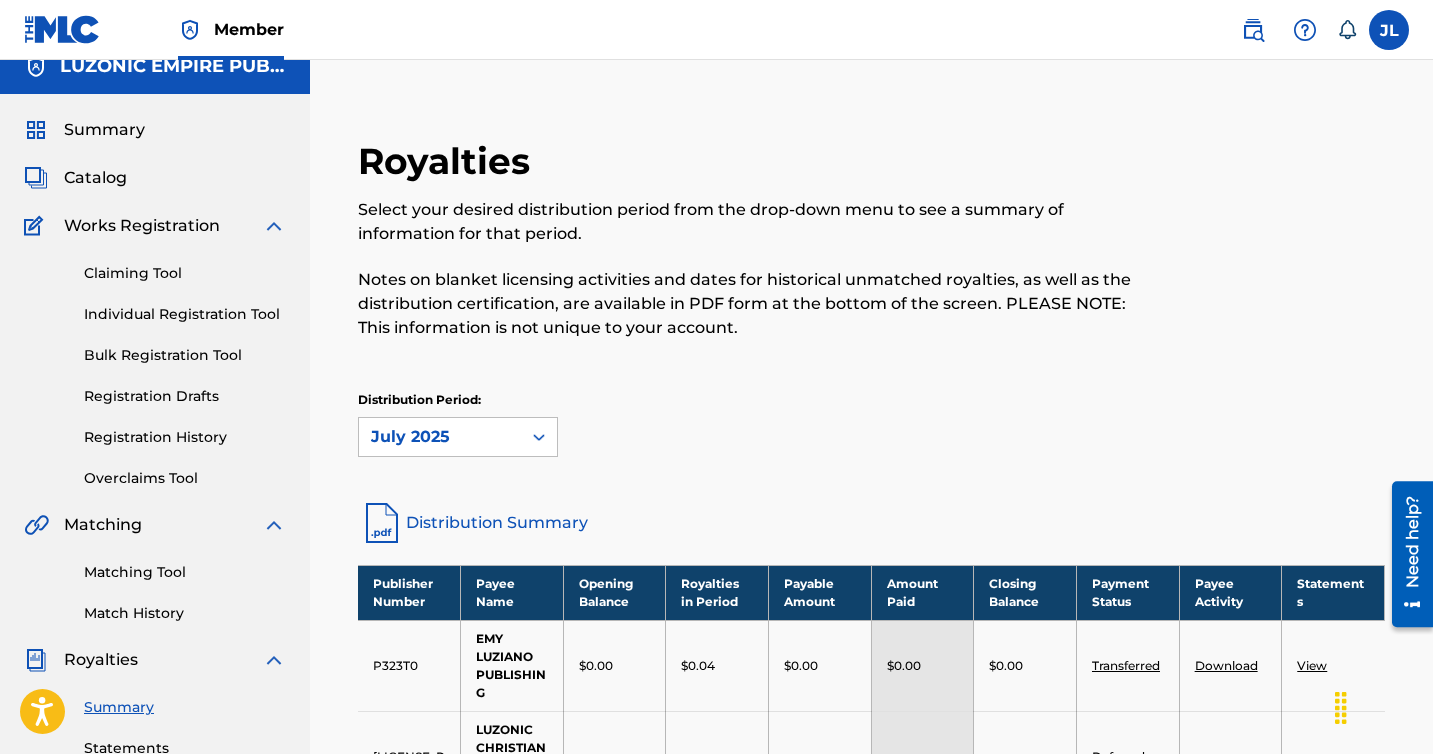 scroll, scrollTop: 0, scrollLeft: 0, axis: both 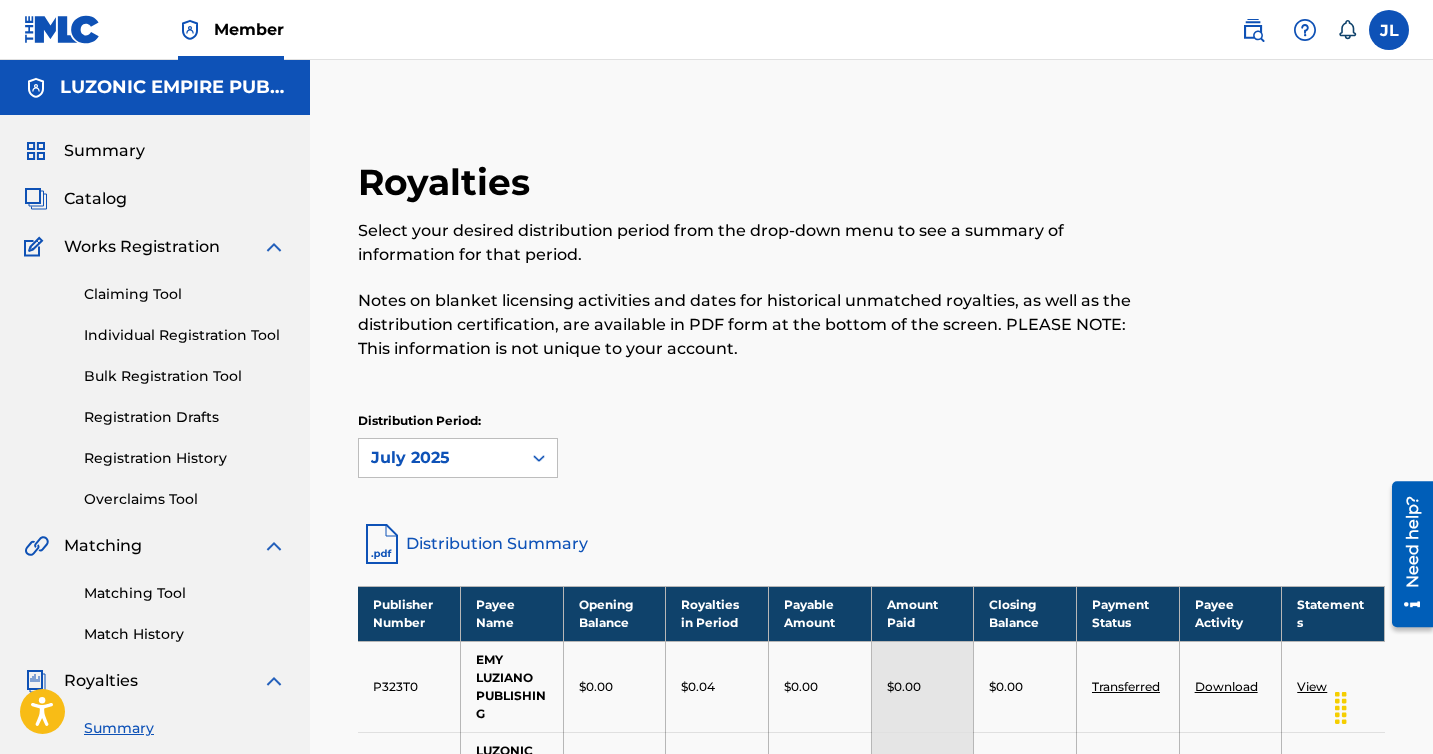 click on "Catalog" at bounding box center (95, 199) 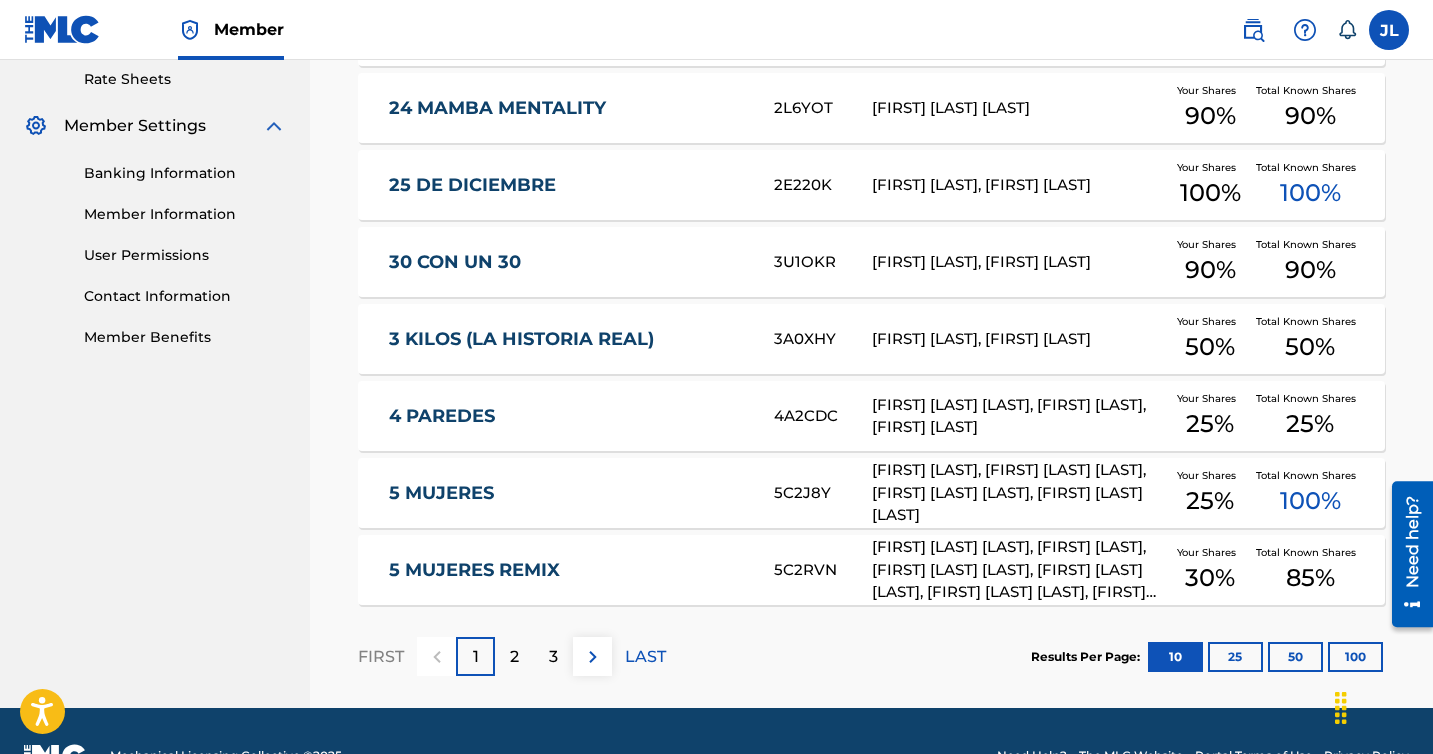 scroll, scrollTop: 822, scrollLeft: 0, axis: vertical 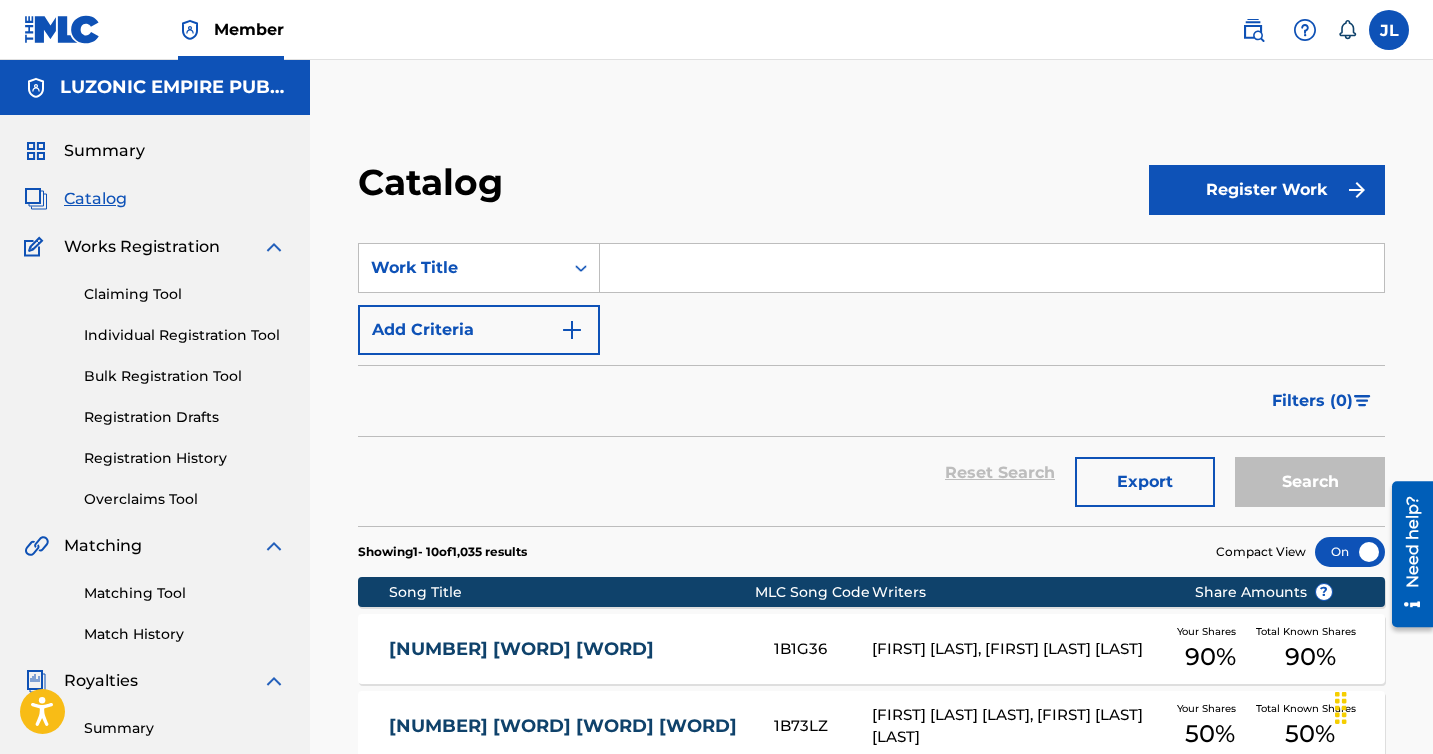click on "Summary" at bounding box center (104, 151) 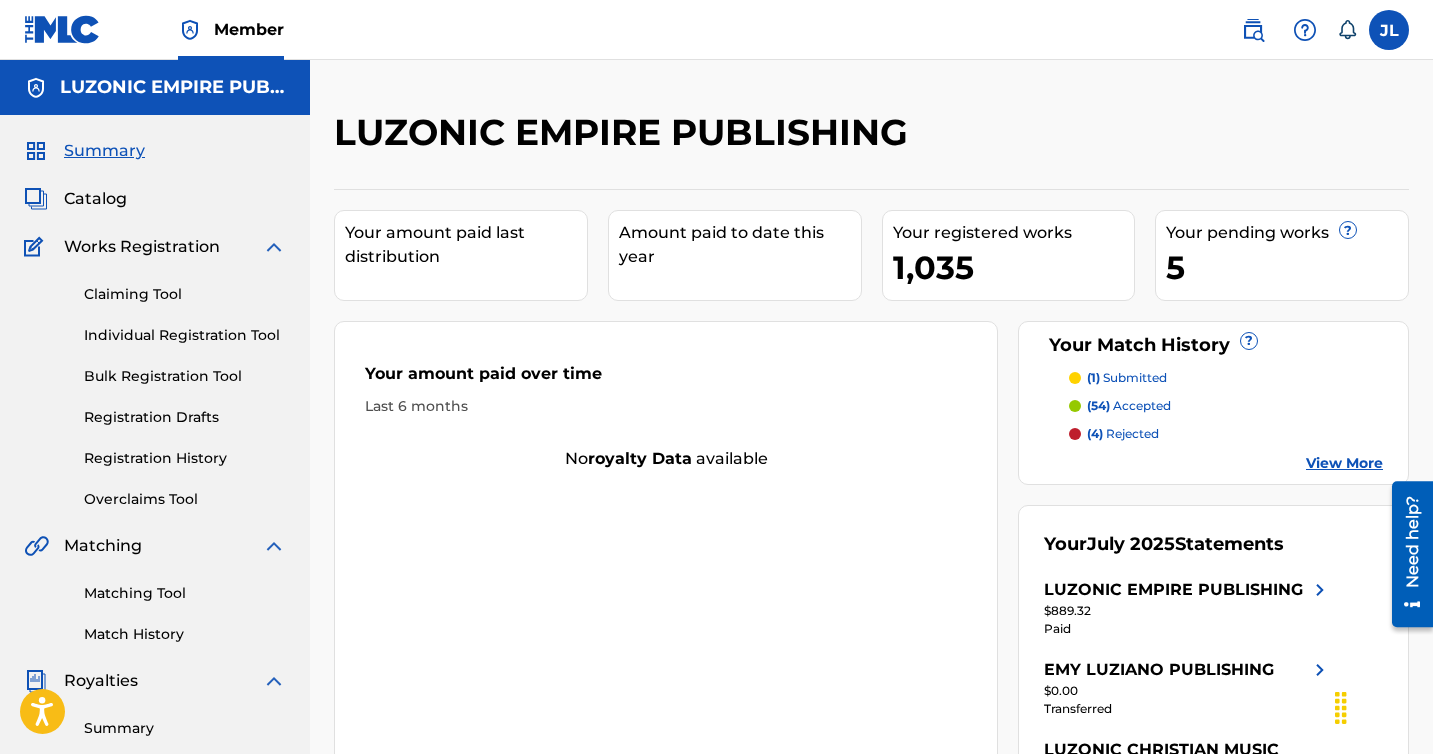 click on "Claiming Tool Individual Registration Tool Bulk Registration Tool Registration Drafts Registration History Overclaims Tool" at bounding box center (155, 384) 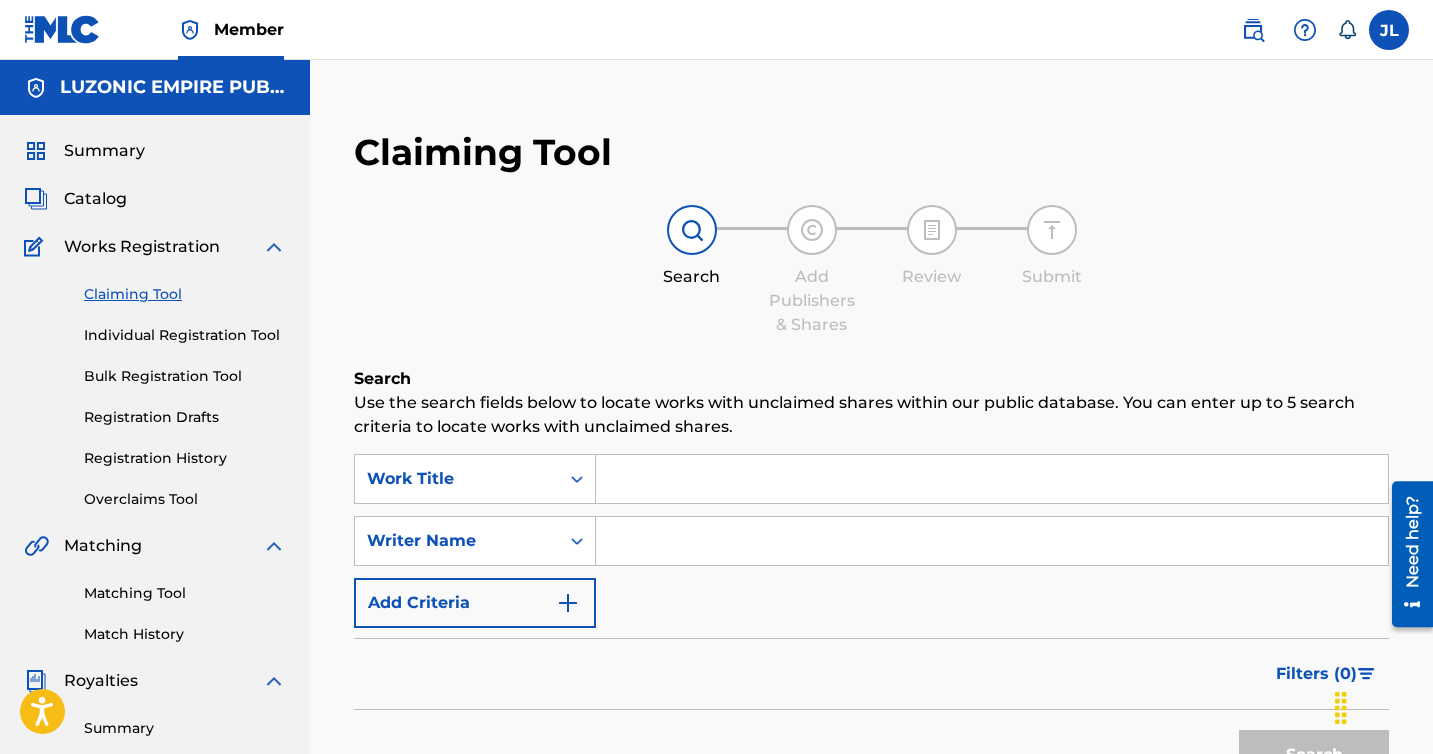 click at bounding box center [992, 479] 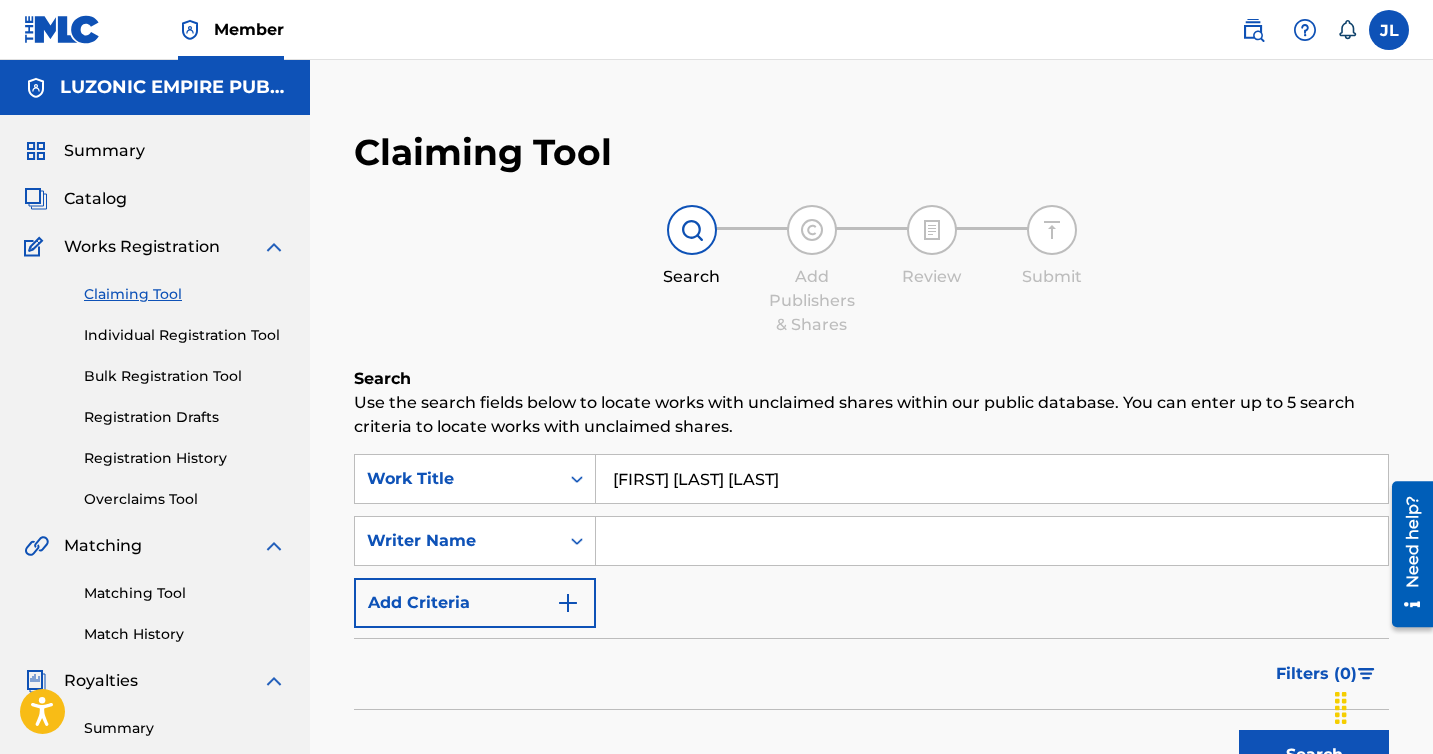 type on "LA BALA DE DILON" 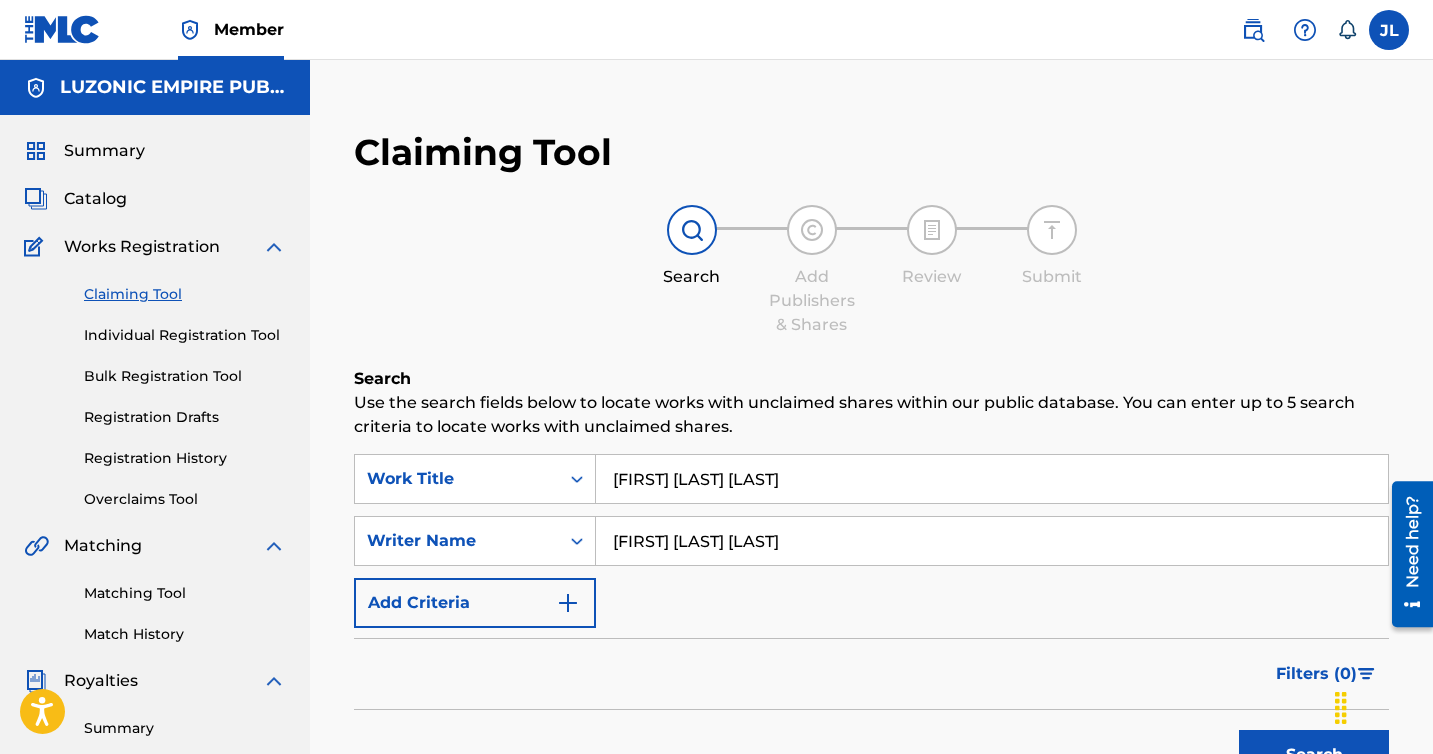type on "edgar cruz ovalles" 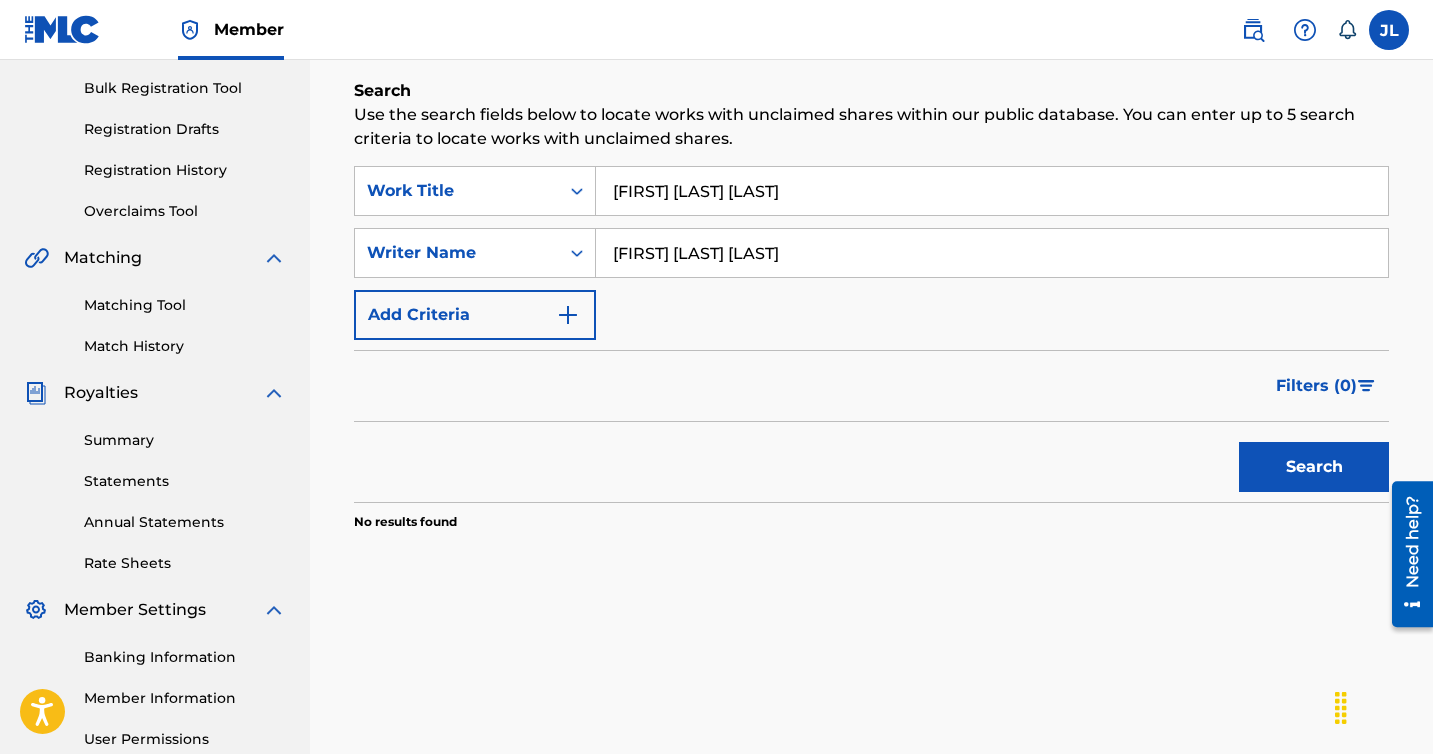 scroll, scrollTop: 342, scrollLeft: 0, axis: vertical 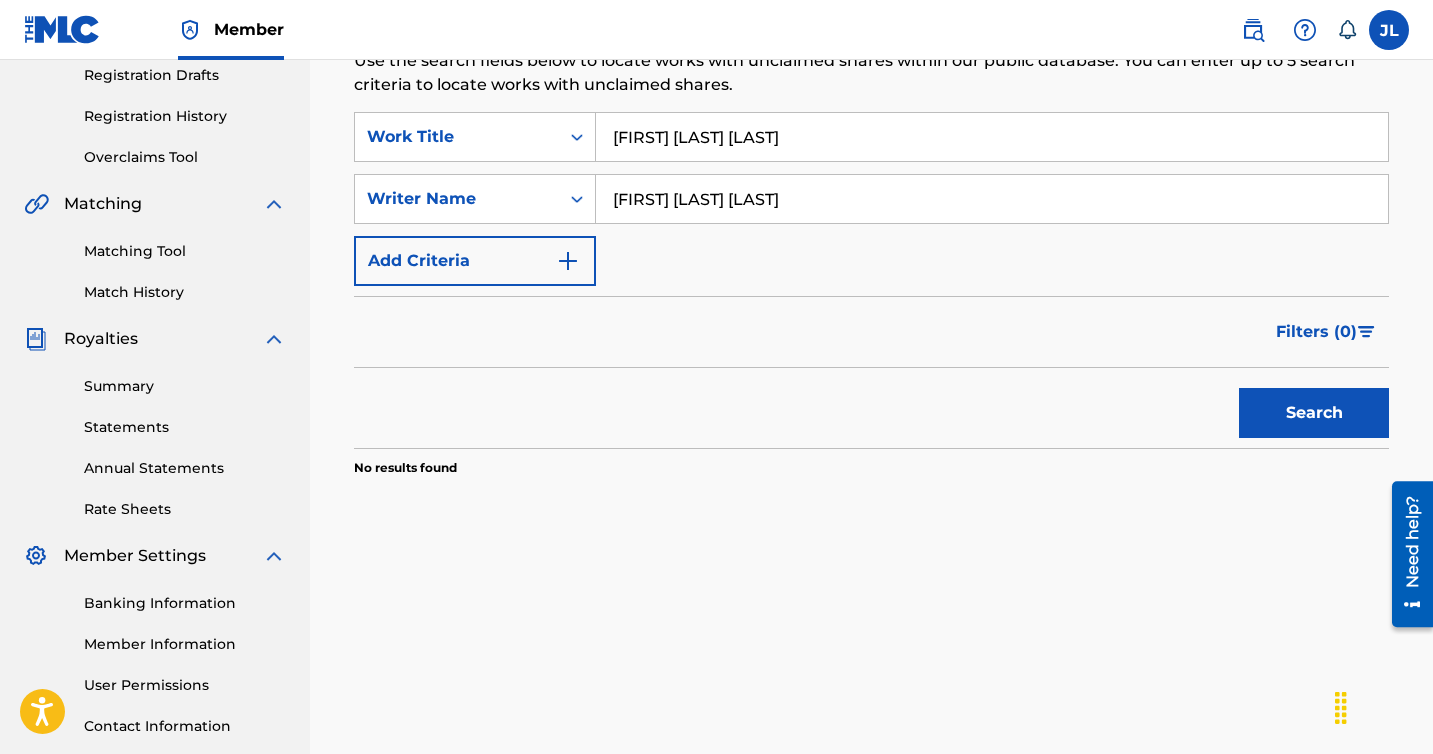 click on "LA BALA DE DILON" at bounding box center (992, 137) 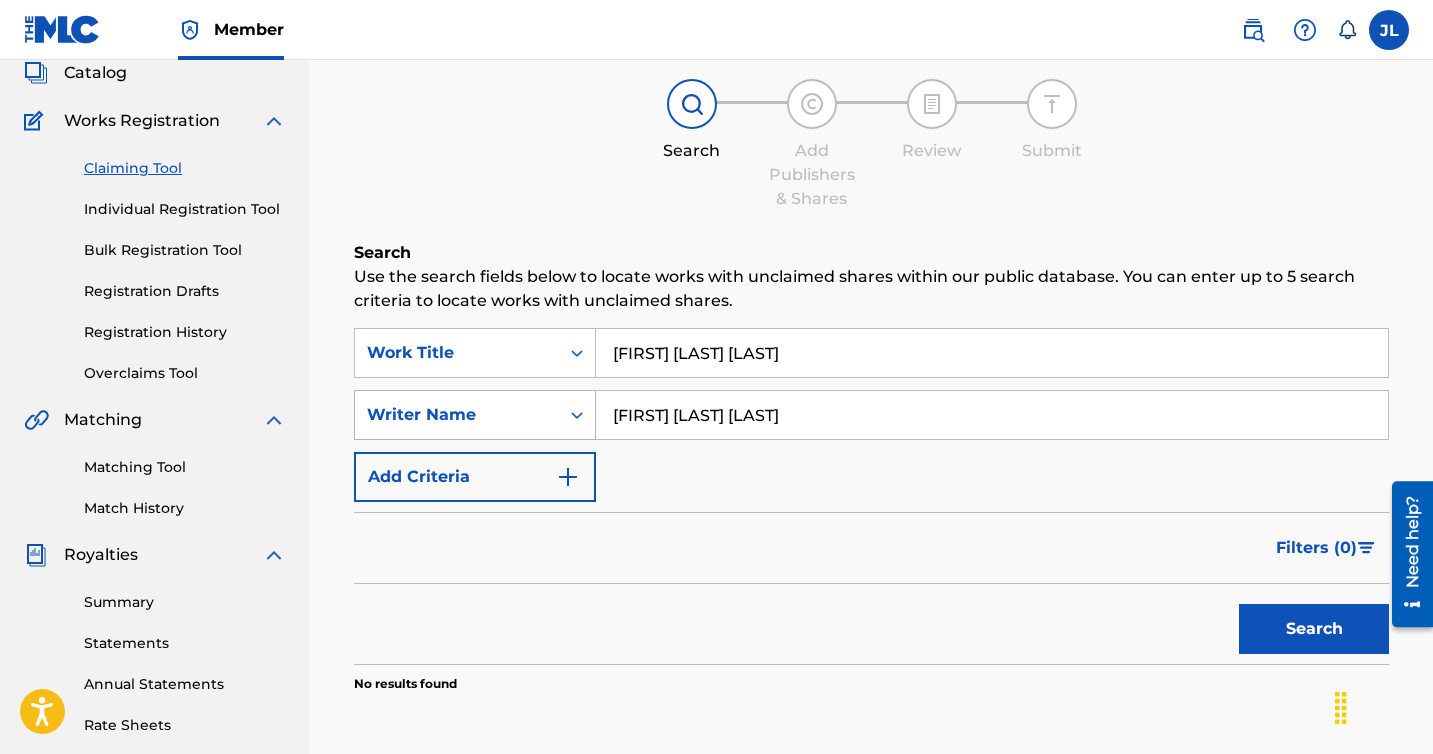 scroll, scrollTop: 104, scrollLeft: 0, axis: vertical 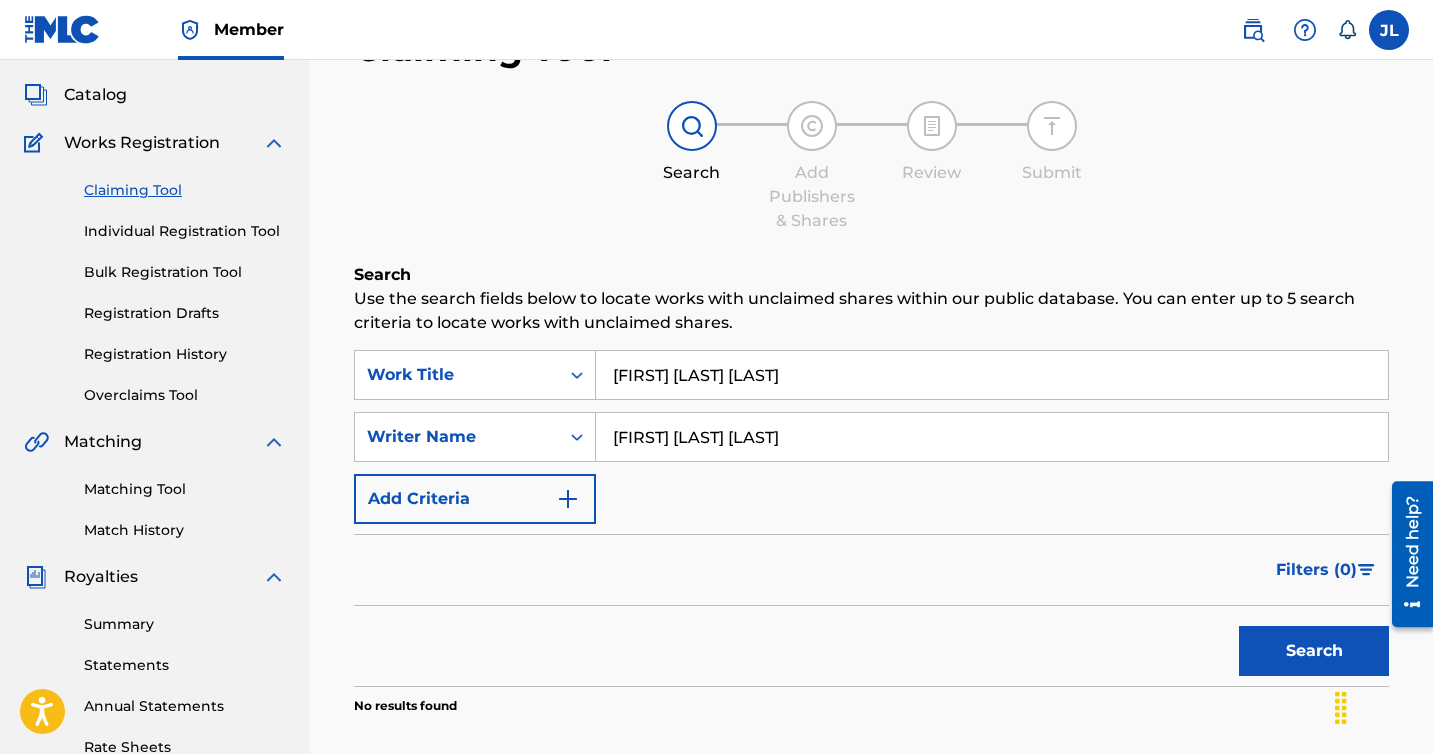 click on "Claiming Tool" at bounding box center (185, 190) 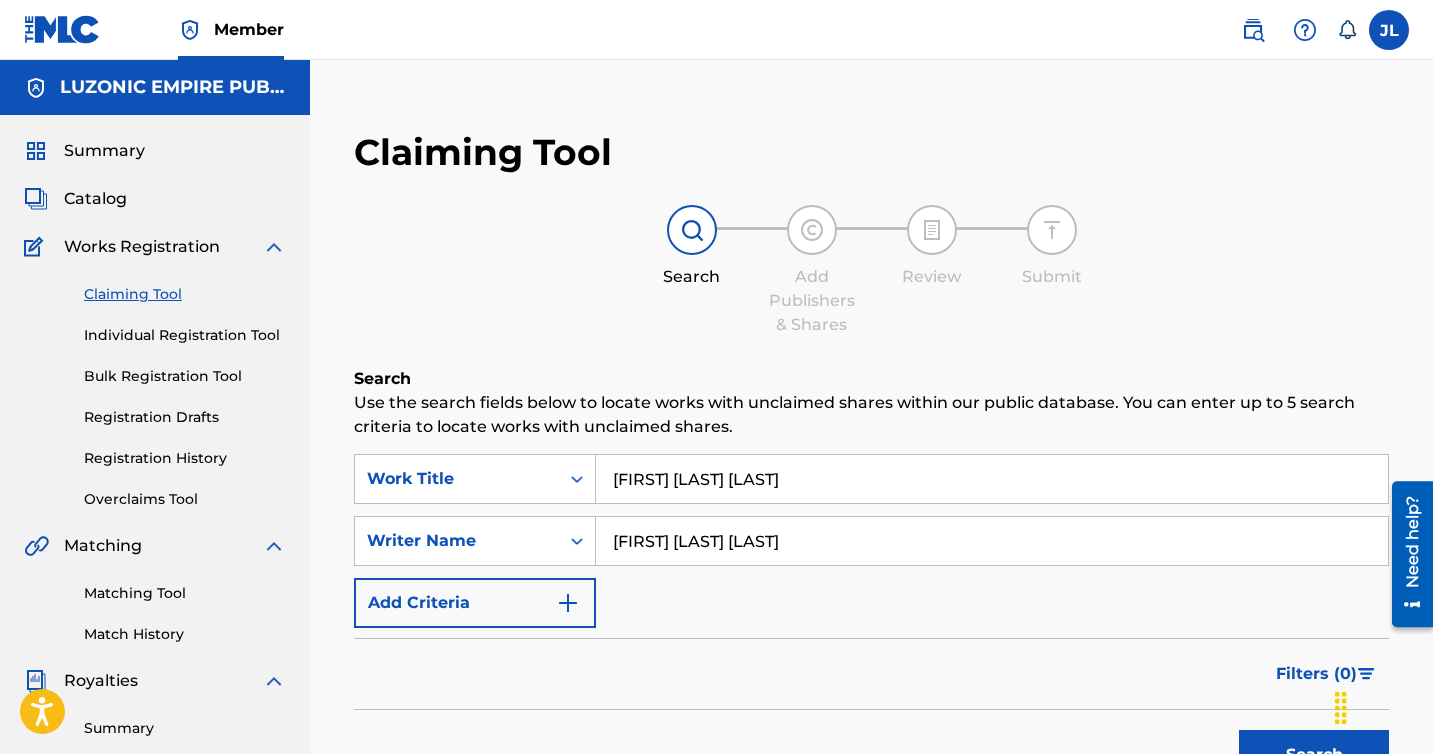 scroll, scrollTop: 217, scrollLeft: 0, axis: vertical 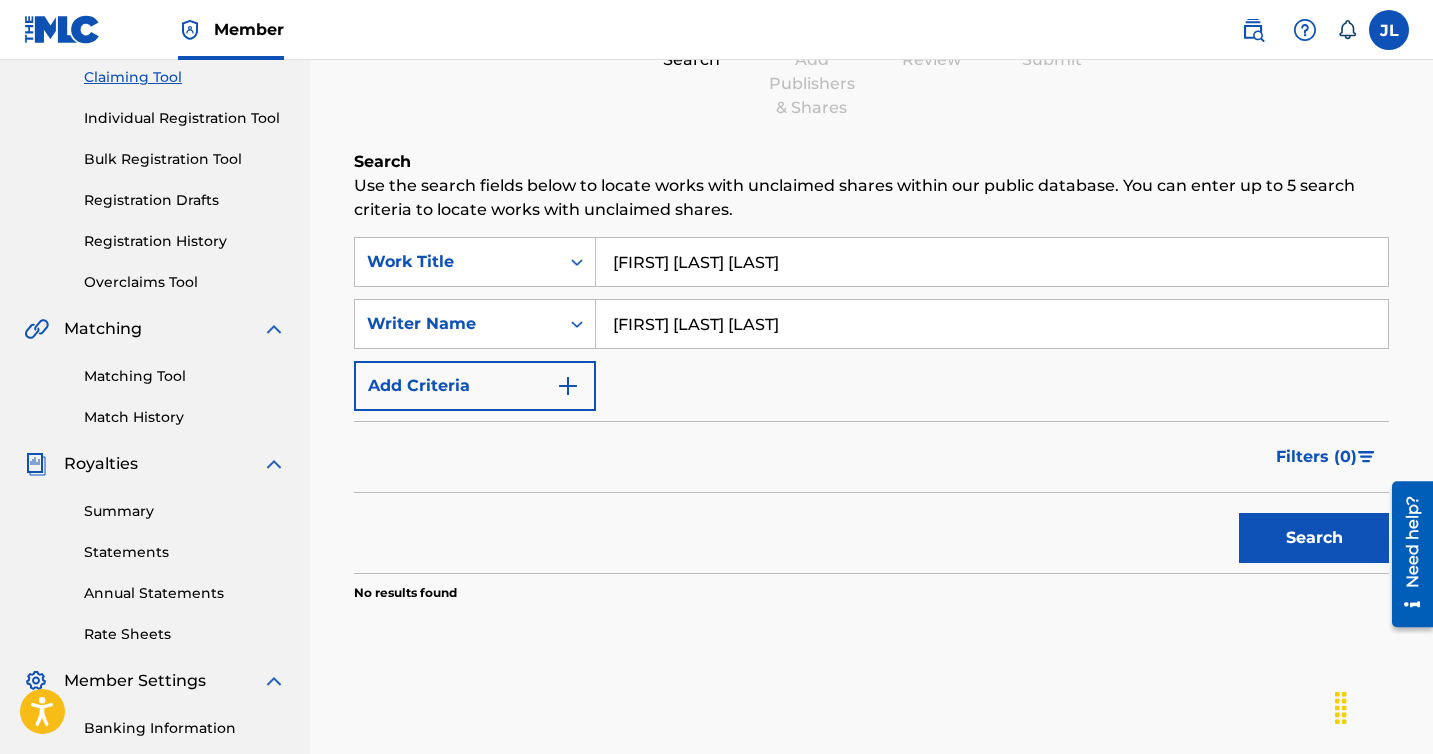 click on "Search" at bounding box center [1314, 538] 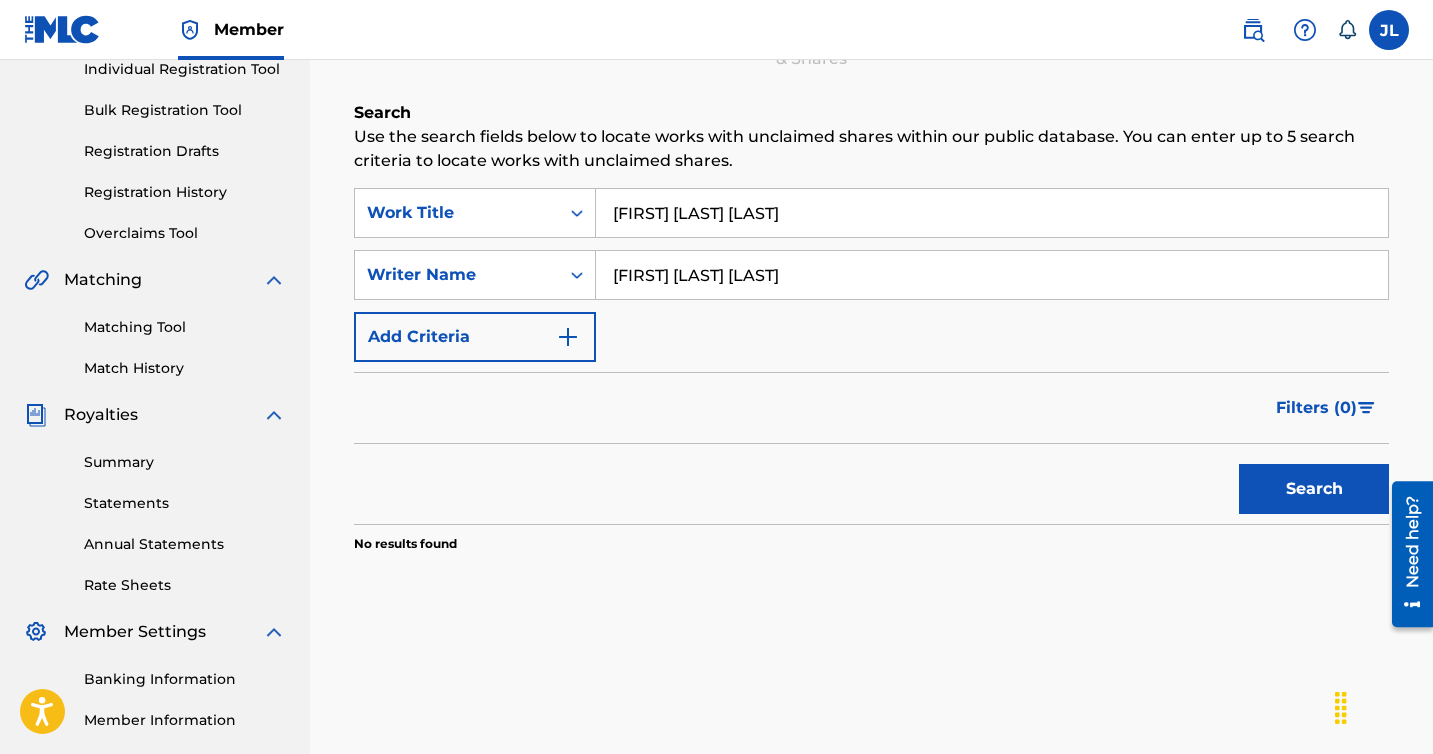 scroll, scrollTop: 0, scrollLeft: 0, axis: both 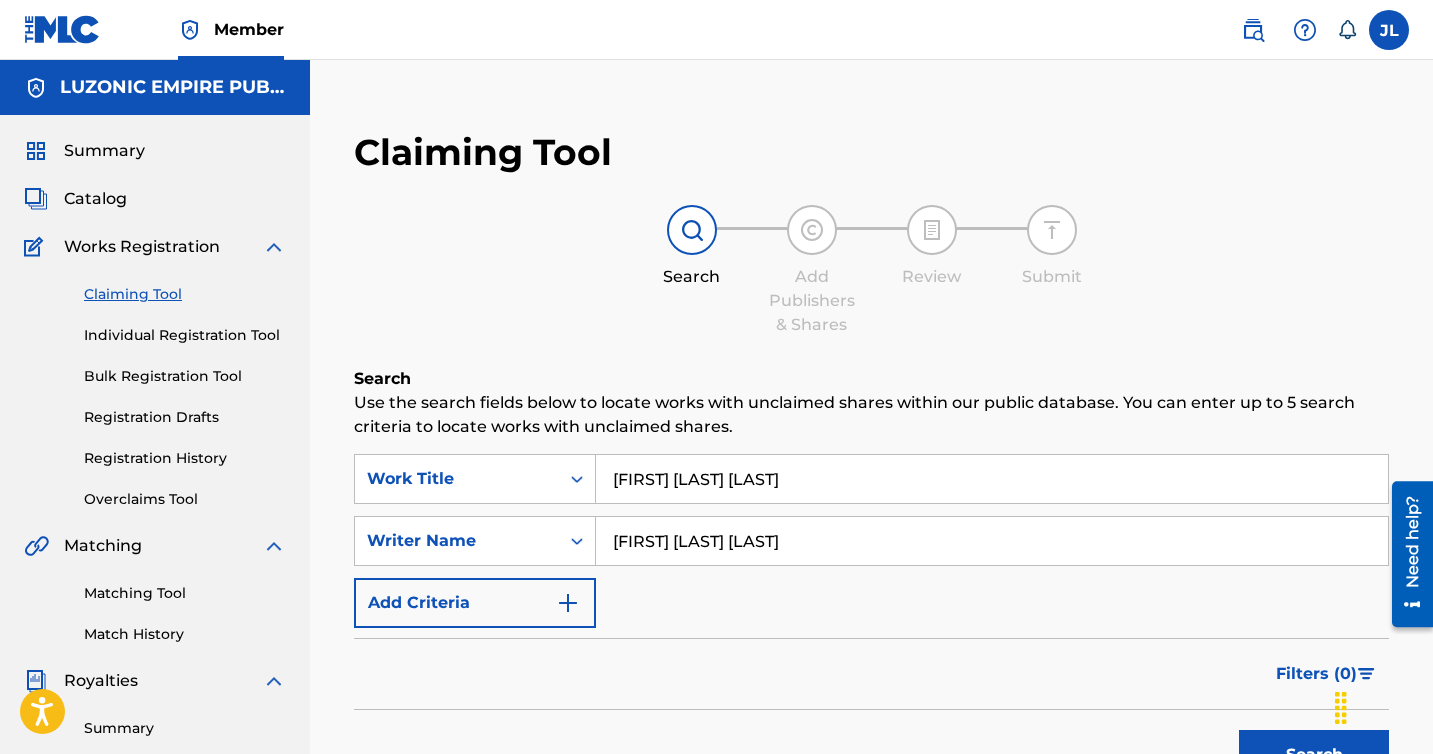 click on "Summary Catalog Works Registration Claiming Tool Individual Registration Tool Bulk Registration Tool Registration Drafts Registration History Overclaims Tool Matching Matching Tool Match History Royalties Summary Statements Annual Statements Rate Sheets Member Settings Banking Information Member Information User Permissions Contact Information Member Benefits" at bounding box center [155, 629] 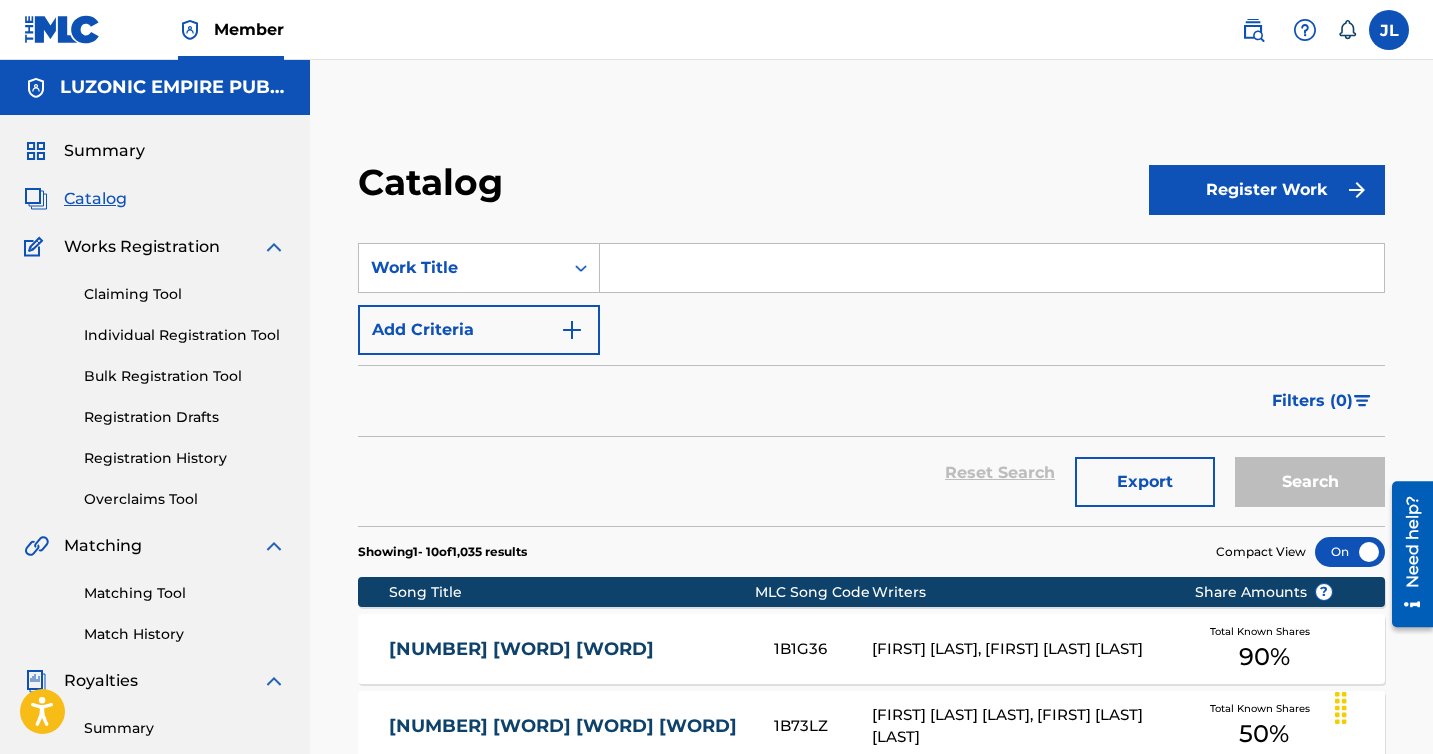 click on "Register Work" at bounding box center (1267, 189) 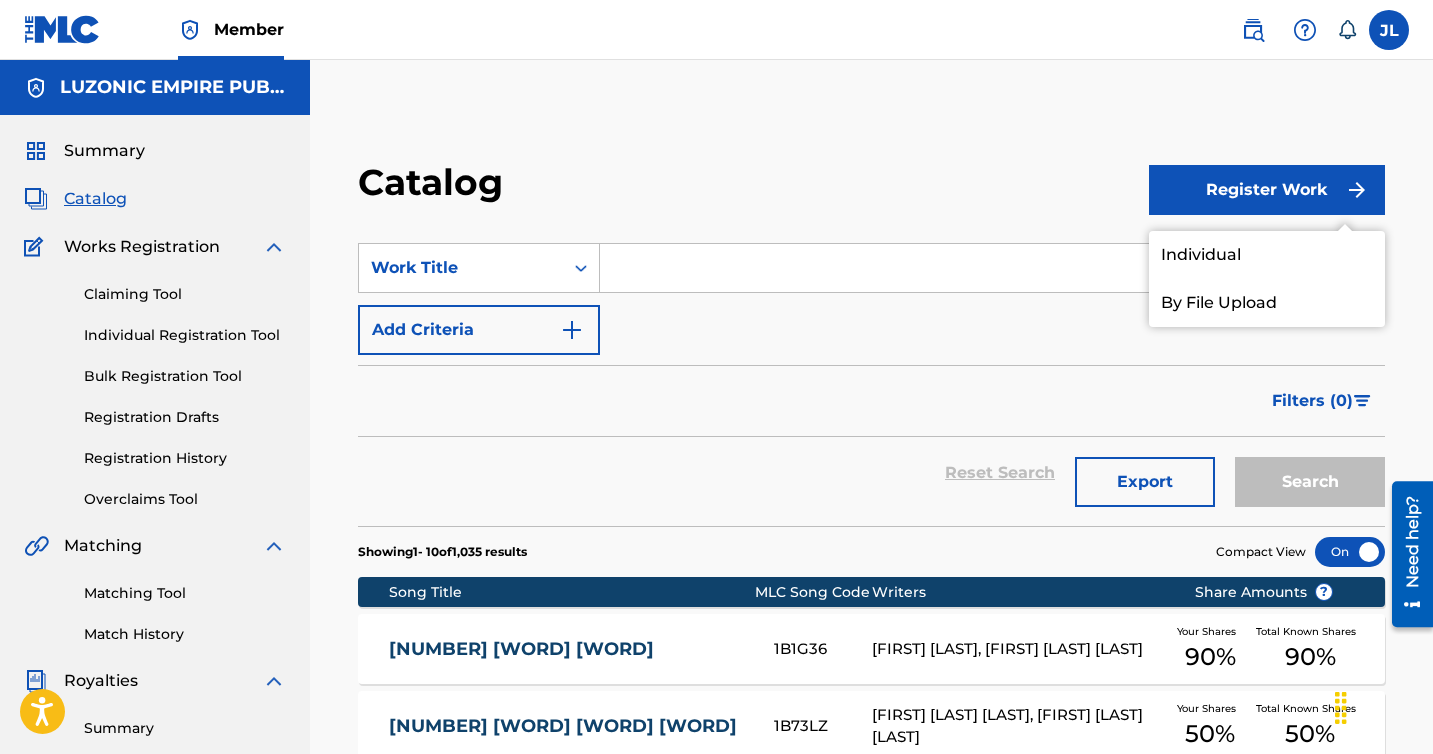 click on "Individual" at bounding box center [1267, 255] 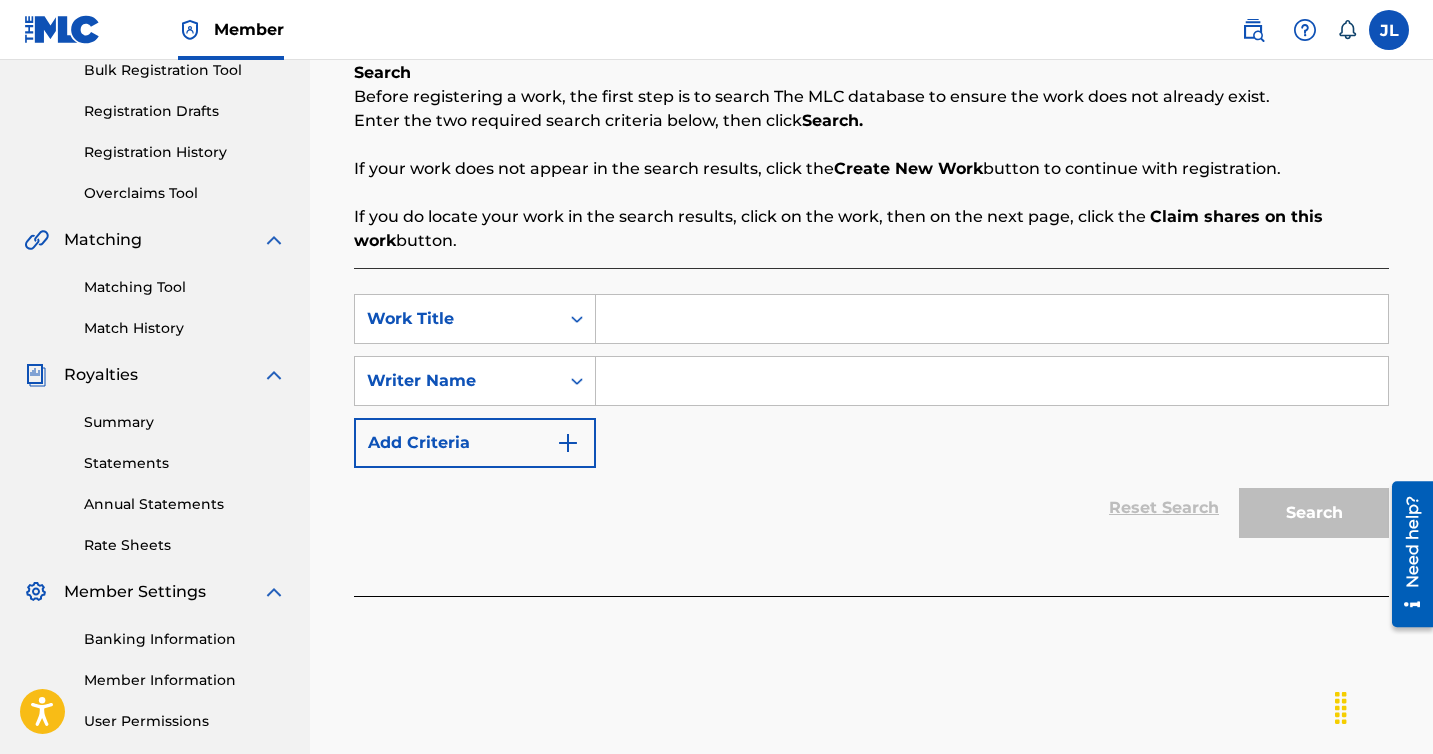 scroll, scrollTop: 326, scrollLeft: 0, axis: vertical 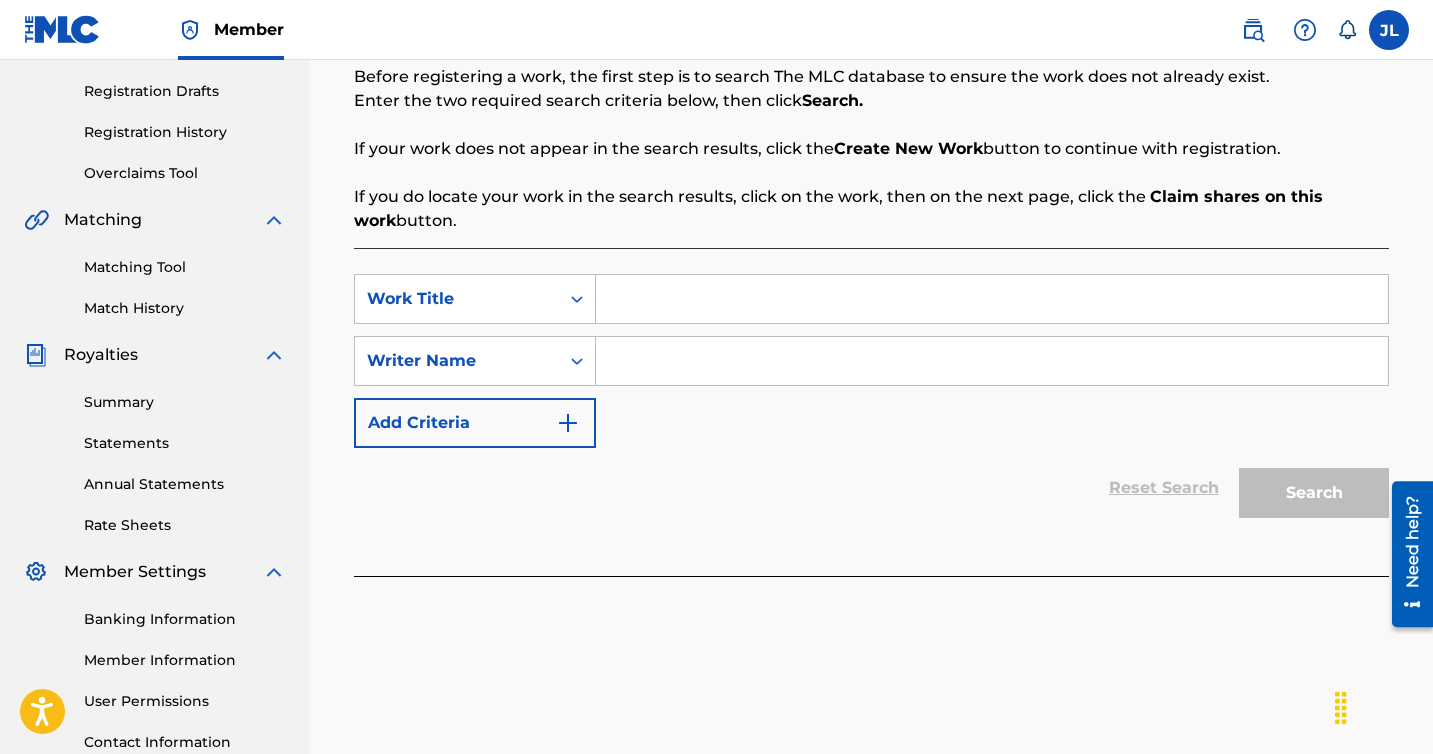 click at bounding box center (992, 299) 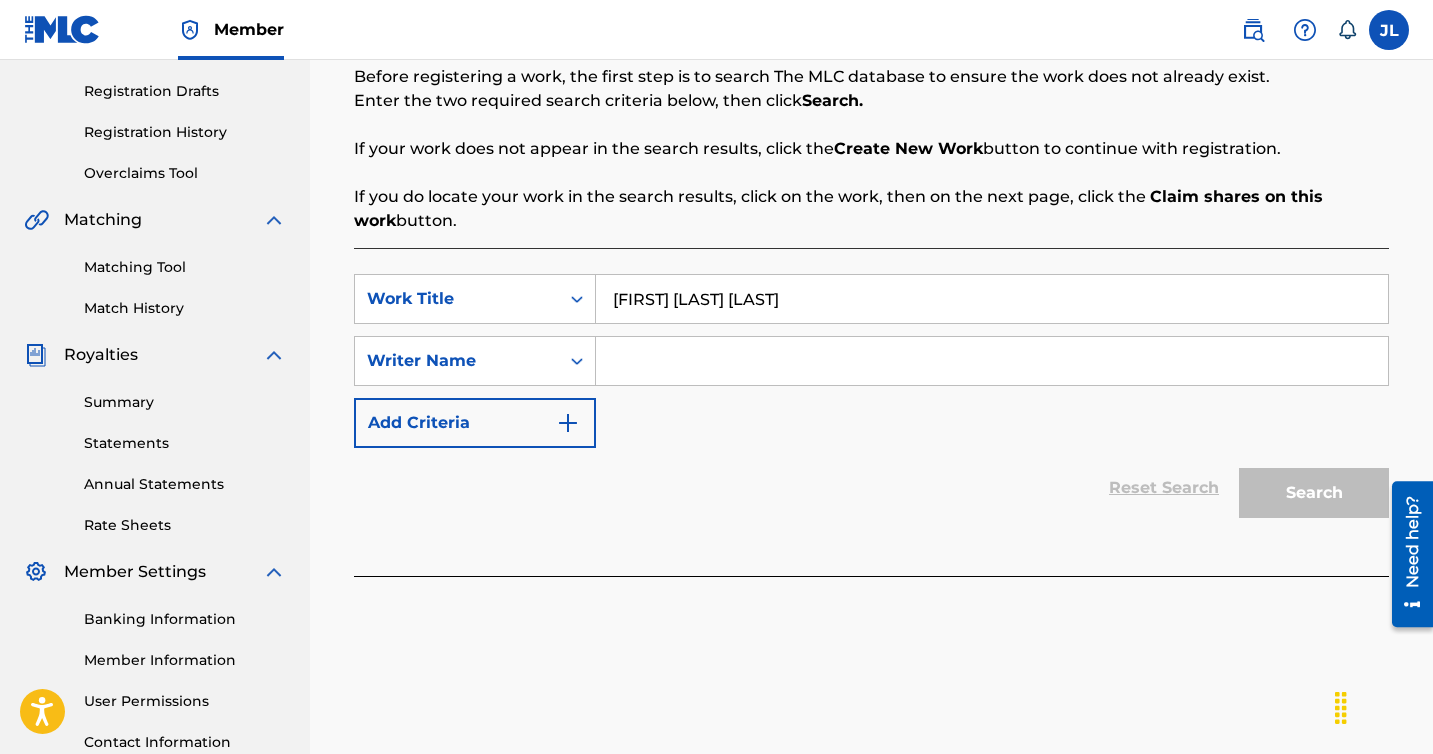 type on "LA BALA DE DILON" 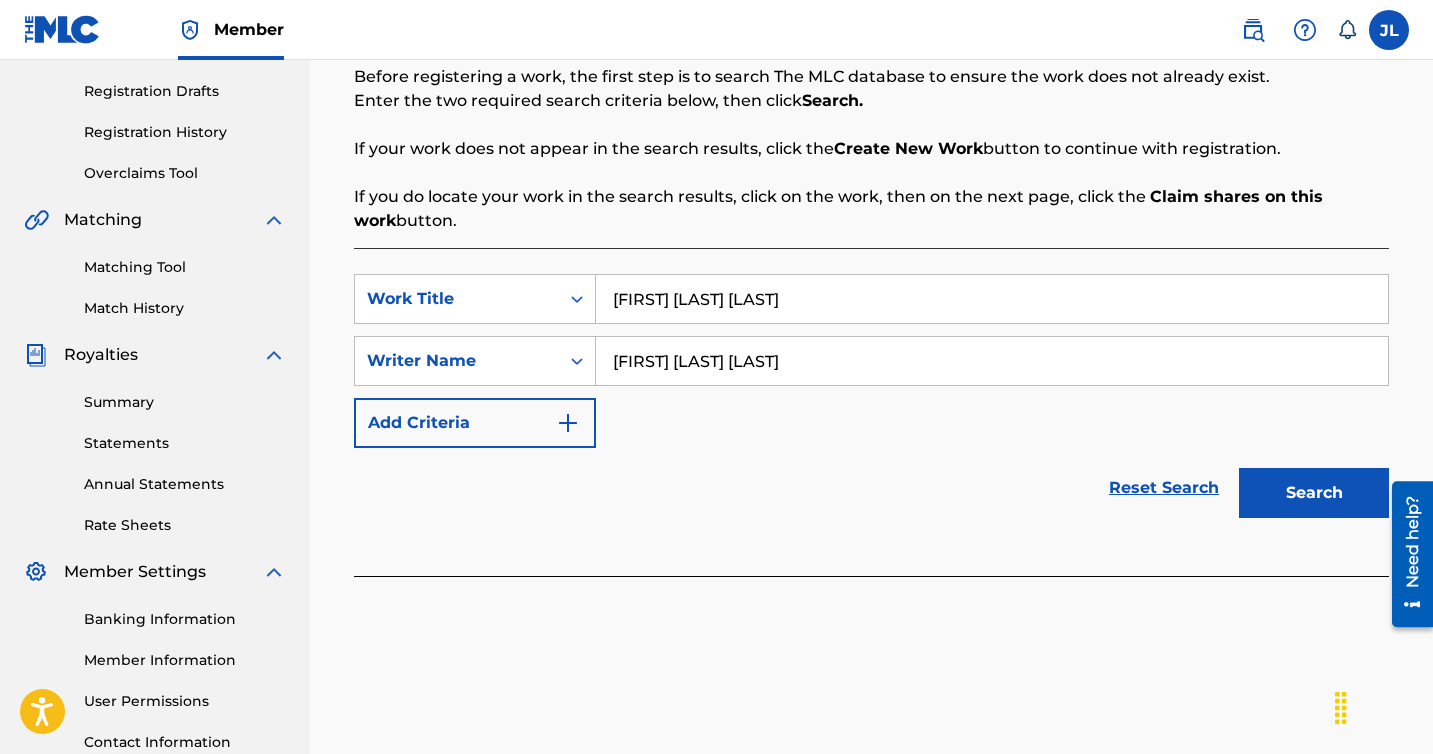 click on "Search" at bounding box center [1314, 493] 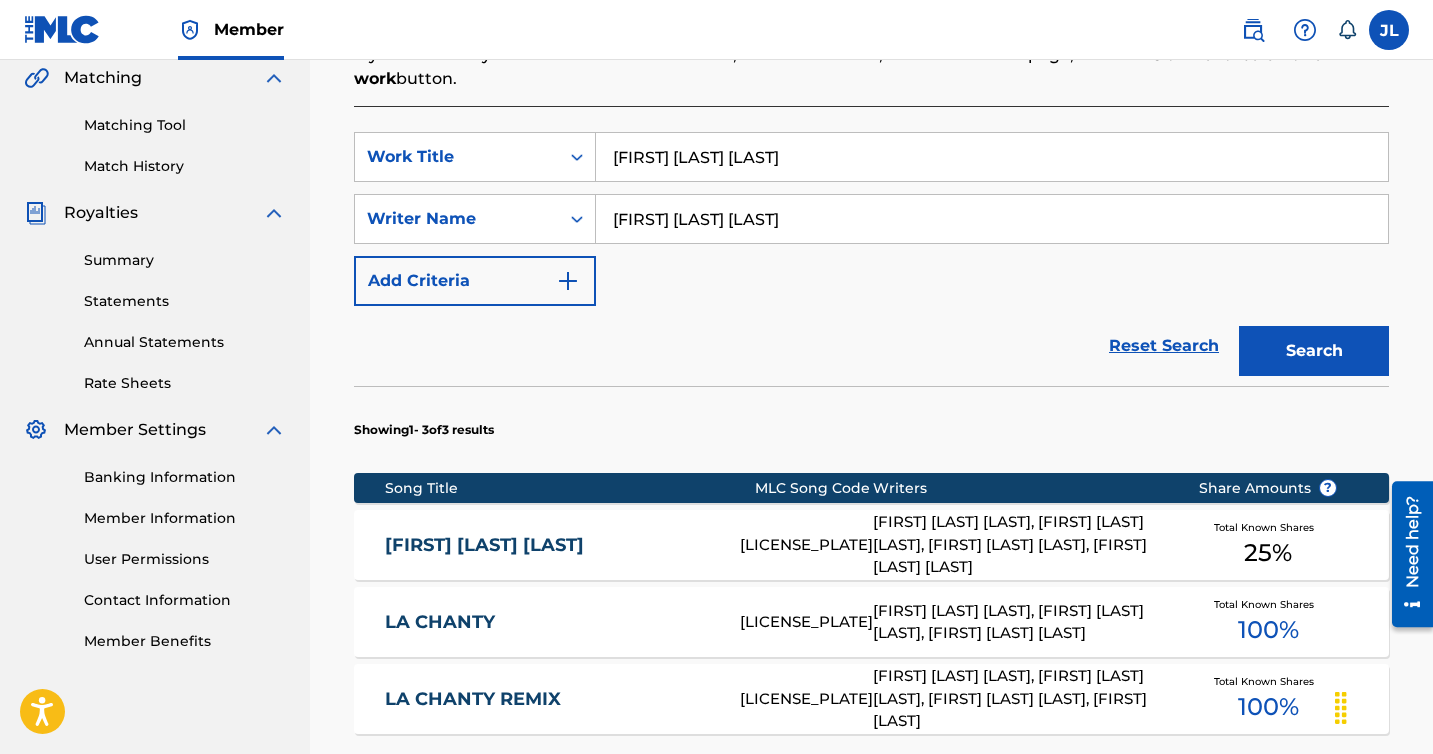 scroll, scrollTop: 480, scrollLeft: 0, axis: vertical 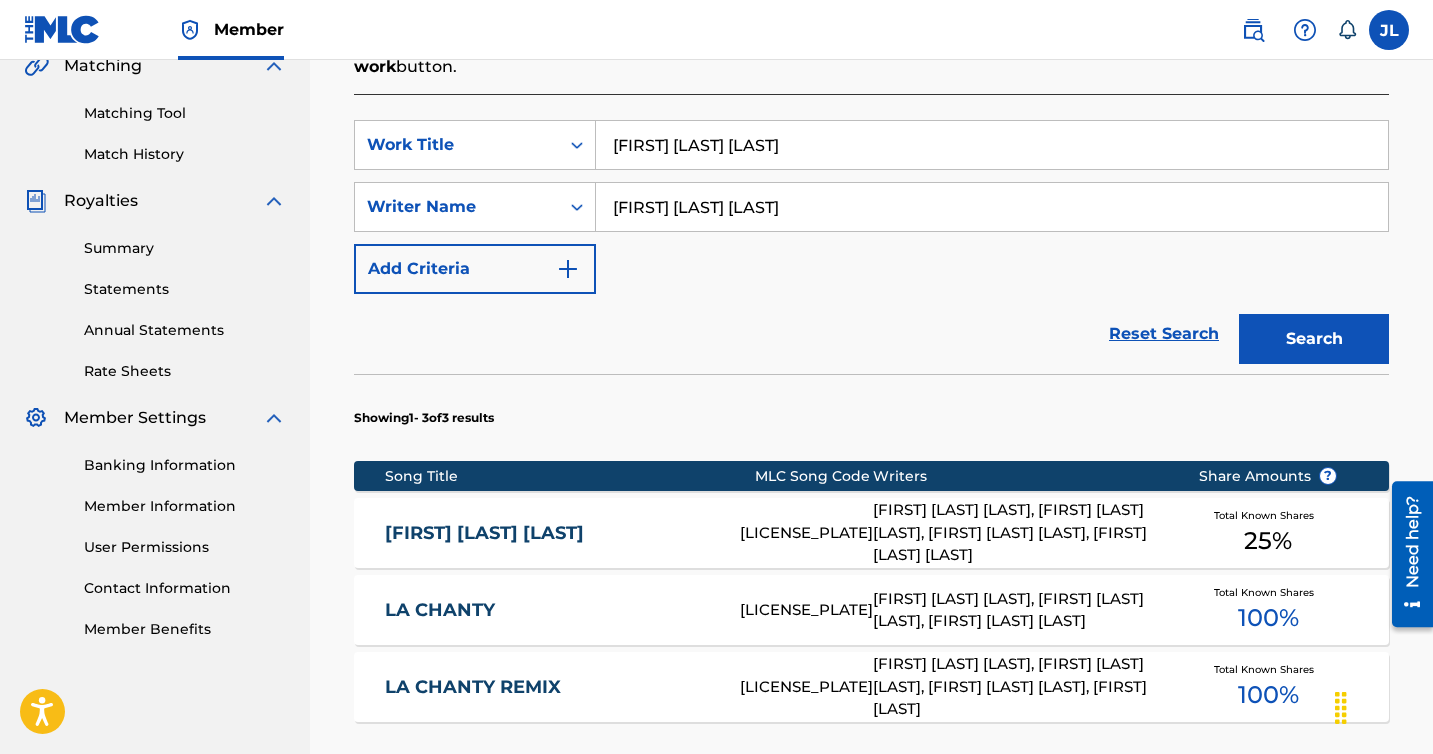 click on "LA BALA DE DILON" at bounding box center (992, 145) 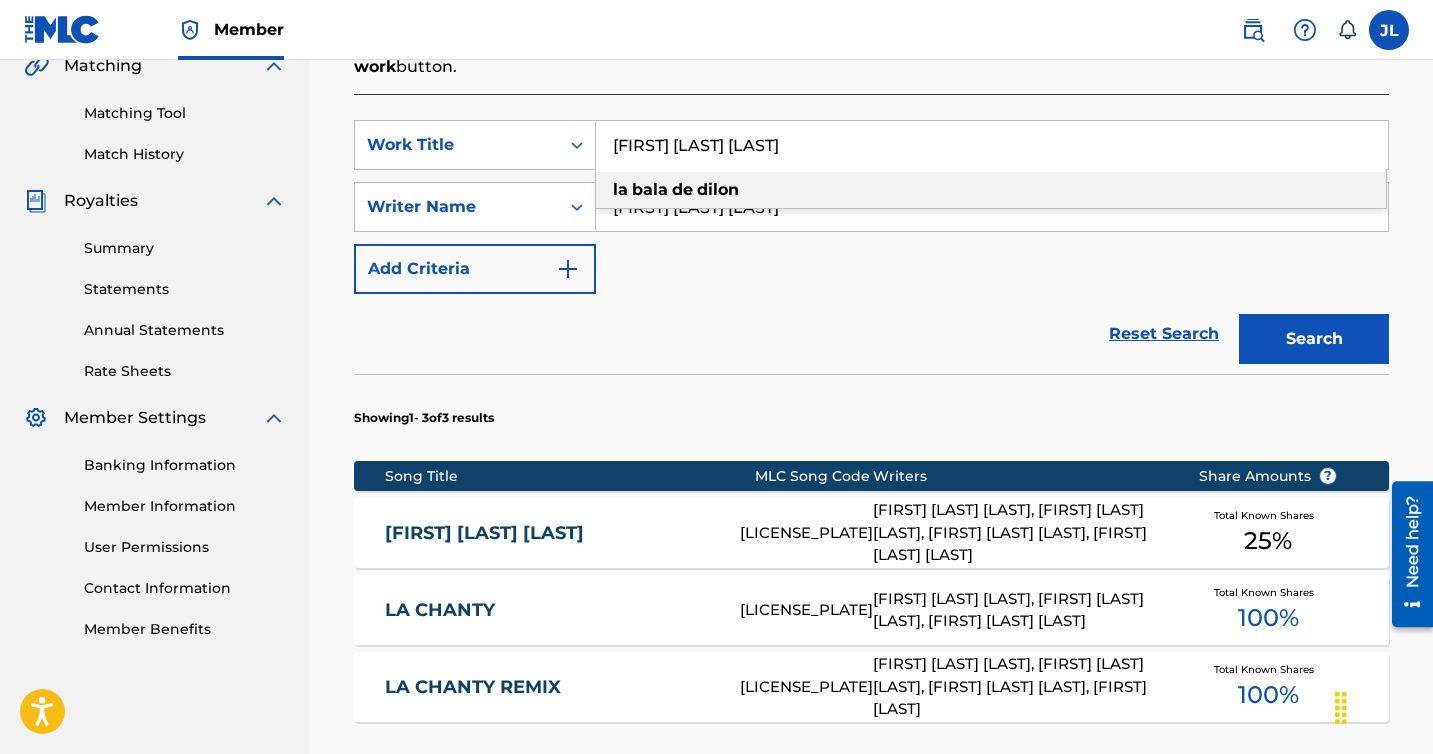 click on "LA BALA DE DILON" at bounding box center (992, 145) 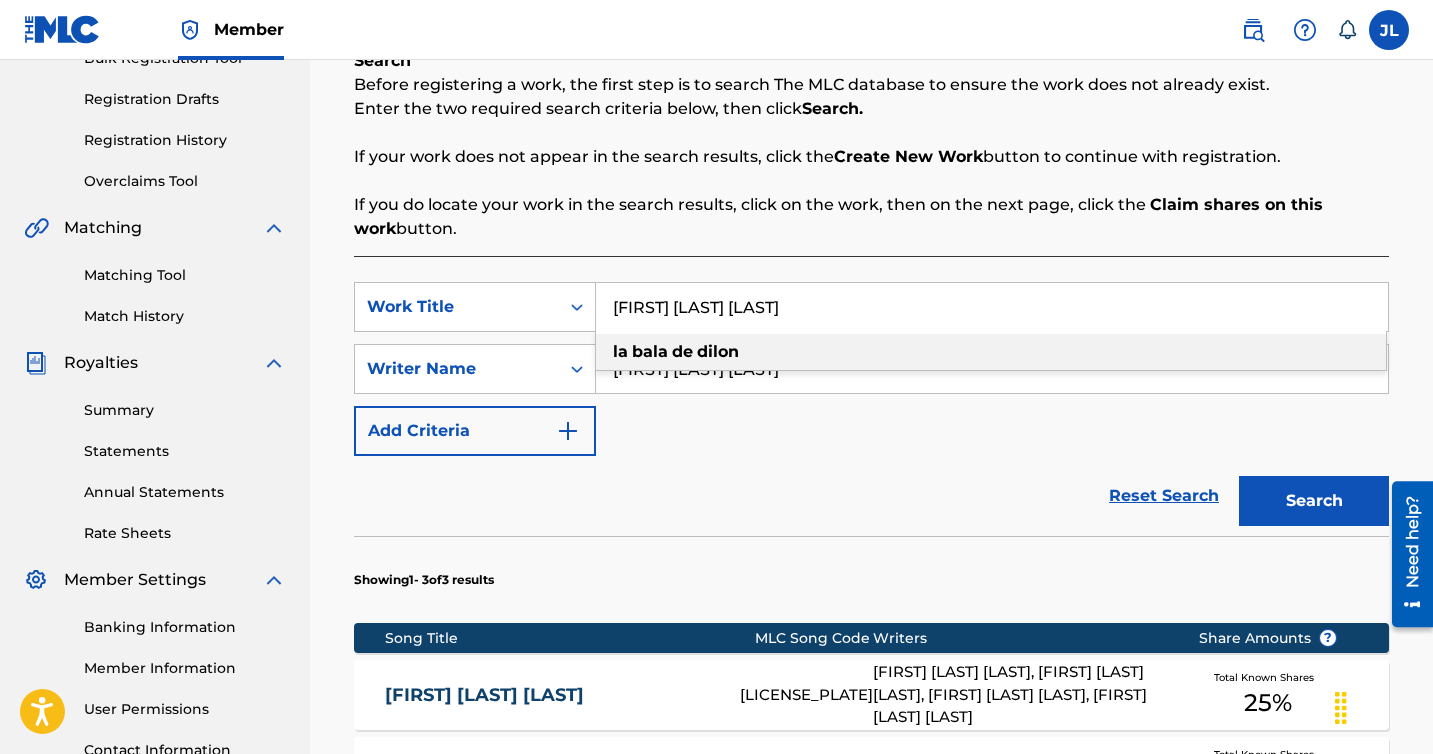 scroll, scrollTop: 115, scrollLeft: 0, axis: vertical 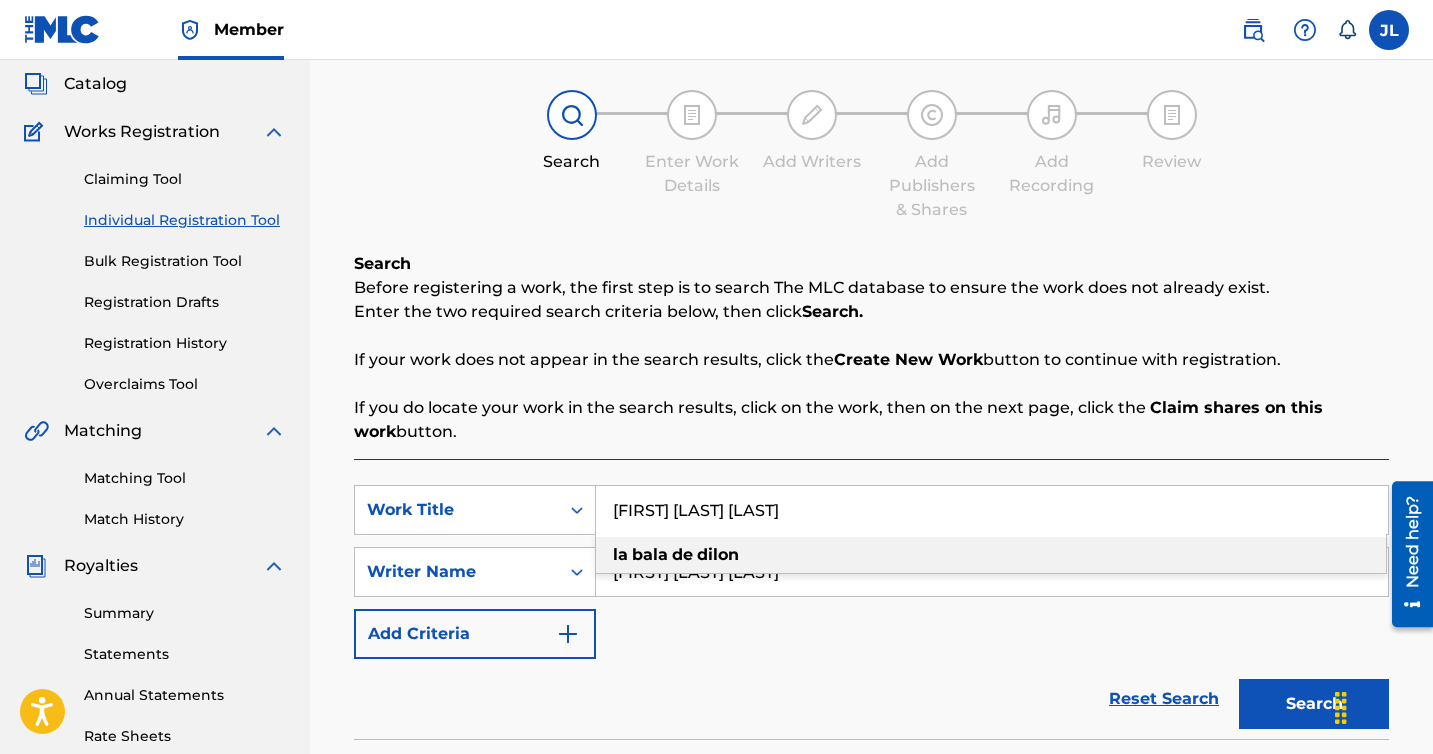 click on "Summary Catalog Works Registration Claiming Tool Individual Registration Tool Bulk Registration Tool Registration Drafts Registration History Overclaims Tool Matching Matching Tool Match History Royalties Summary Statements Annual Statements Rate Sheets Member Settings Banking Information Member Information User Permissions Contact Information Member Benefits" at bounding box center [155, 514] 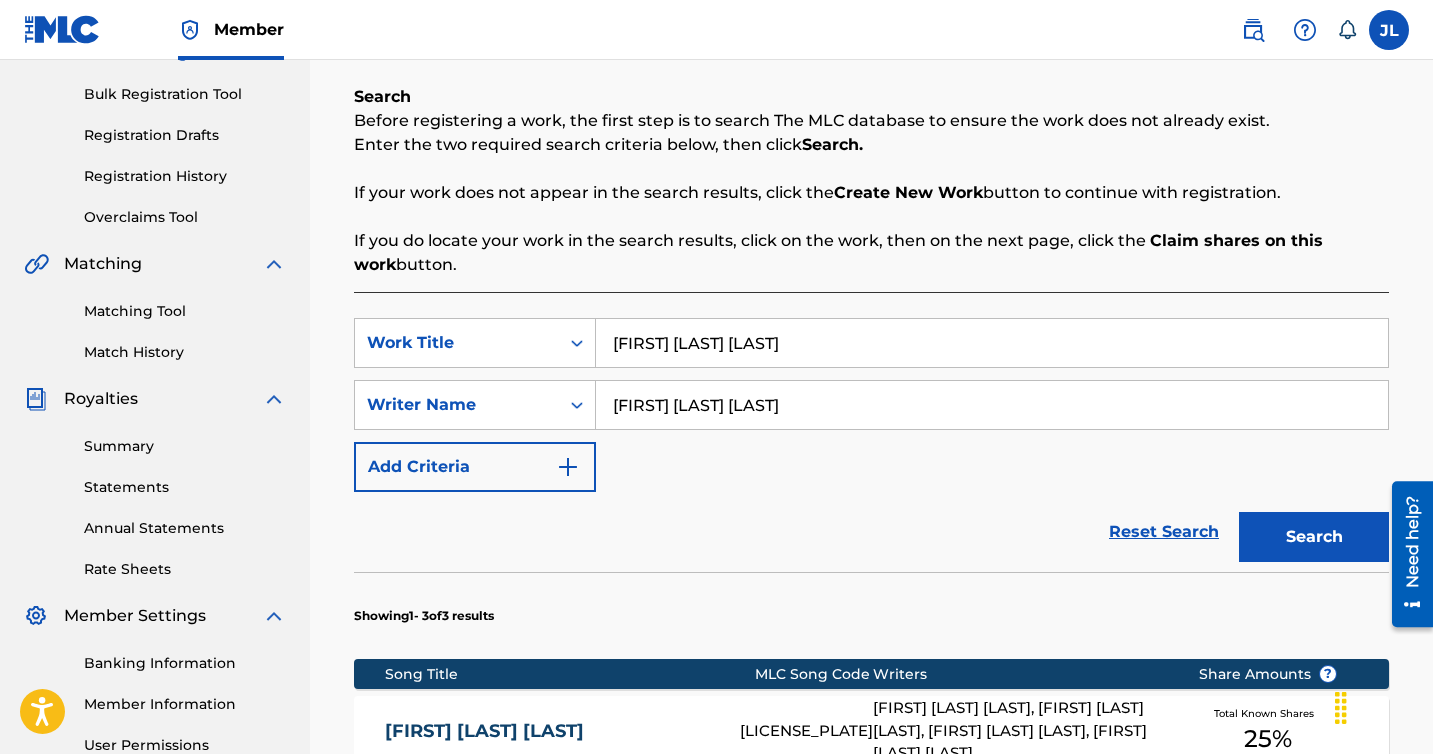 scroll, scrollTop: 526, scrollLeft: 0, axis: vertical 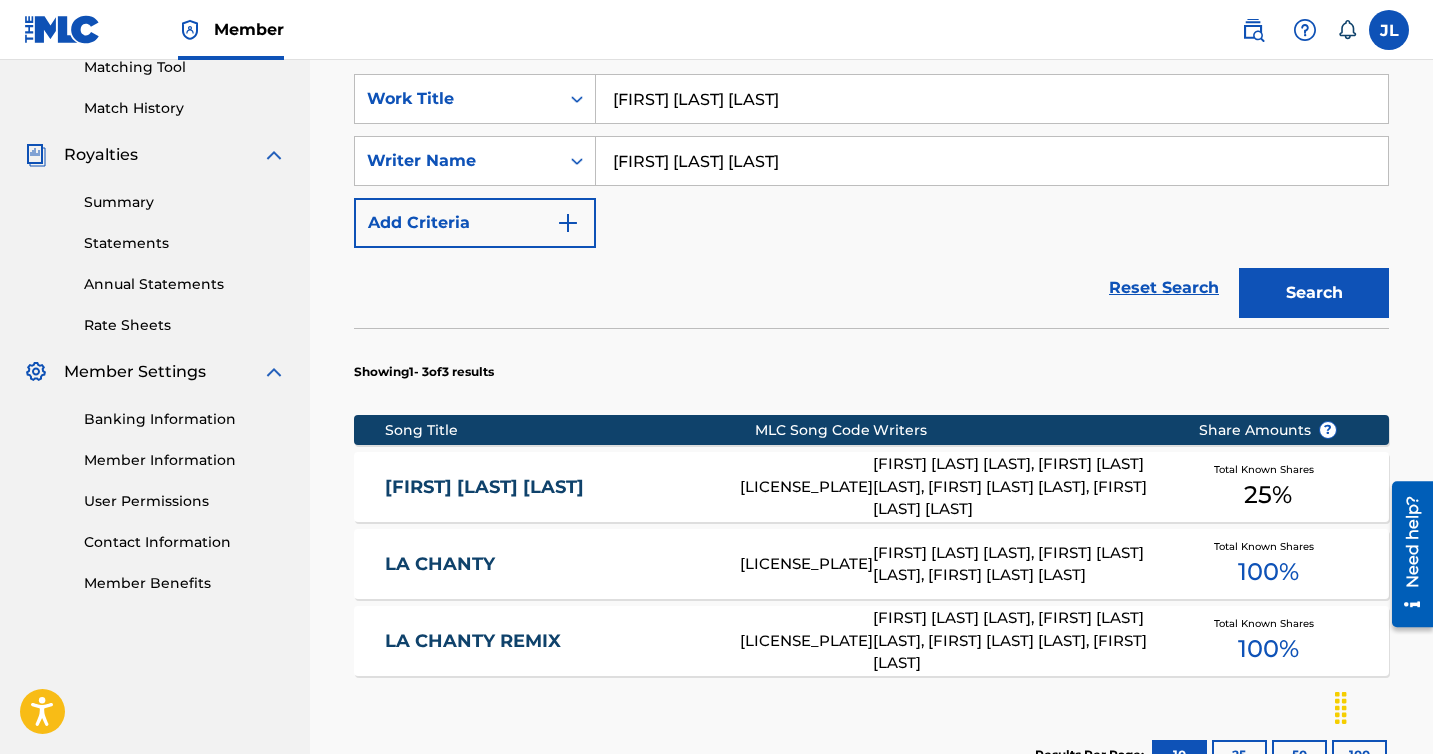 click on "LA BALA DE DILON LR8Q35 STIVEN ANTONIO DILONE, ALBERT LUIS CARBAJAL SANTOS, JOSE LUIS PEREZ REYES, EDGAR CRUZ OVALLES Total Known Shares 25 %" at bounding box center (871, 487) 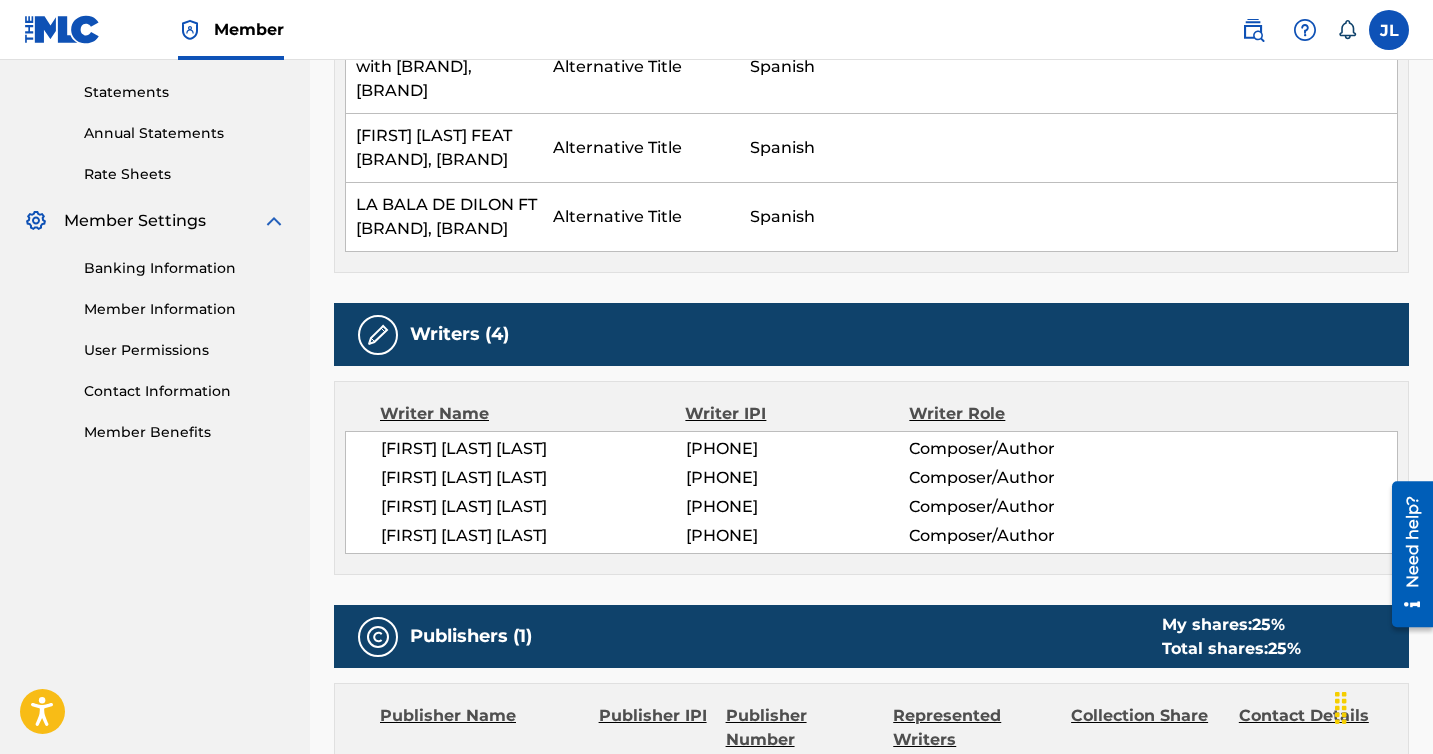 scroll, scrollTop: 0, scrollLeft: 0, axis: both 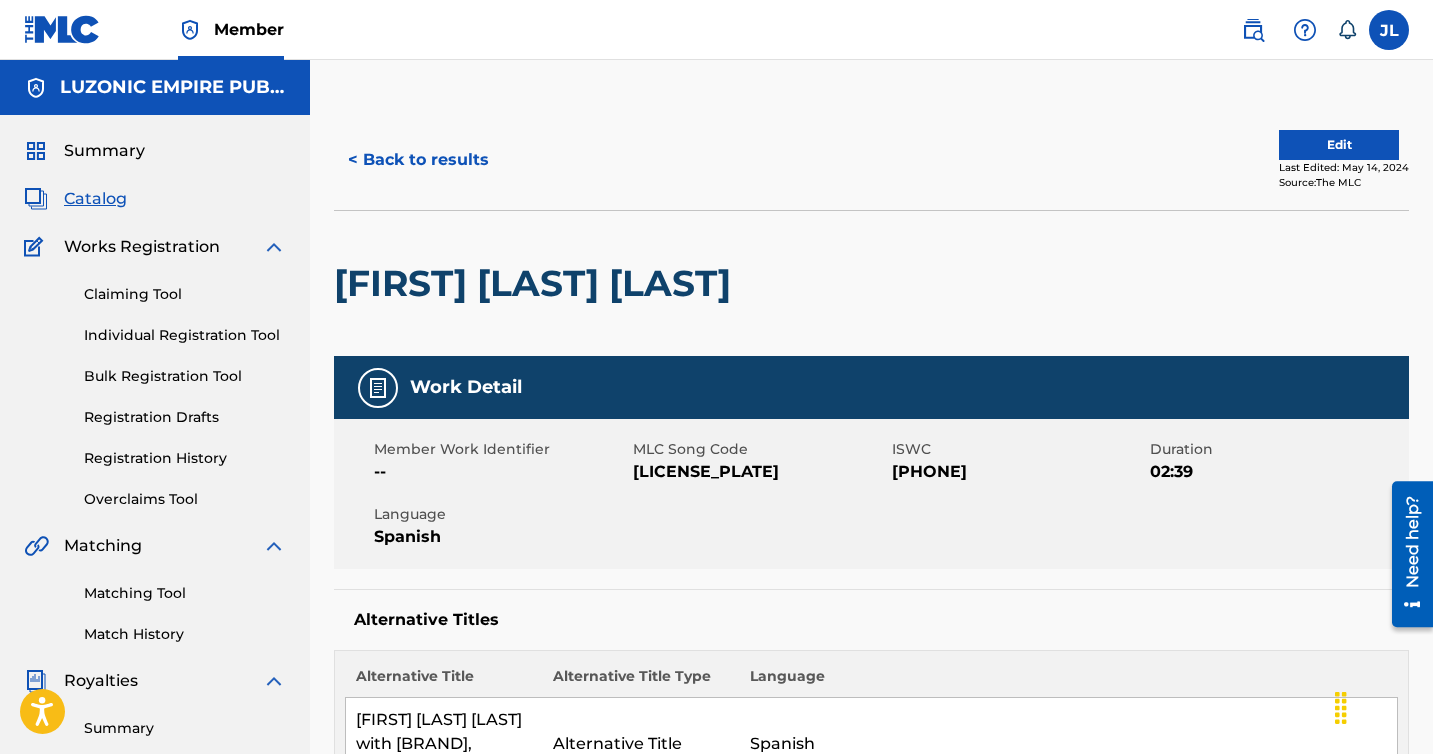 click on "Summary Catalog Works Registration Claiming Tool Individual Registration Tool Bulk Registration Tool Registration Drafts Registration History Overclaims Tool Matching Matching Tool Match History Royalties Summary Statements Annual Statements Rate Sheets Member Settings Banking Information Member Information User Permissions Contact Information Member Benefits" at bounding box center [155, 629] 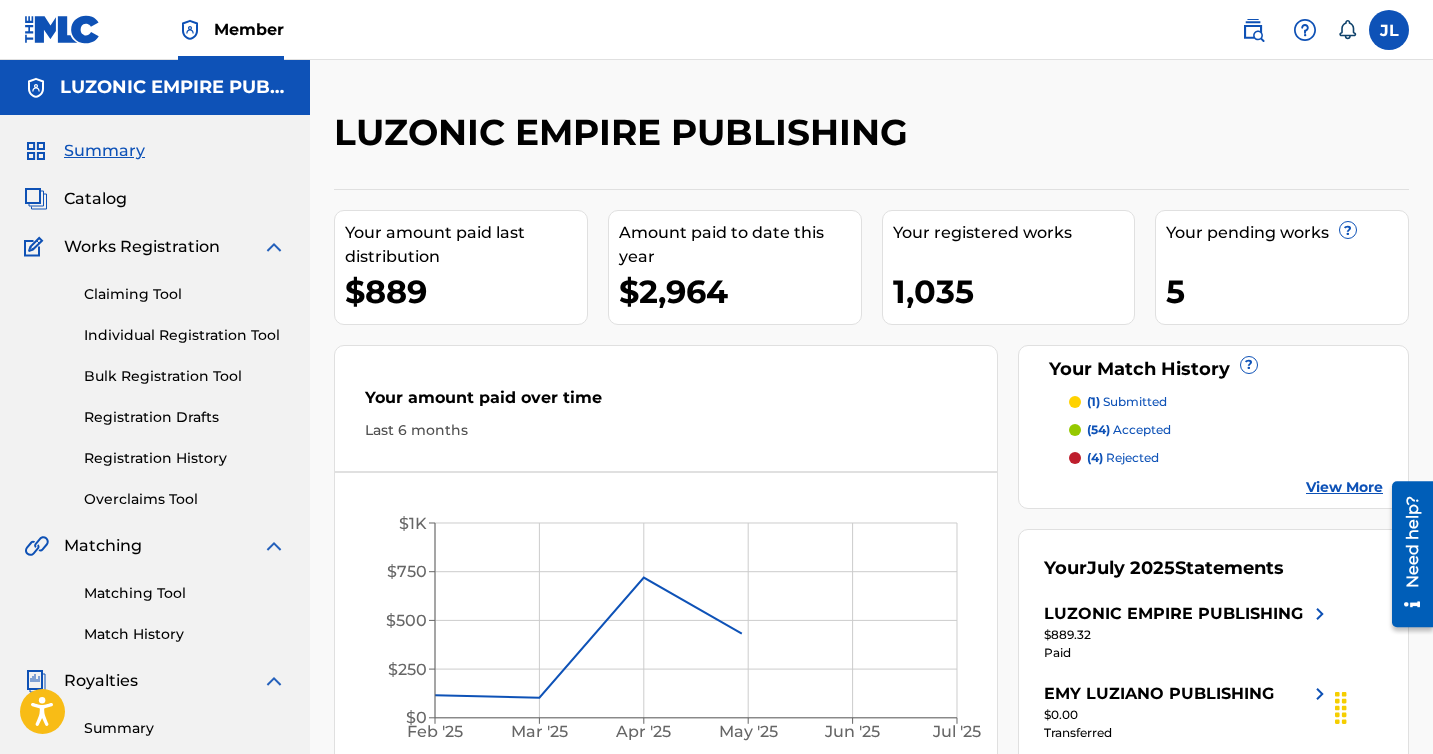 click on "Summary Catalog Works Registration Claiming Tool Individual Registration Tool Bulk Registration Tool Registration Drafts Registration History Overclaims Tool Matching Matching Tool Match History Royalties Summary Statements Annual Statements Rate Sheets Member Settings Banking Information Member Information User Permissions Contact Information Member Benefits" at bounding box center [155, 629] 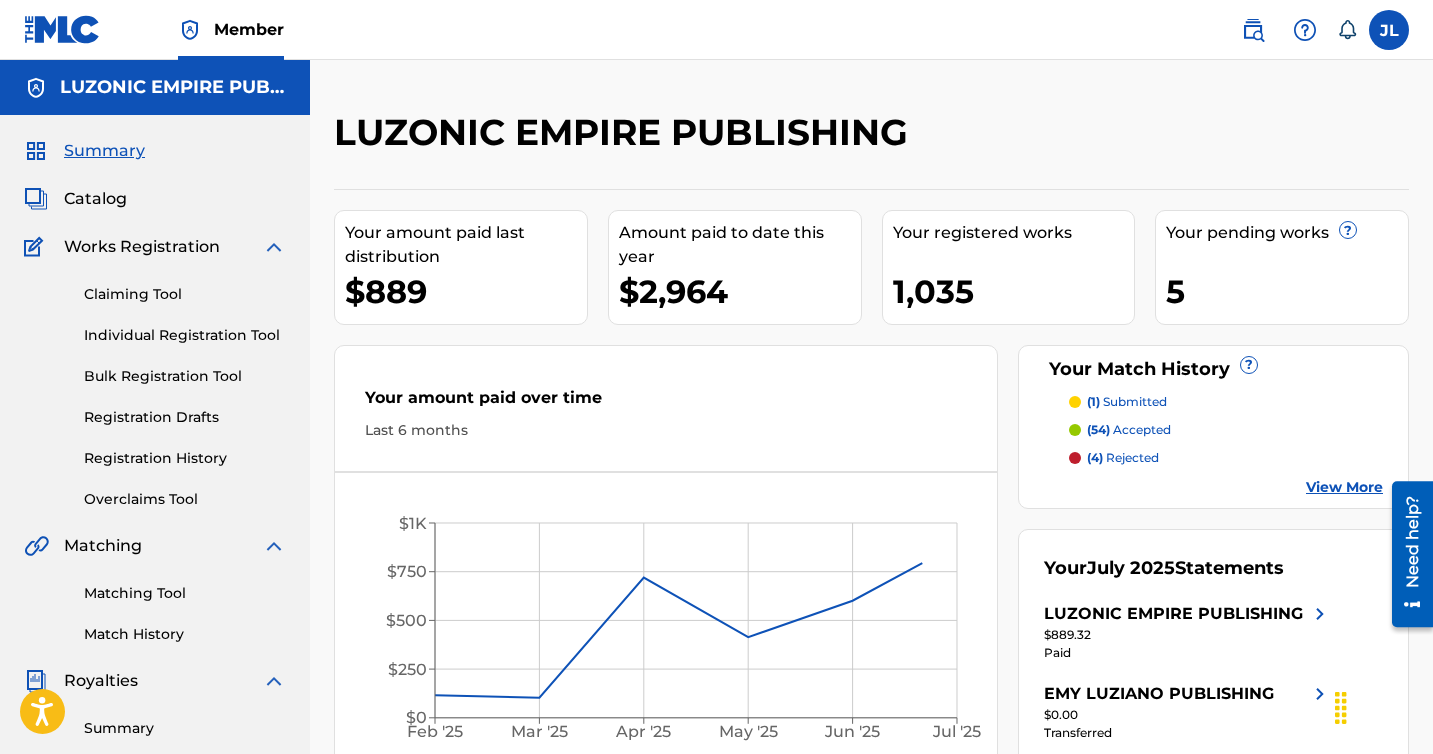click on "Catalog" at bounding box center [95, 199] 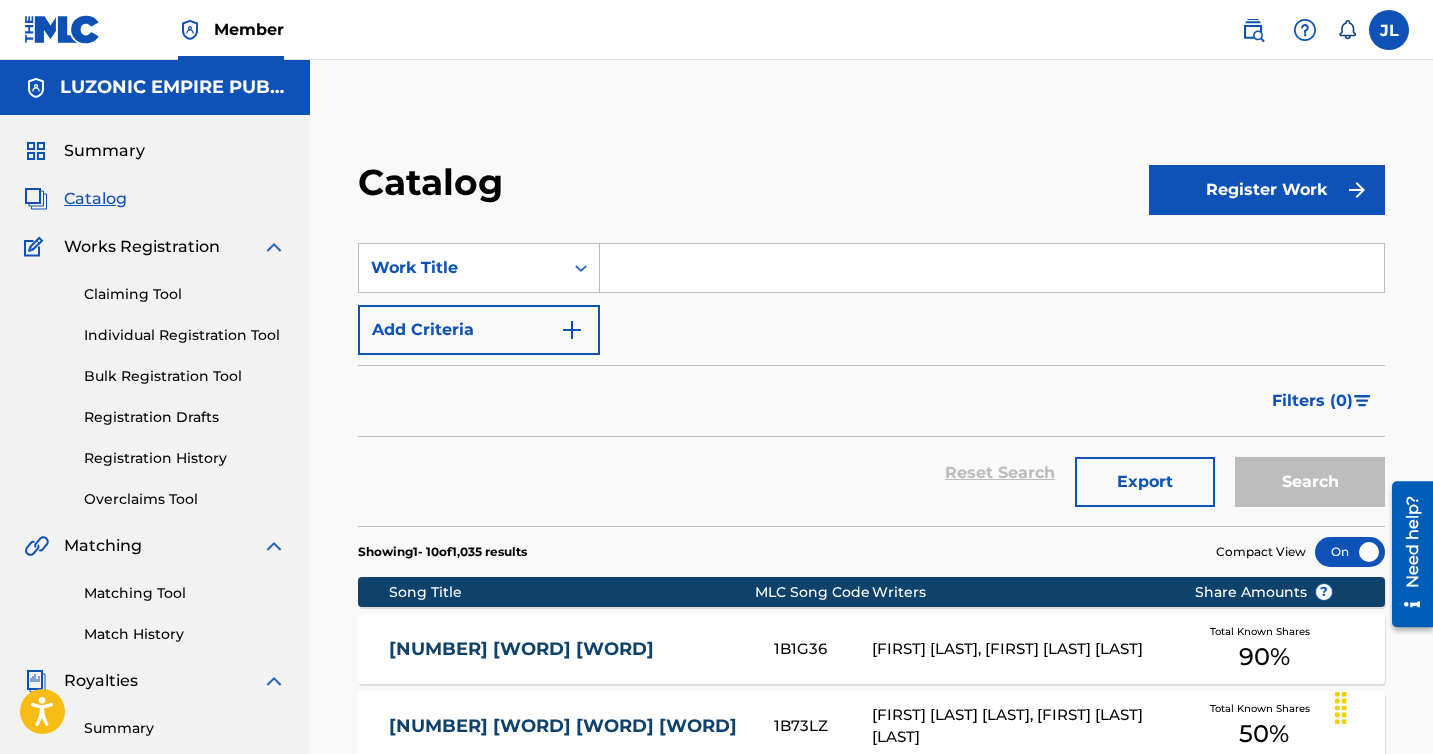 click at bounding box center (992, 268) 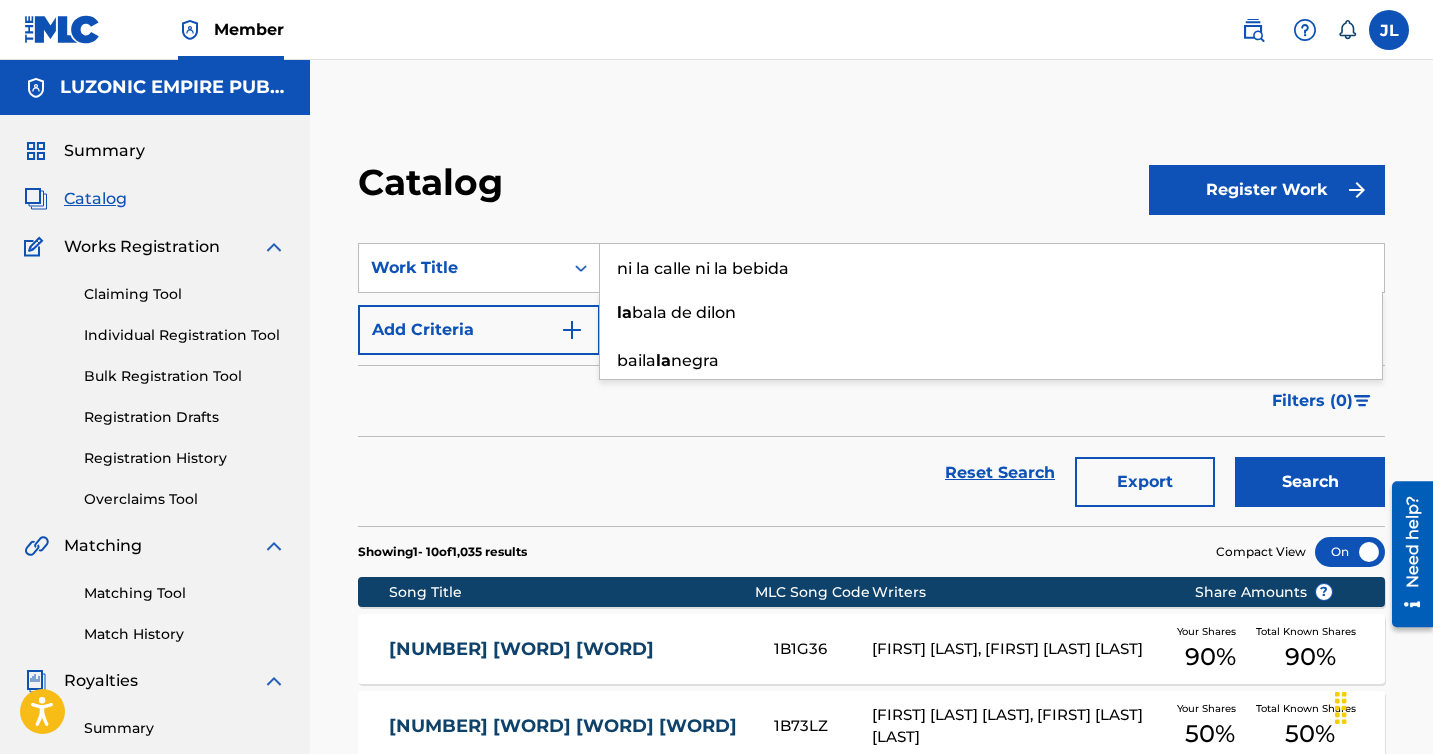 click on "ni la calle ni la bebida" at bounding box center [992, 268] 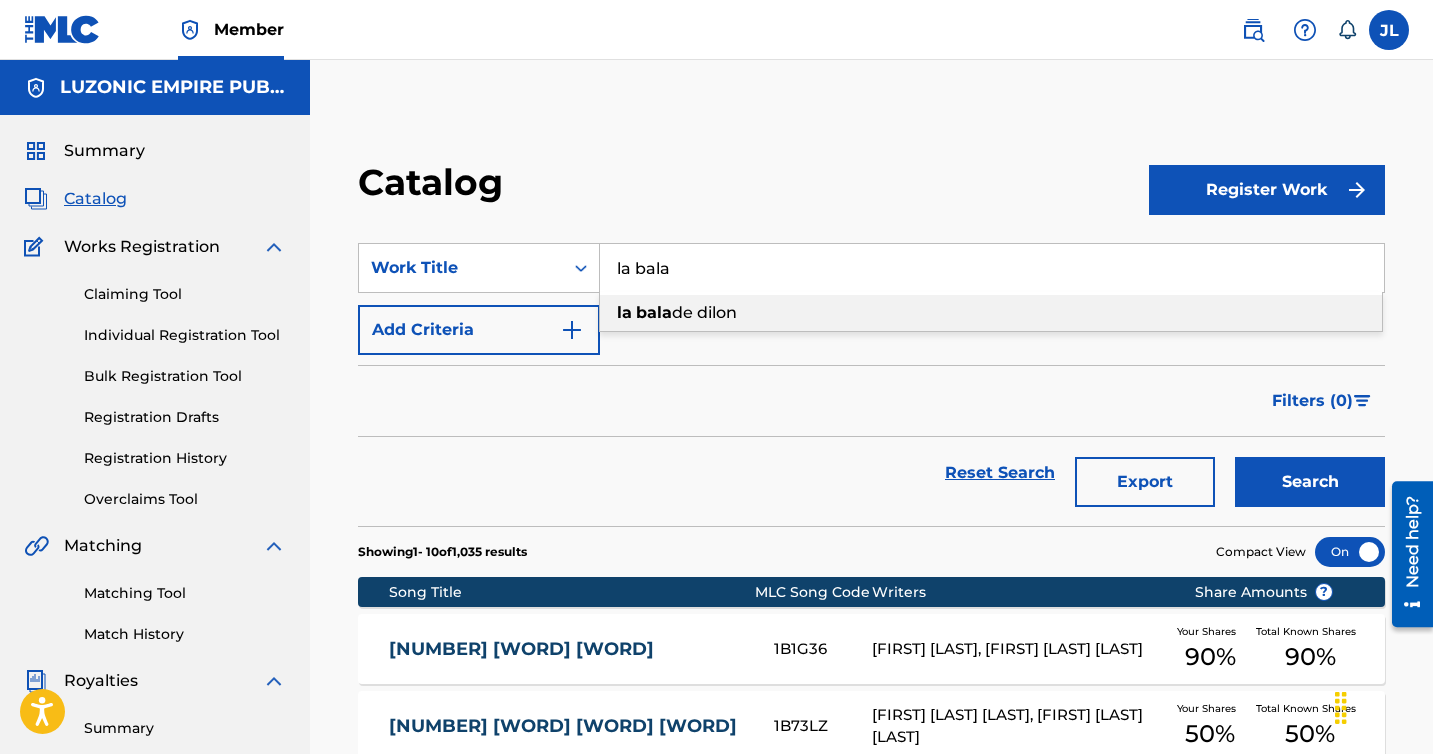 click on "la   bala  de dilon" at bounding box center [991, 313] 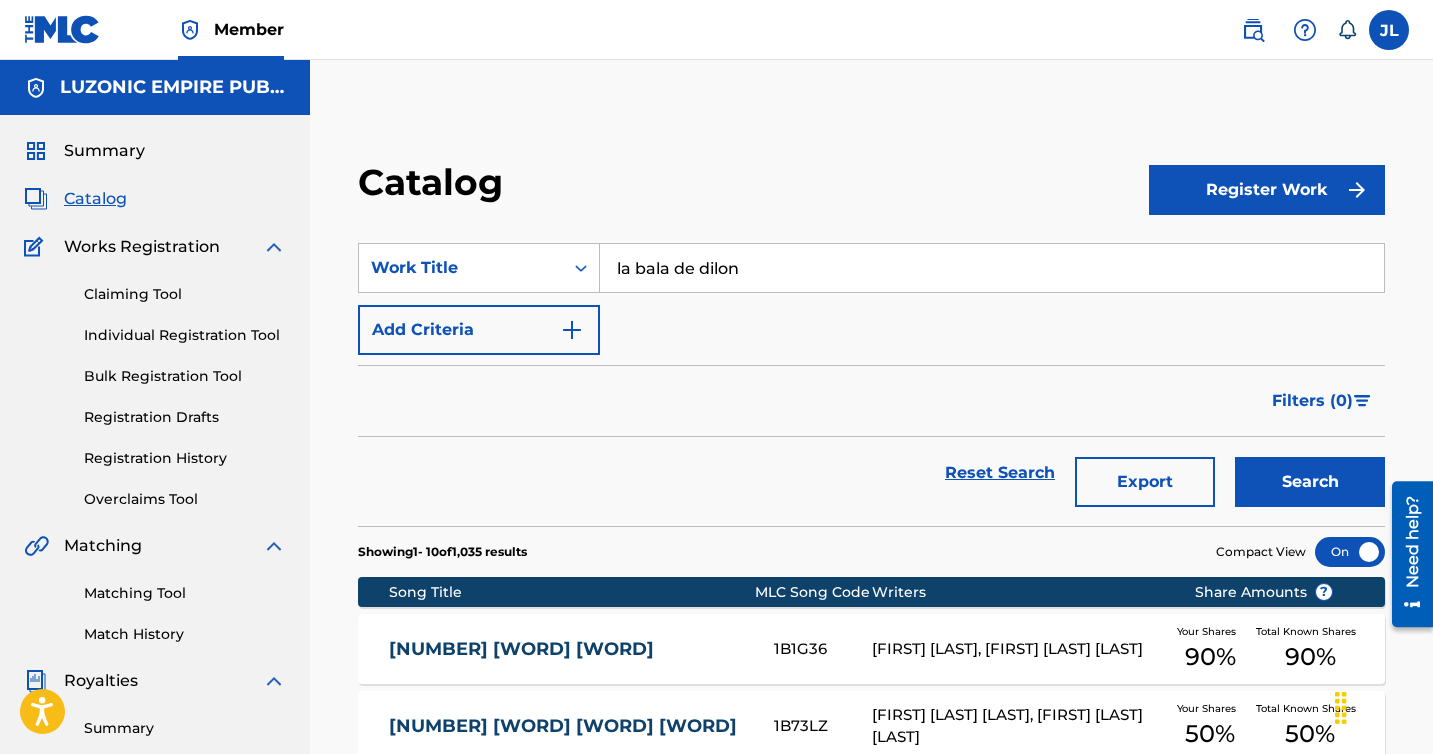 click on "Search" at bounding box center (1310, 482) 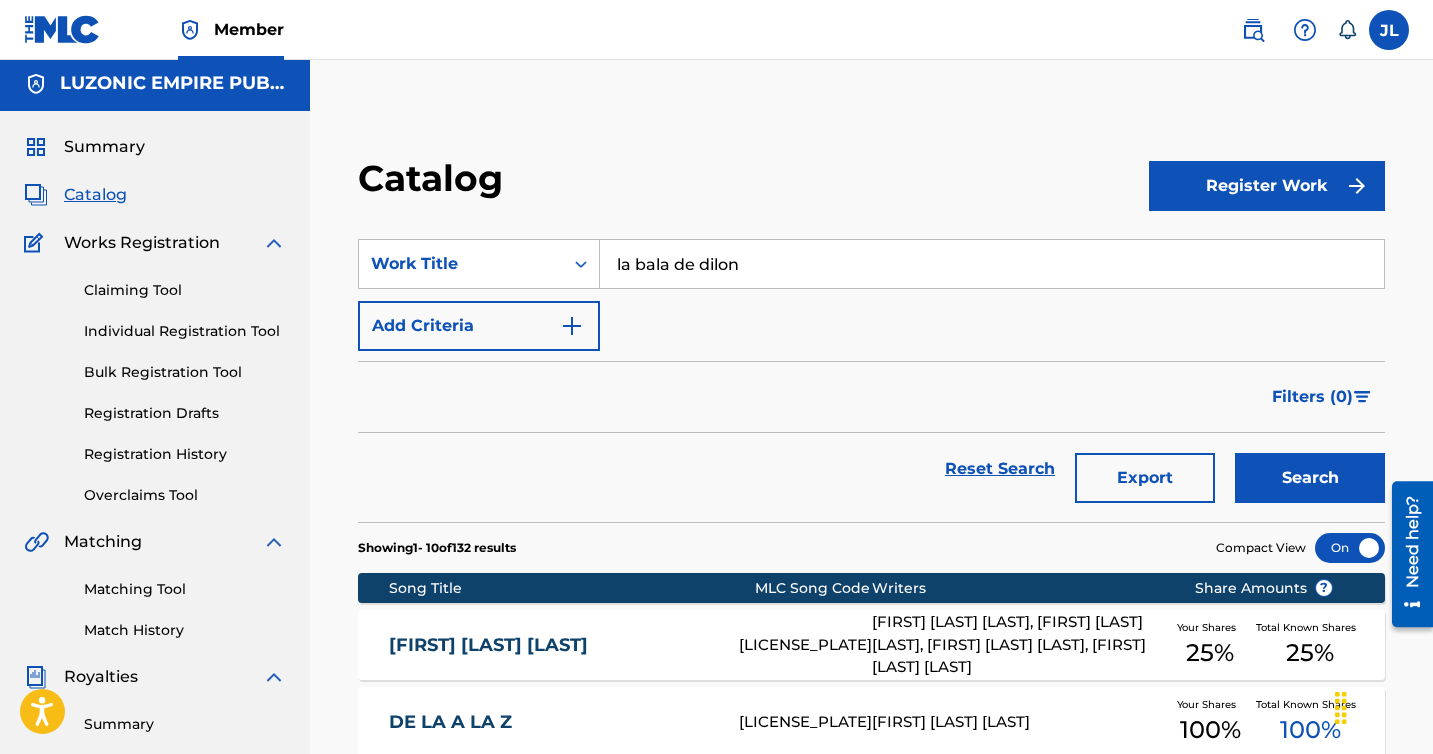 scroll, scrollTop: 0, scrollLeft: 0, axis: both 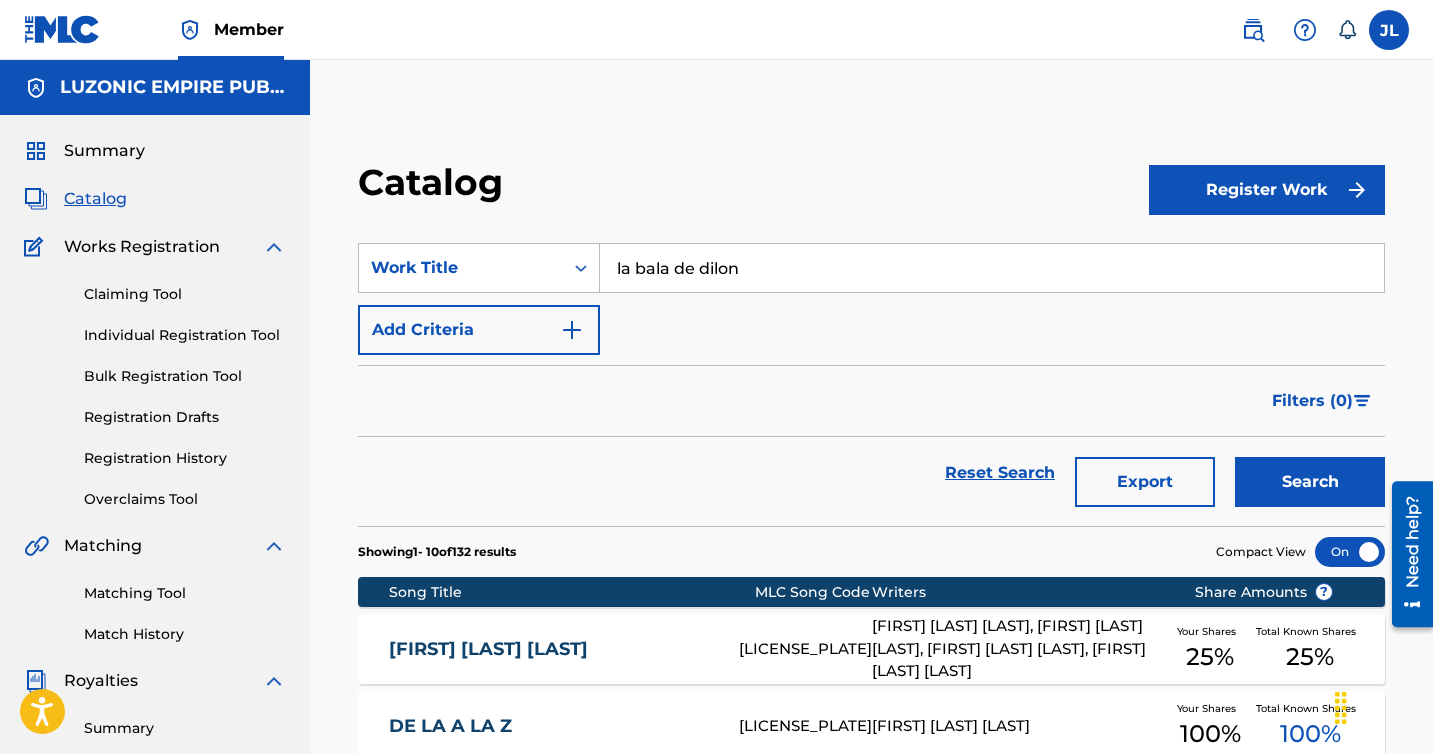 click on "Summary" at bounding box center (104, 151) 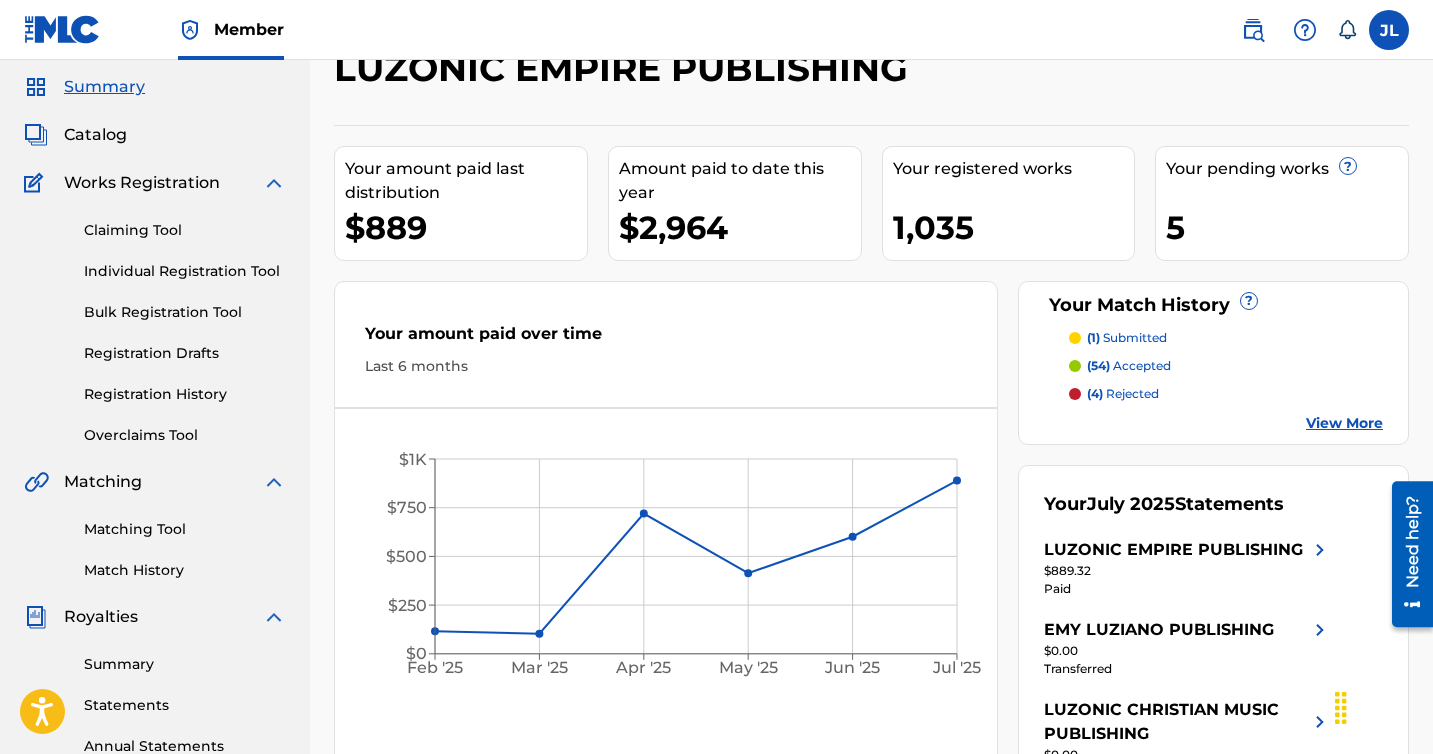 scroll, scrollTop: 0, scrollLeft: 0, axis: both 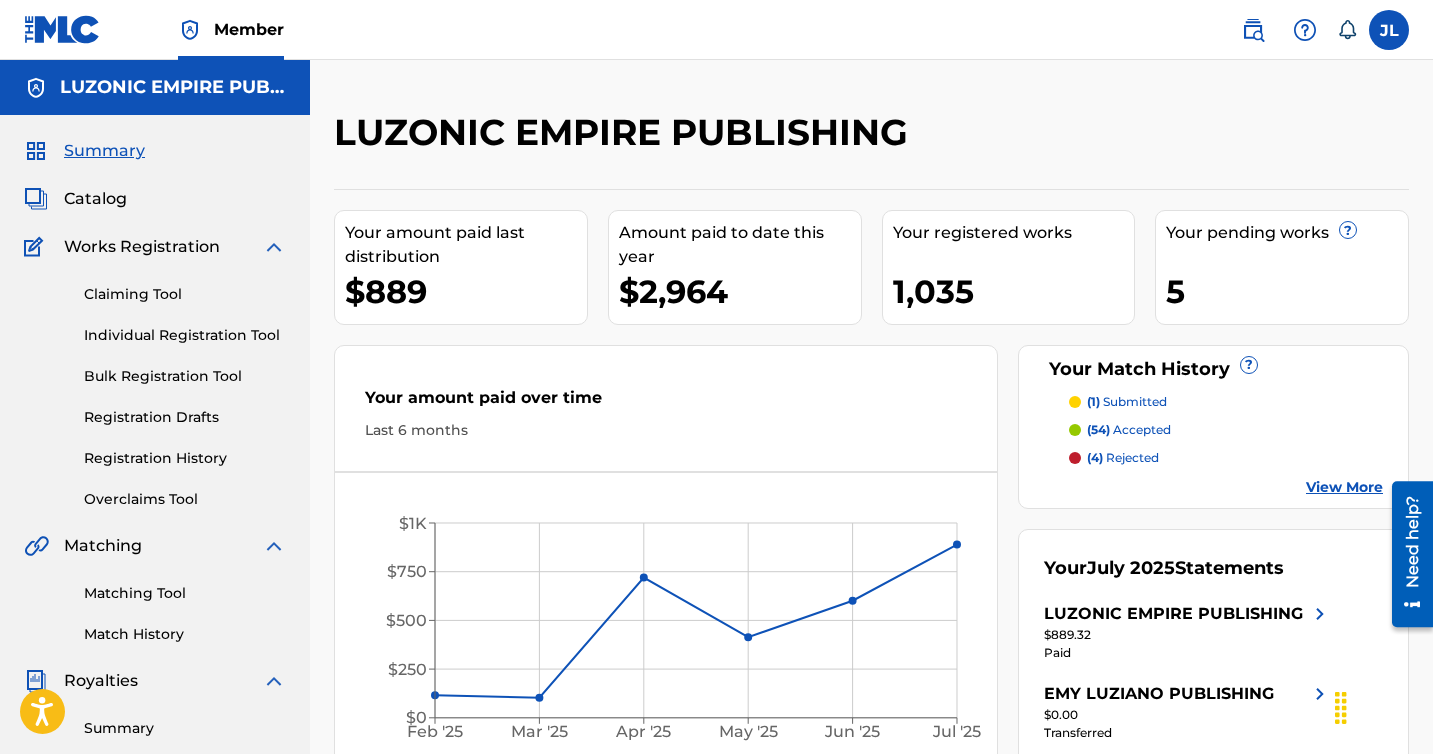 click on "Catalog" at bounding box center (95, 199) 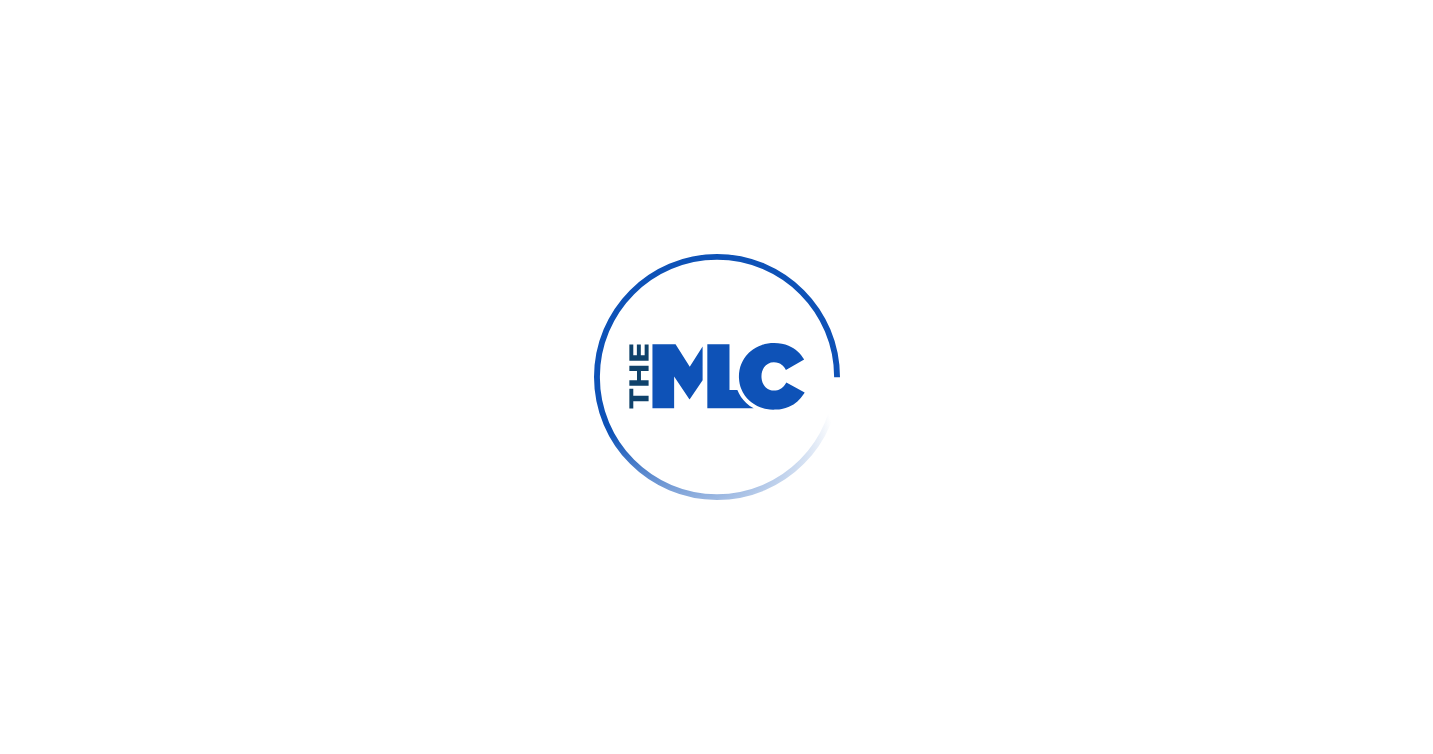 scroll, scrollTop: 0, scrollLeft: 0, axis: both 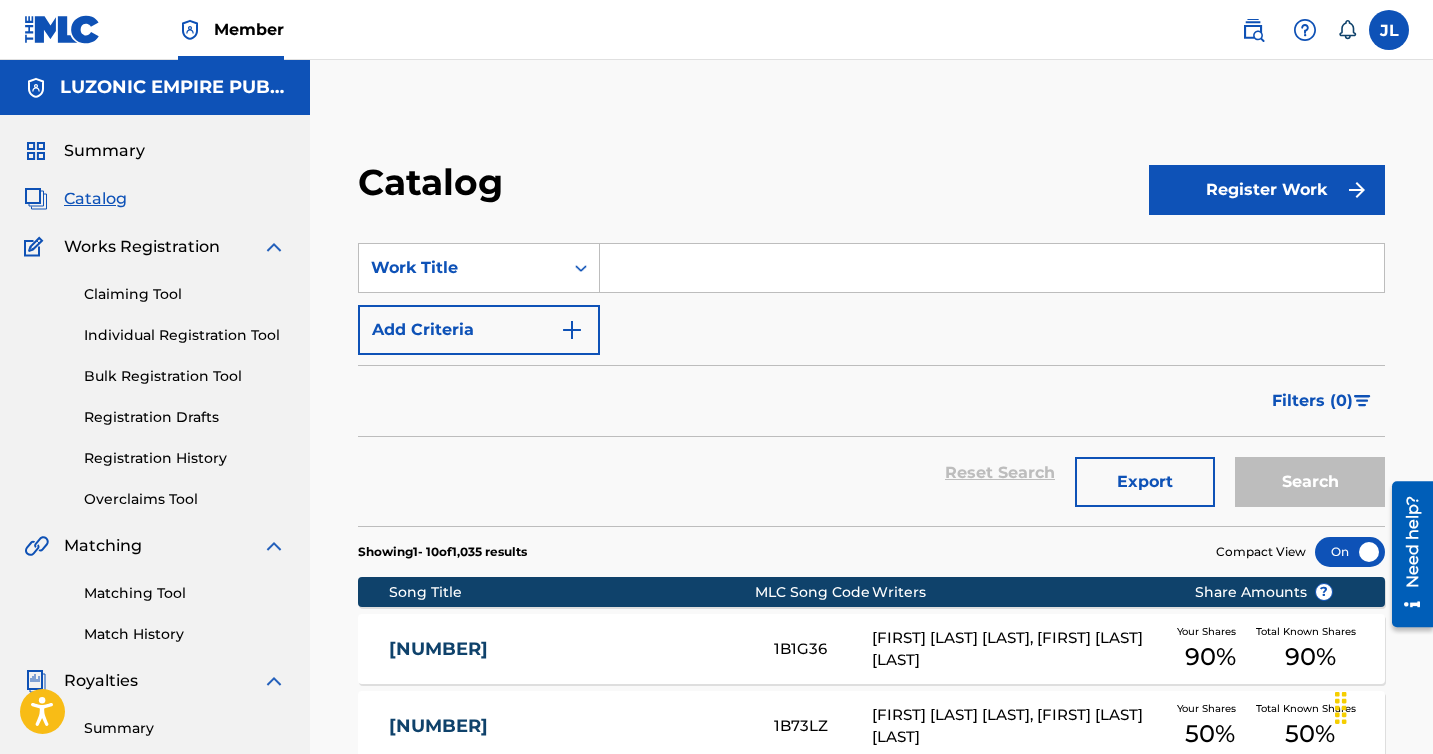 click on "Export" at bounding box center [1145, 482] 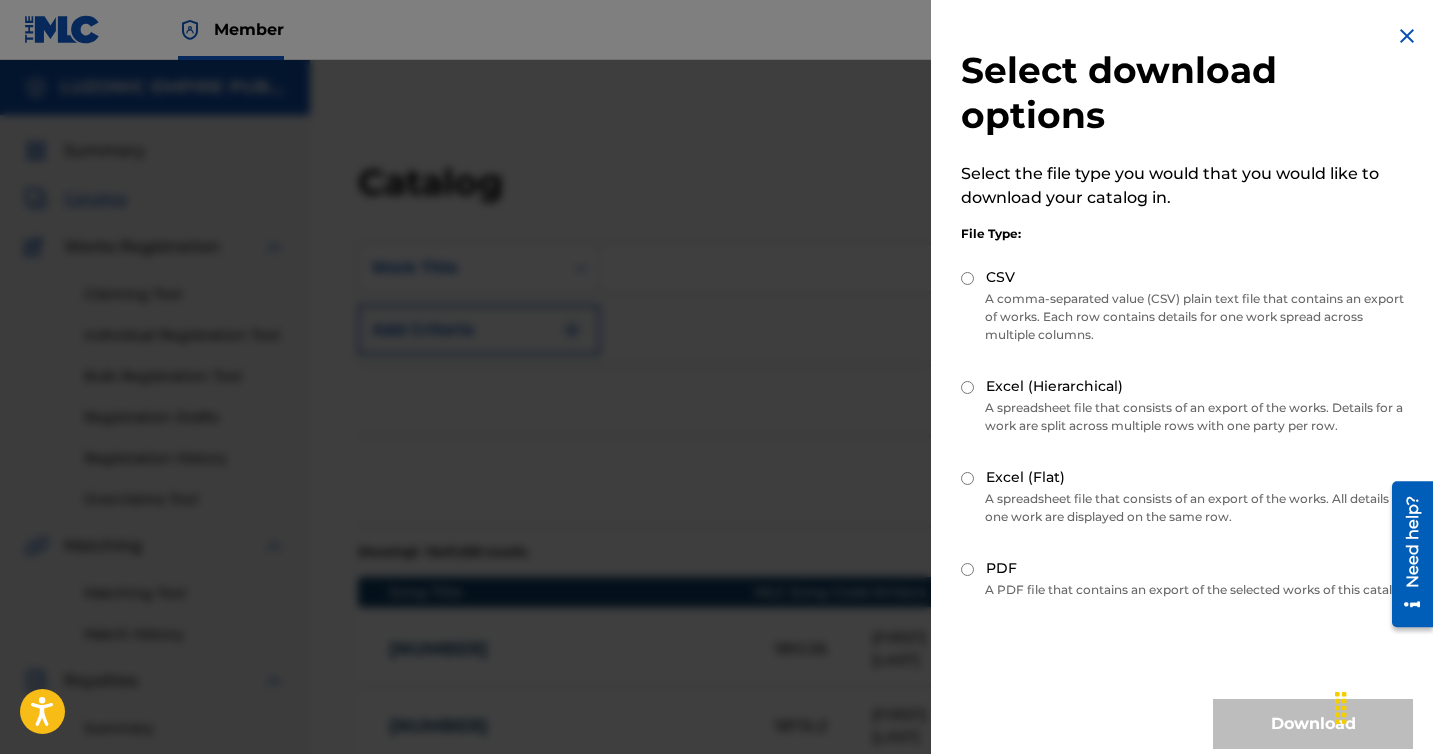 click on "CSV" at bounding box center [967, 278] 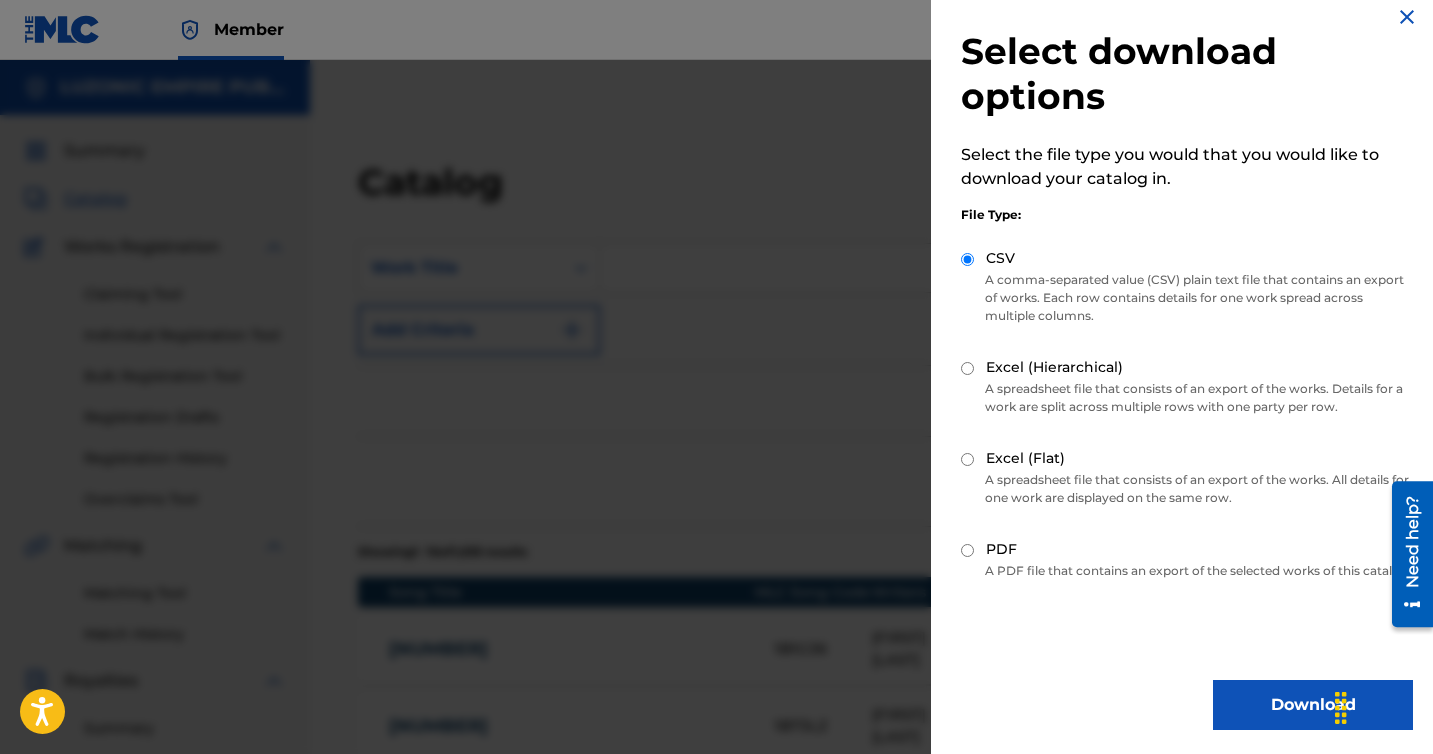 scroll, scrollTop: 37, scrollLeft: 0, axis: vertical 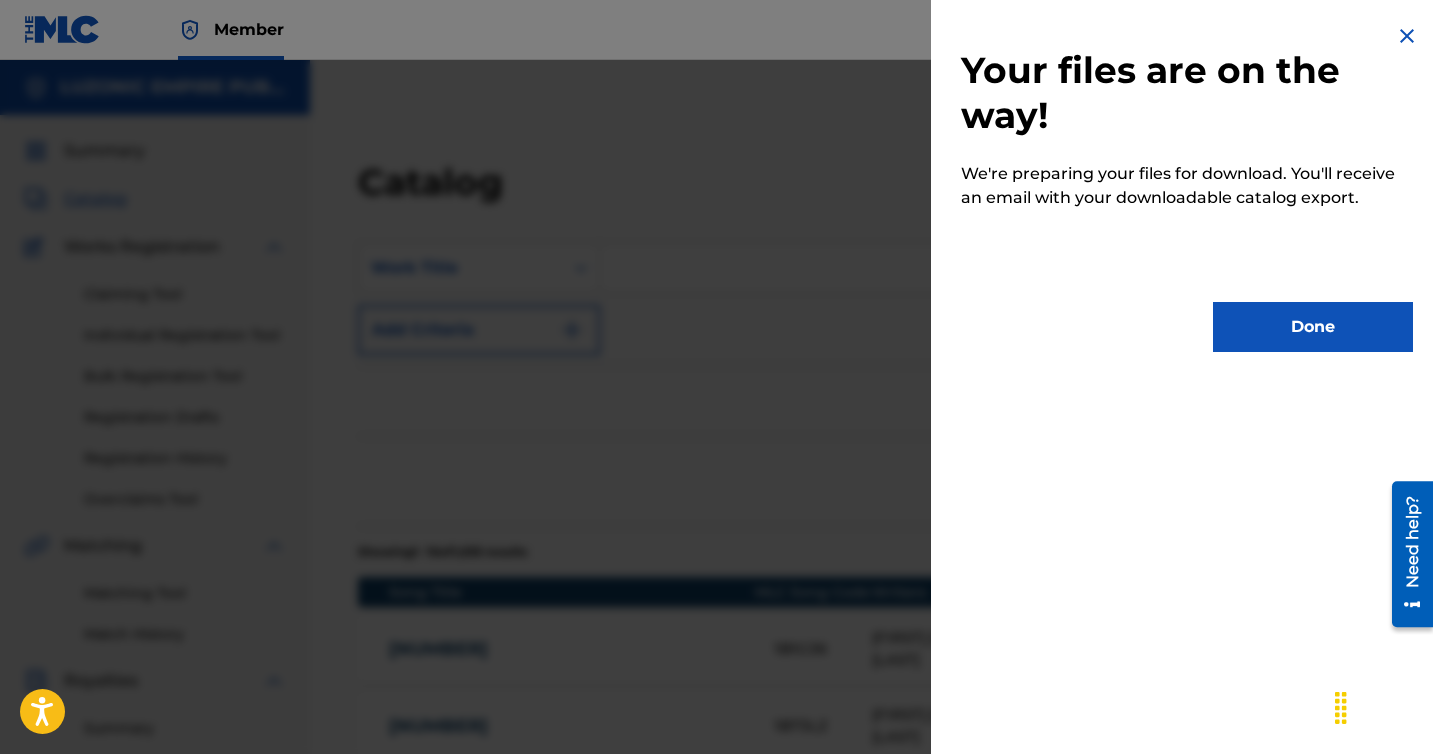 click on "Done" at bounding box center (1313, 327) 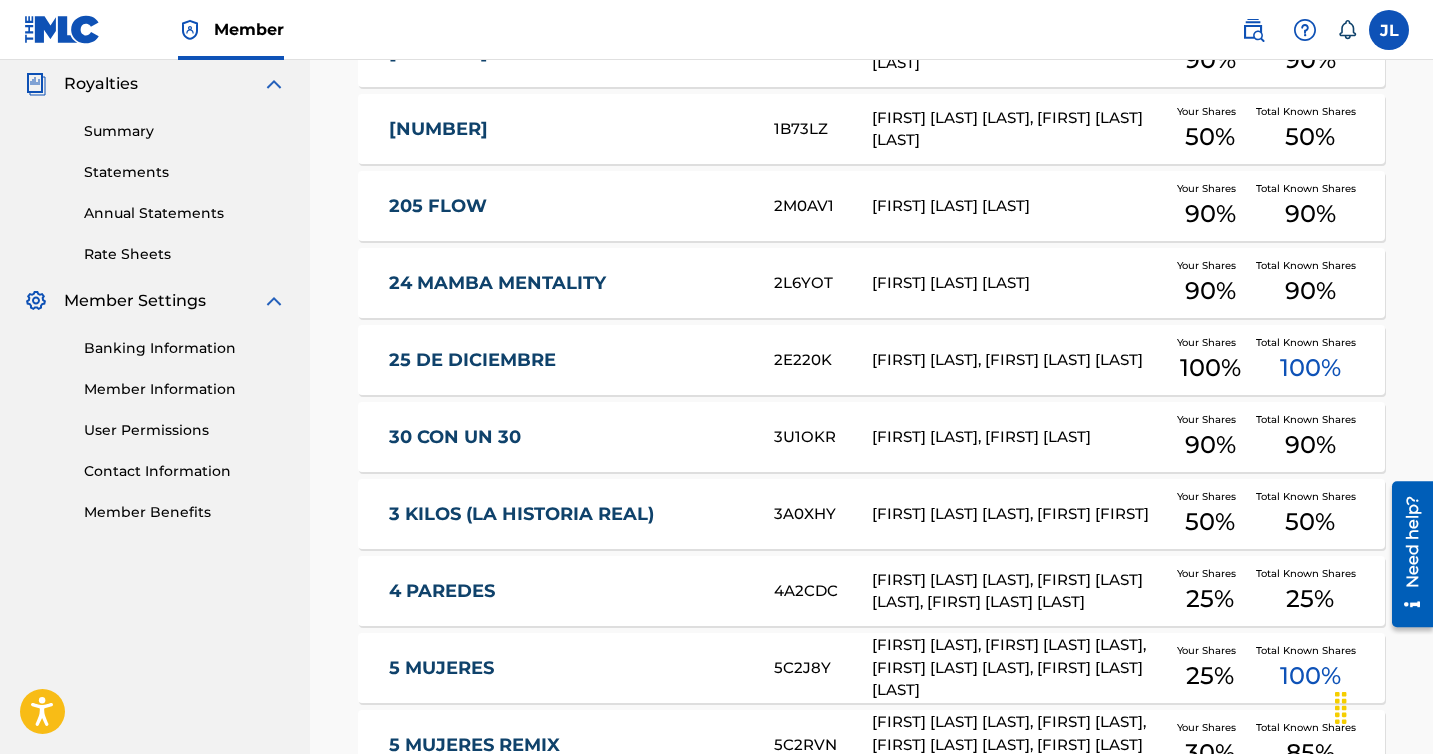 scroll, scrollTop: 604, scrollLeft: 0, axis: vertical 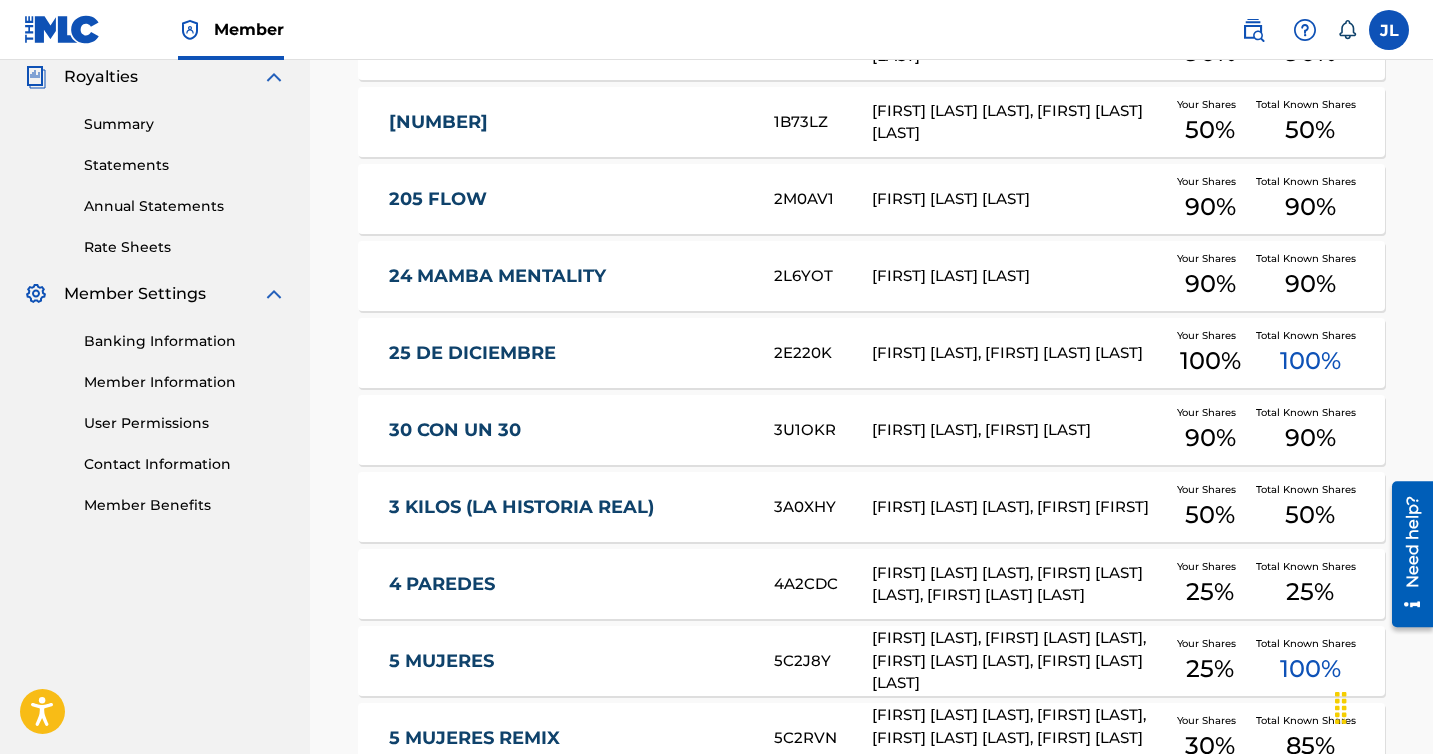 click on "Banking Information" at bounding box center (185, 341) 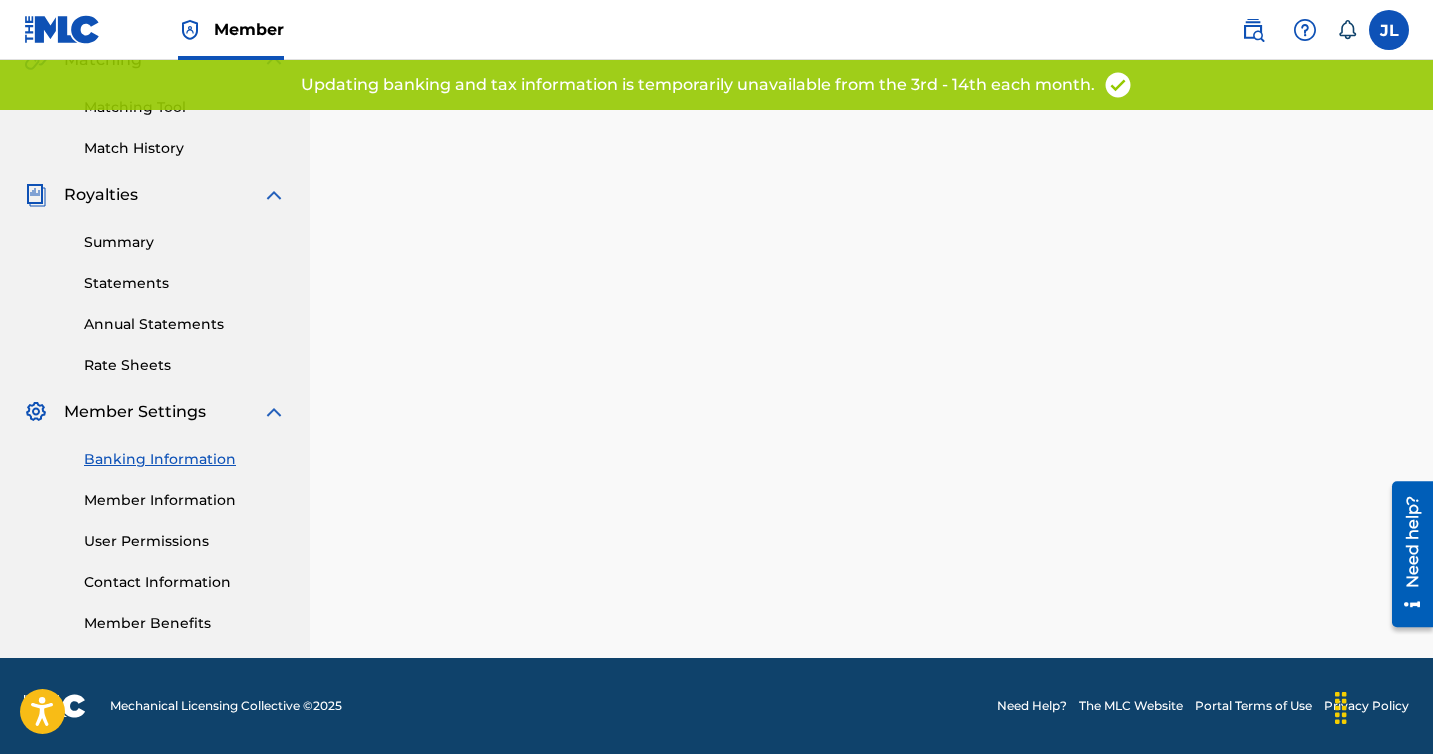 scroll, scrollTop: 0, scrollLeft: 0, axis: both 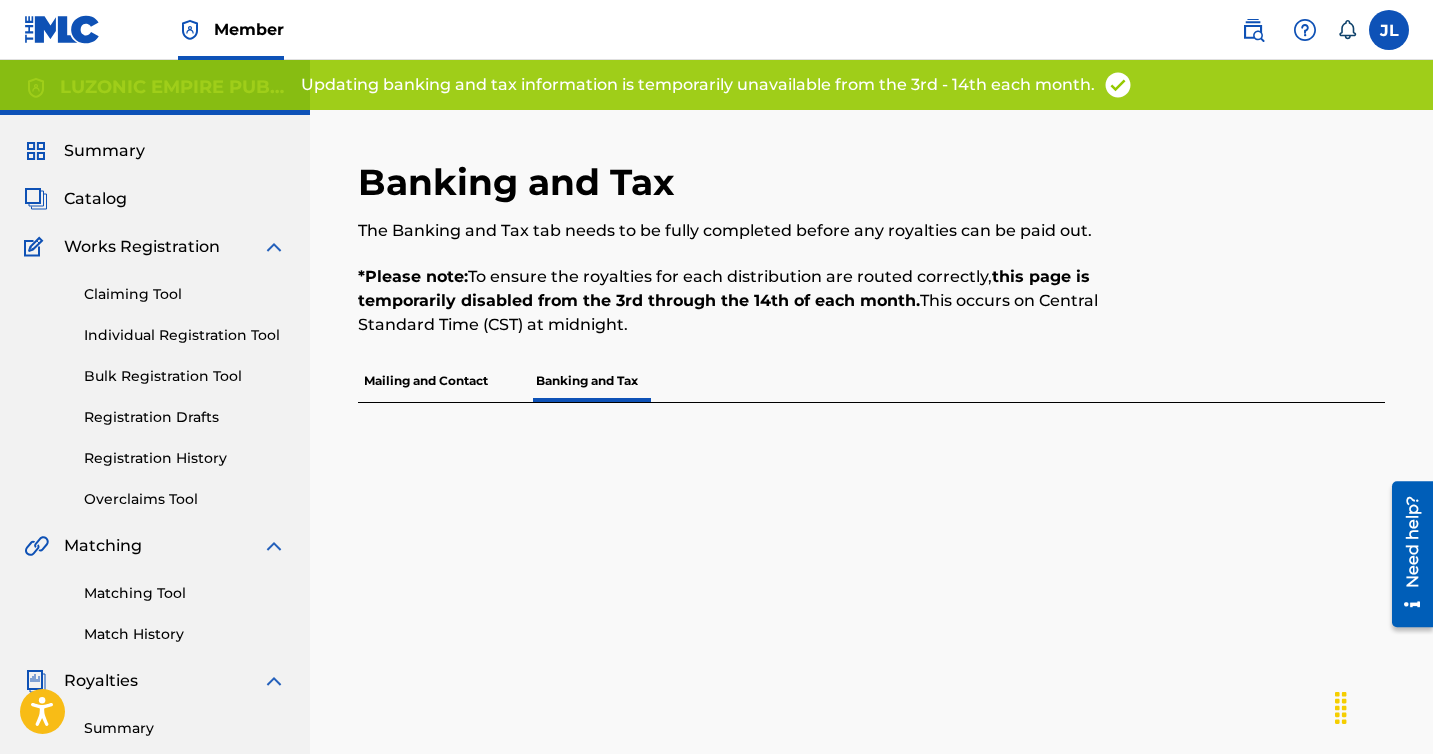 click on "Summary" at bounding box center [104, 151] 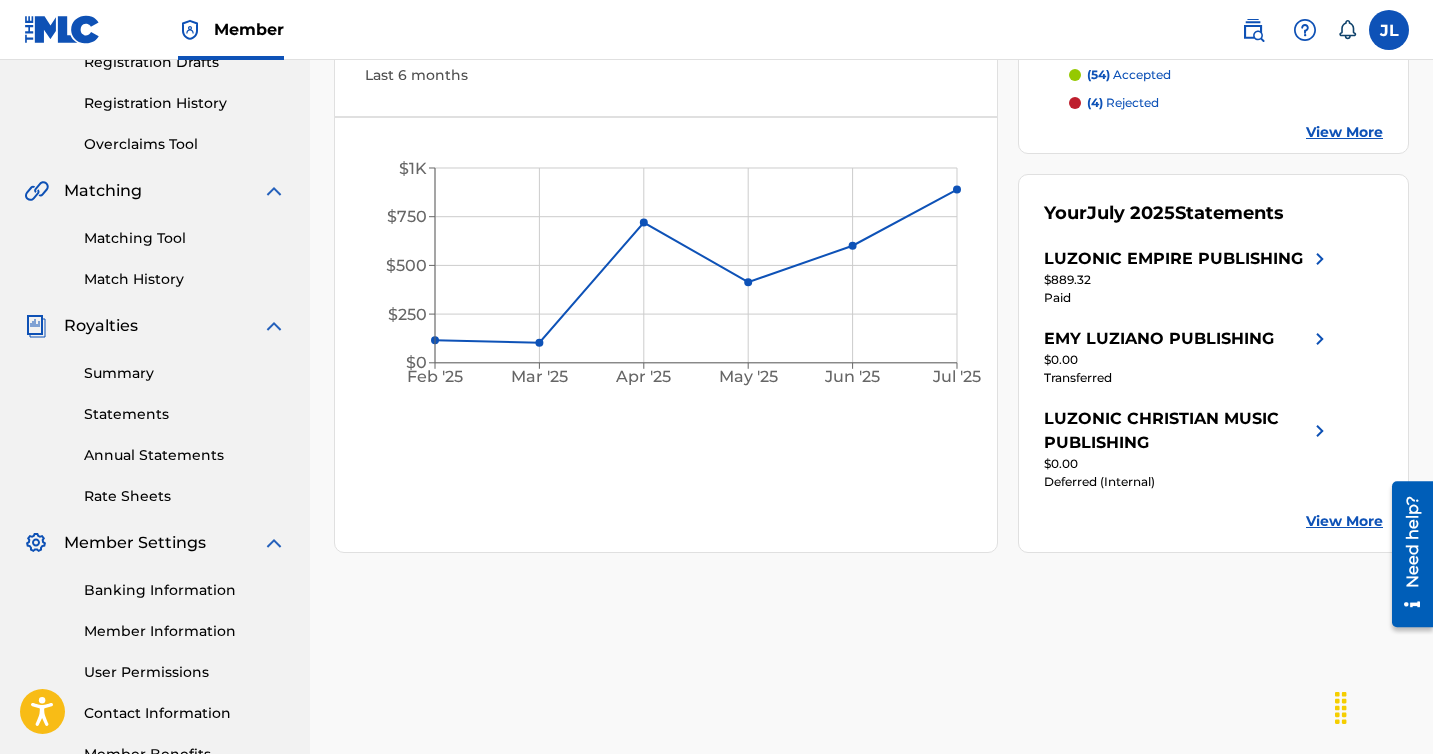 scroll, scrollTop: 348, scrollLeft: 0, axis: vertical 